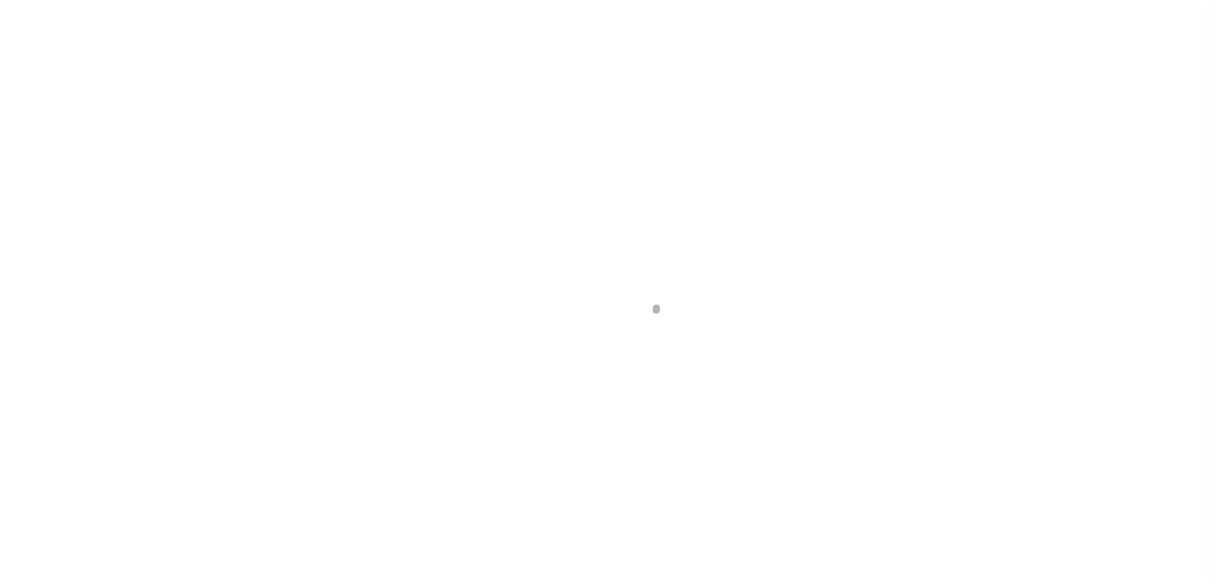 select on "DUE" 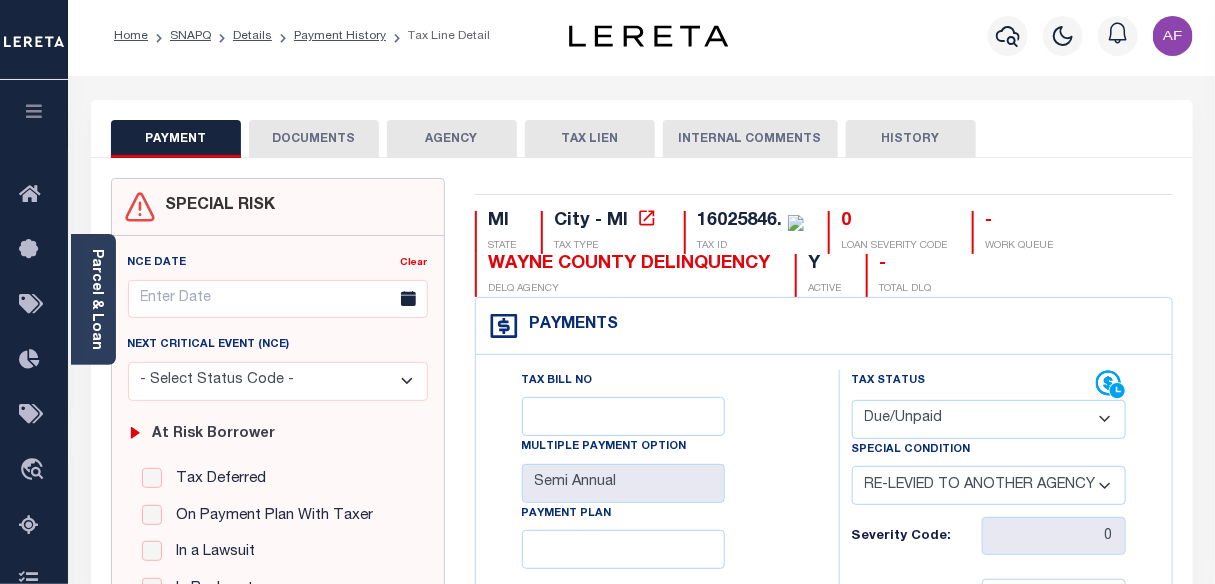 scroll, scrollTop: 0, scrollLeft: 0, axis: both 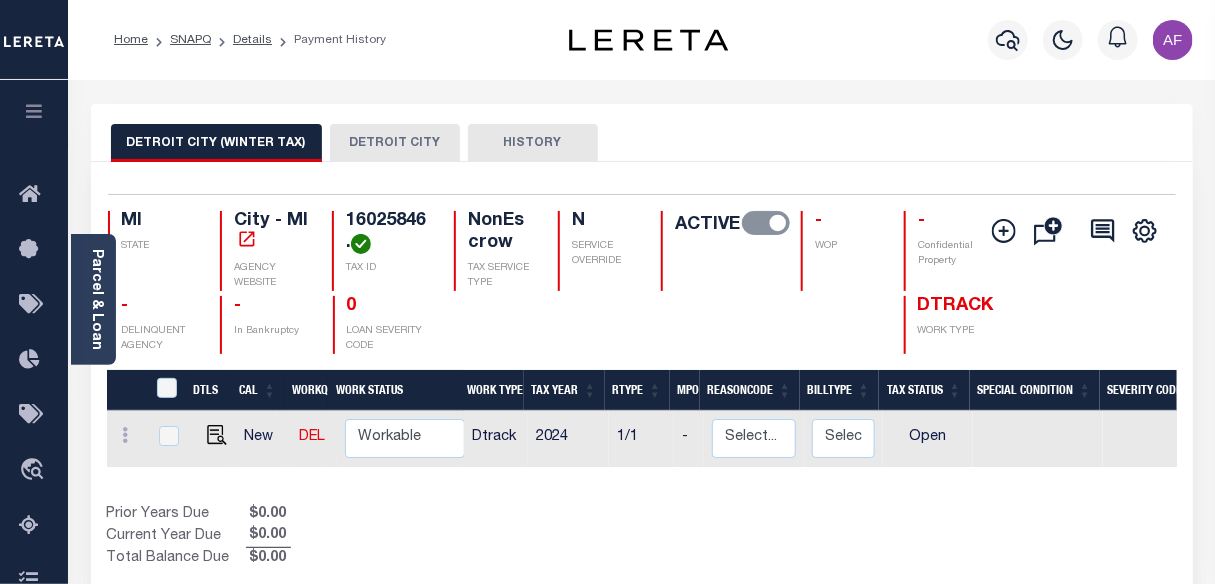 click on "DETROIT CITY" at bounding box center [395, 143] 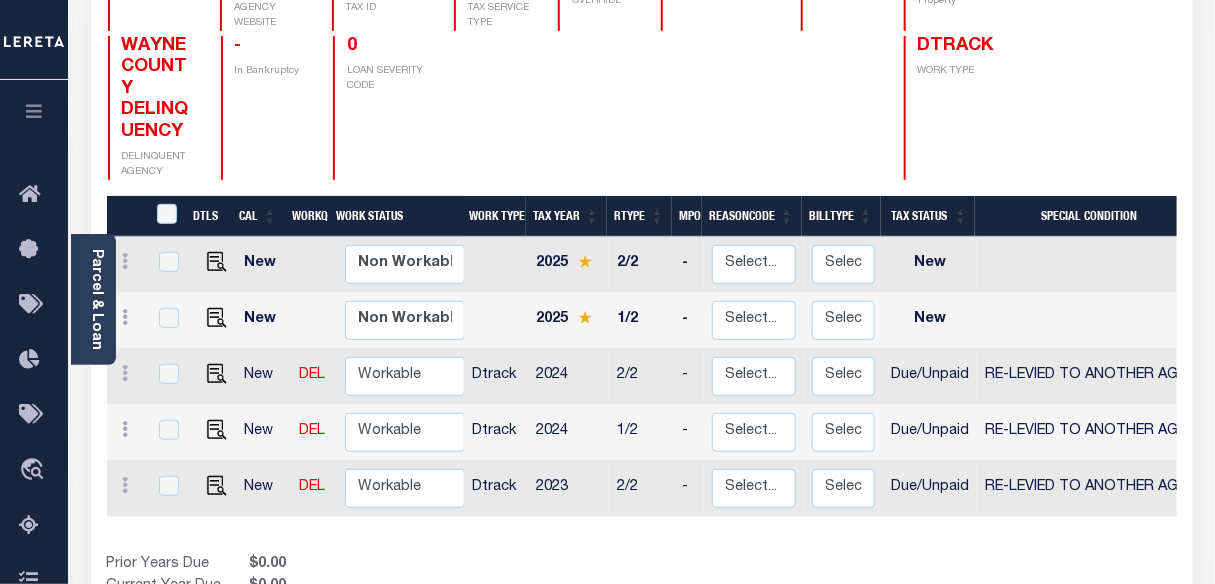 scroll, scrollTop: 272, scrollLeft: 0, axis: vertical 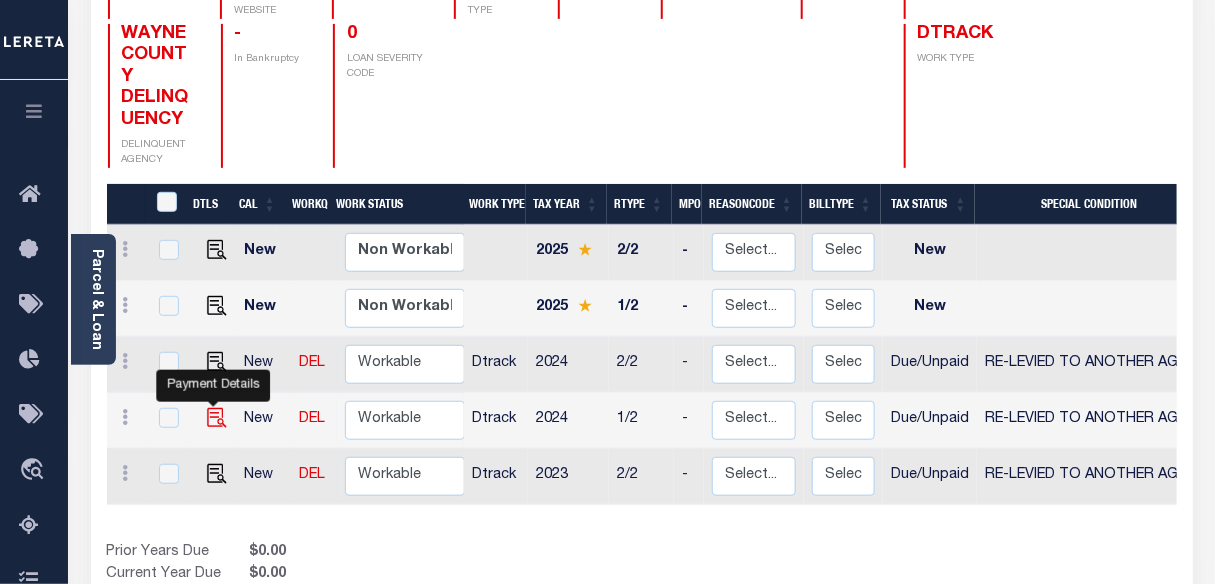 click at bounding box center [217, 418] 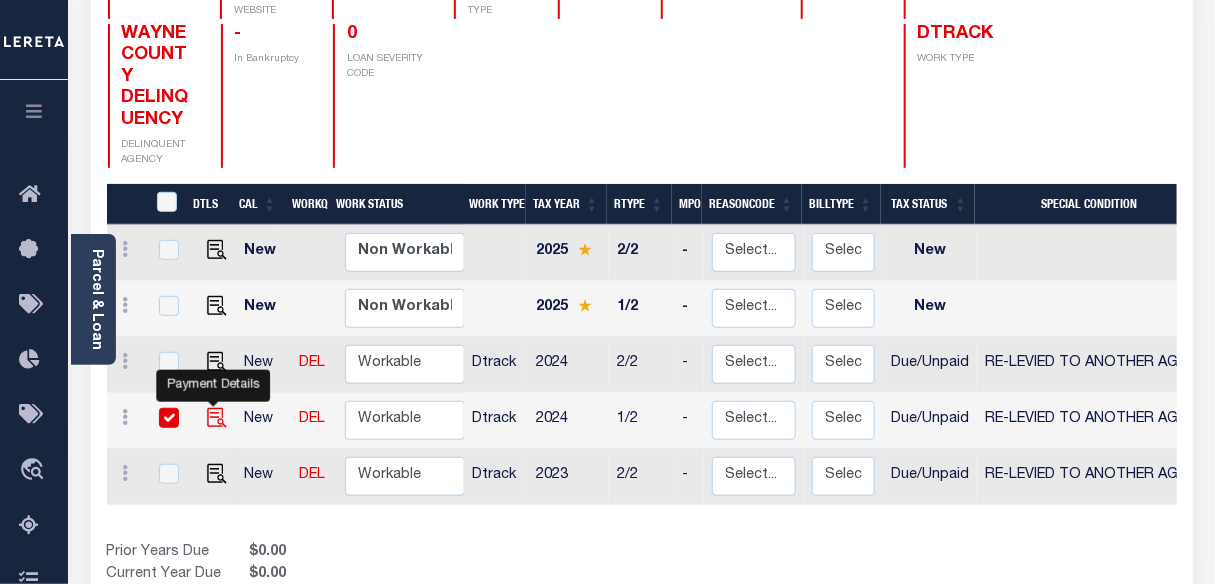 checkbox on "true" 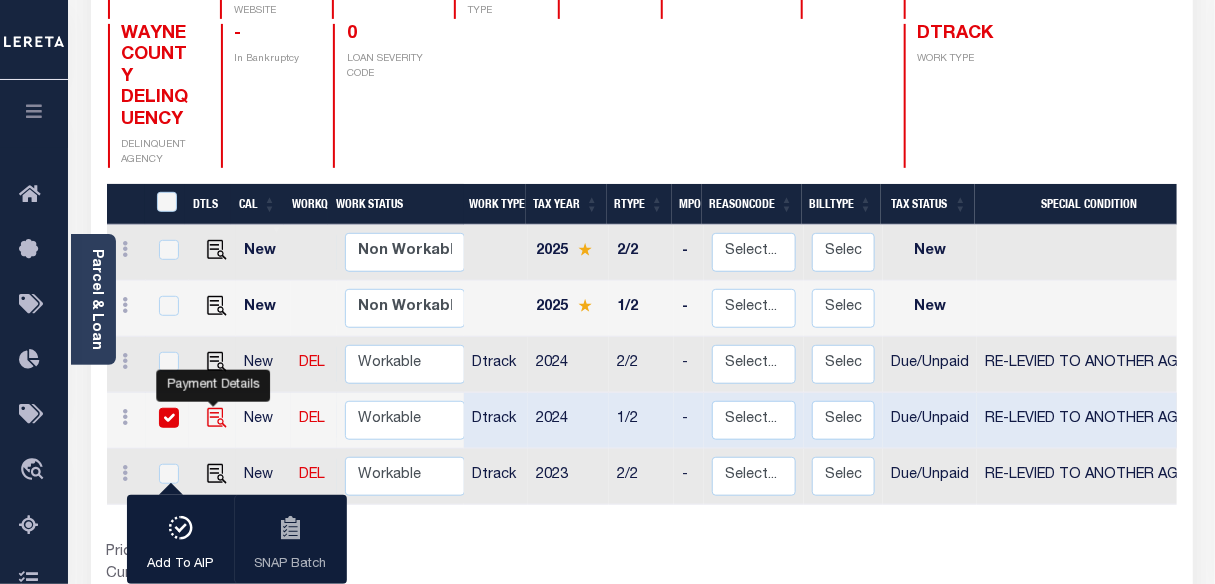 click at bounding box center [217, 418] 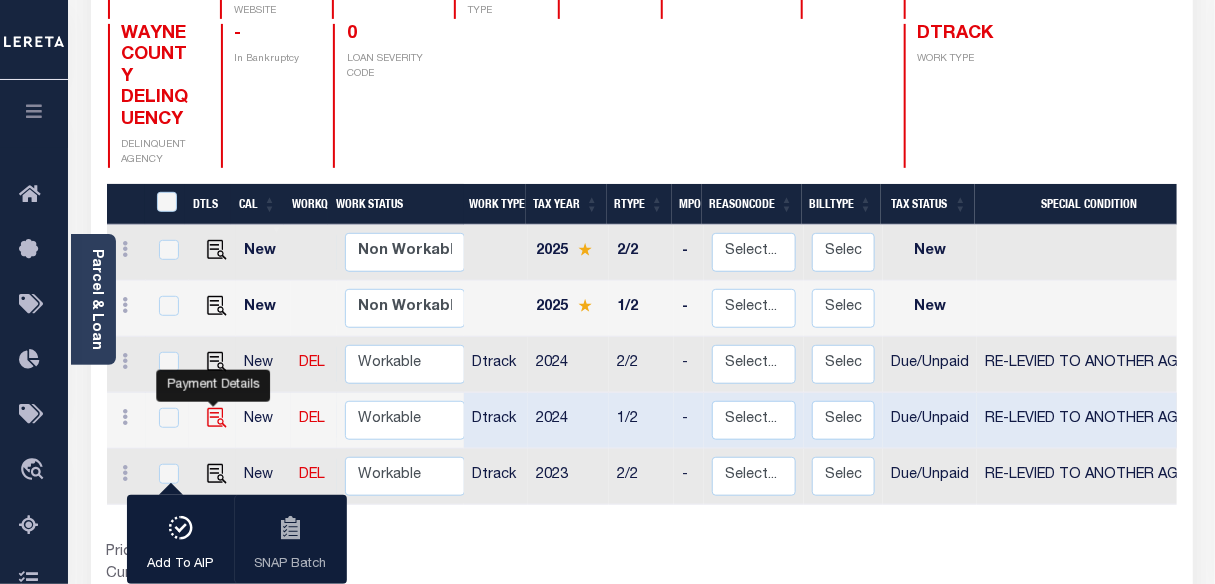 checkbox on "false" 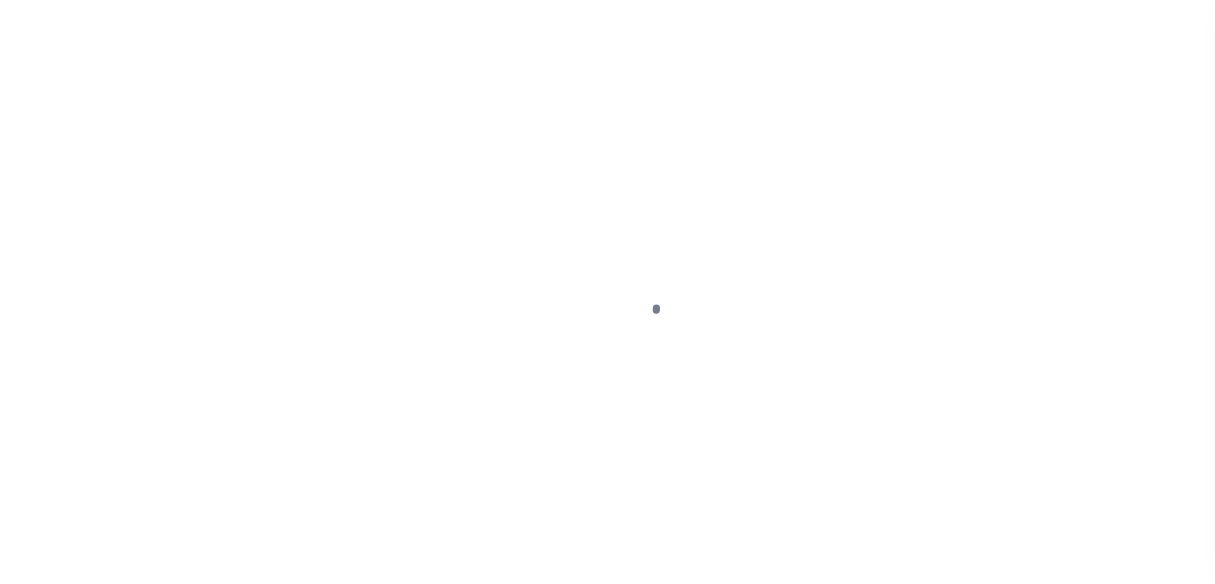 select on "DUE" 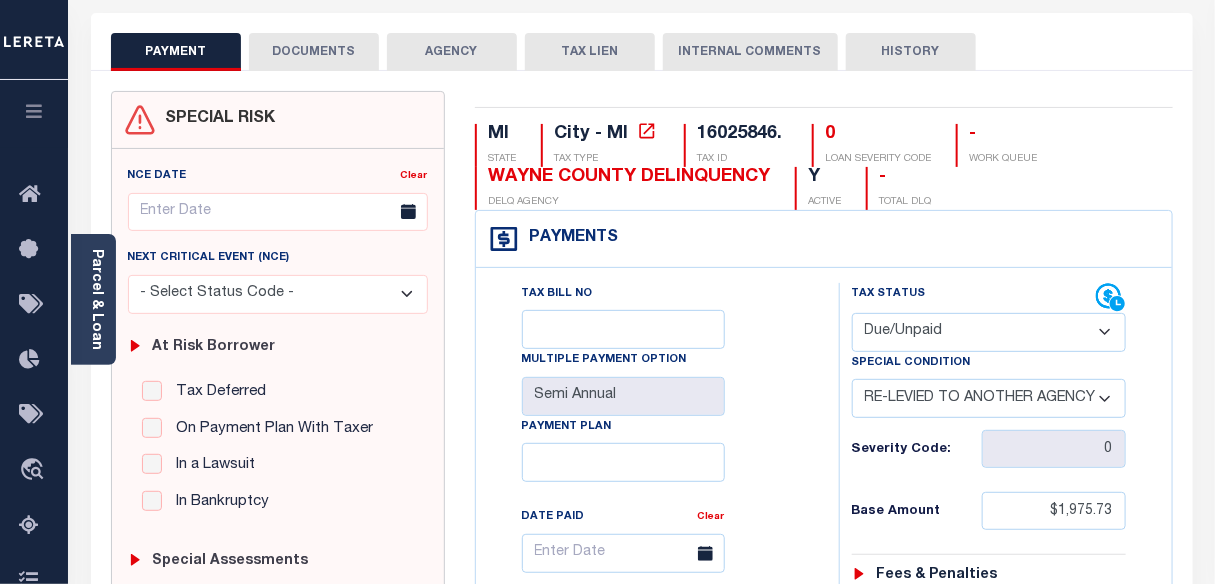 scroll, scrollTop: 90, scrollLeft: 0, axis: vertical 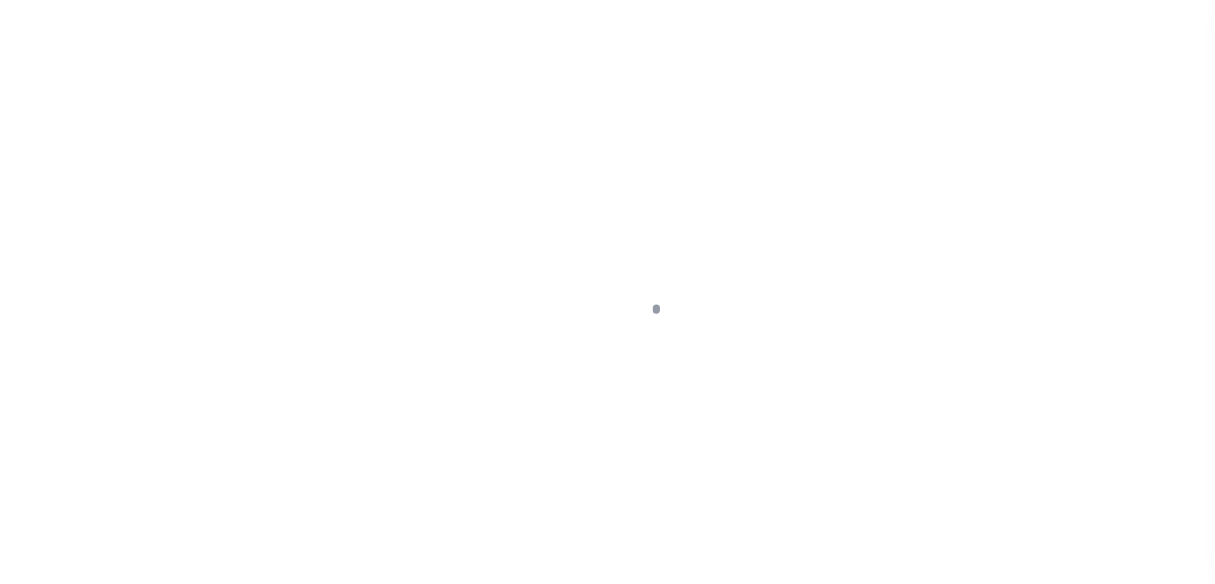select on "DUE" 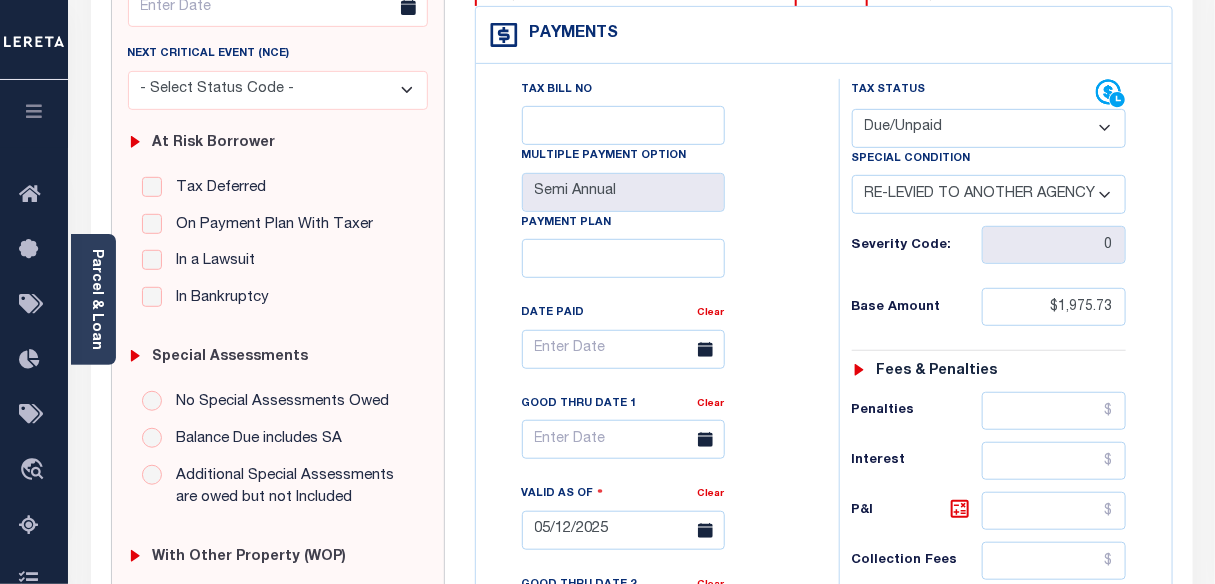 scroll, scrollTop: 363, scrollLeft: 0, axis: vertical 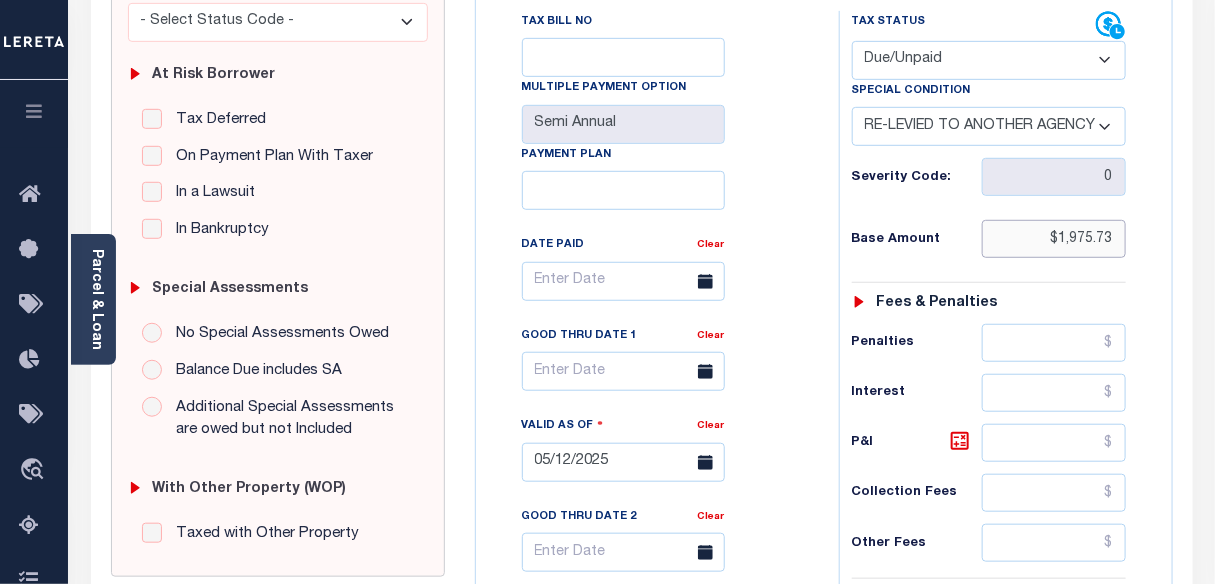 drag, startPoint x: 1060, startPoint y: 239, endPoint x: 1119, endPoint y: 243, distance: 59.135437 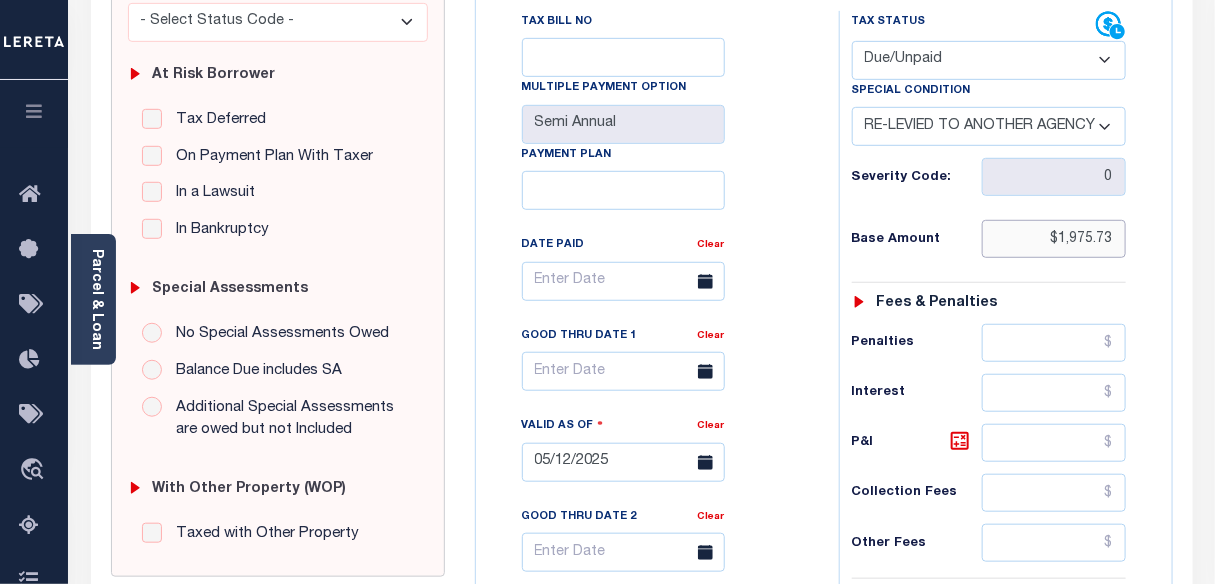 click on "$1,975.73" at bounding box center [1054, 239] 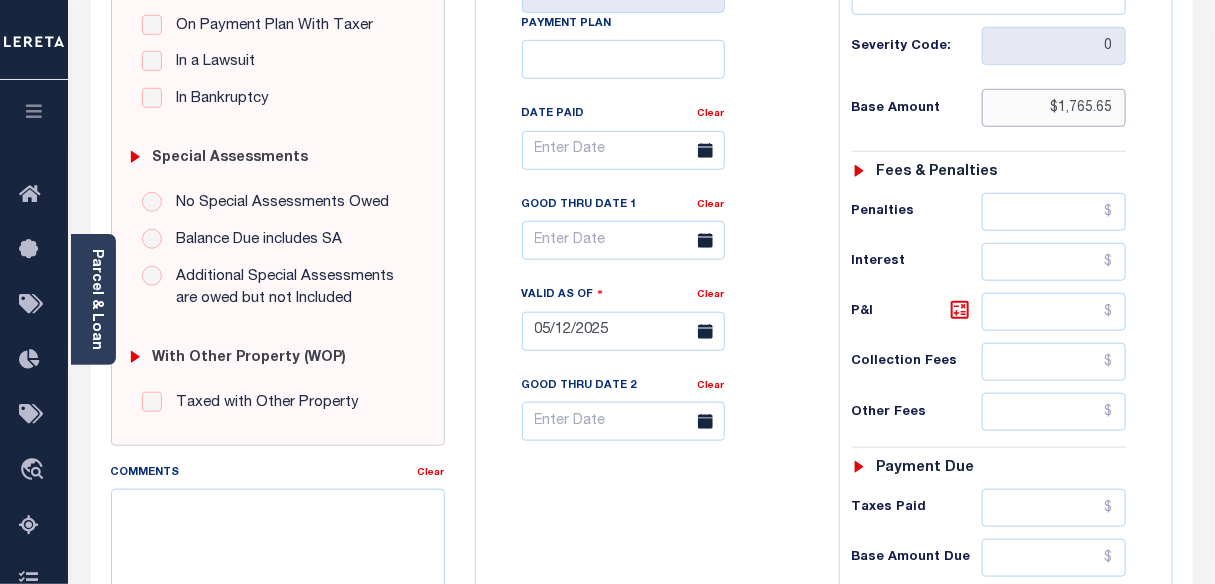 scroll, scrollTop: 545, scrollLeft: 0, axis: vertical 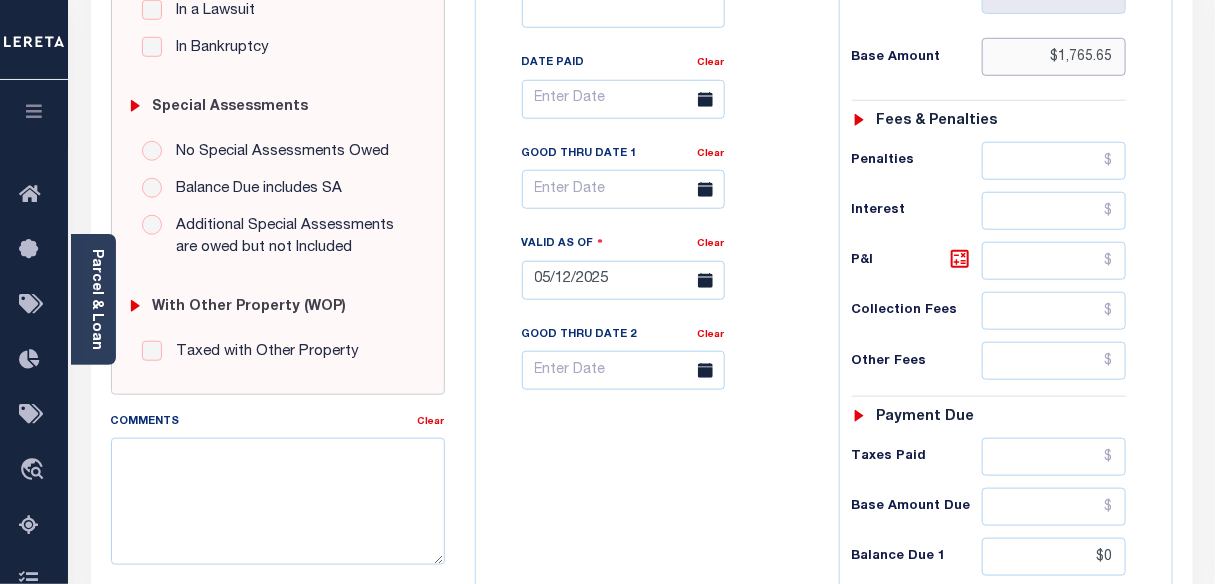 type on "$1,765.65" 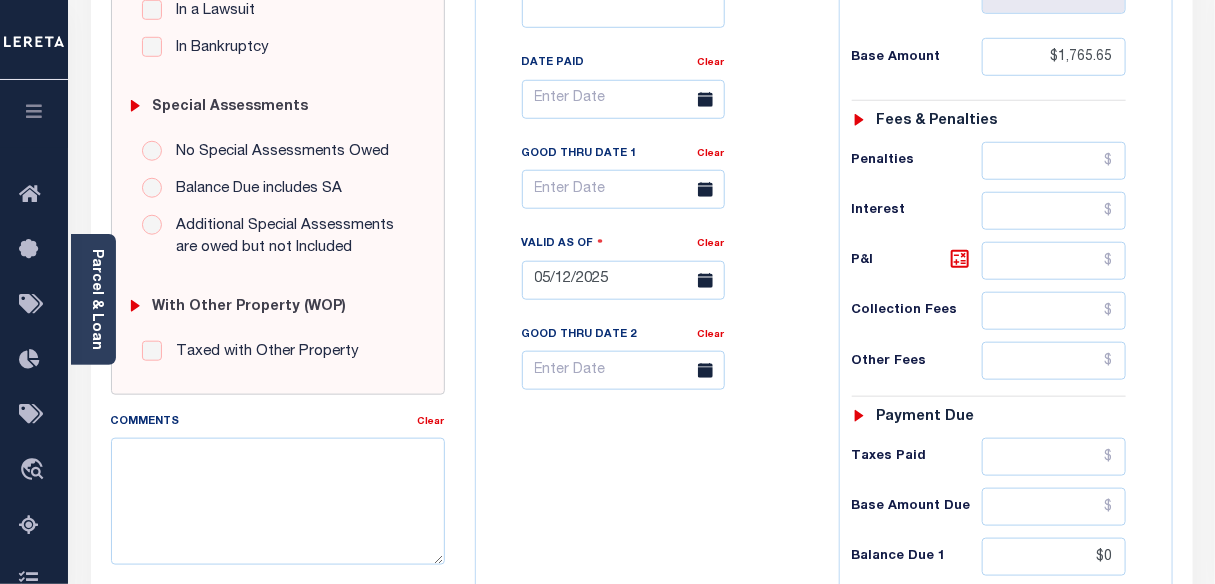 type on "08/07/2025" 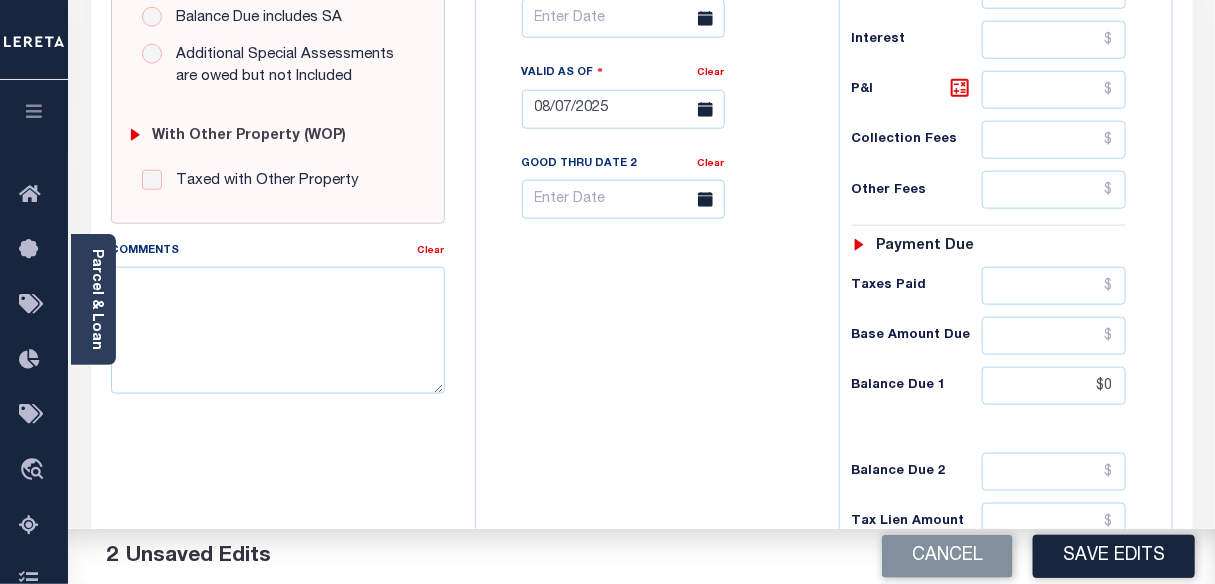 scroll, scrollTop: 818, scrollLeft: 0, axis: vertical 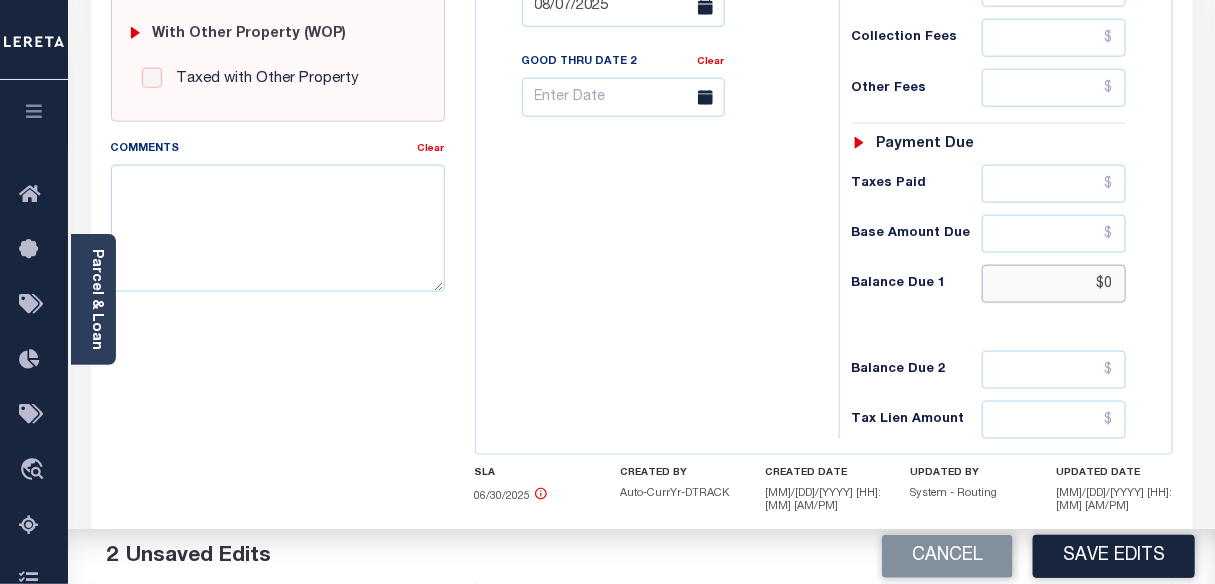 drag, startPoint x: 1085, startPoint y: 283, endPoint x: 1101, endPoint y: 283, distance: 16 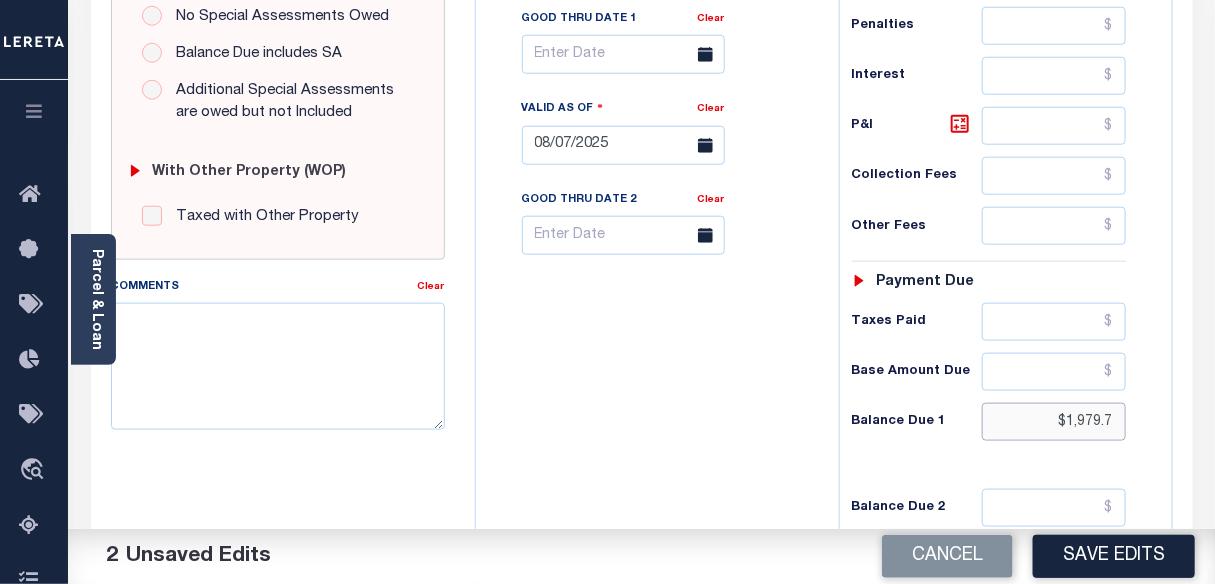 scroll, scrollTop: 636, scrollLeft: 0, axis: vertical 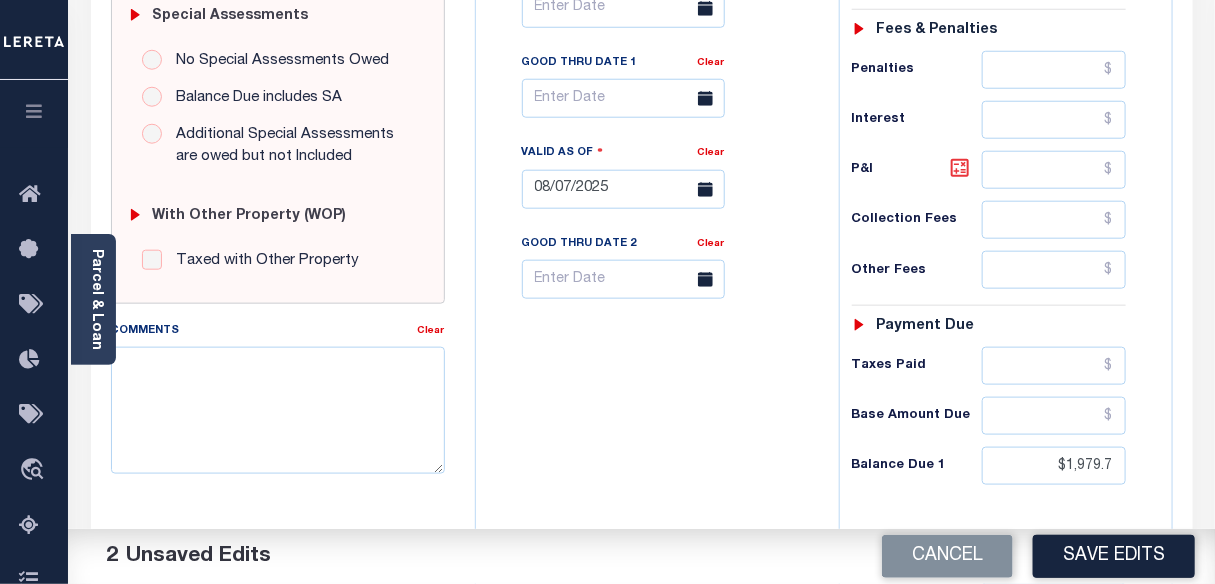 type on "$1,979.70" 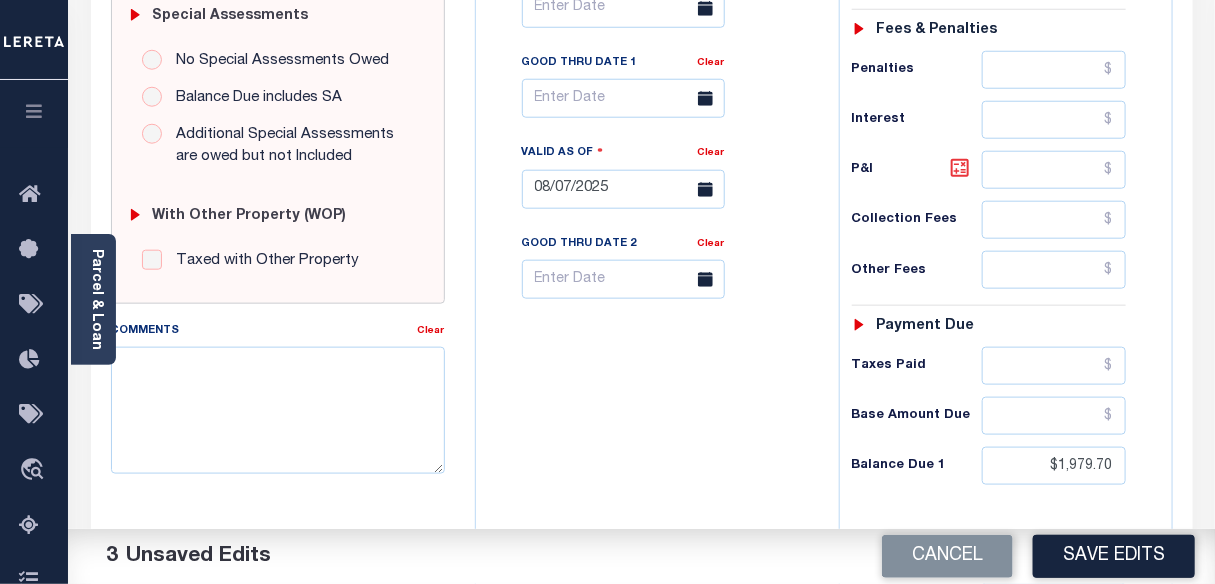 click 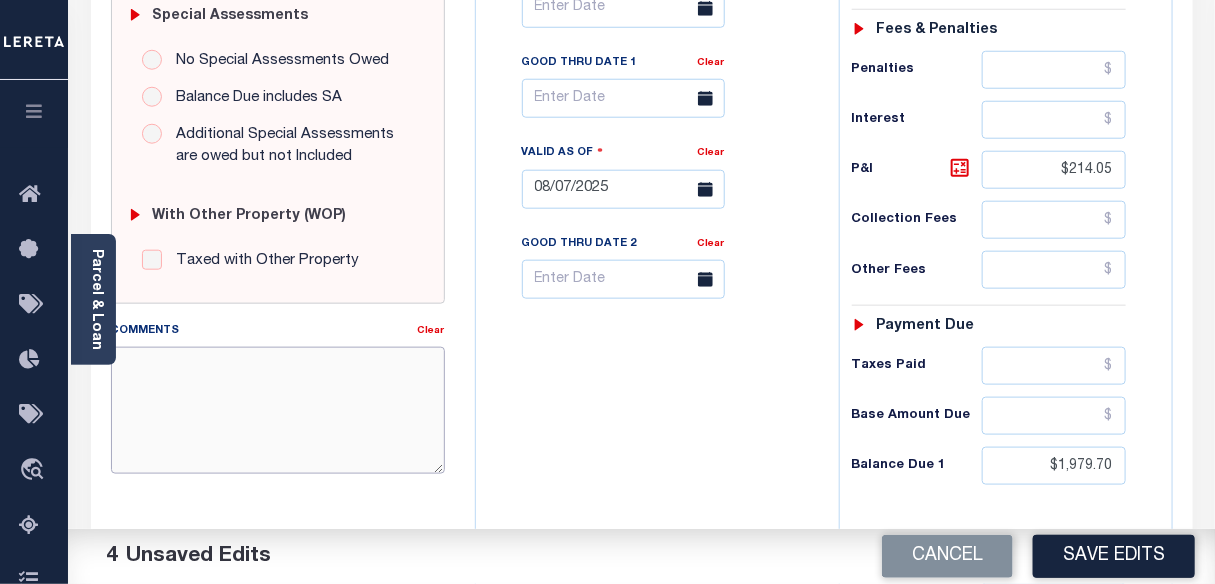 click on "Comments" at bounding box center [278, 410] 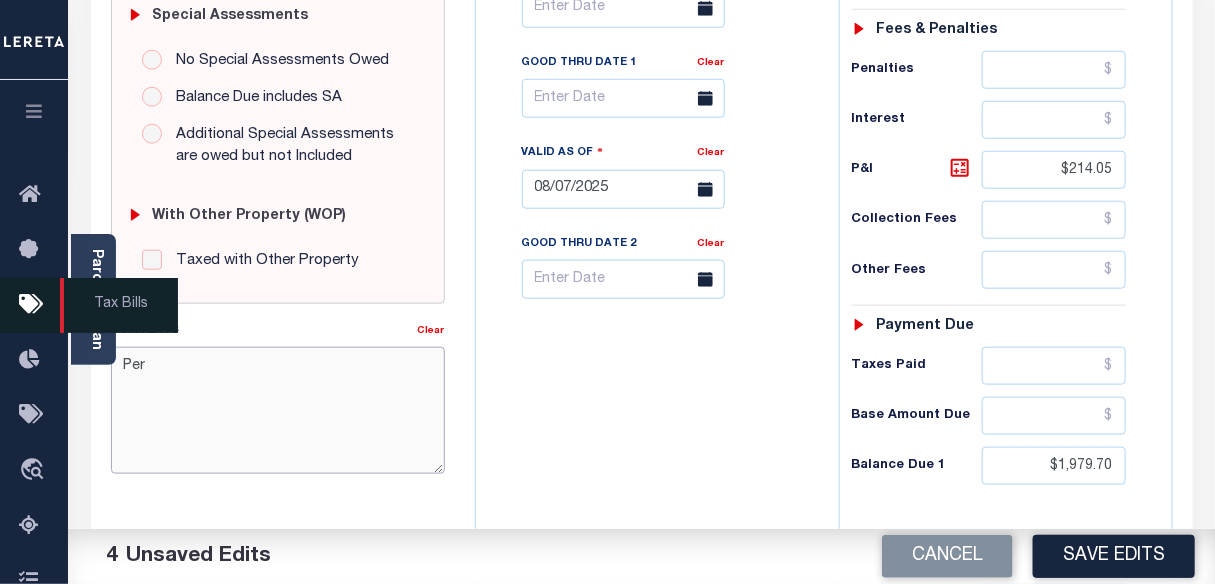 type on "Per" 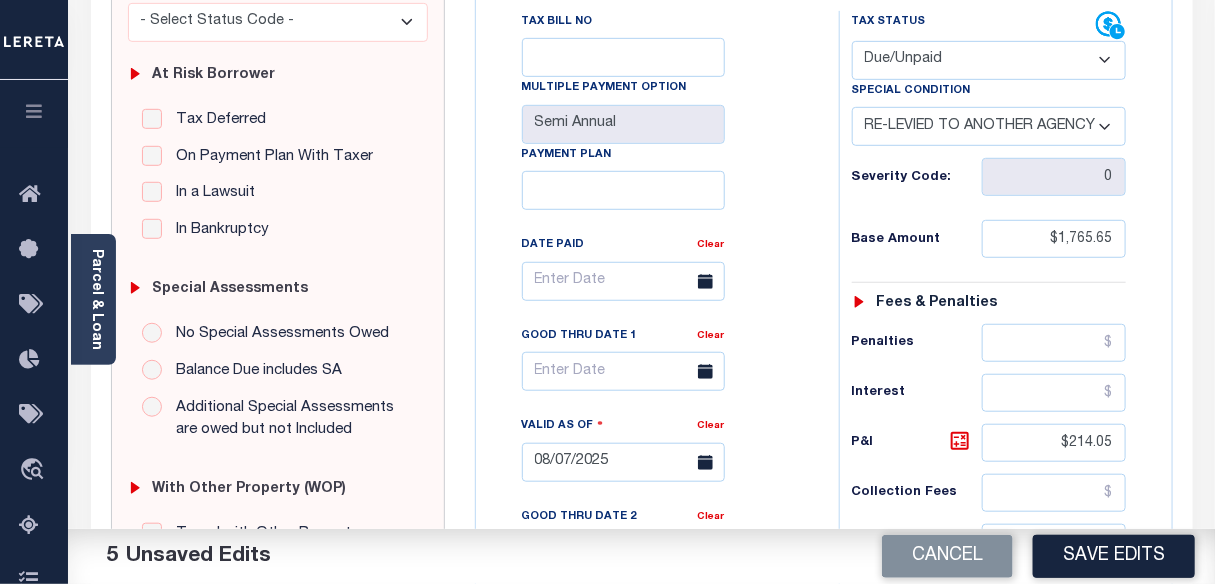 scroll, scrollTop: 0, scrollLeft: 0, axis: both 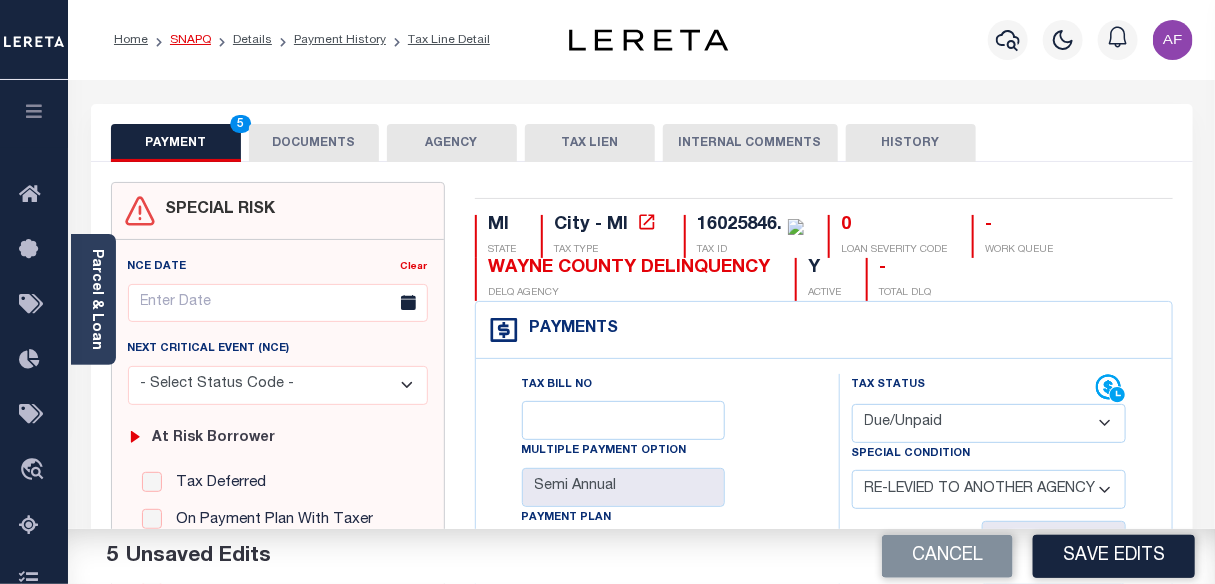 click on "SNAPQ" at bounding box center [190, 40] 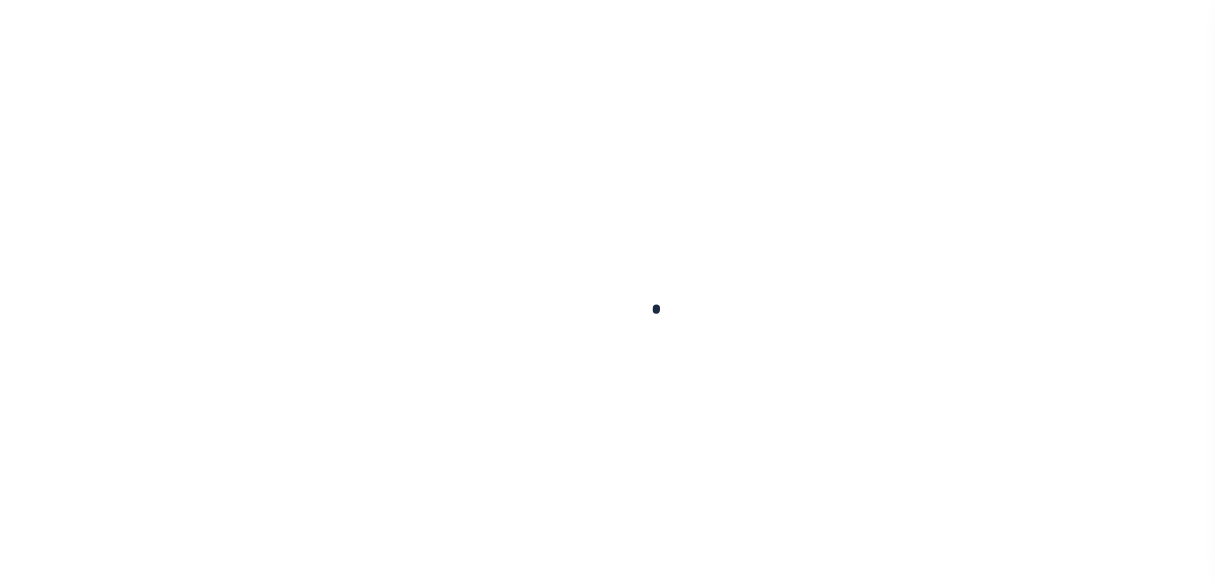 scroll, scrollTop: 0, scrollLeft: 0, axis: both 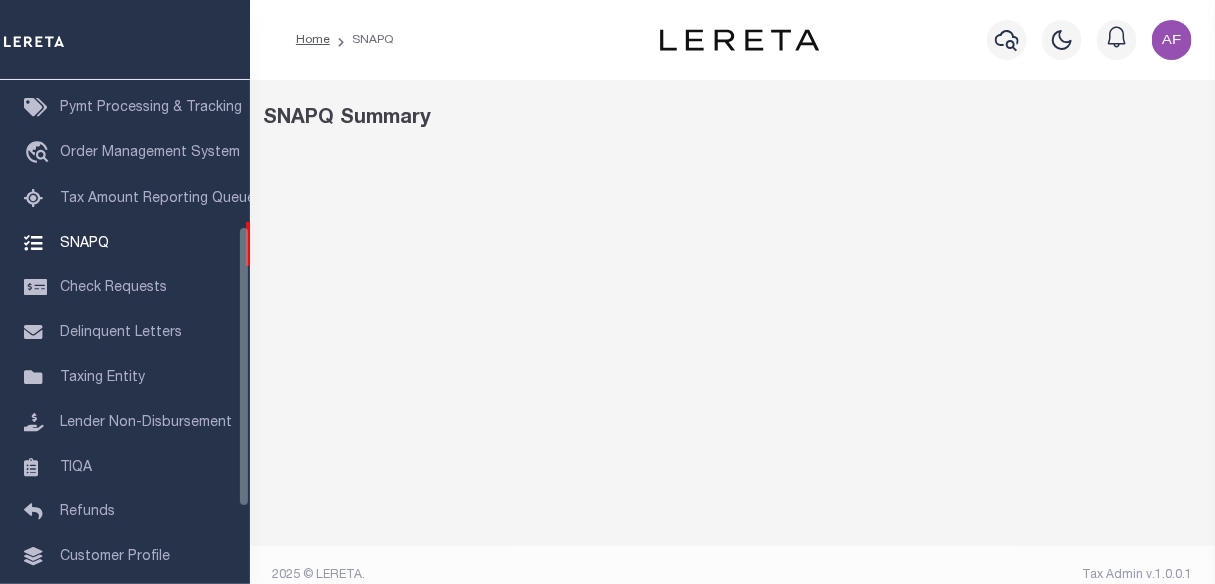 select on "100" 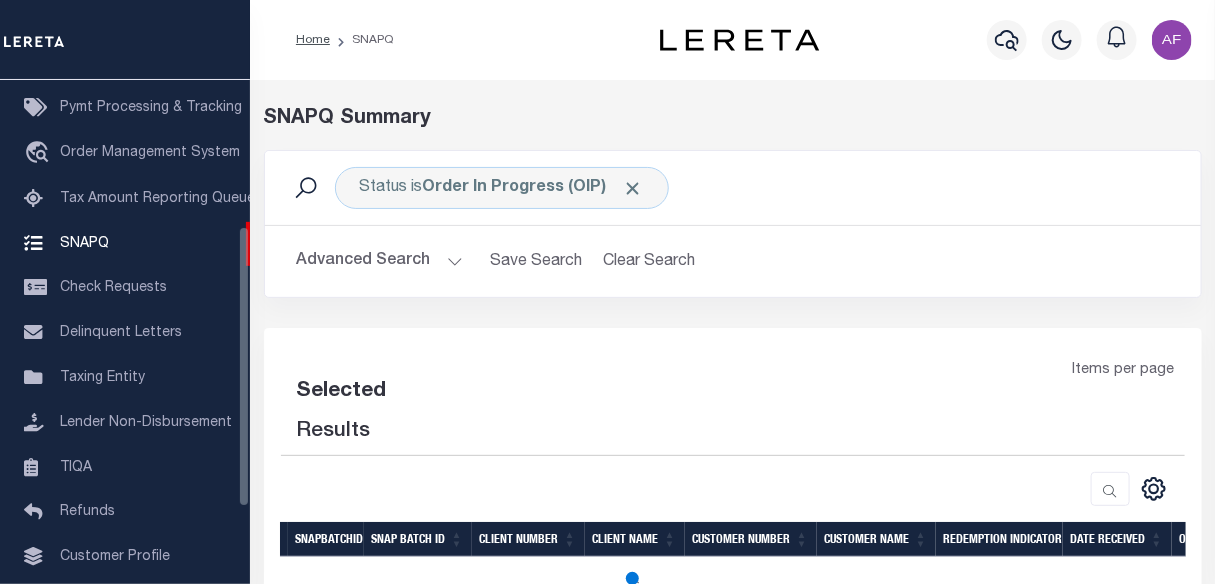 select on "100" 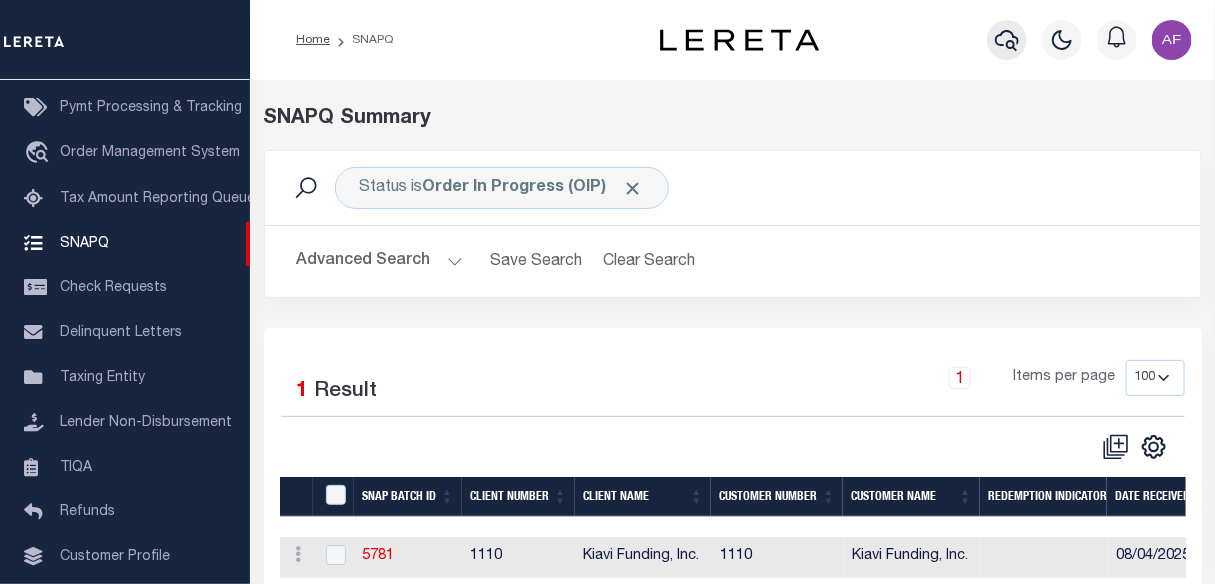 click 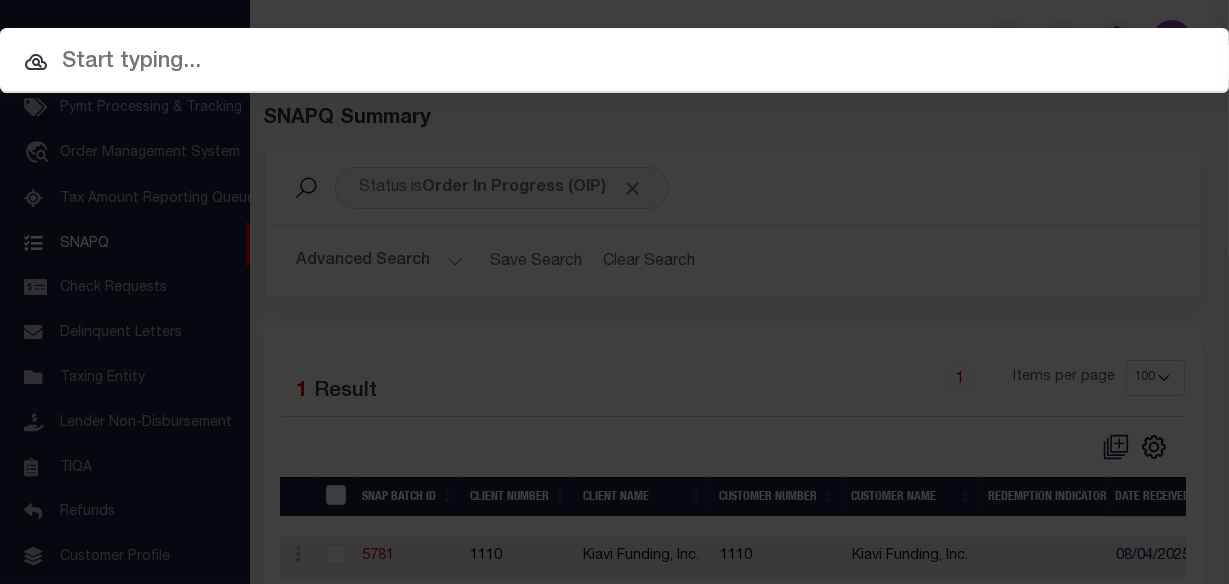 paste on "5768" 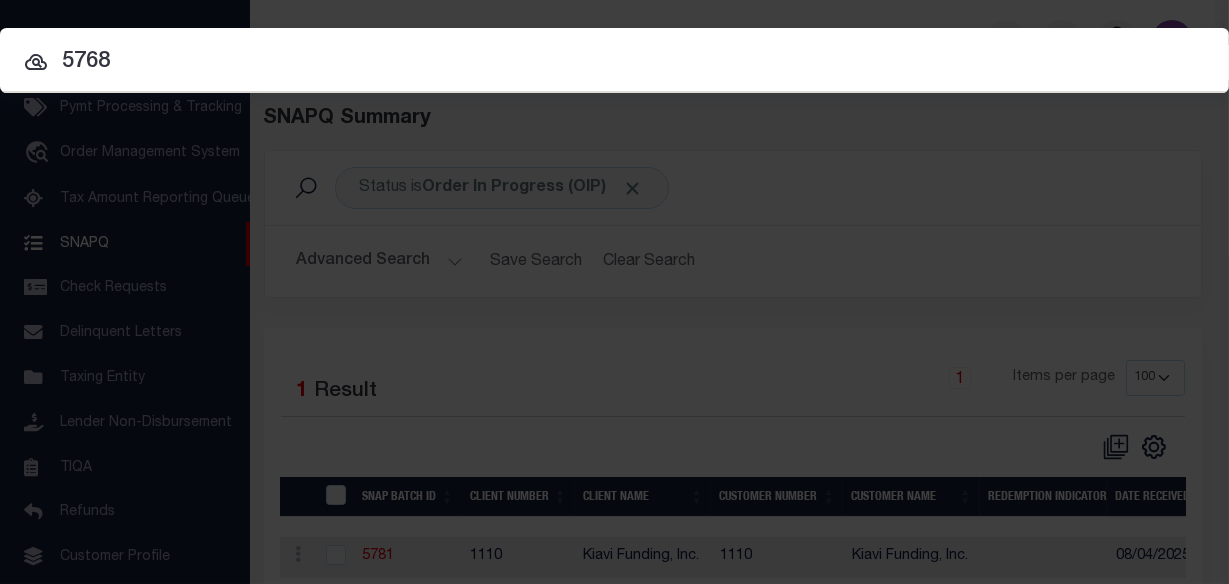type on "5768" 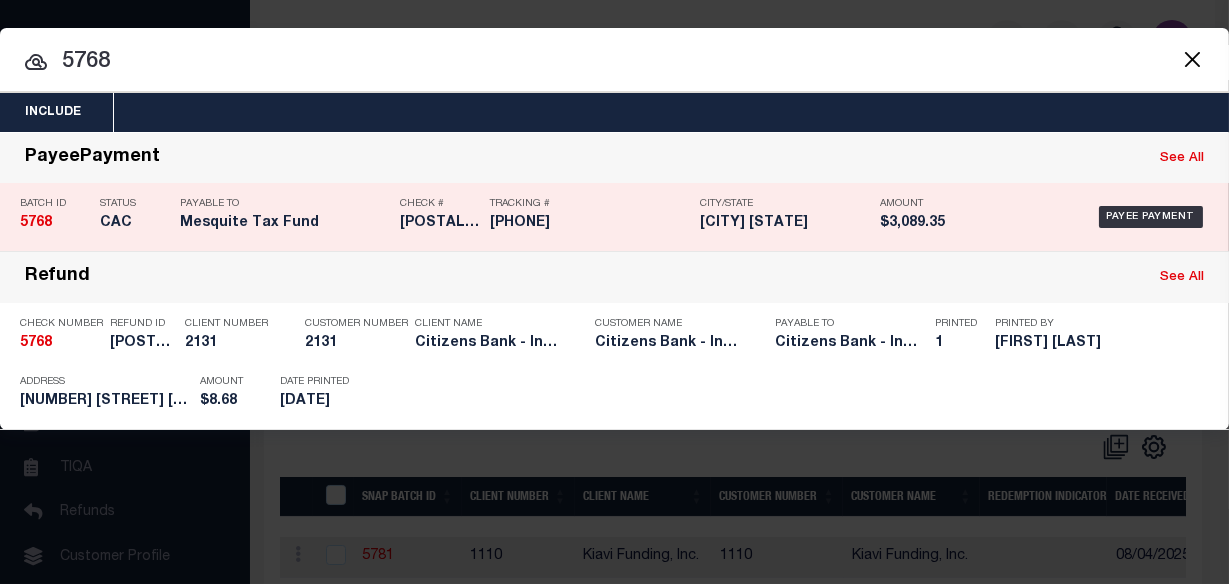 click on "City/State
[CITY] [STATE]" at bounding box center [785, 217] 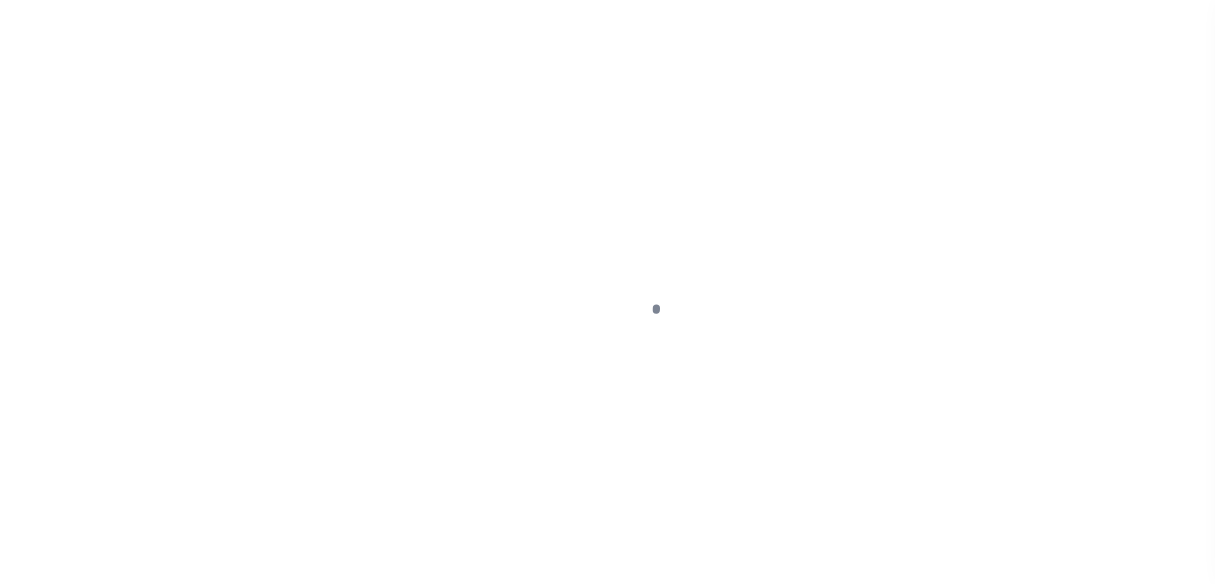 select on "CAC" 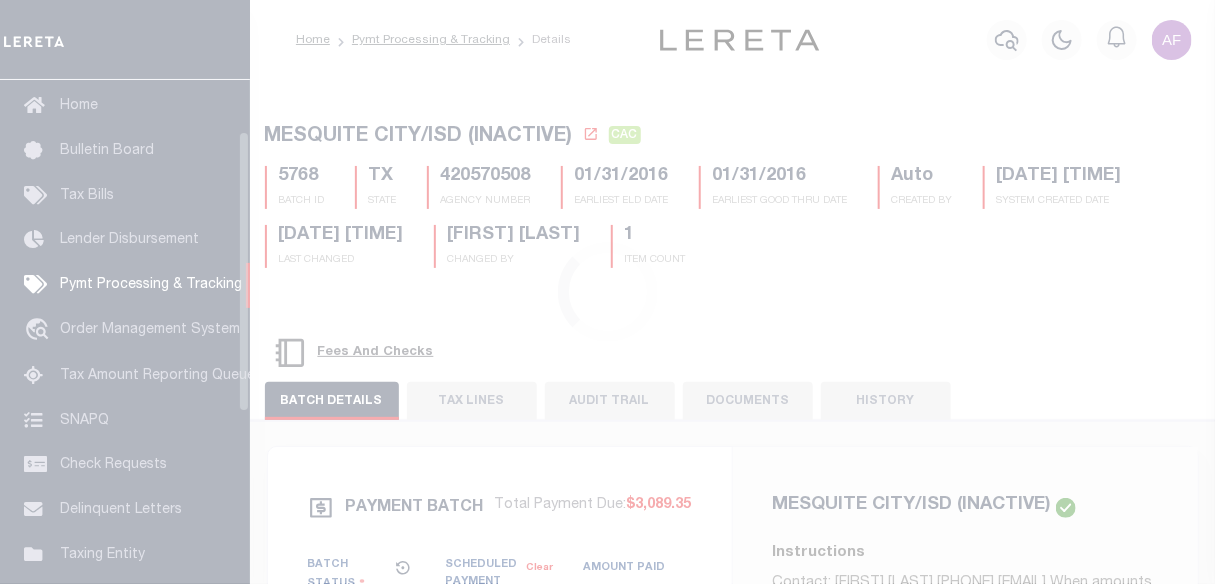 scroll, scrollTop: 92, scrollLeft: 0, axis: vertical 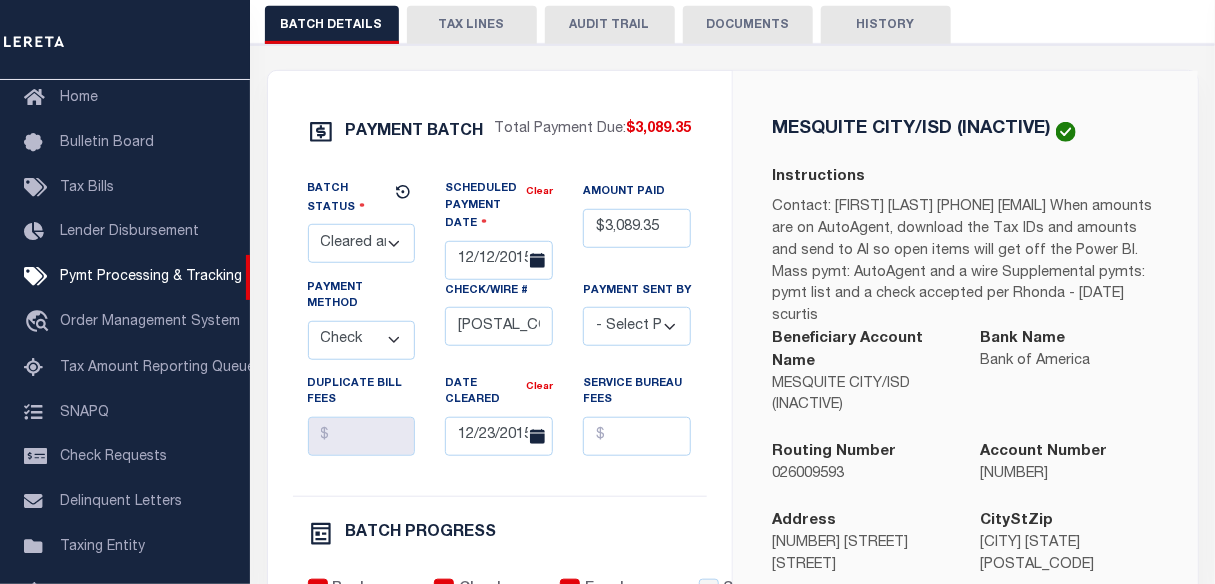 click on "- Select Status -
Scheduled for Payment
Ready For Payment
Payment Sent
Cleared and Complete
New Check Needed
Research Required
Awaiting Funds
Refund Required
Refund Logged
Refunded
Payment Received
Payment Recd - Ctfd
Ready for Wire
Ready for ACH
Ready for File
Refund Requested
Payment Returned
Payment File Sent
Receipt Received" at bounding box center (362, 243) 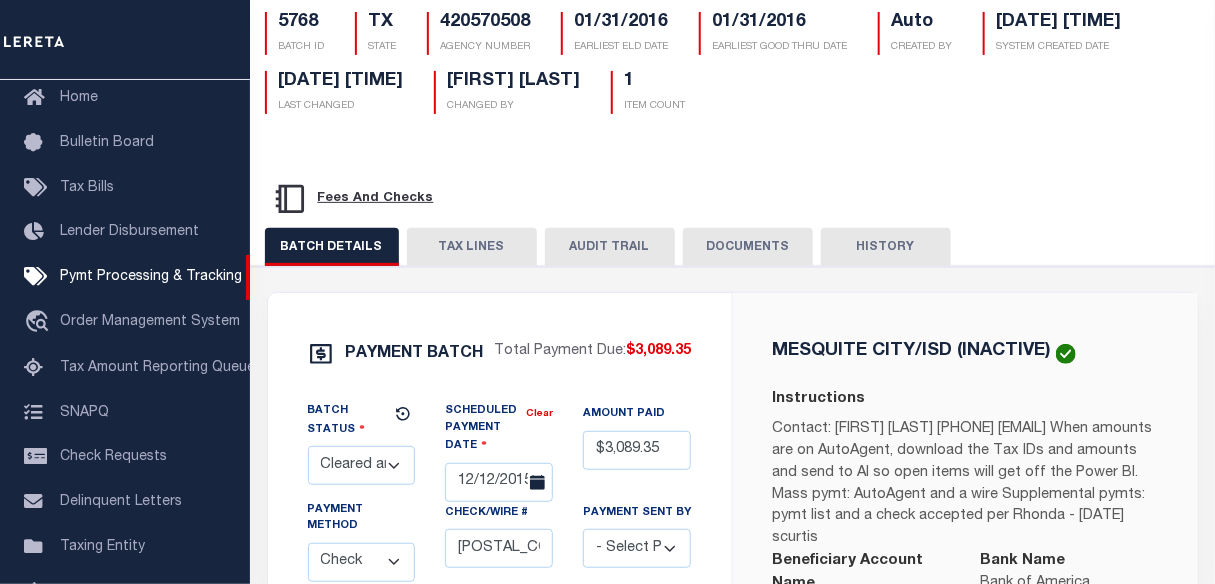 scroll, scrollTop: 12, scrollLeft: 0, axis: vertical 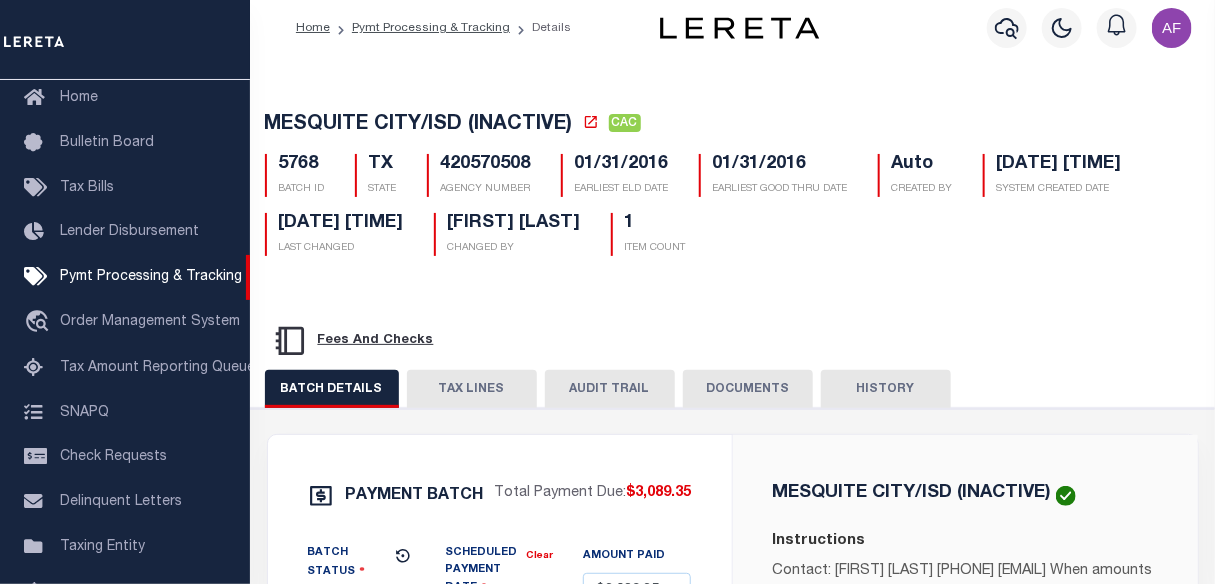 click on "TAX LINES" at bounding box center (472, 389) 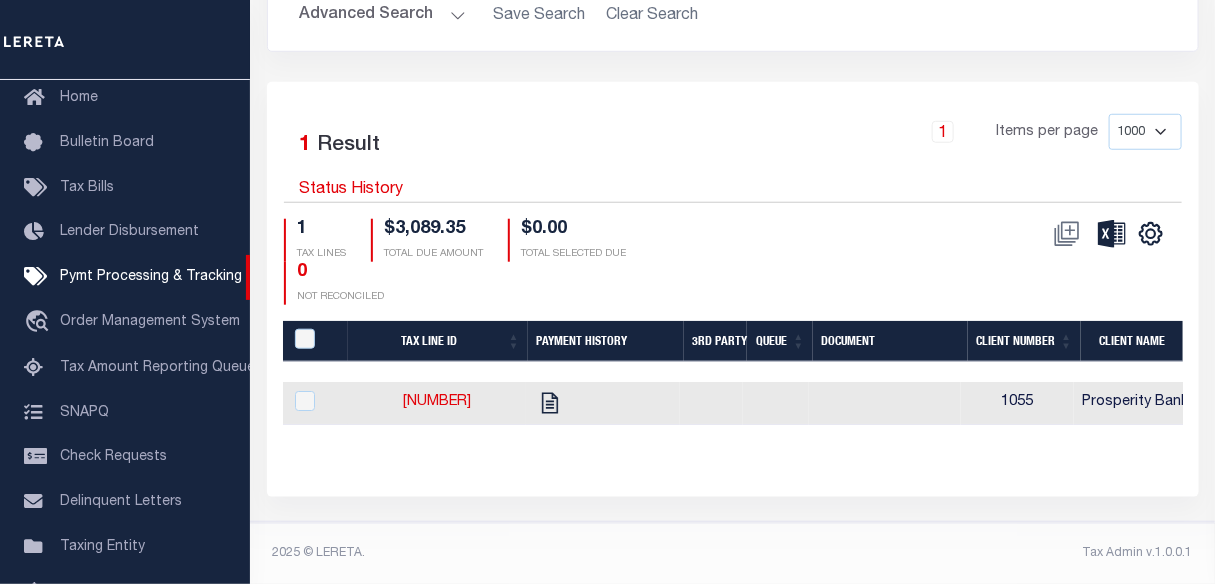 scroll, scrollTop: 558, scrollLeft: 0, axis: vertical 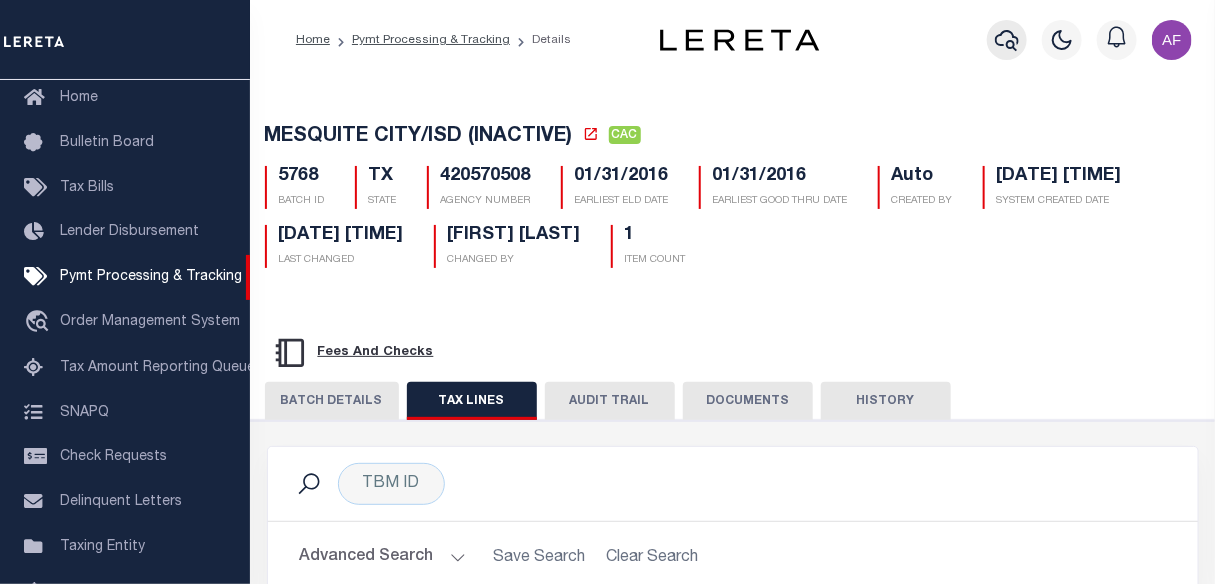 click at bounding box center (1007, 40) 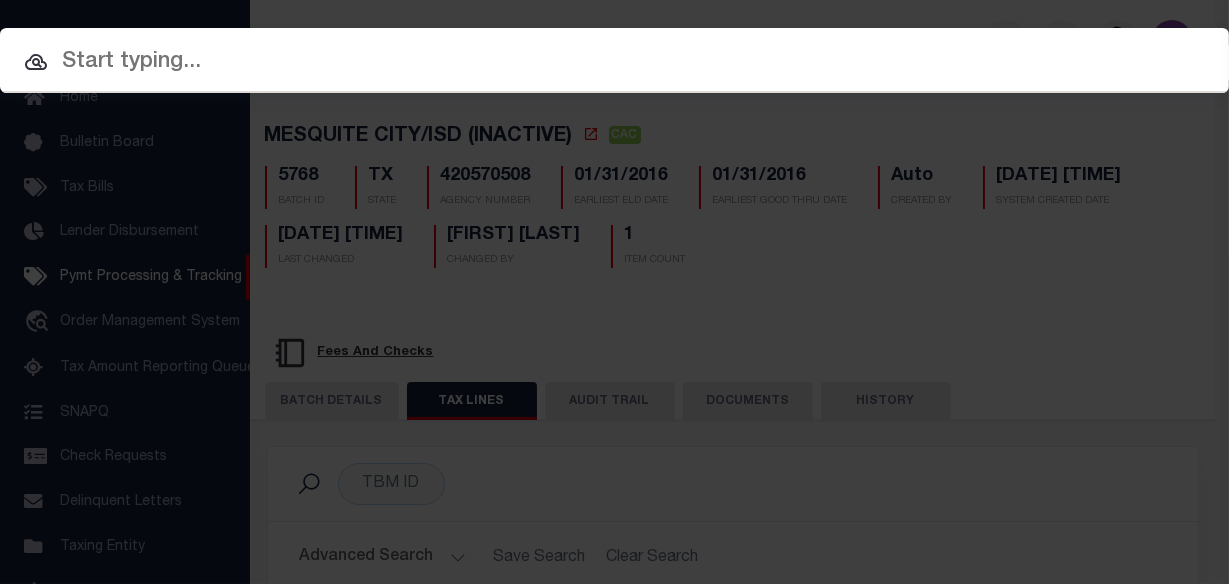paste on "5757" 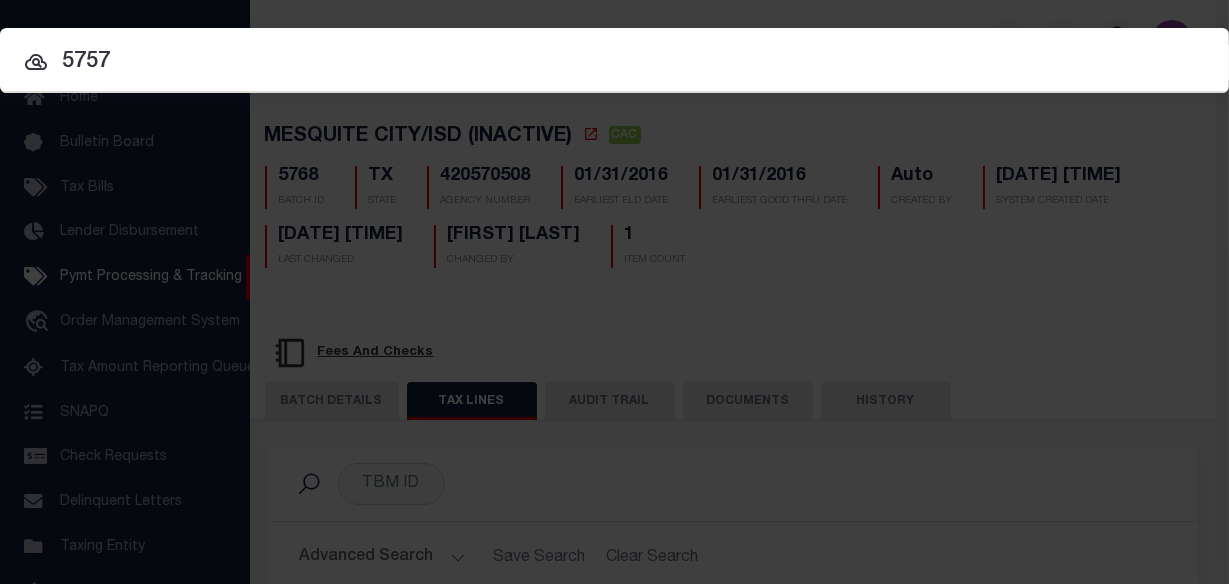 click on "5757" at bounding box center [614, 62] 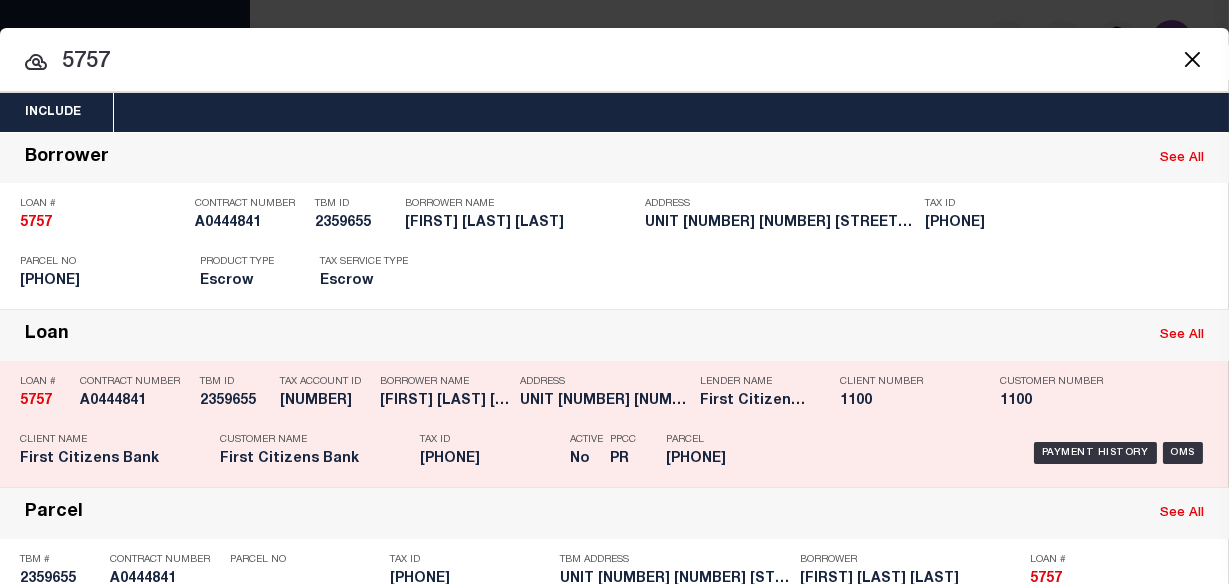 click on "Client Number
1100" at bounding box center [905, 395] 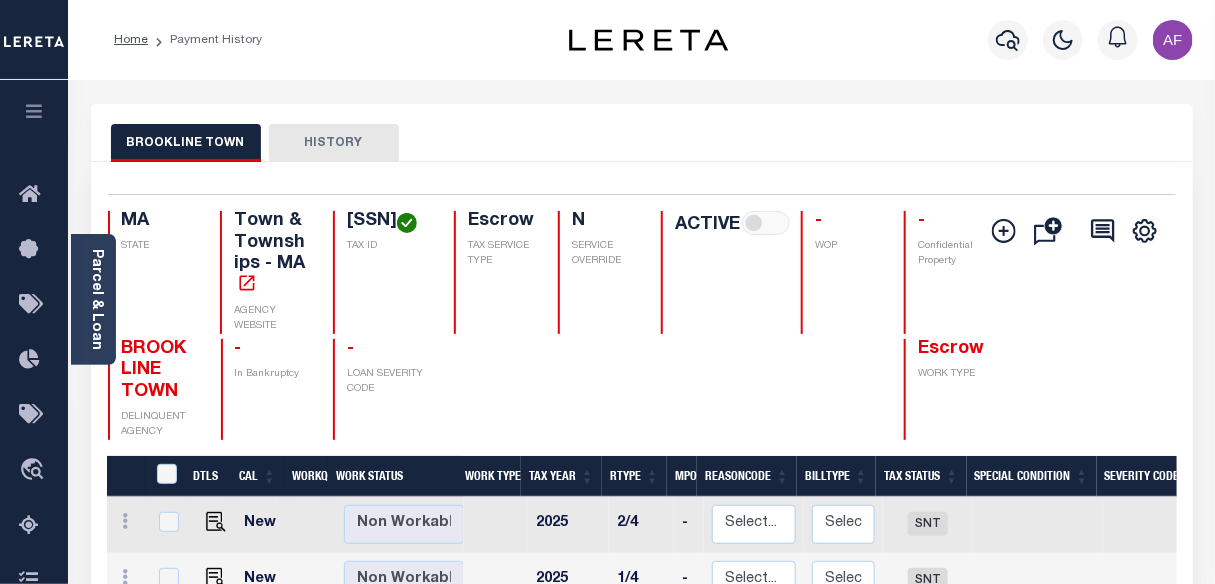 scroll, scrollTop: 181, scrollLeft: 0, axis: vertical 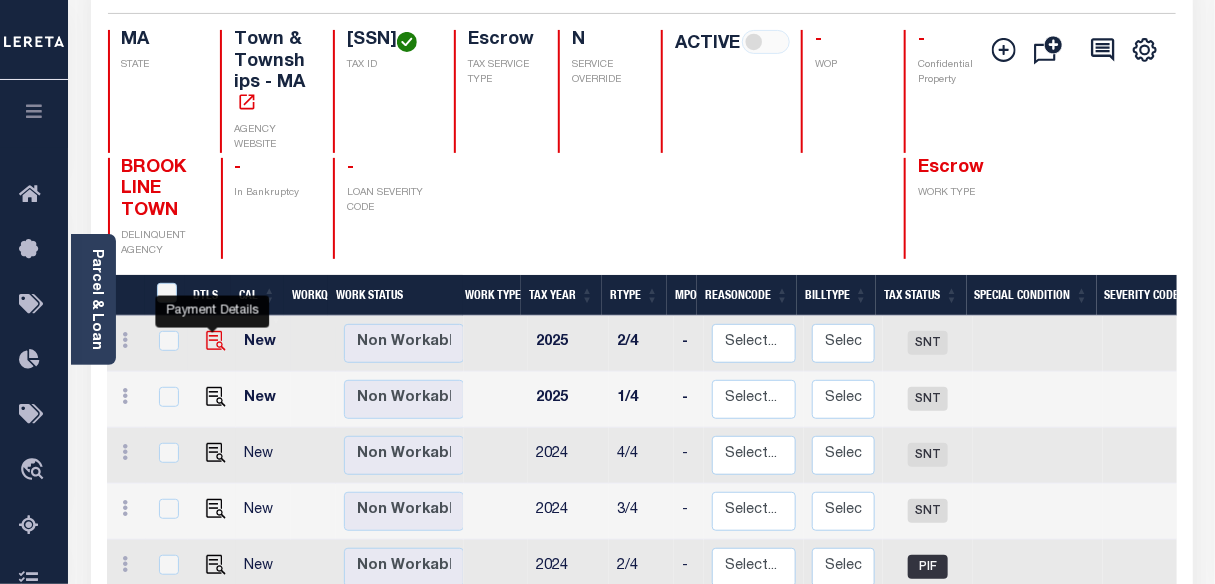 click at bounding box center [216, 341] 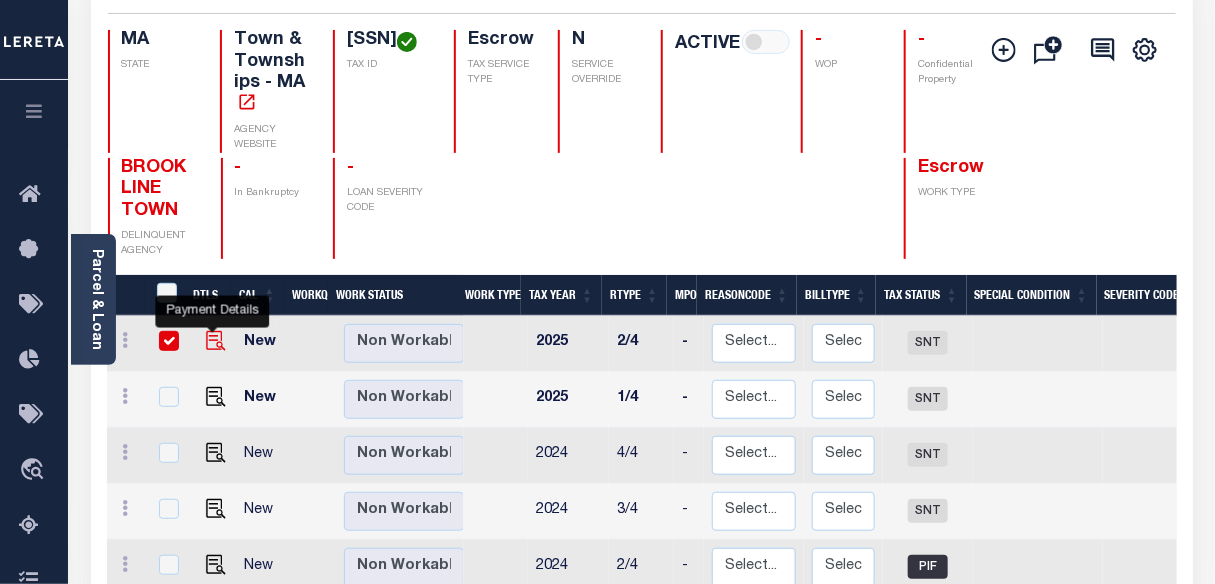 checkbox on "true" 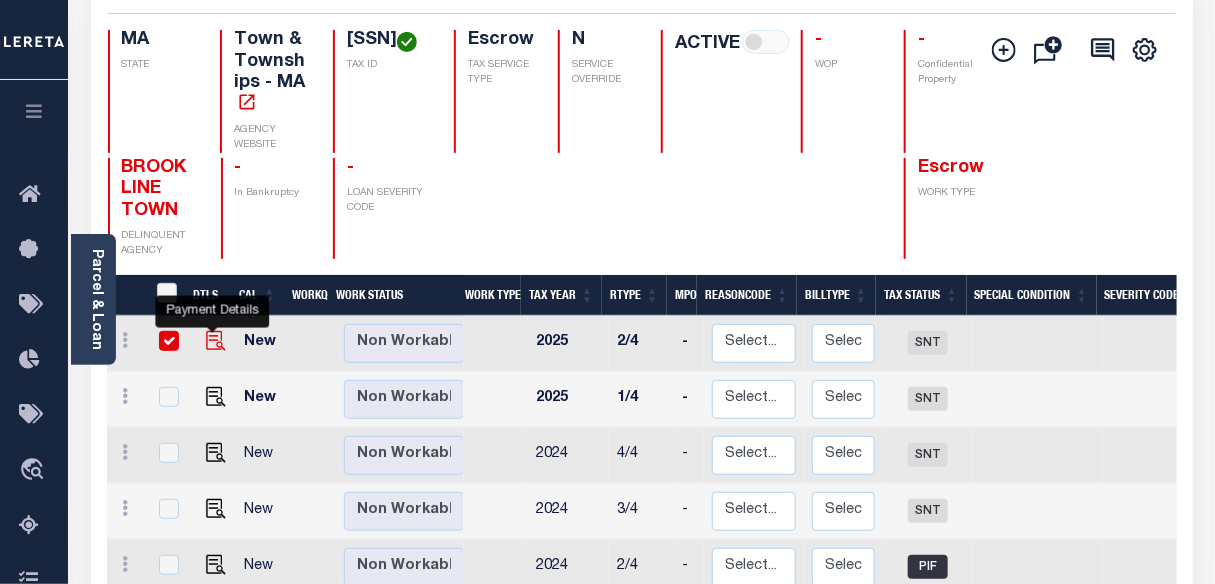 checkbox on "true" 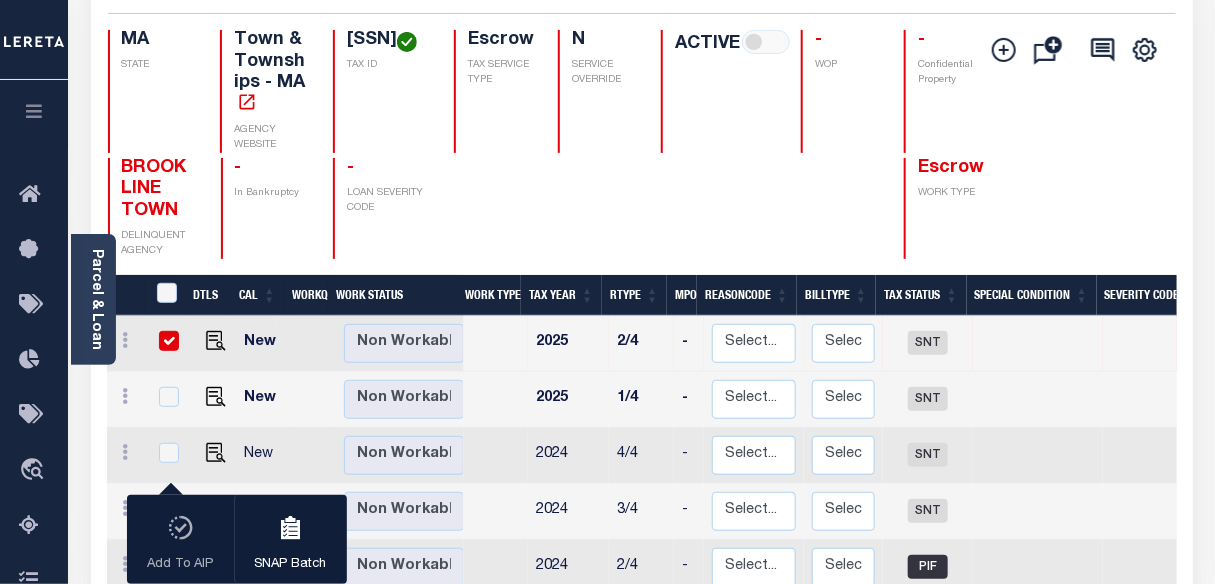 scroll, scrollTop: 1, scrollLeft: 0, axis: vertical 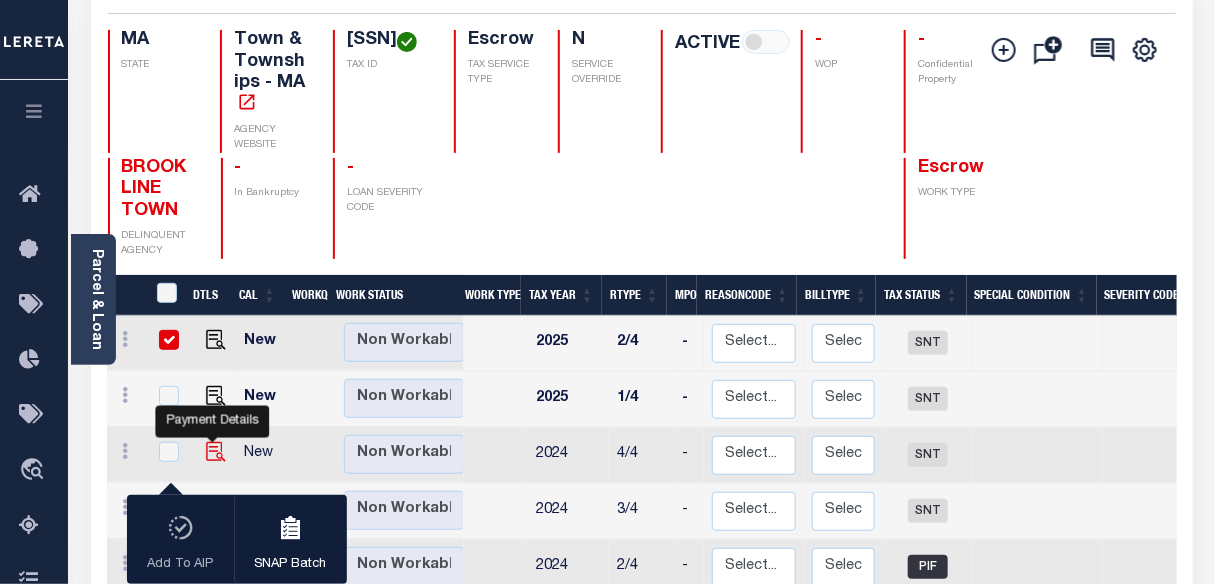 click at bounding box center [216, 452] 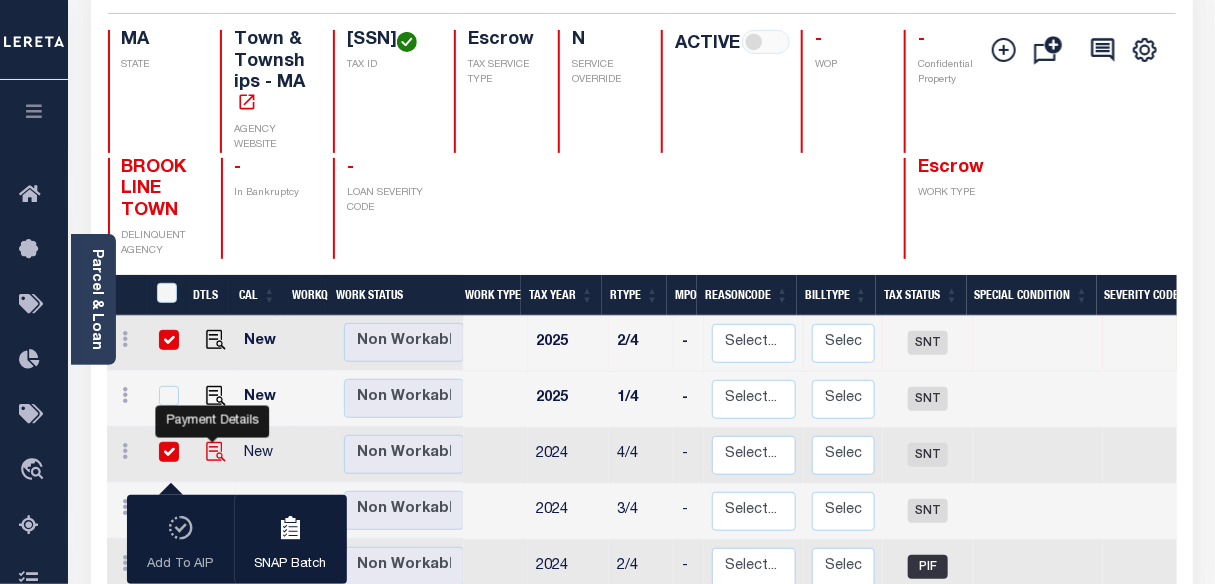 checkbox on "true" 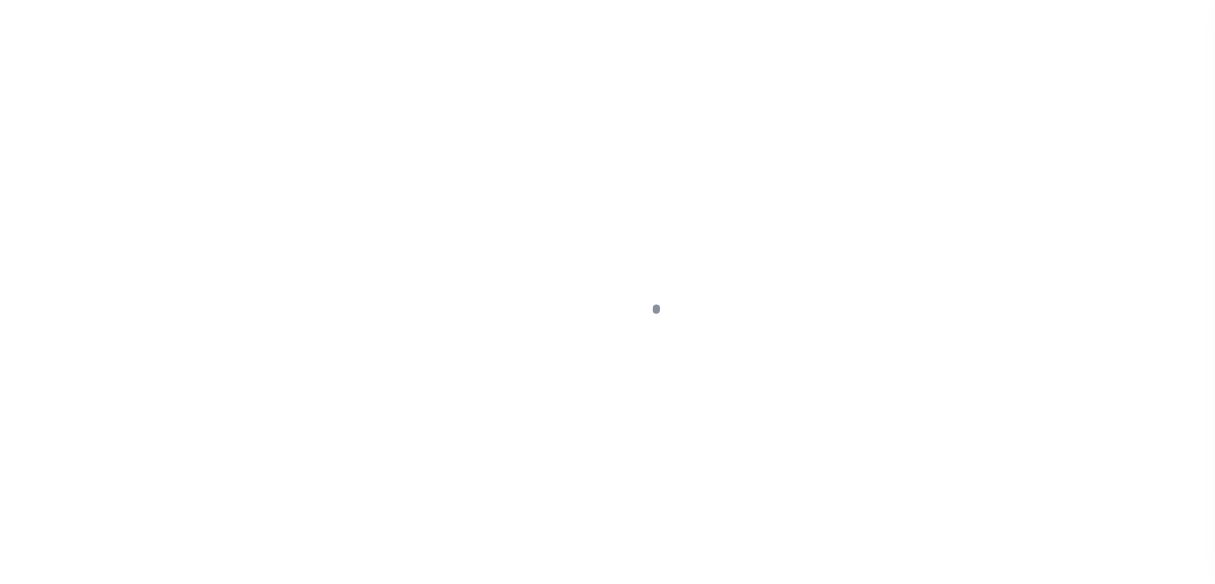 select on "SNT" 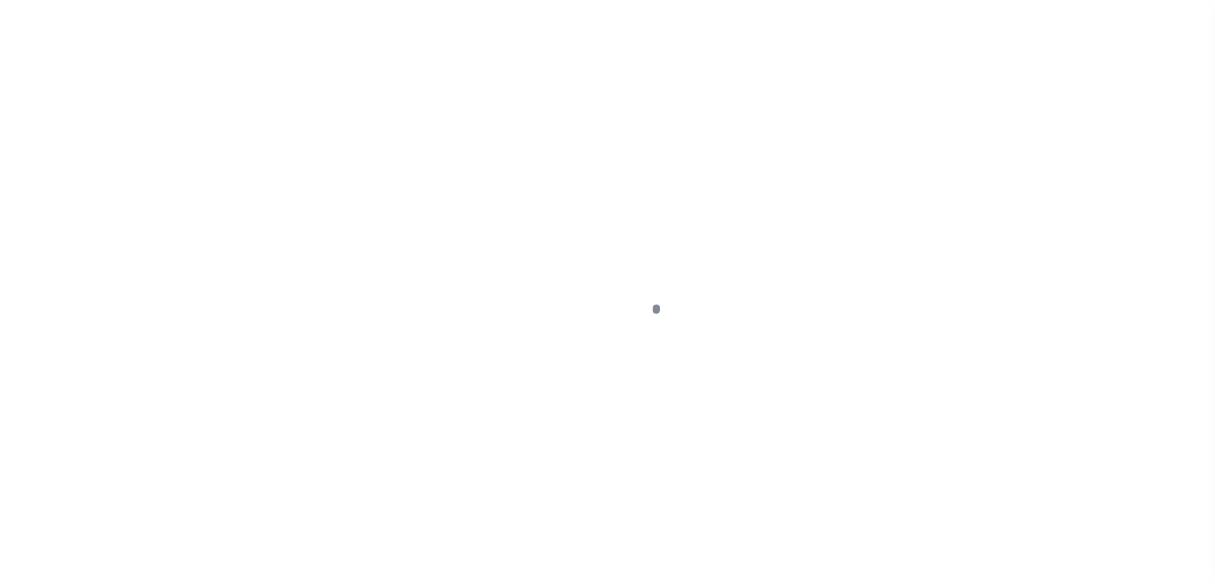 select on "SNT" 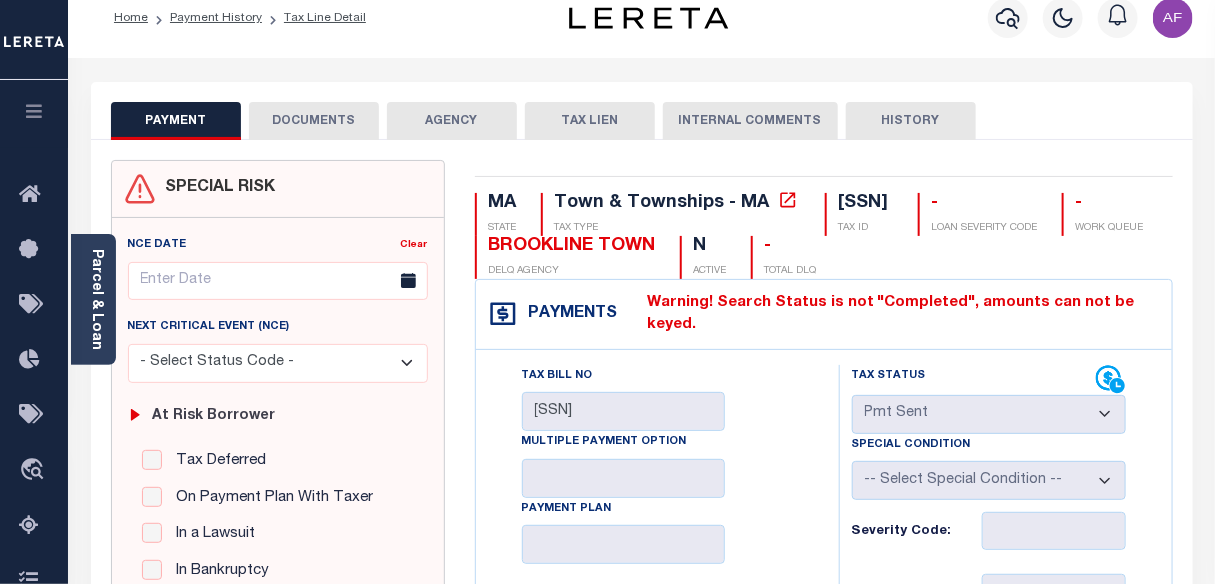 scroll, scrollTop: 19, scrollLeft: 0, axis: vertical 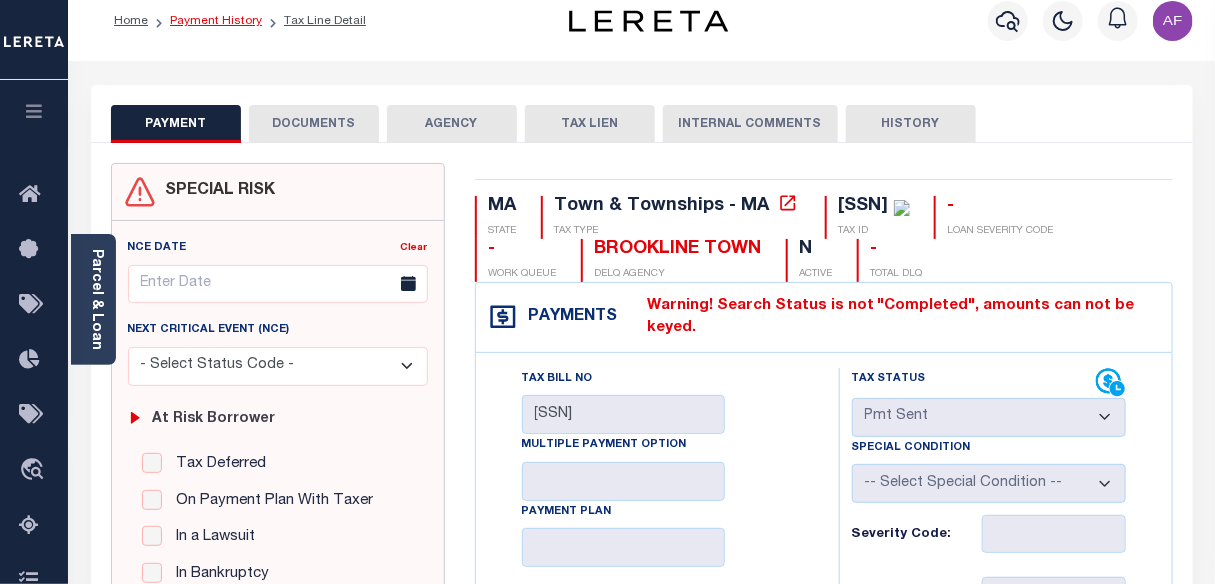 click on "Payment History" at bounding box center [216, 21] 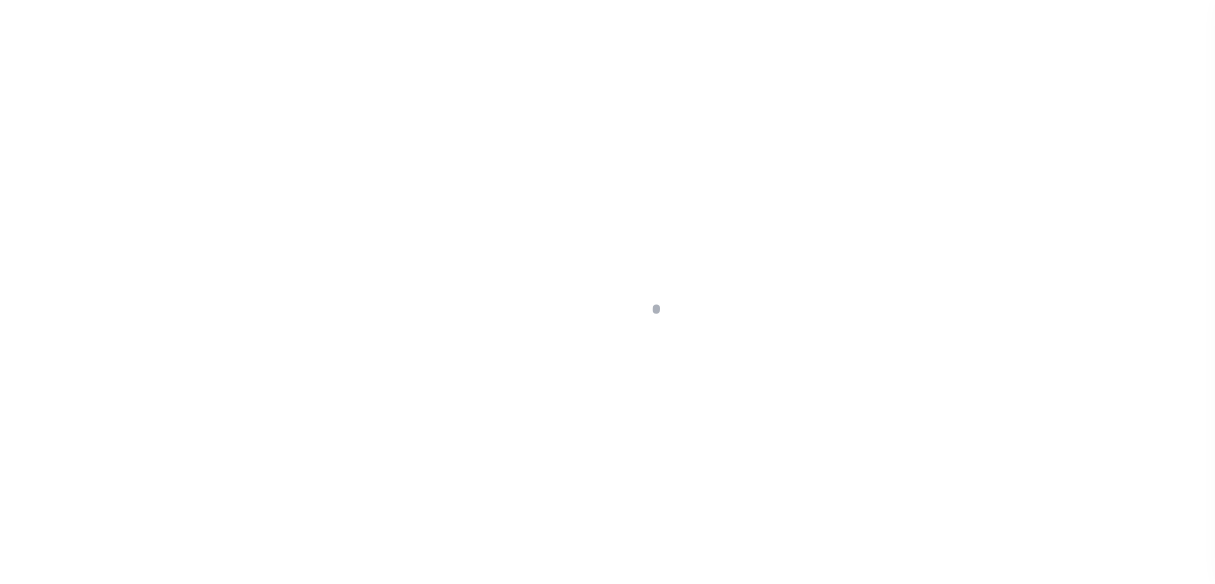 scroll, scrollTop: 0, scrollLeft: 0, axis: both 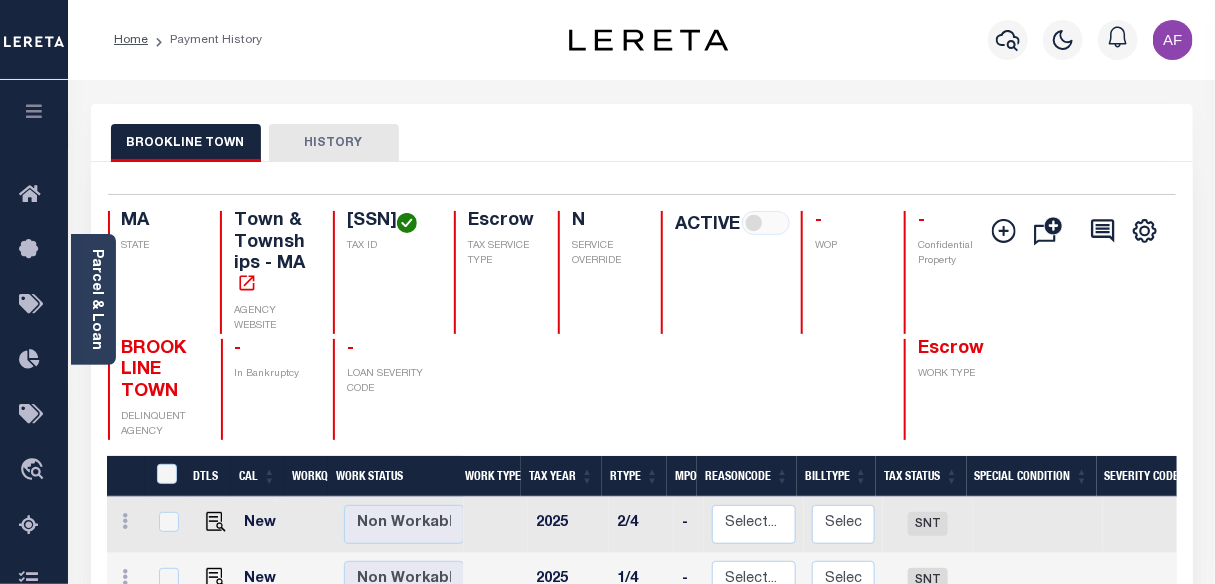 click on "Home" at bounding box center [131, 40] 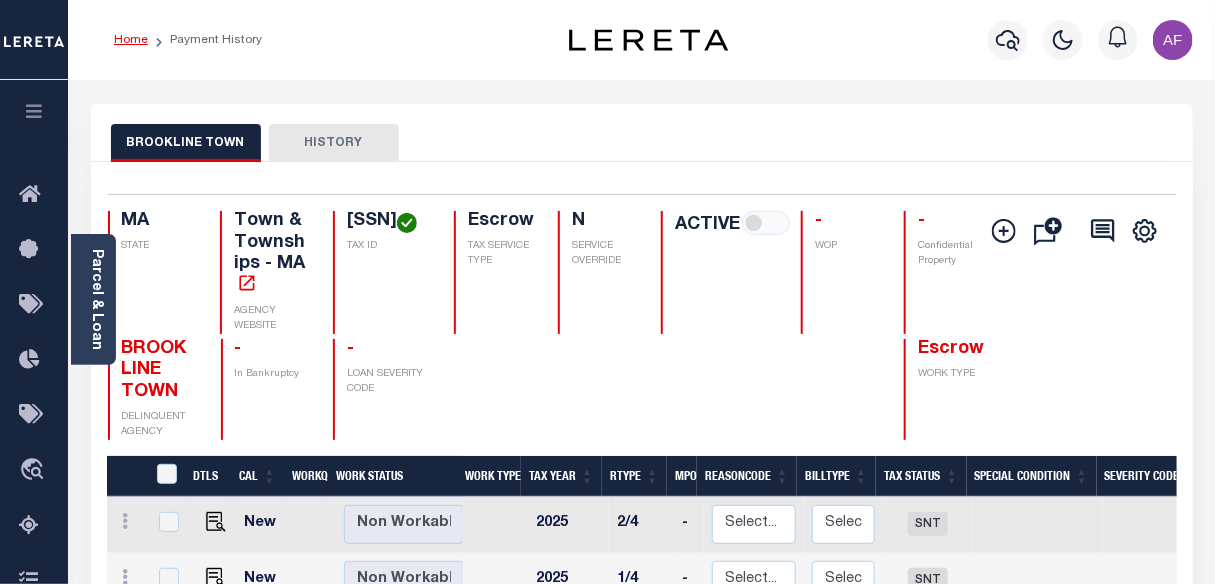 click on "Home" at bounding box center [131, 40] 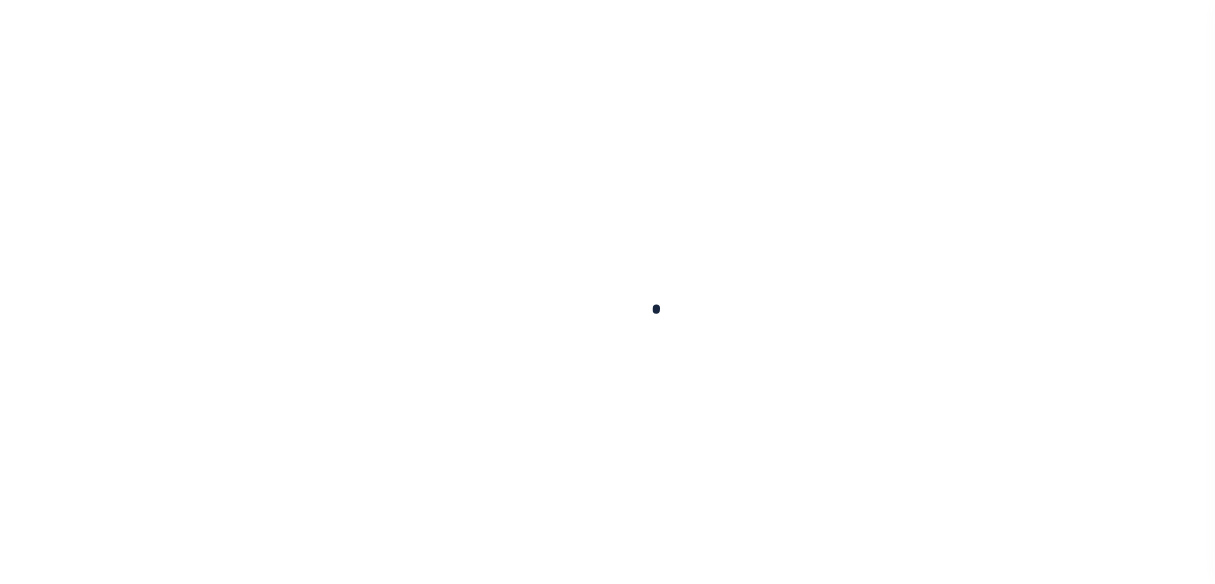 scroll, scrollTop: 0, scrollLeft: 0, axis: both 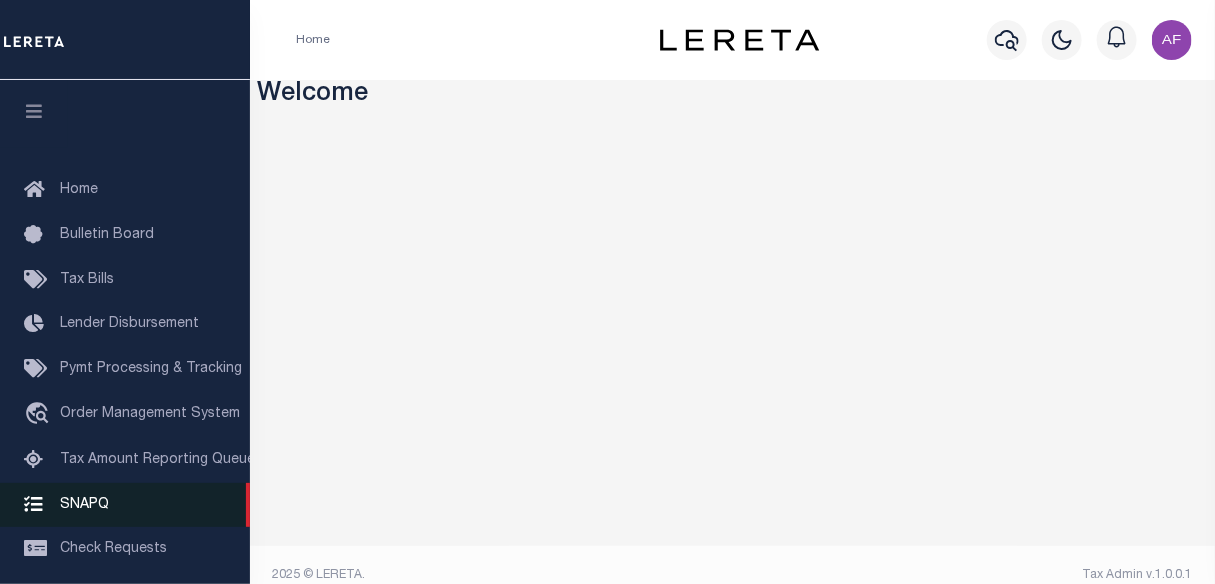 click on "SNAPQ" at bounding box center (84, 504) 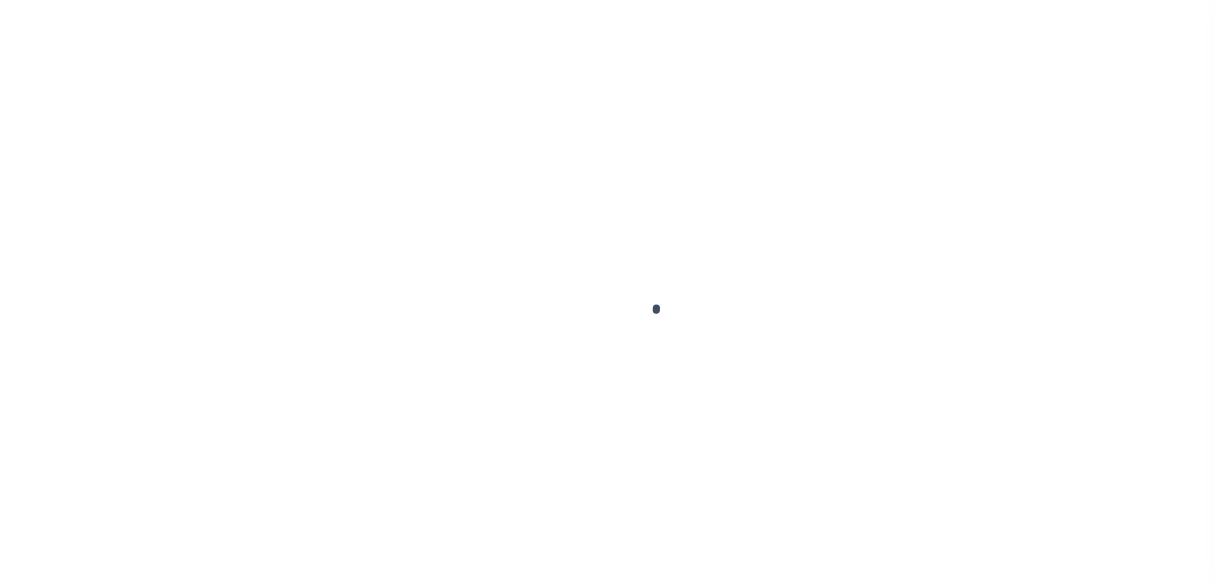 scroll, scrollTop: 0, scrollLeft: 0, axis: both 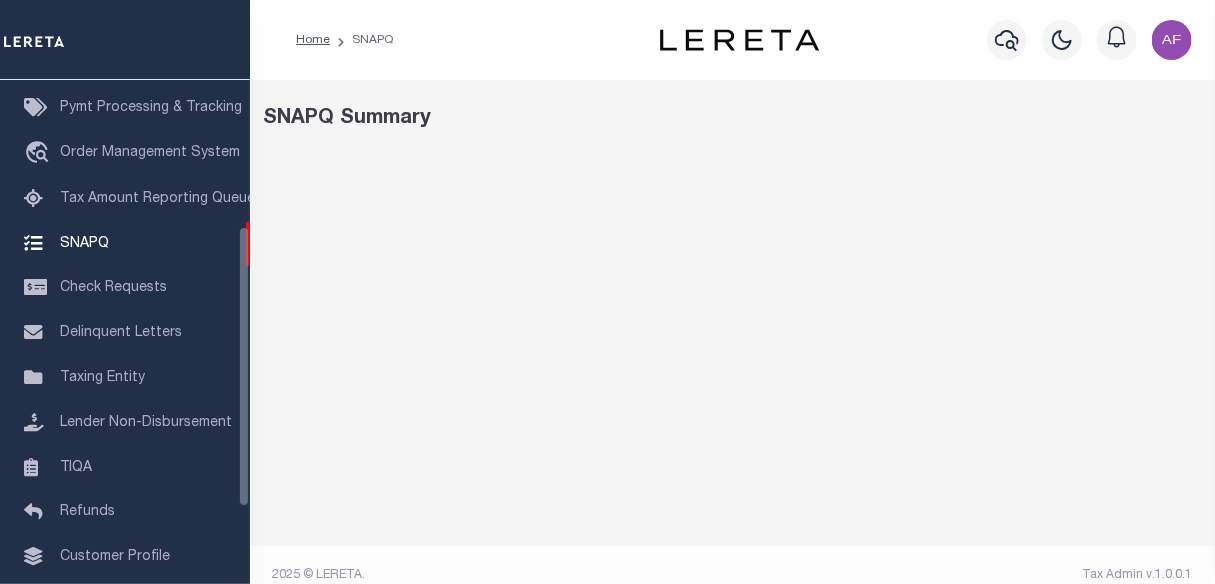 select on "100" 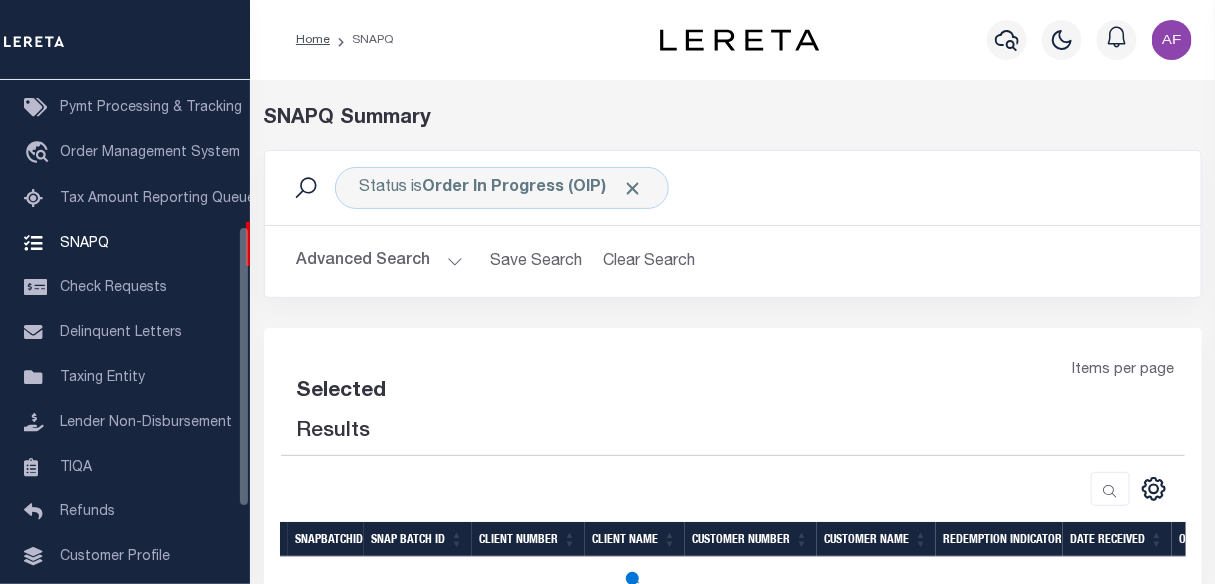 select on "100" 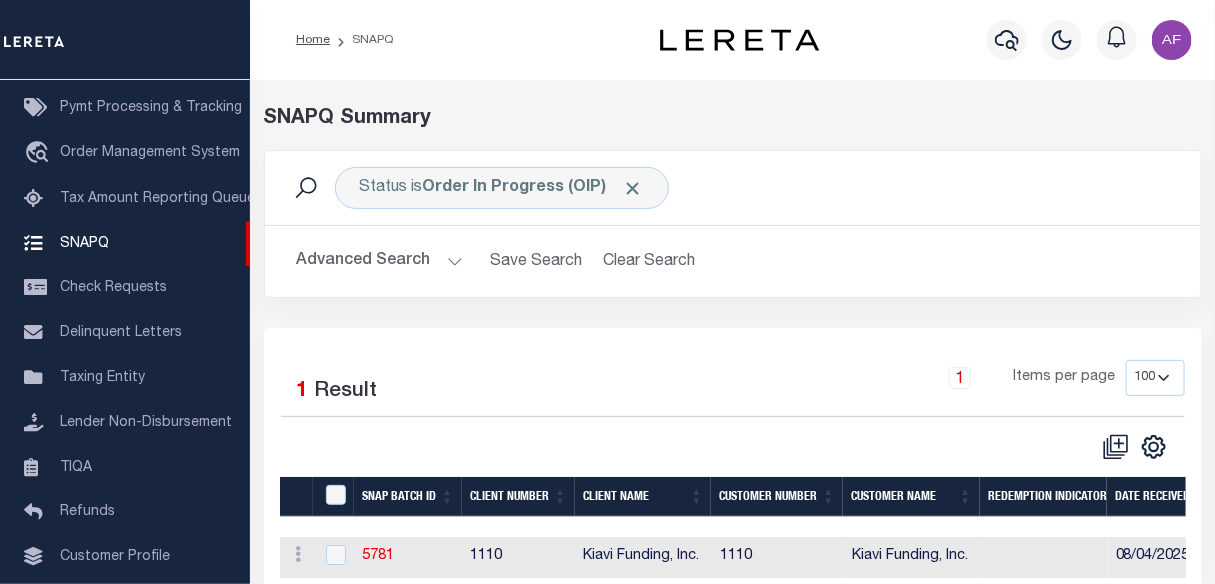 click on "Advanced Search" at bounding box center (380, 261) 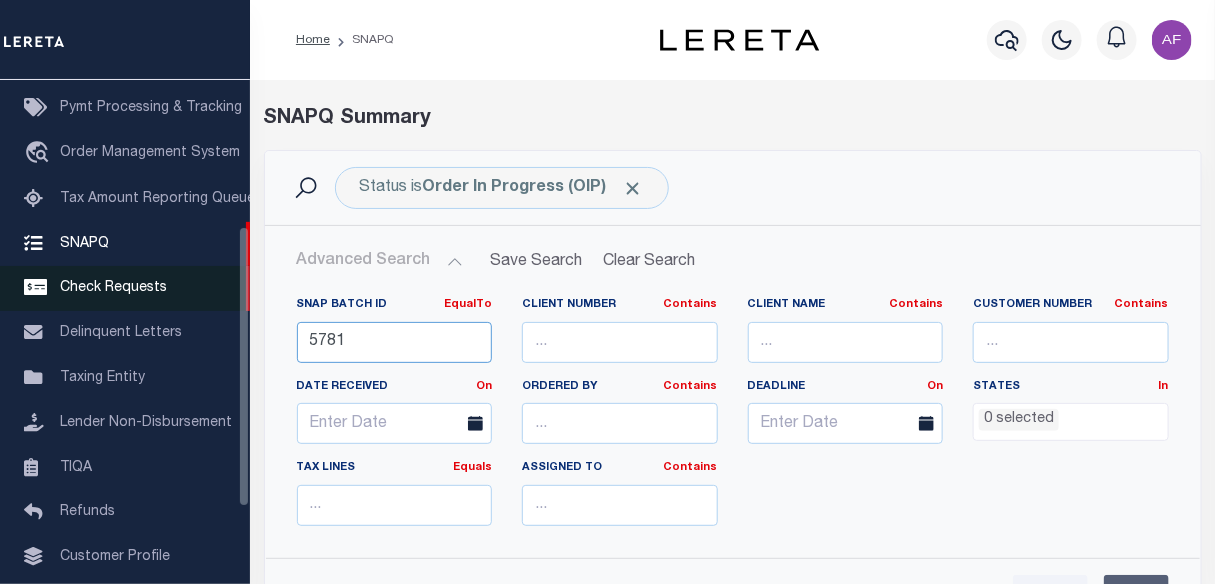 drag, startPoint x: 349, startPoint y: 338, endPoint x: 121, endPoint y: 320, distance: 228.70943 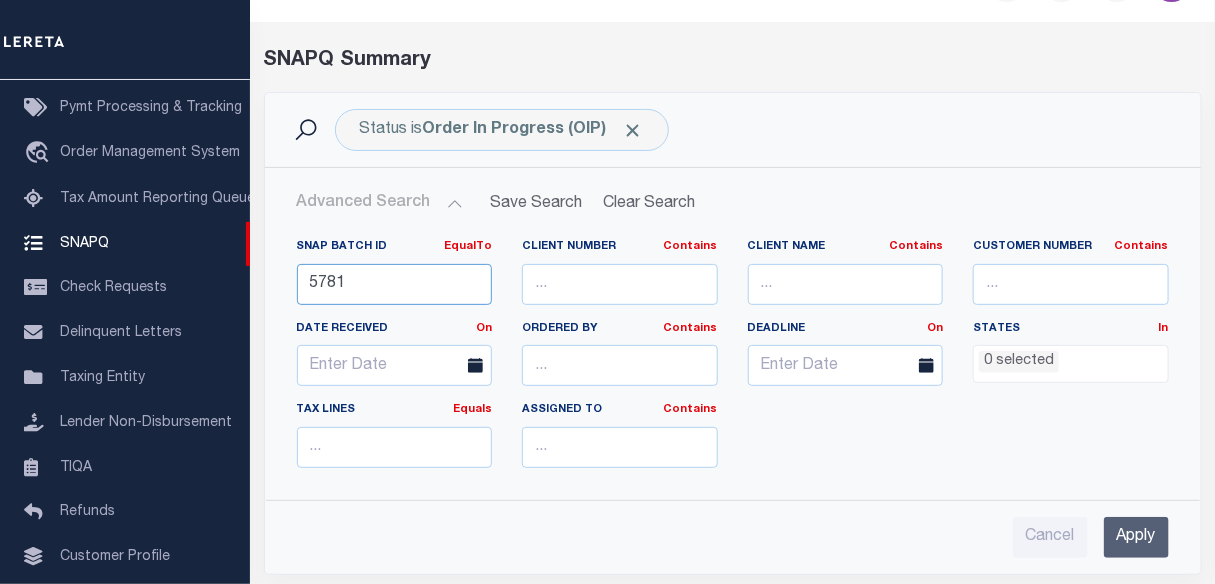 scroll, scrollTop: 181, scrollLeft: 0, axis: vertical 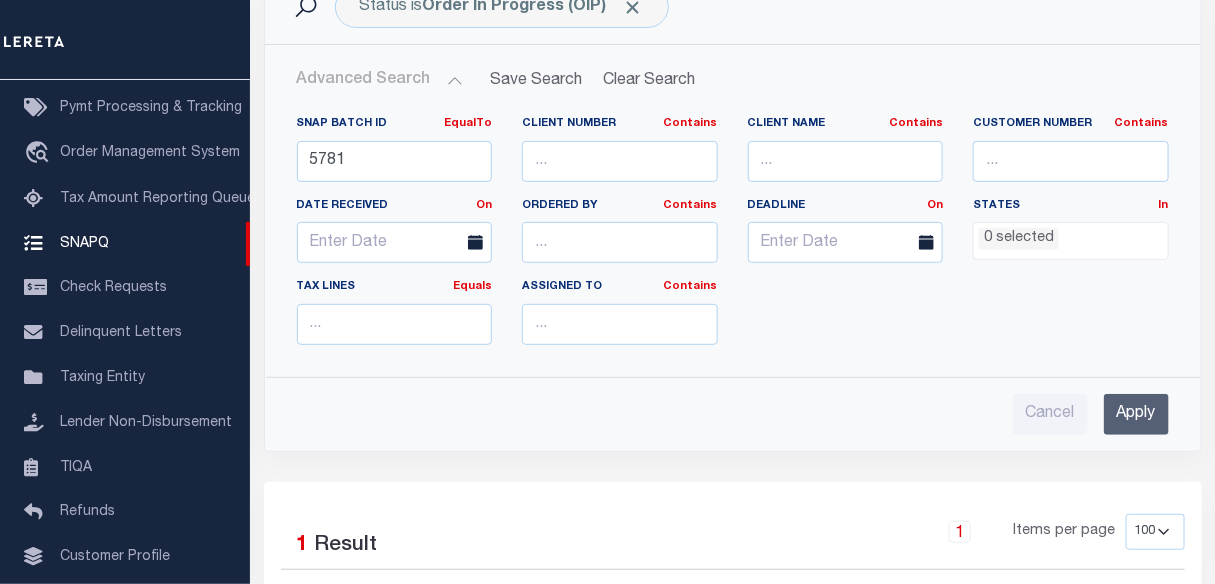 click on "Apply" at bounding box center [1136, 414] 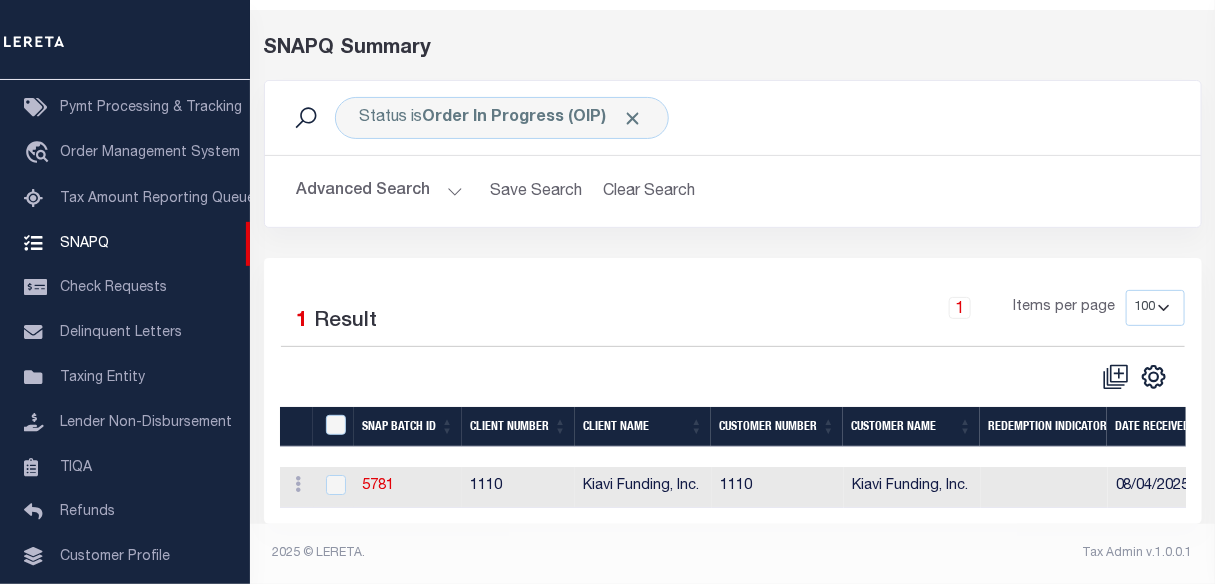scroll, scrollTop: 86, scrollLeft: 0, axis: vertical 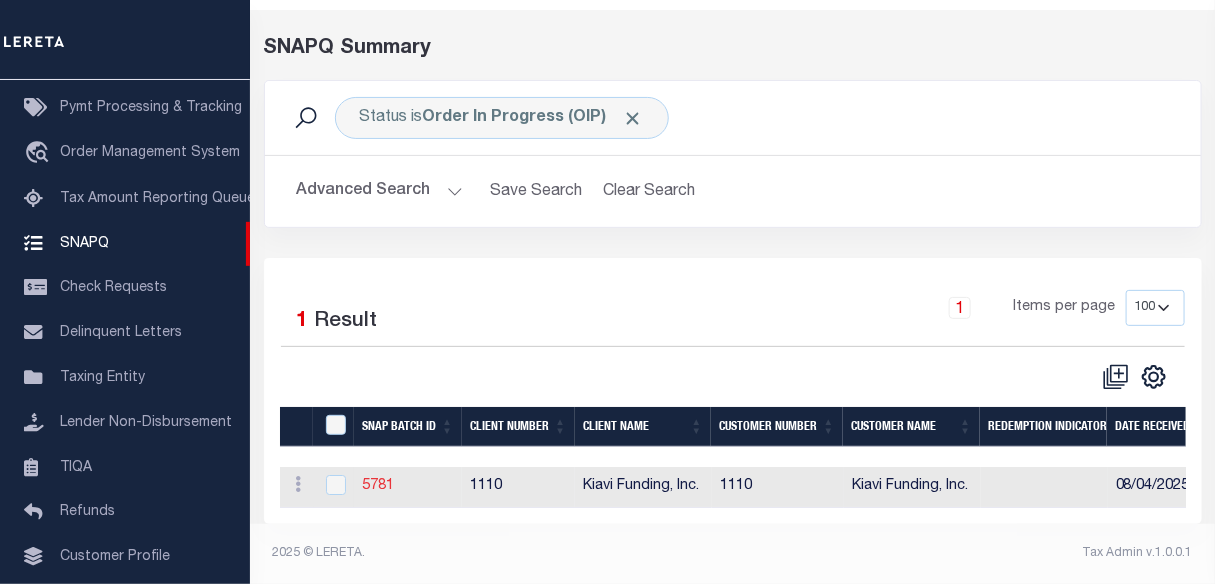 click on "5781" at bounding box center (378, 486) 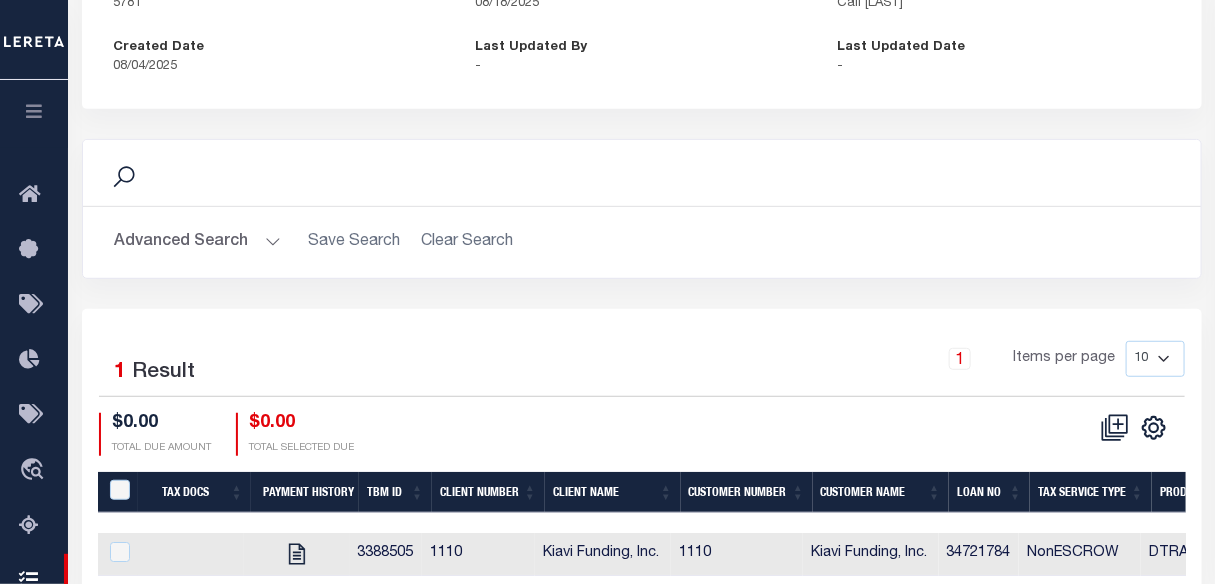 scroll, scrollTop: 363, scrollLeft: 0, axis: vertical 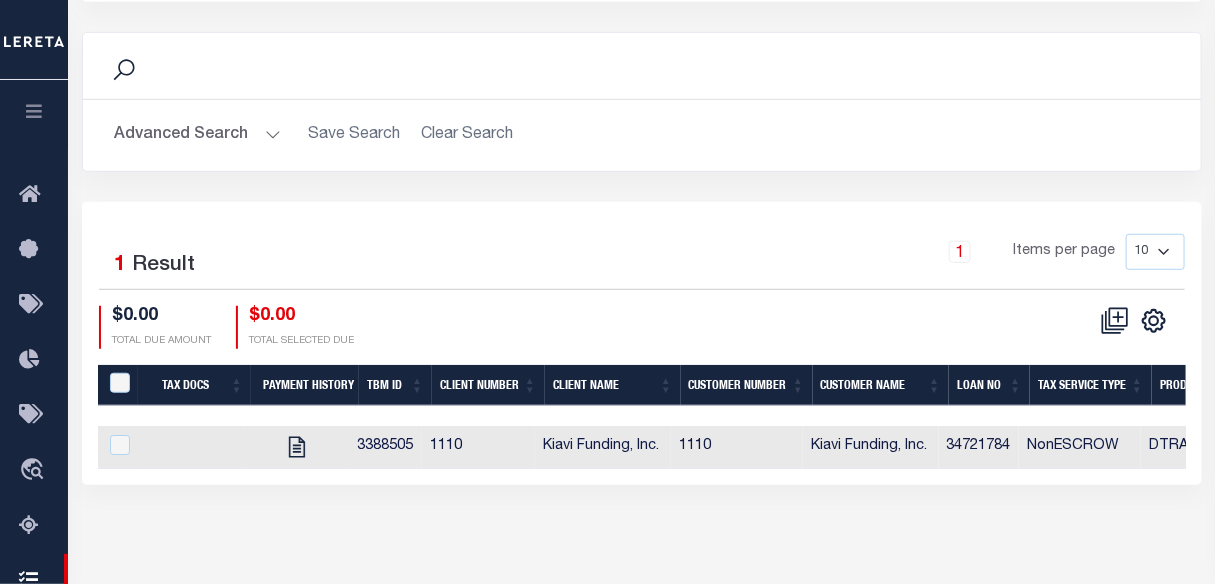 click 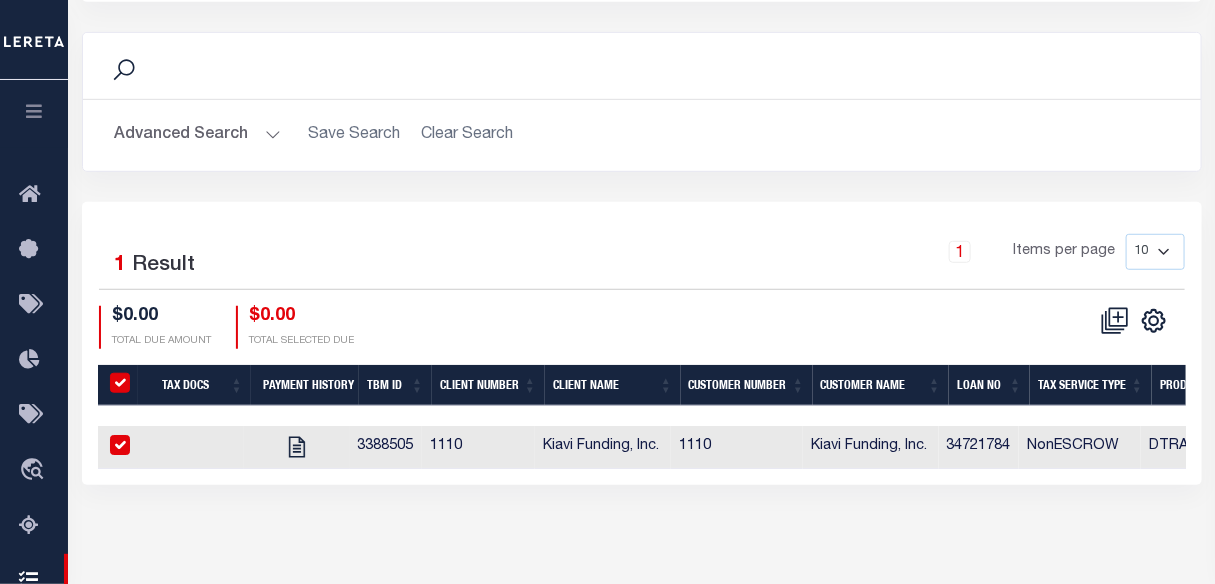 checkbox on "true" 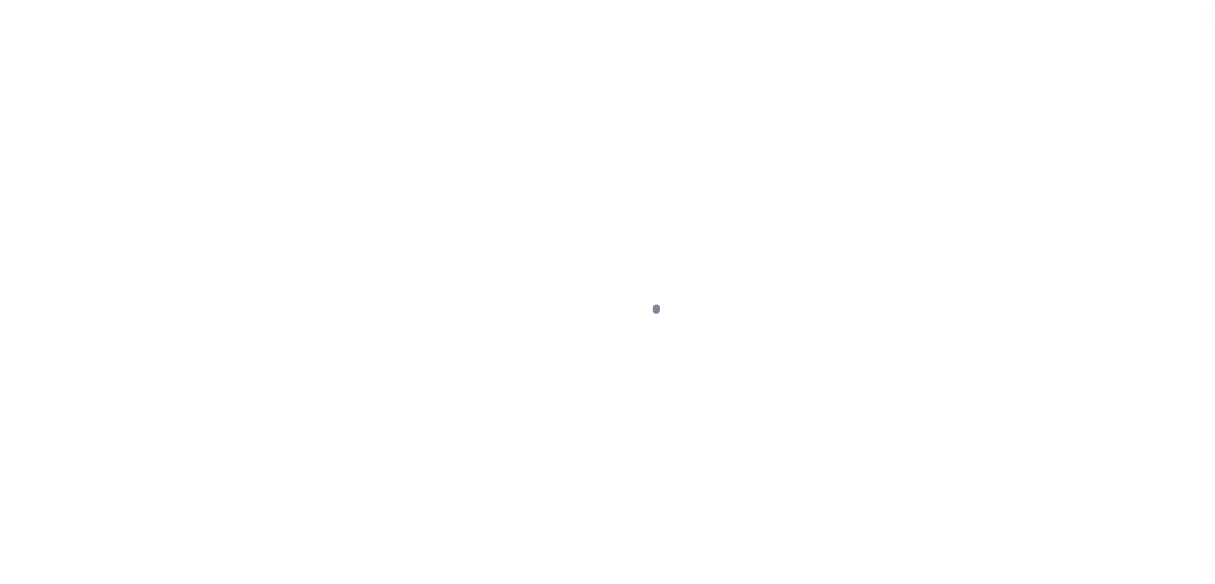 scroll, scrollTop: 0, scrollLeft: 0, axis: both 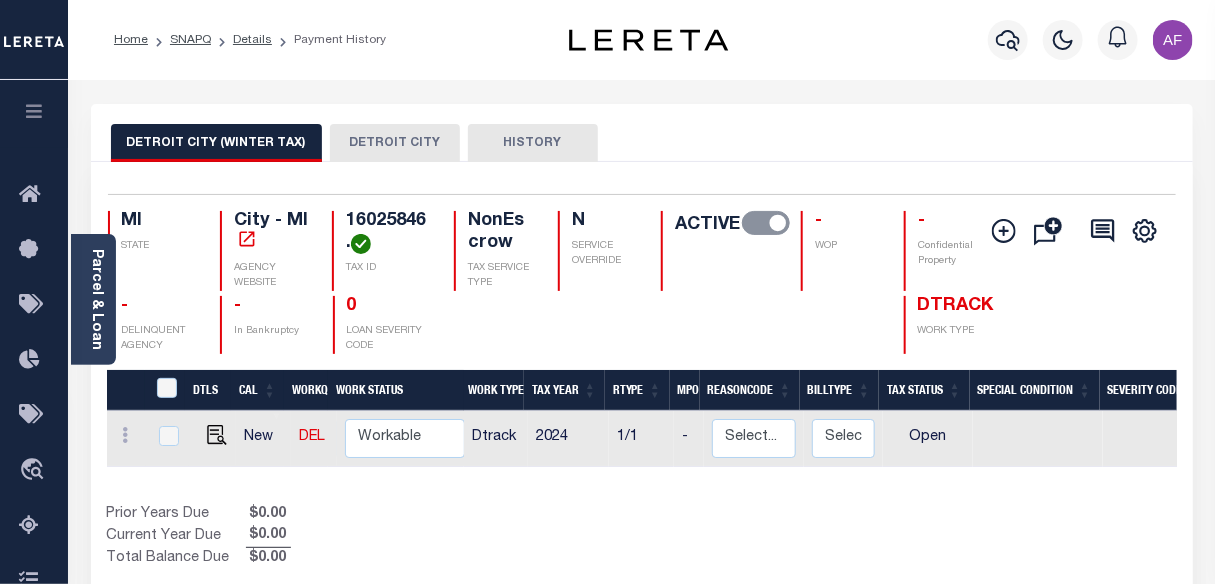 click on "DETROIT CITY" at bounding box center (395, 143) 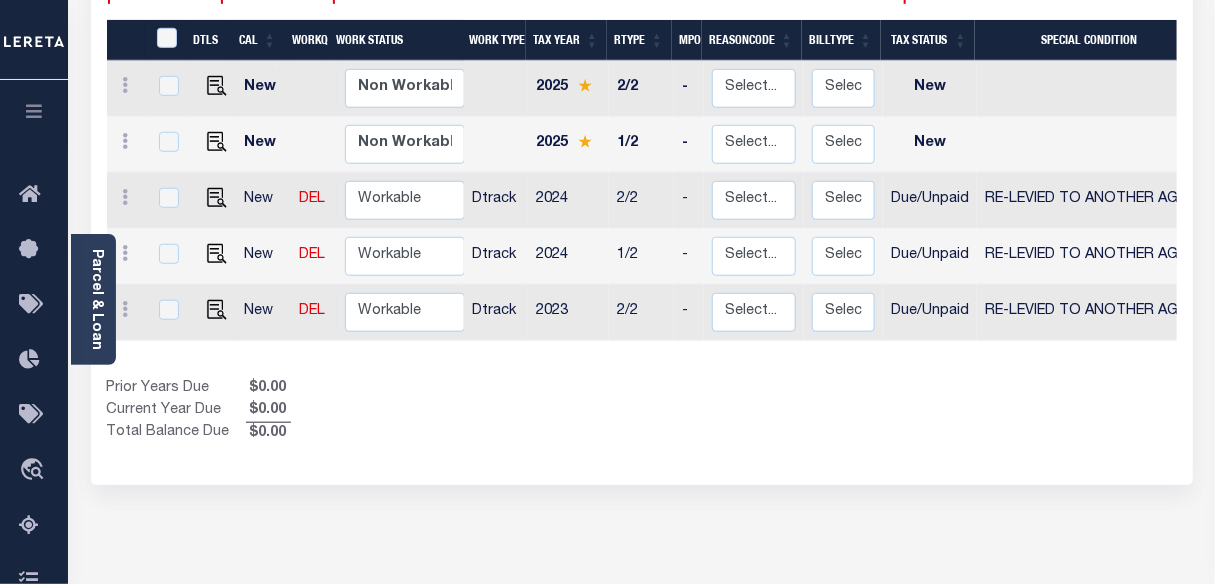 scroll, scrollTop: 454, scrollLeft: 0, axis: vertical 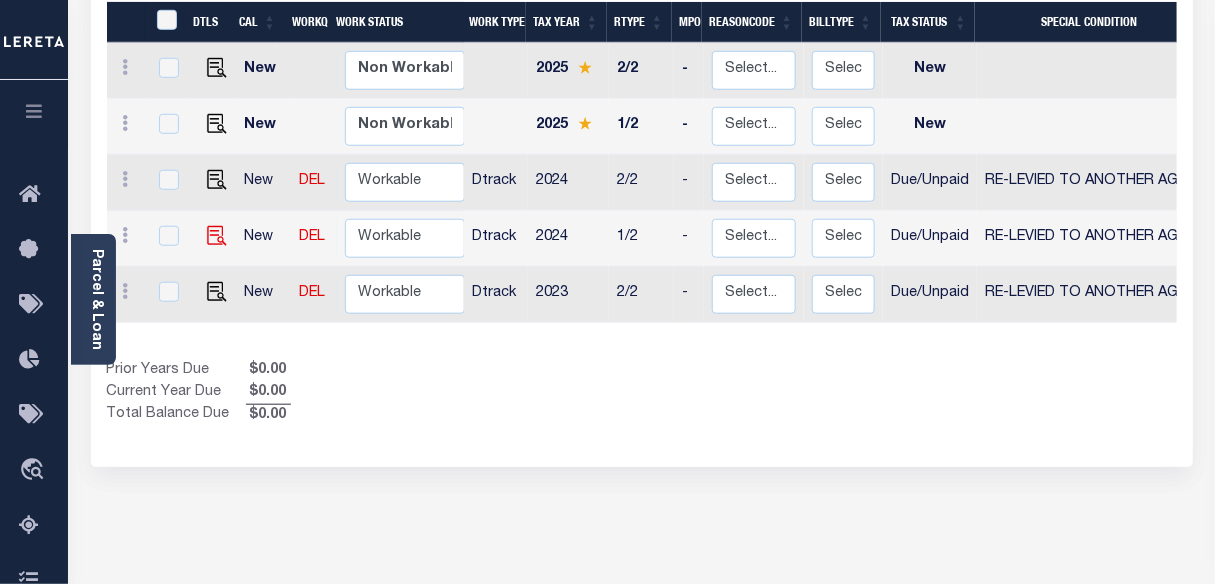 click at bounding box center (217, 236) 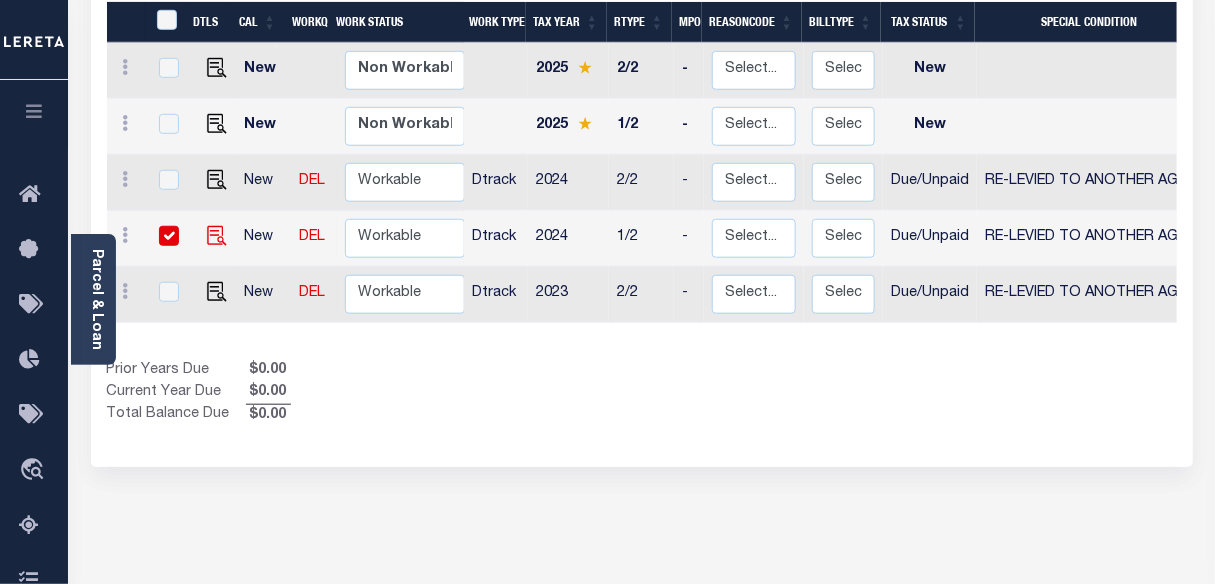 checkbox on "true" 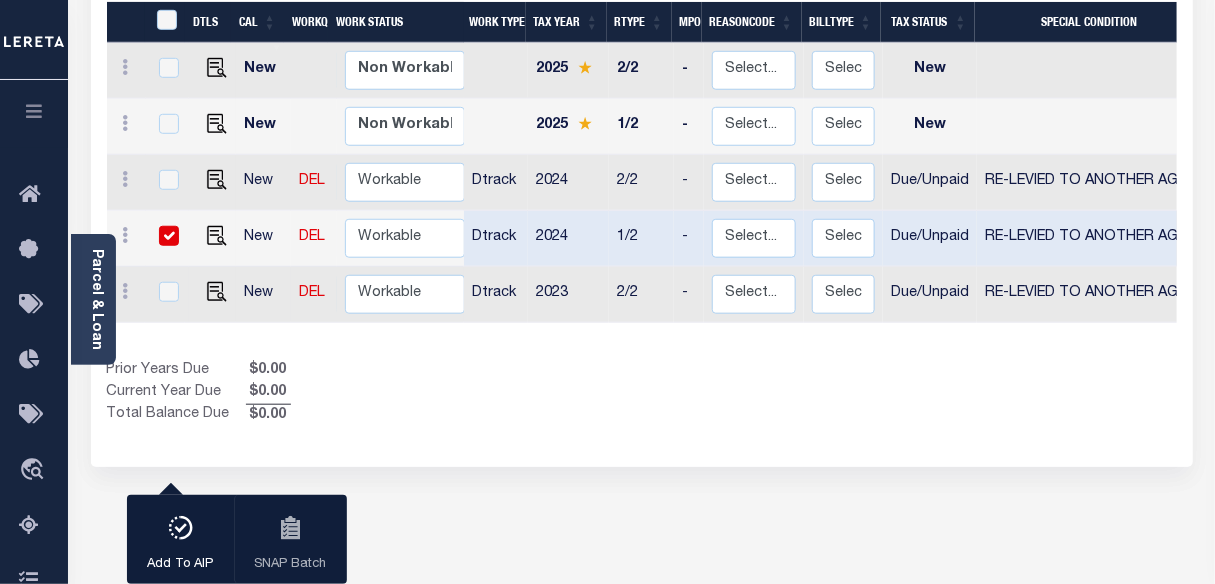 click on "Prior Years Due
$0.00
Current Year Due
$0.00
Total Balance Due
$0.00" at bounding box center (374, 393) 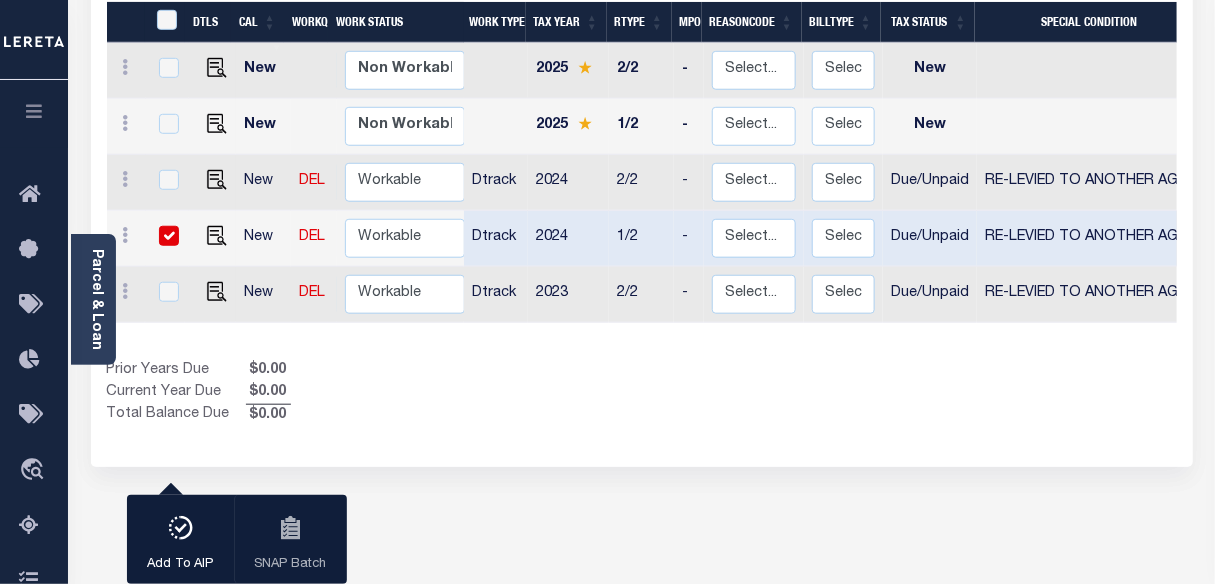 click on "1  Selected
5   Results
1
Items per page   25 50 100
MI
STATE
TAX ID" at bounding box center [642, 87] 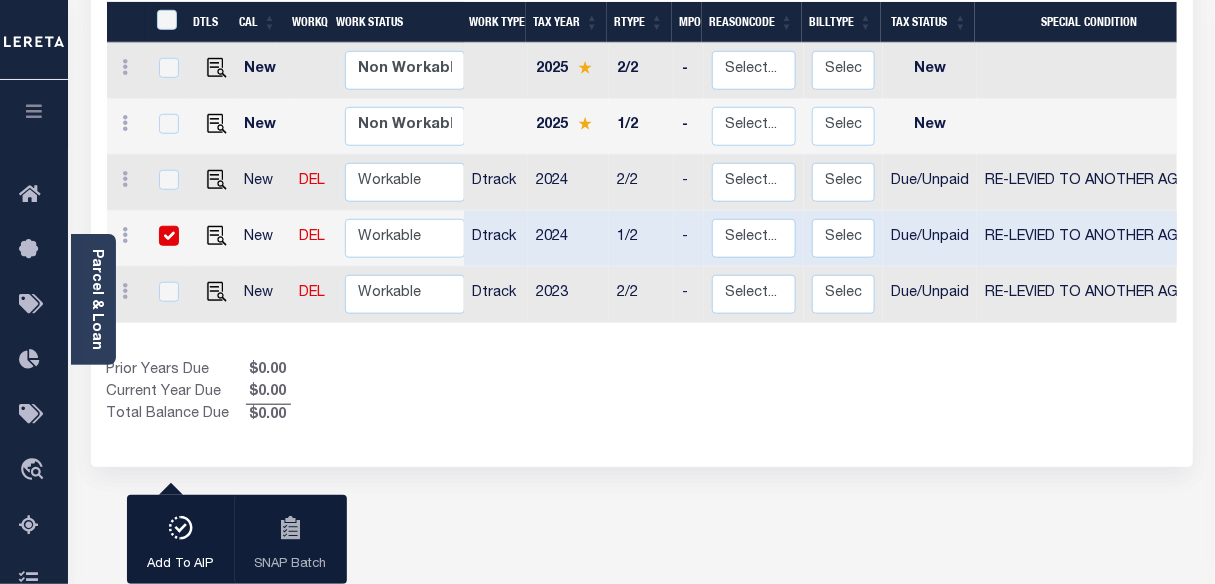 click on "DETROIT CITY (WINTER TAX) DETROIT CITY
HISTORY
1  Selected 5   Results 1" at bounding box center (642, 214) 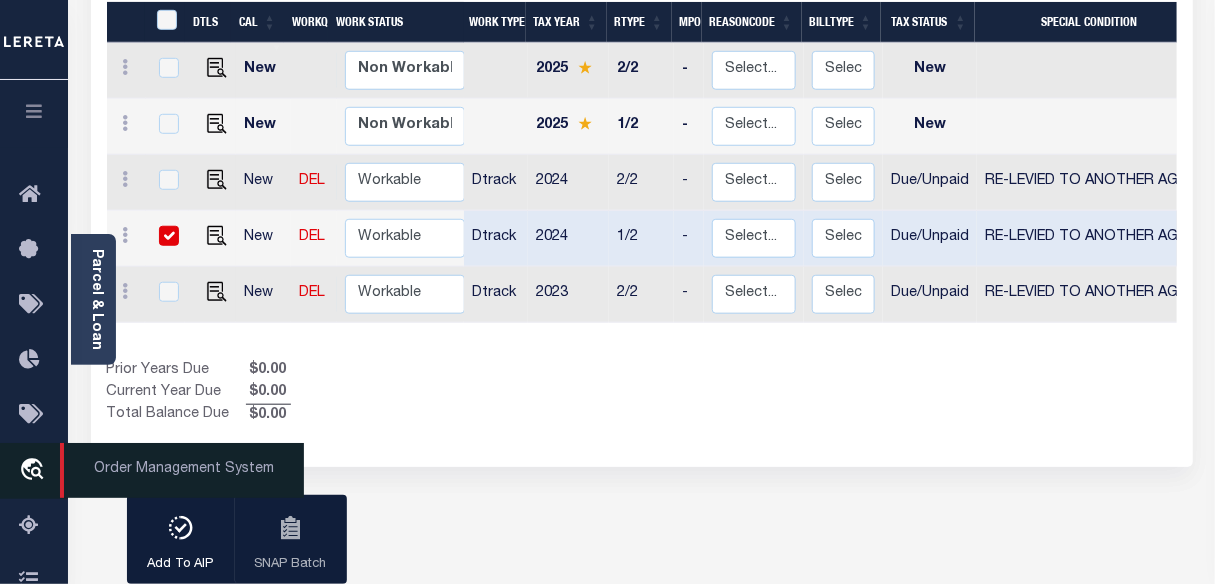 click on "travel_explore   Order Management System" at bounding box center (34, 471) 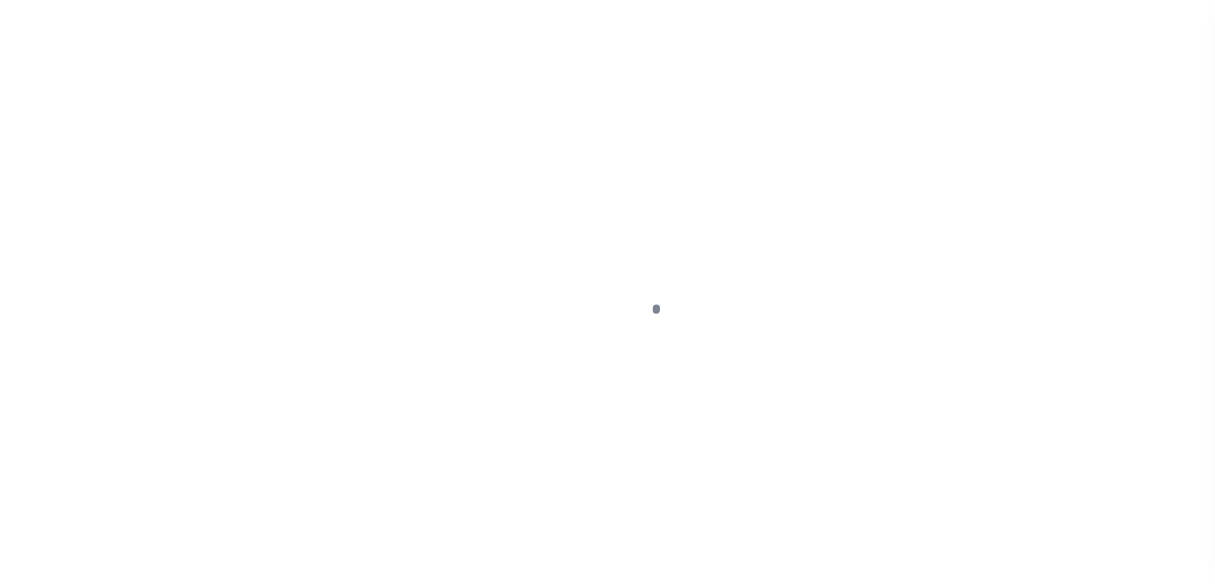 select on "DUE" 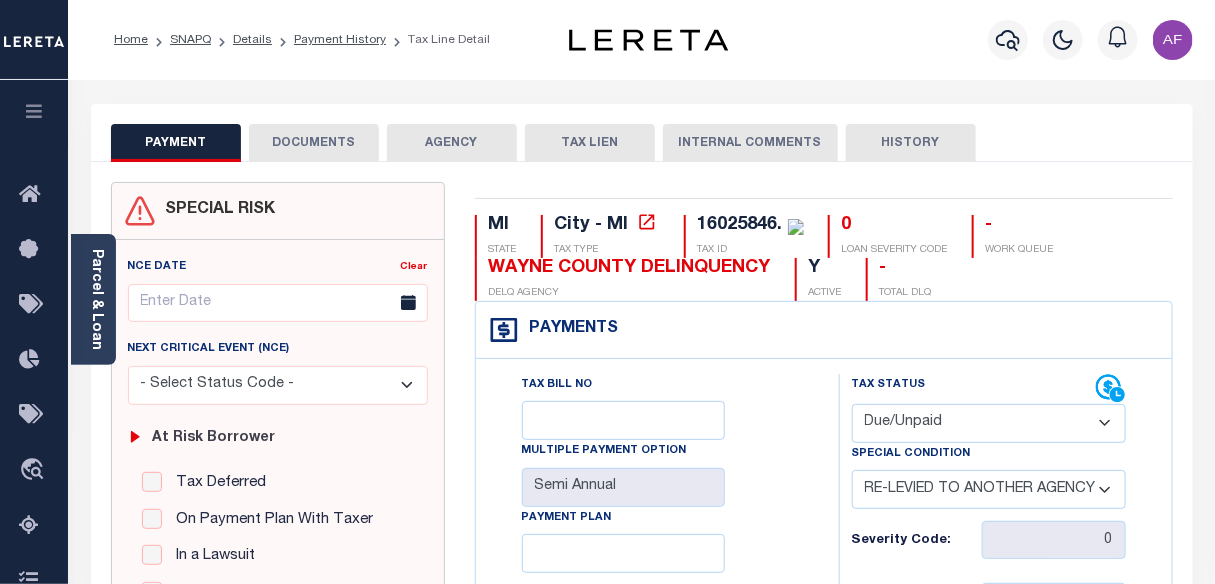 click on "SPECIAL RISK" at bounding box center (278, 211) 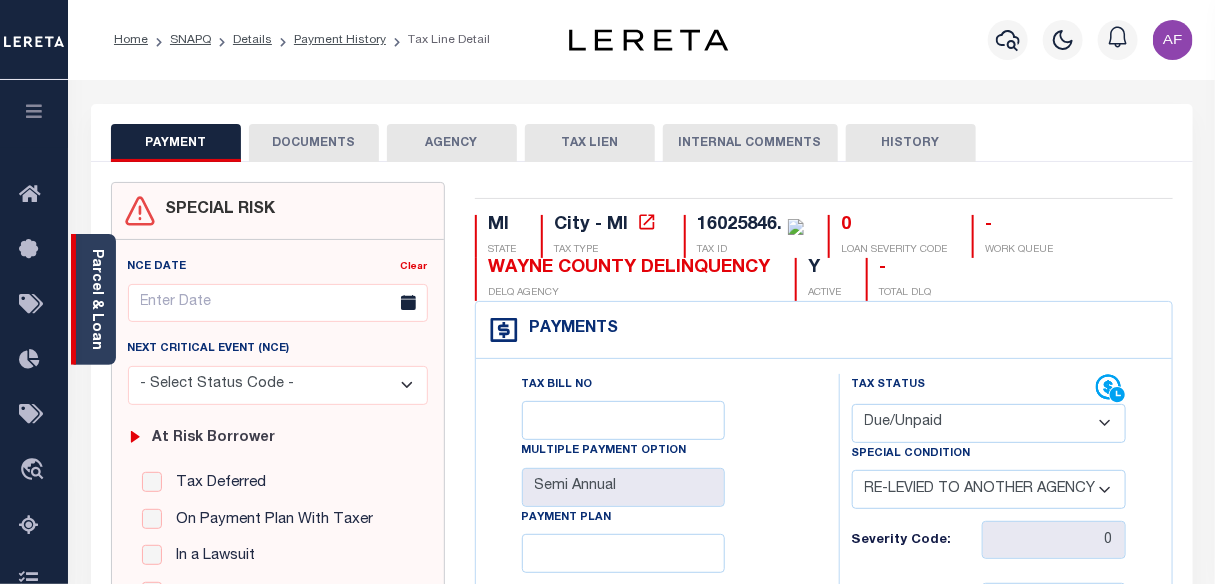 click on "Parcel & Loan" at bounding box center [96, 299] 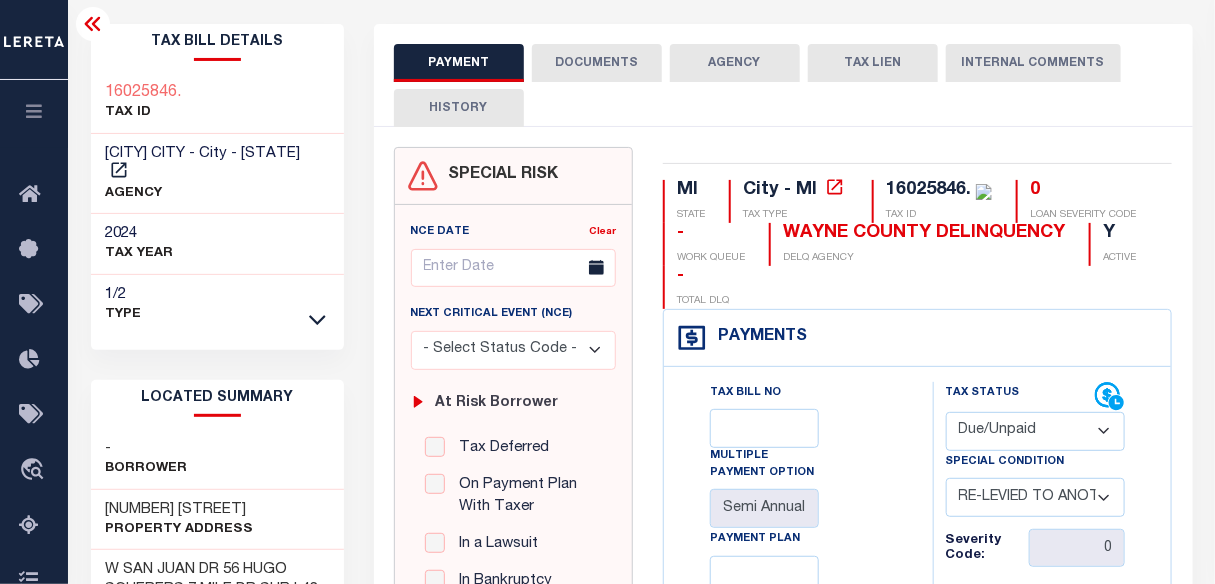 scroll, scrollTop: 90, scrollLeft: 0, axis: vertical 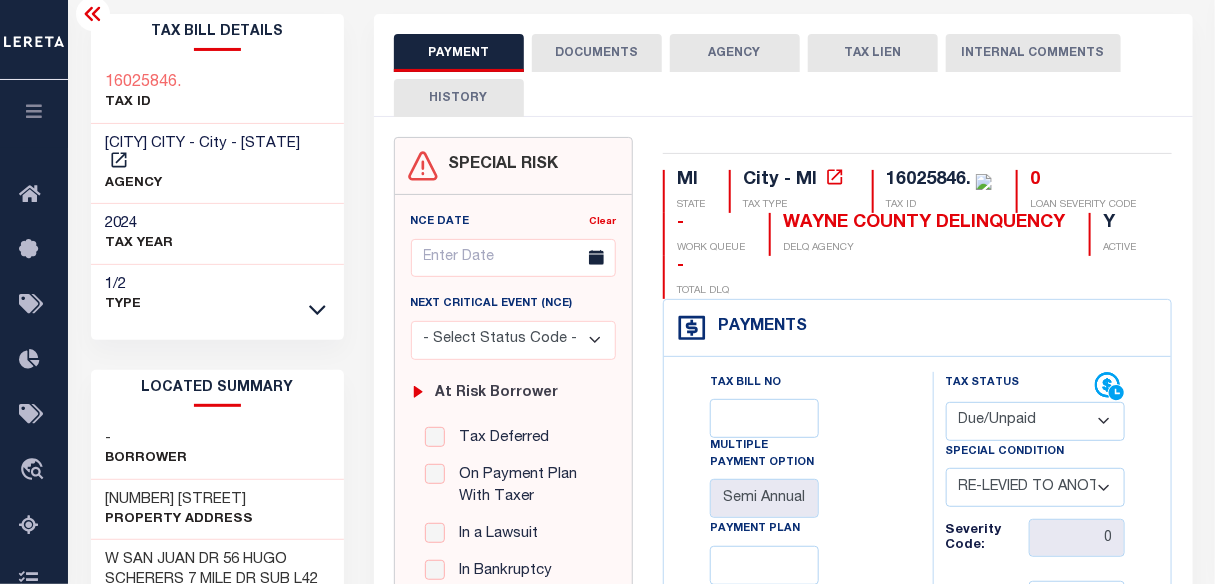 click 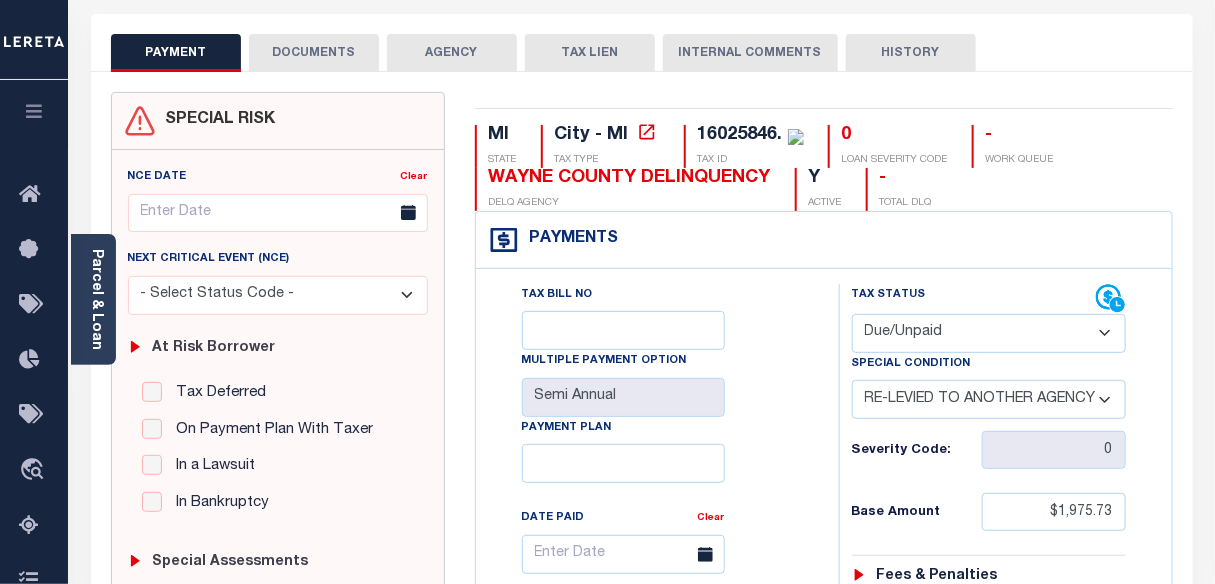 click on "PAYMENT
DOCUMENTS
AGENCY
DELINQUENT PAYEE
TAX LIEN" at bounding box center (642, 43) 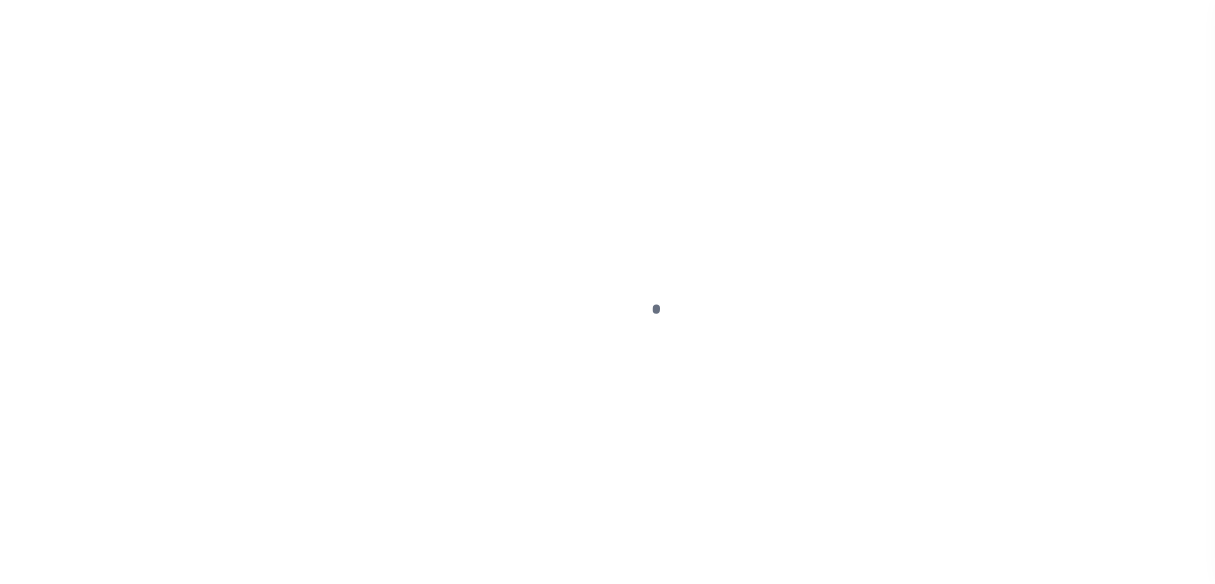 scroll, scrollTop: 0, scrollLeft: 0, axis: both 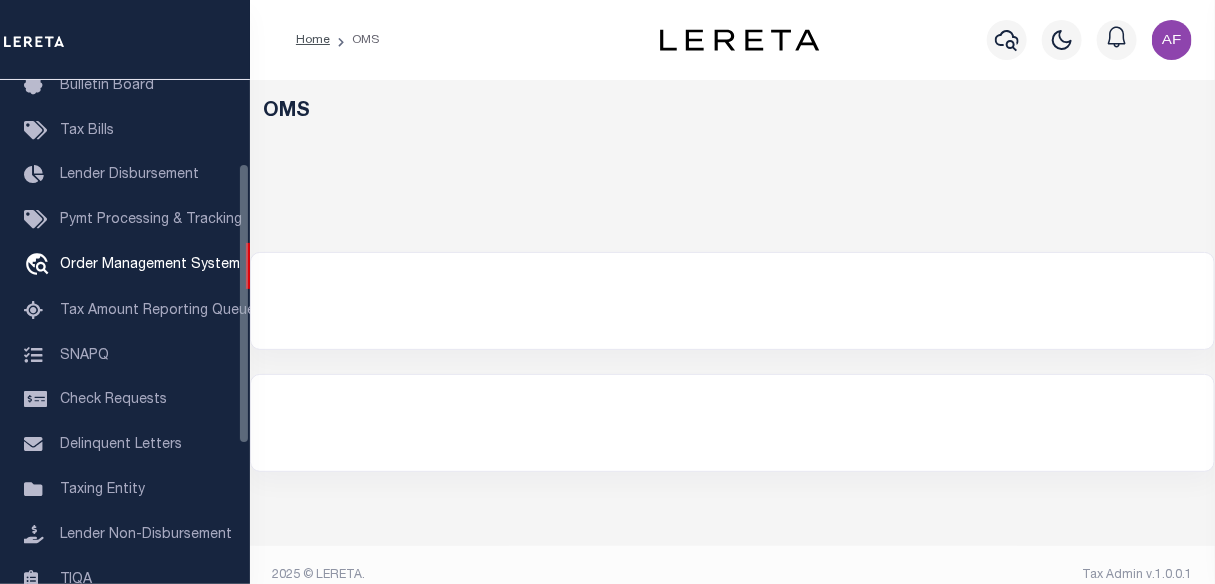 select on "200" 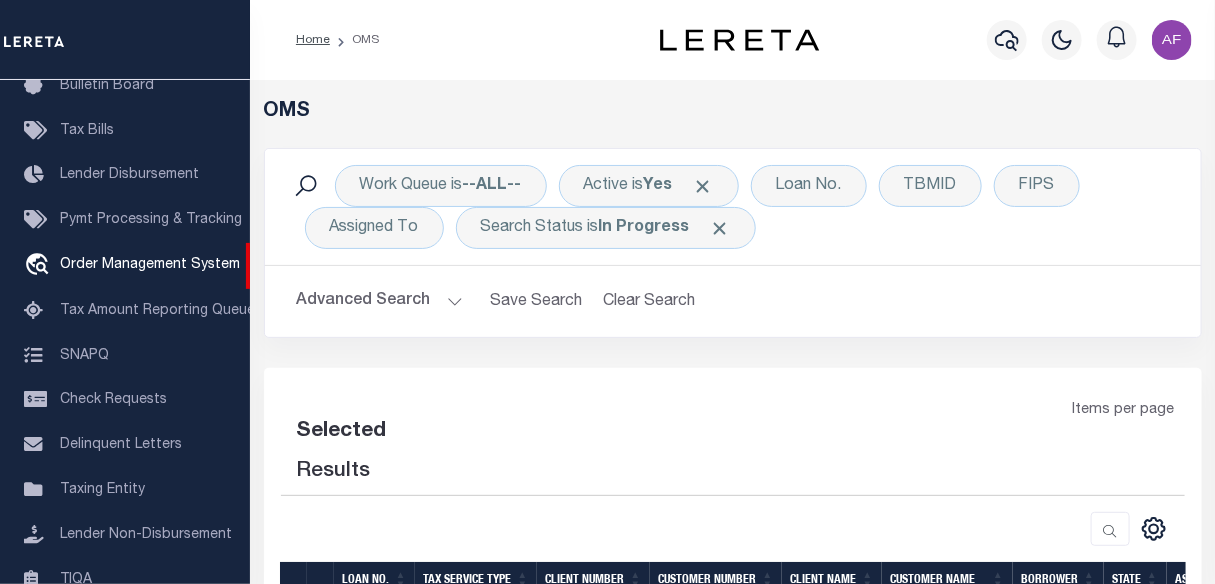 select on "200" 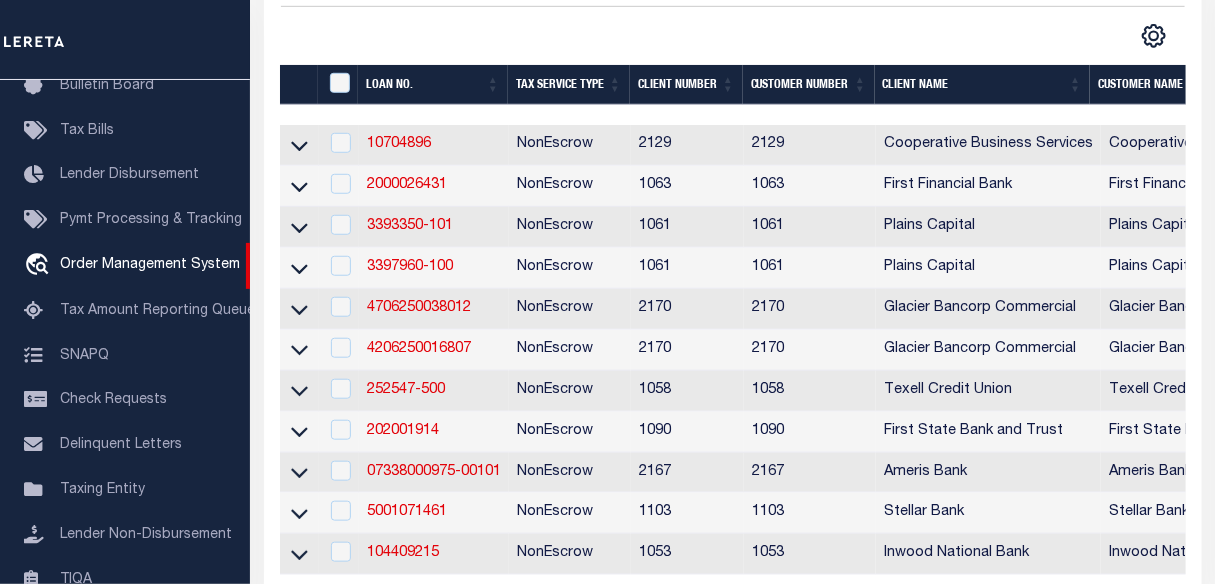 scroll, scrollTop: 0, scrollLeft: 0, axis: both 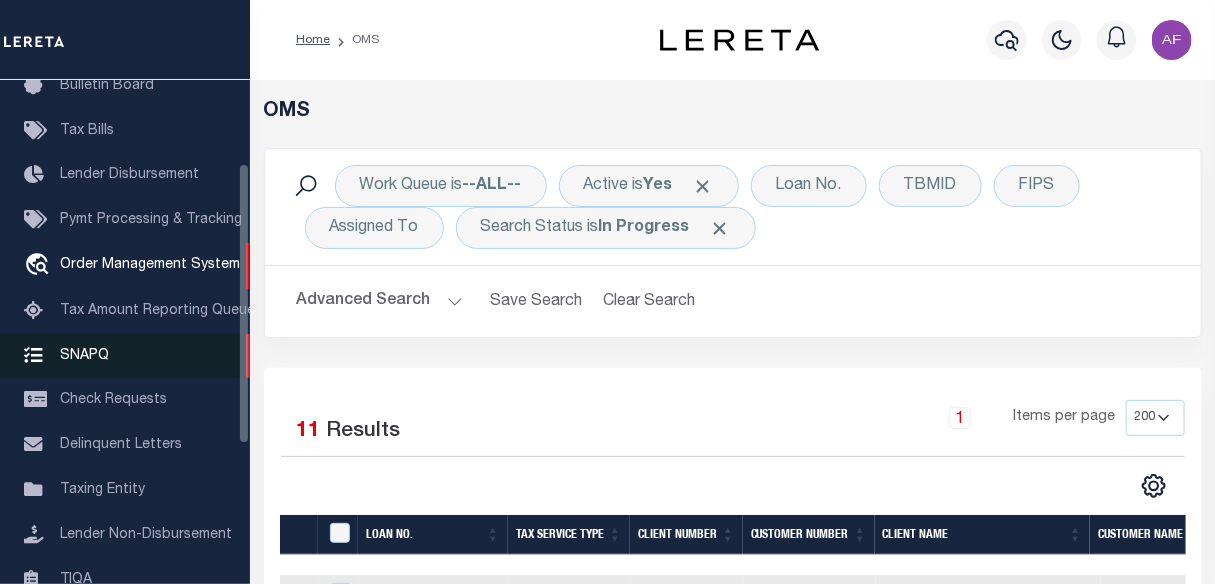 click on "SNAPQ" at bounding box center [84, 355] 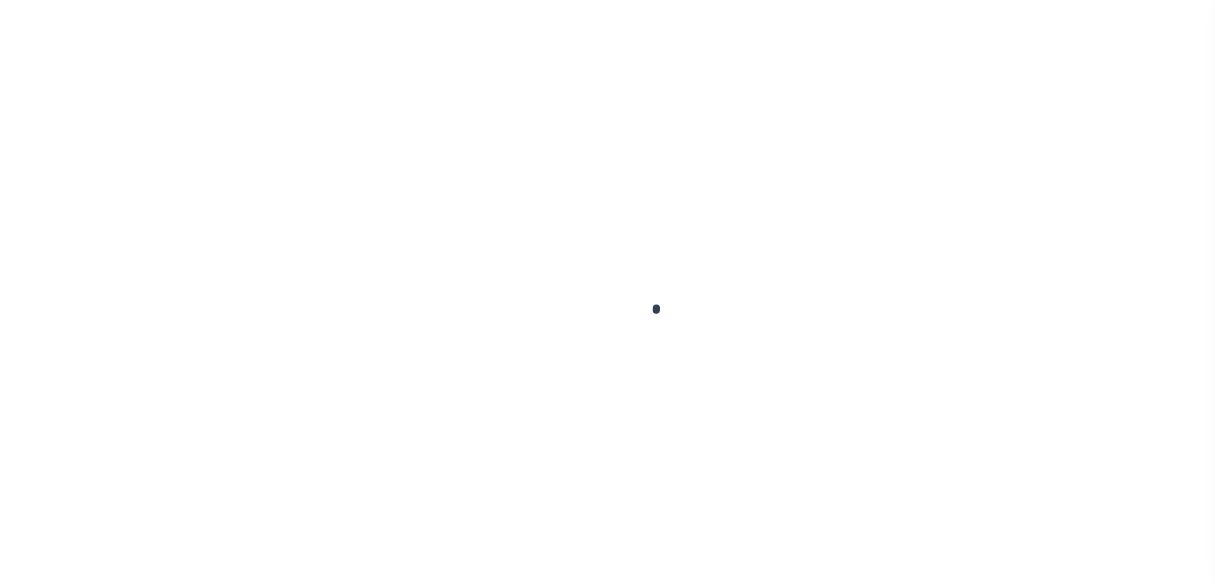 scroll, scrollTop: 0, scrollLeft: 0, axis: both 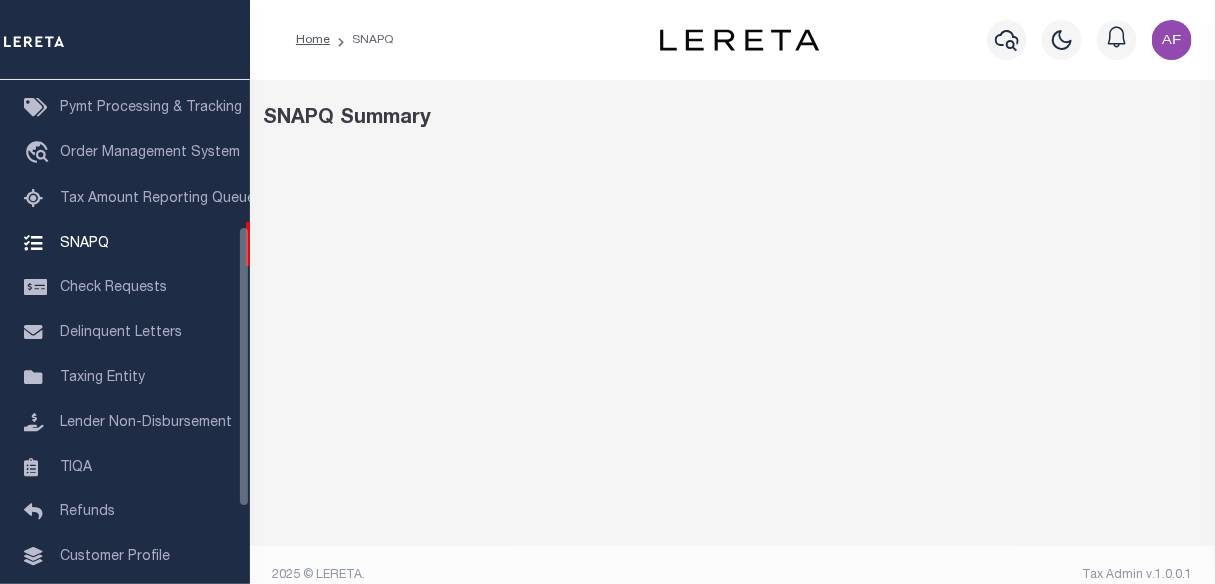 select on "100" 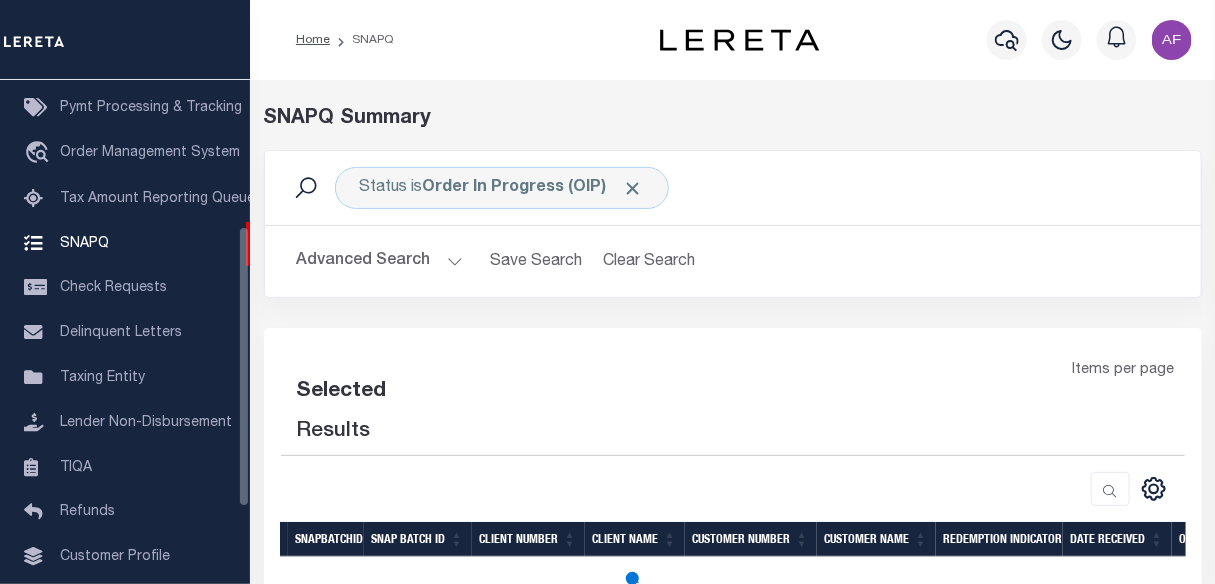 select on "100" 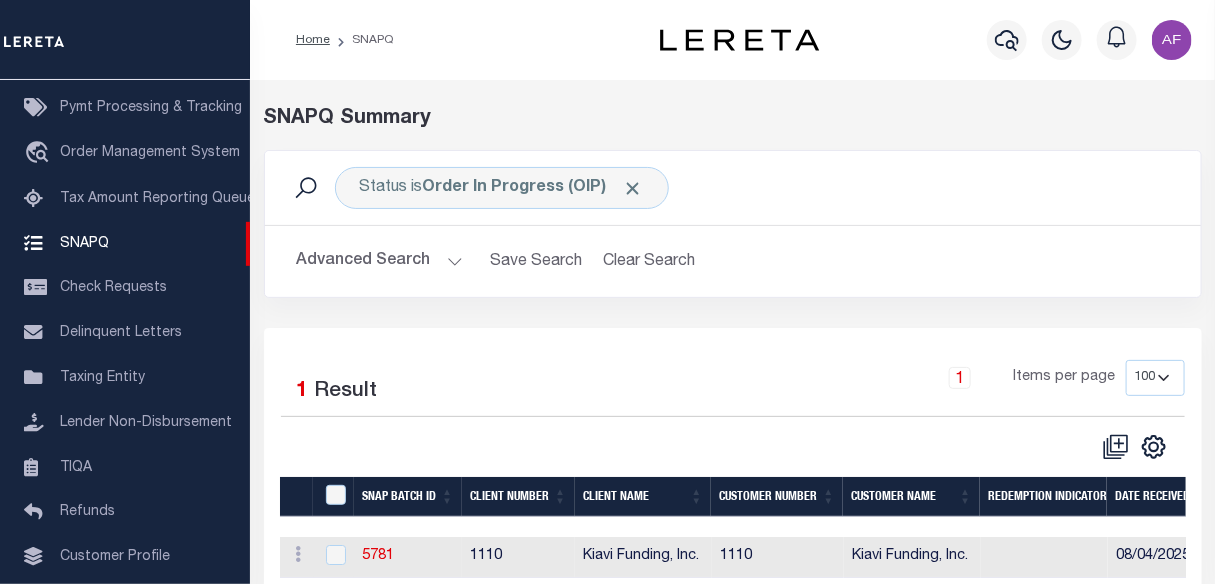 click on "Advanced Search" at bounding box center [380, 261] 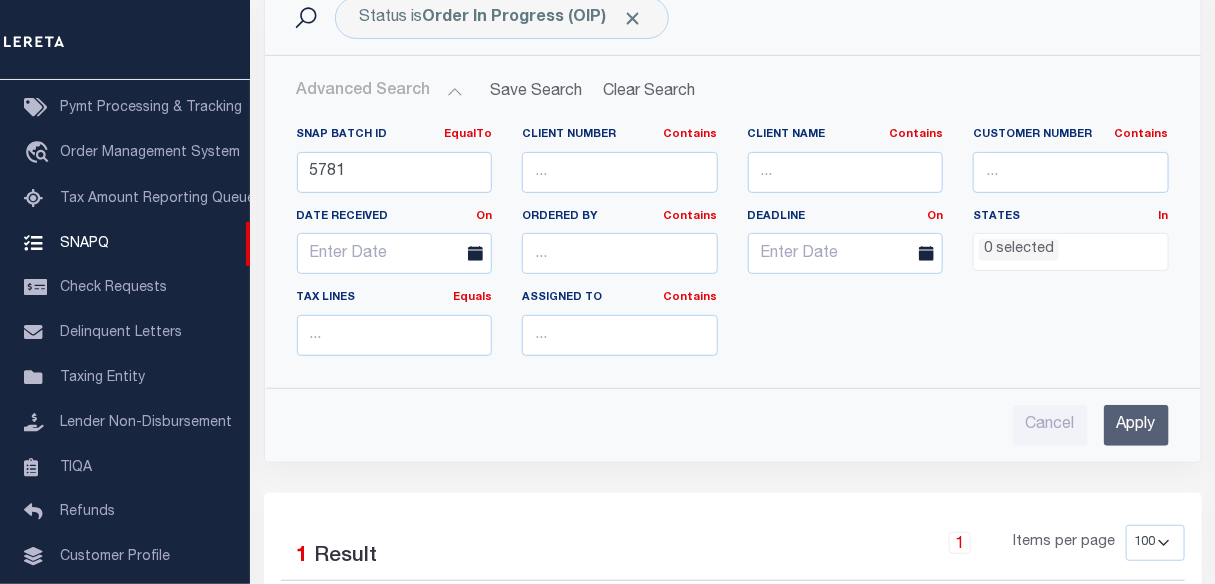 scroll, scrollTop: 272, scrollLeft: 0, axis: vertical 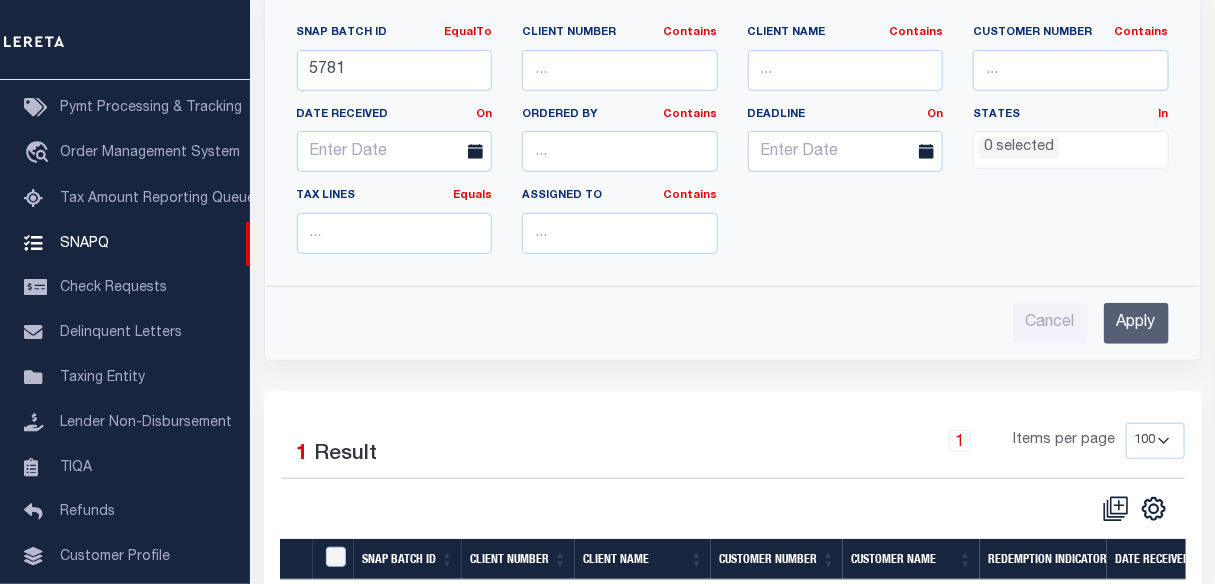 click on "Apply" at bounding box center (1136, 323) 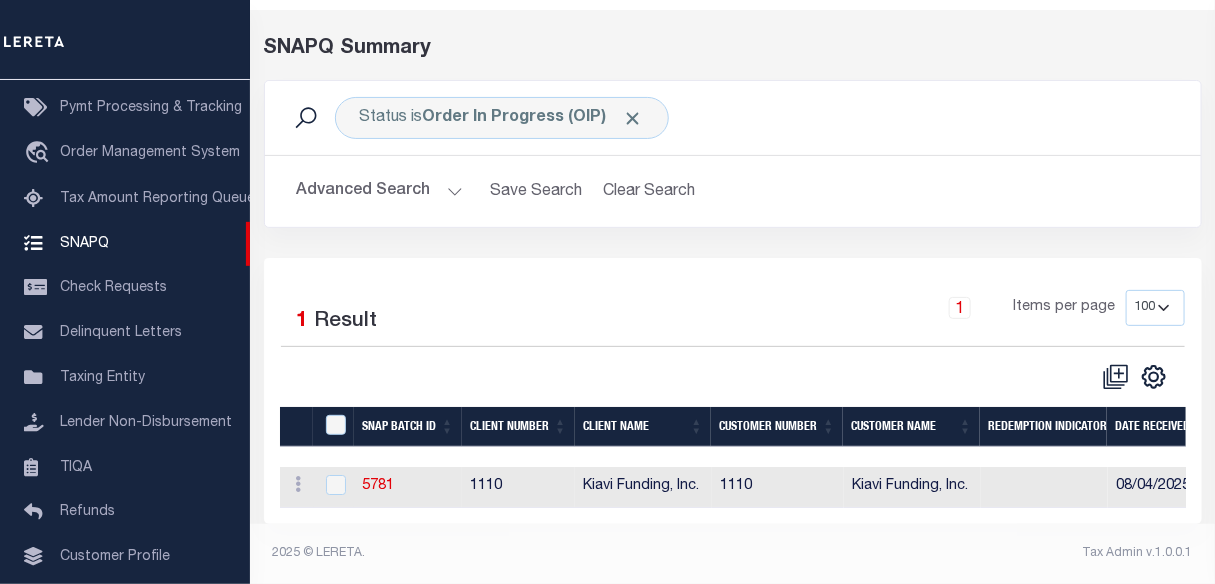 scroll, scrollTop: 86, scrollLeft: 0, axis: vertical 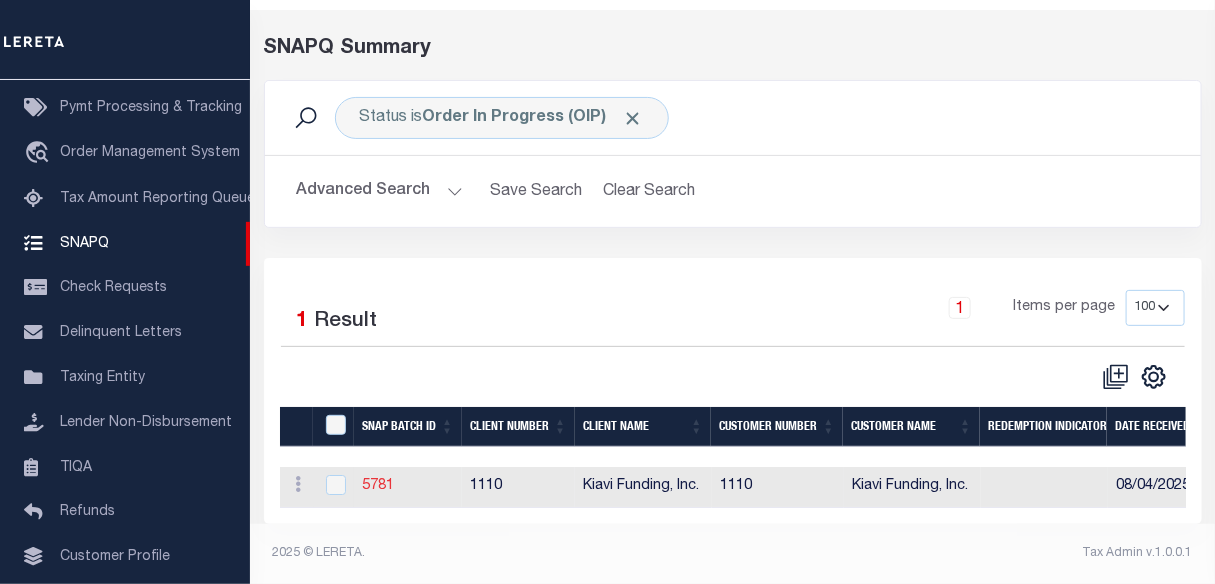 click on "5781" at bounding box center [378, 486] 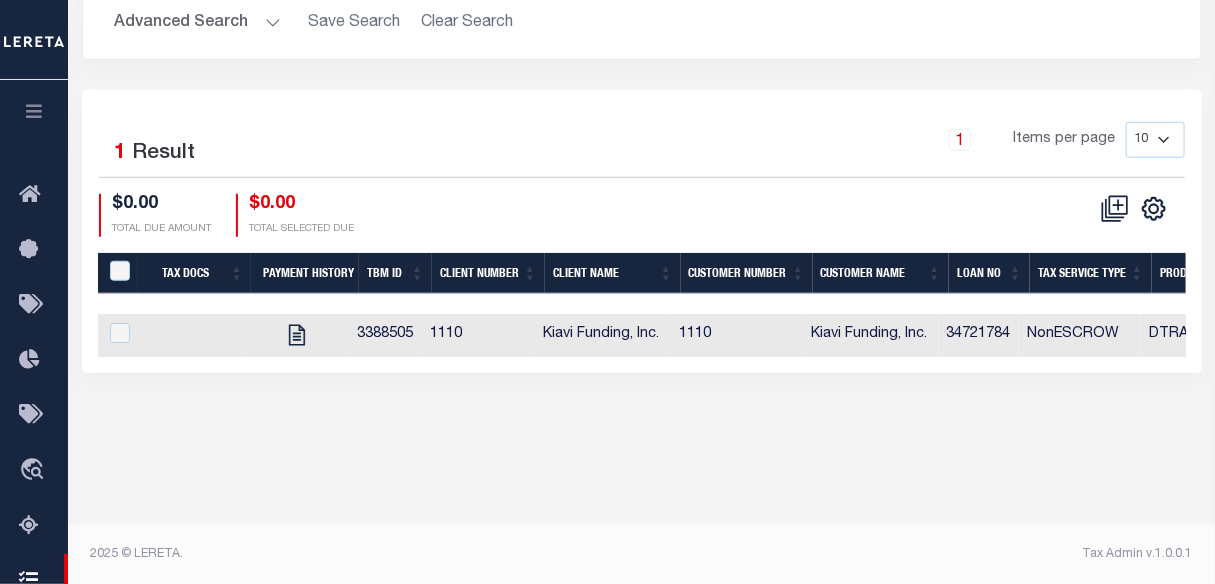 scroll, scrollTop: 476, scrollLeft: 0, axis: vertical 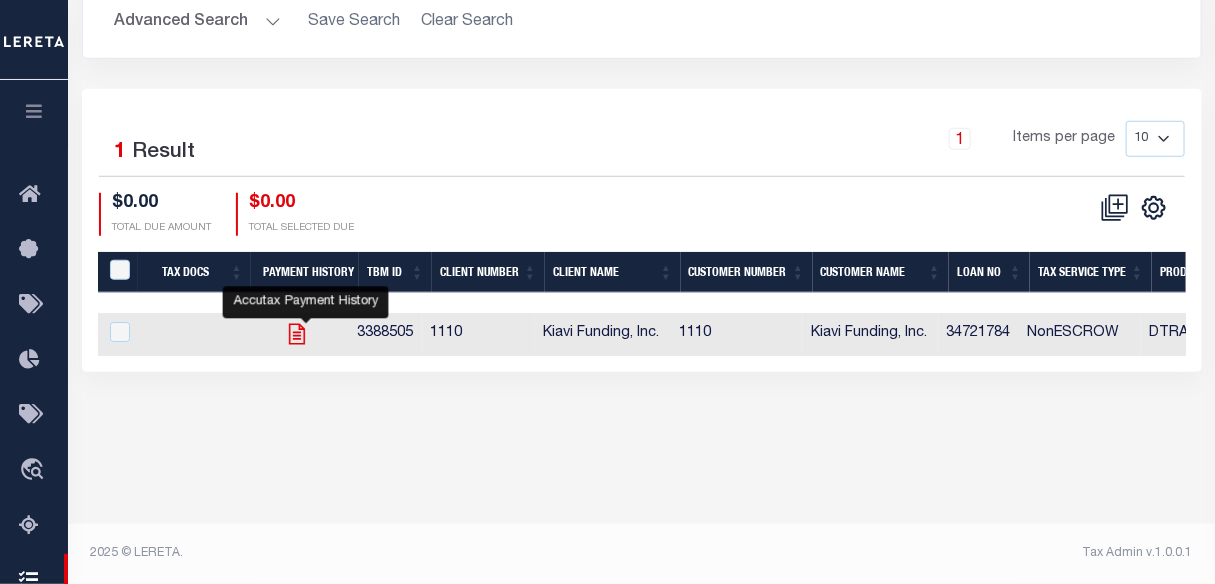 click 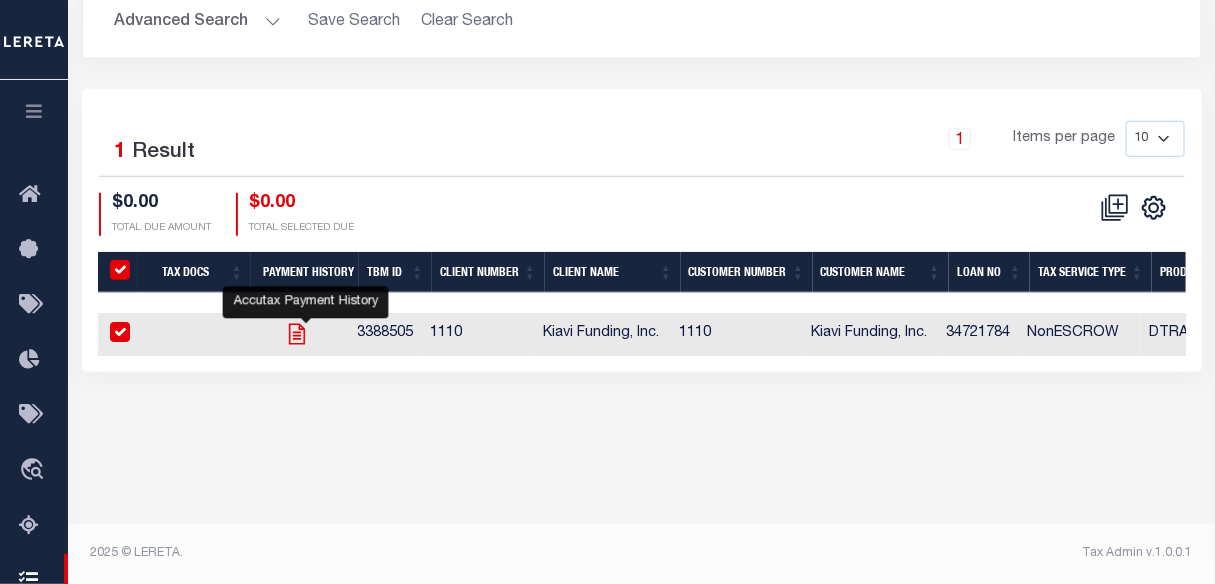 checkbox on "true" 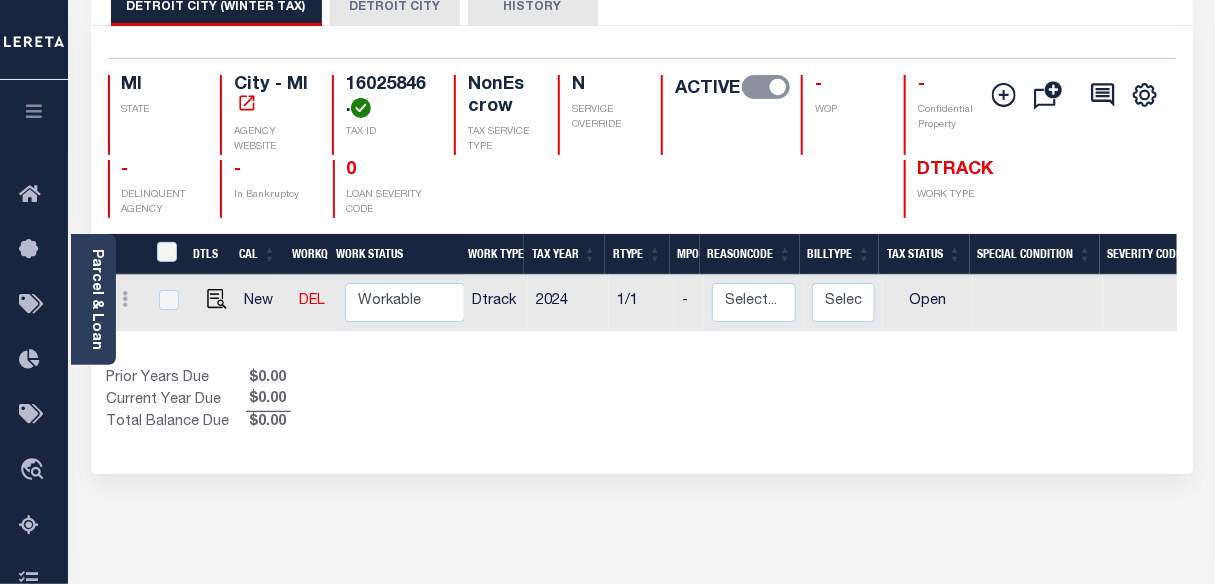 scroll, scrollTop: 90, scrollLeft: 0, axis: vertical 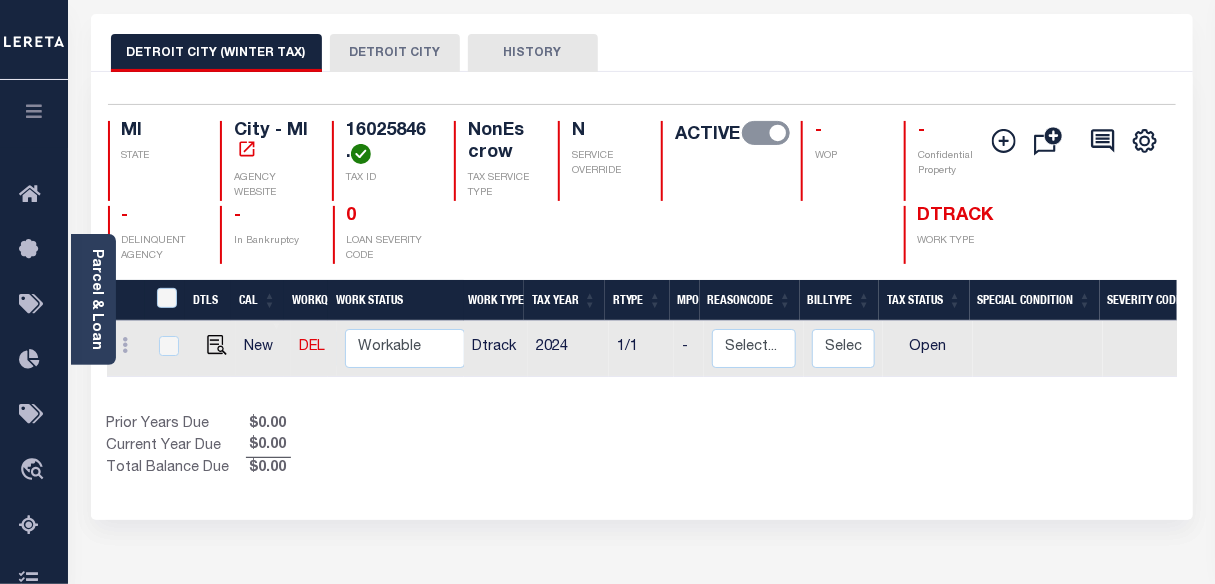 click on "DETROIT CITY" at bounding box center (395, 53) 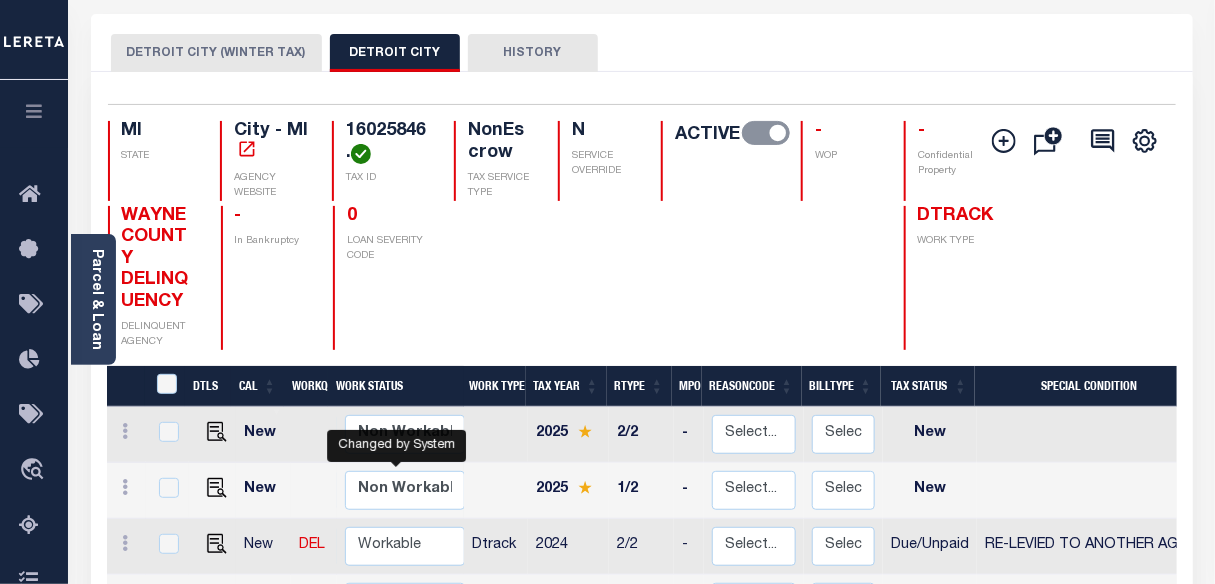scroll, scrollTop: 0, scrollLeft: 0, axis: both 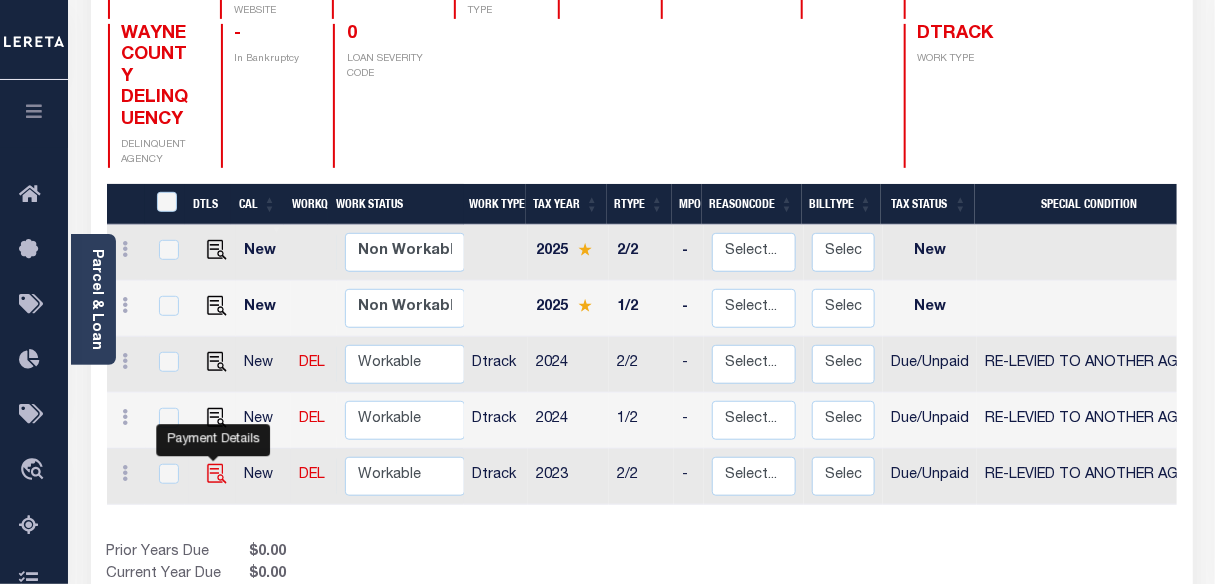click at bounding box center (217, 474) 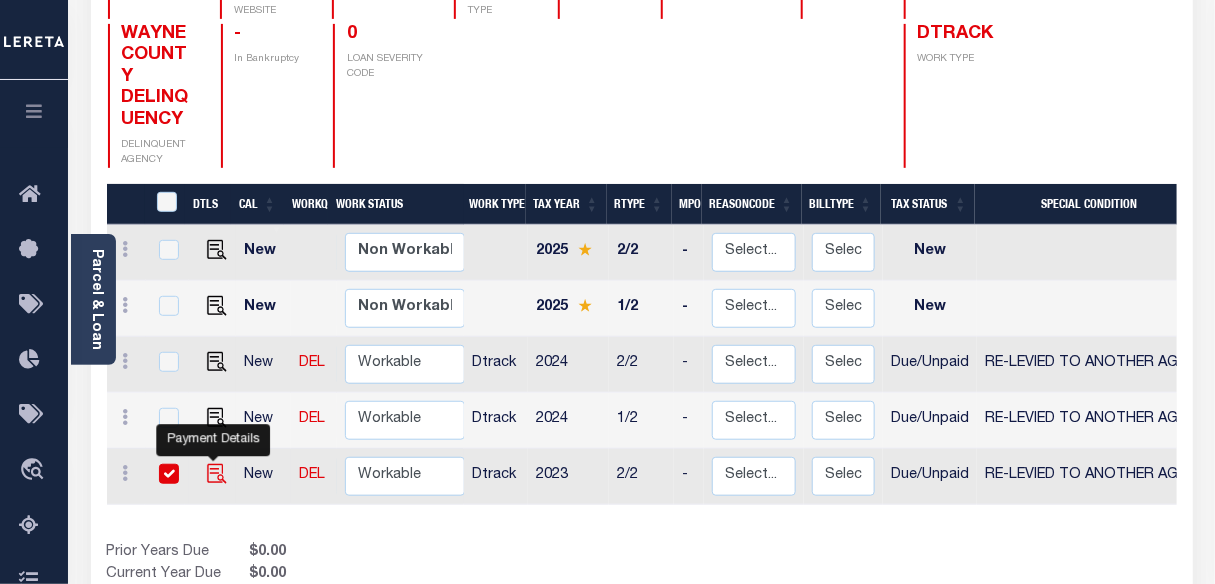 checkbox on "true" 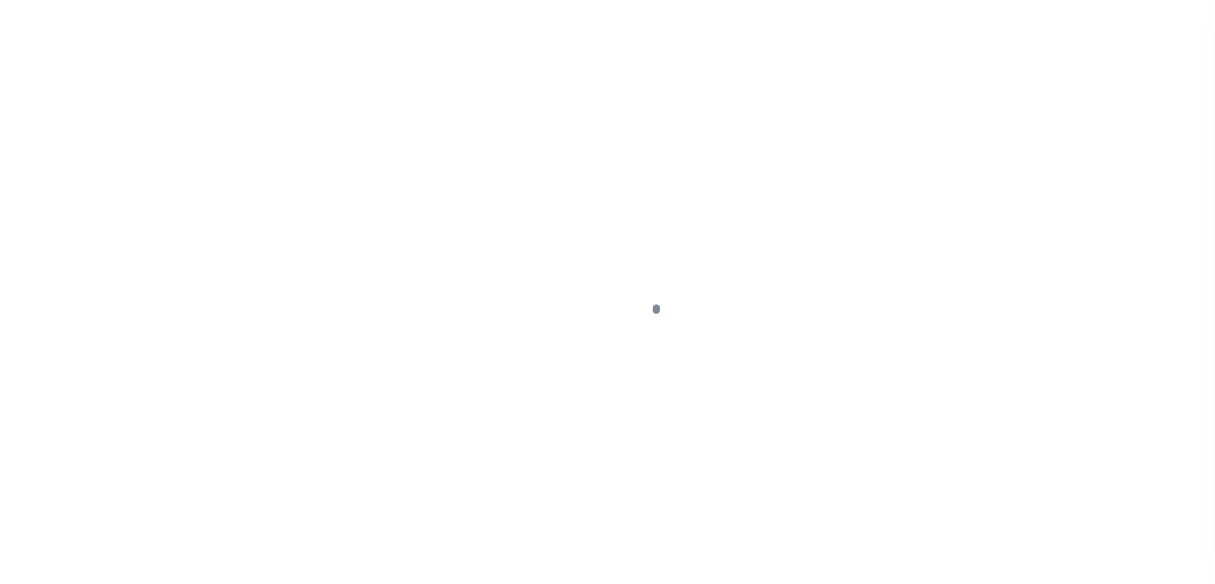 select on "DUE" 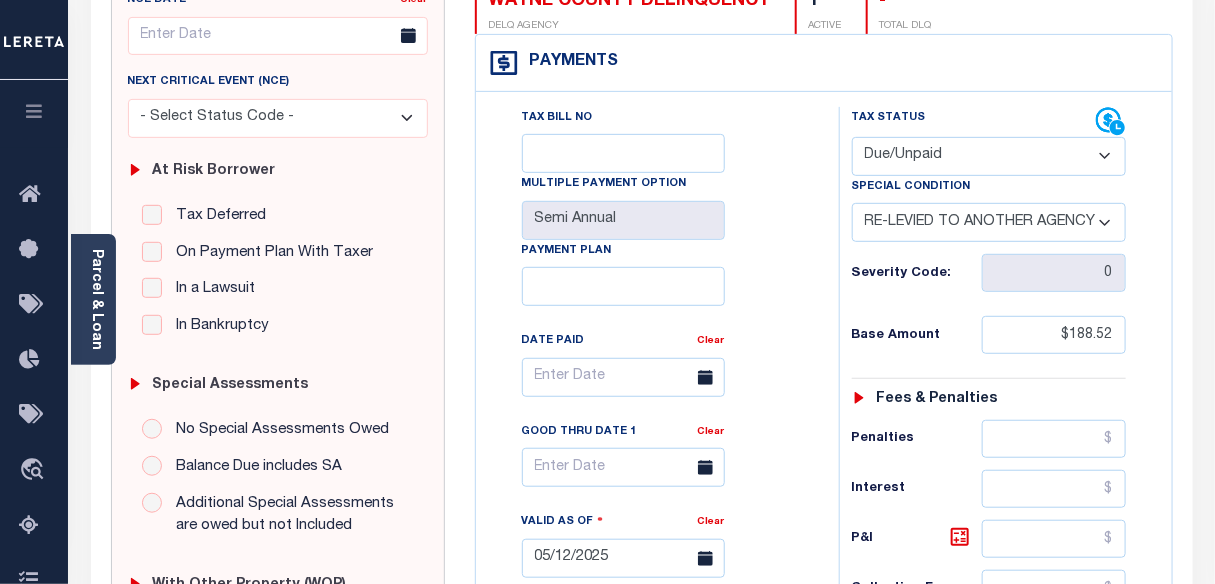 scroll, scrollTop: 272, scrollLeft: 0, axis: vertical 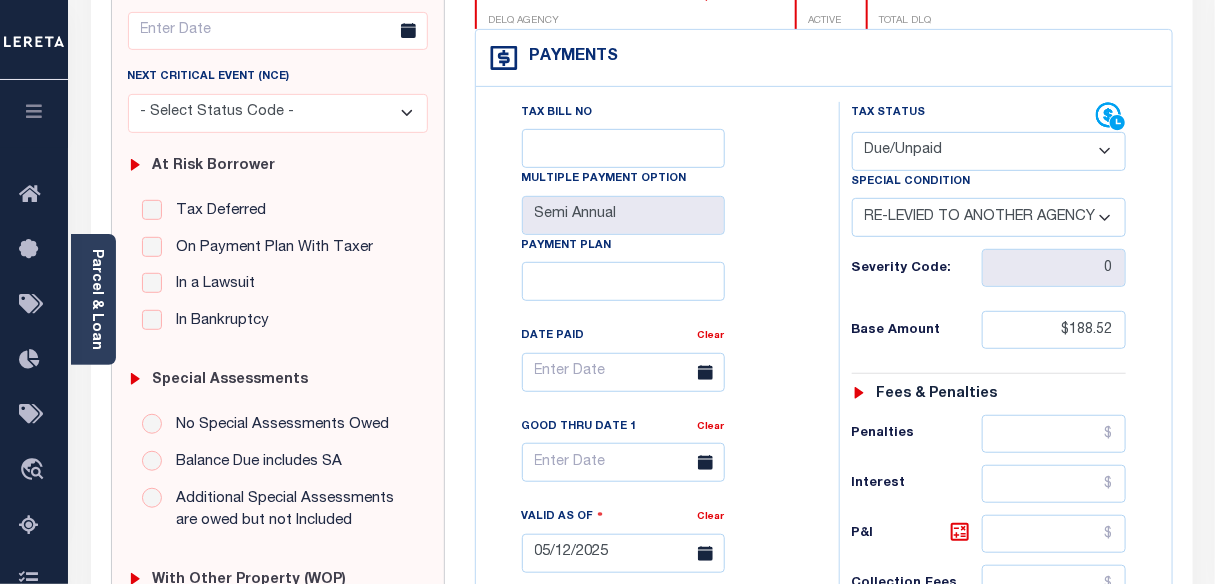 click on "- Select Status Code -
Open
Due/Unpaid
Paid
Incomplete
No Tax Due
Internal Refund Processed
New" at bounding box center (989, 151) 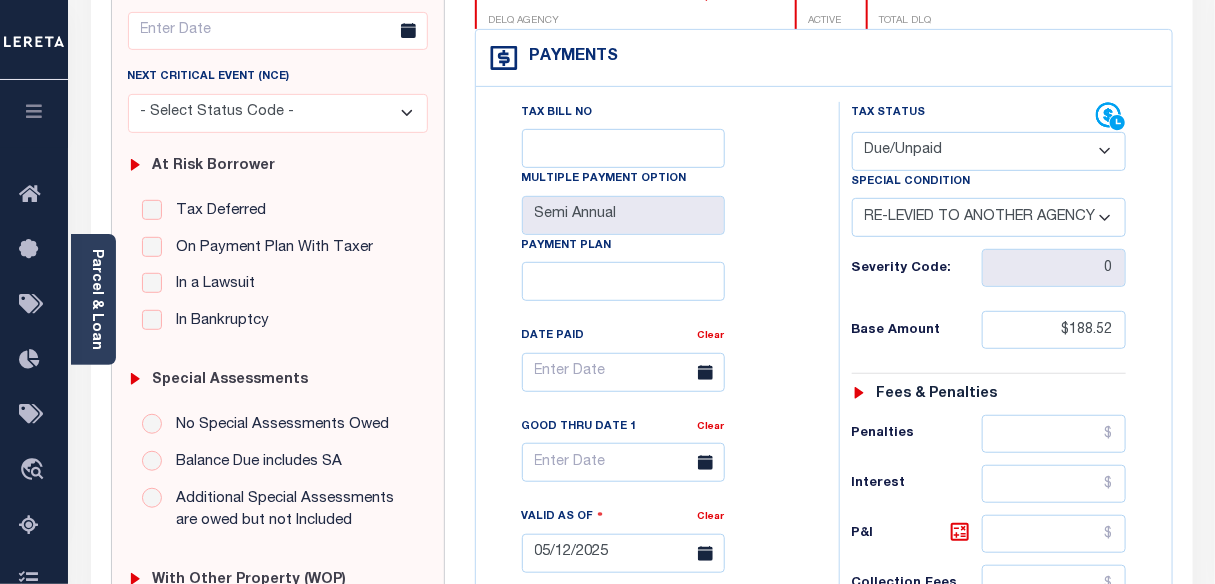 select on "PYD" 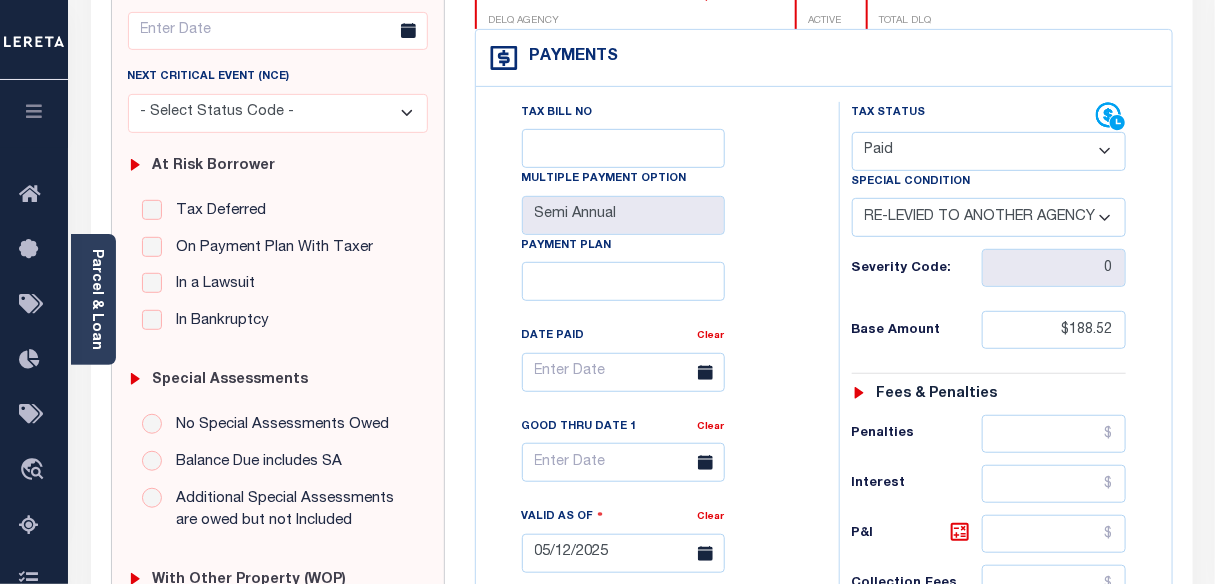 click on "- Select Status Code -
Open
Due/Unpaid
Paid
Incomplete
No Tax Due
Internal Refund Processed
New" at bounding box center [989, 151] 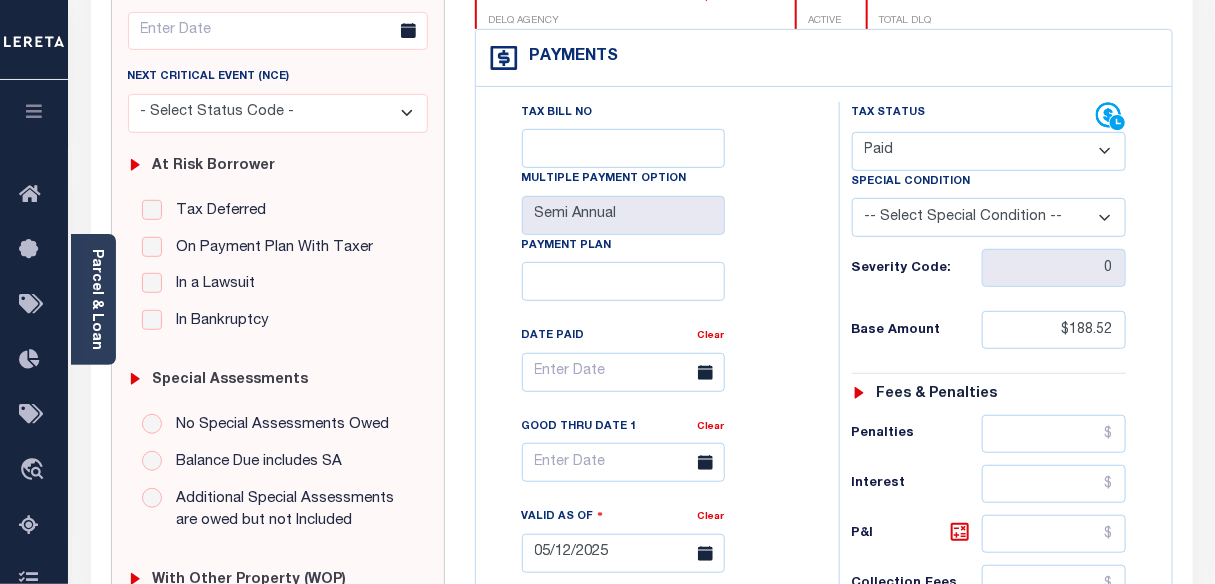 type on "08/07/2025" 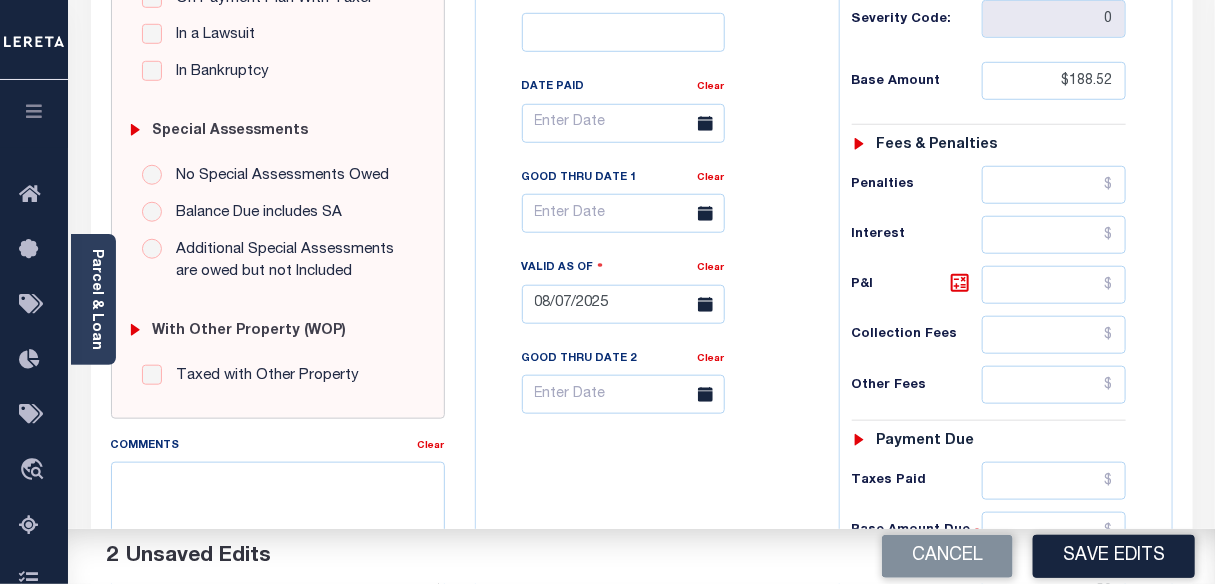 scroll, scrollTop: 454, scrollLeft: 0, axis: vertical 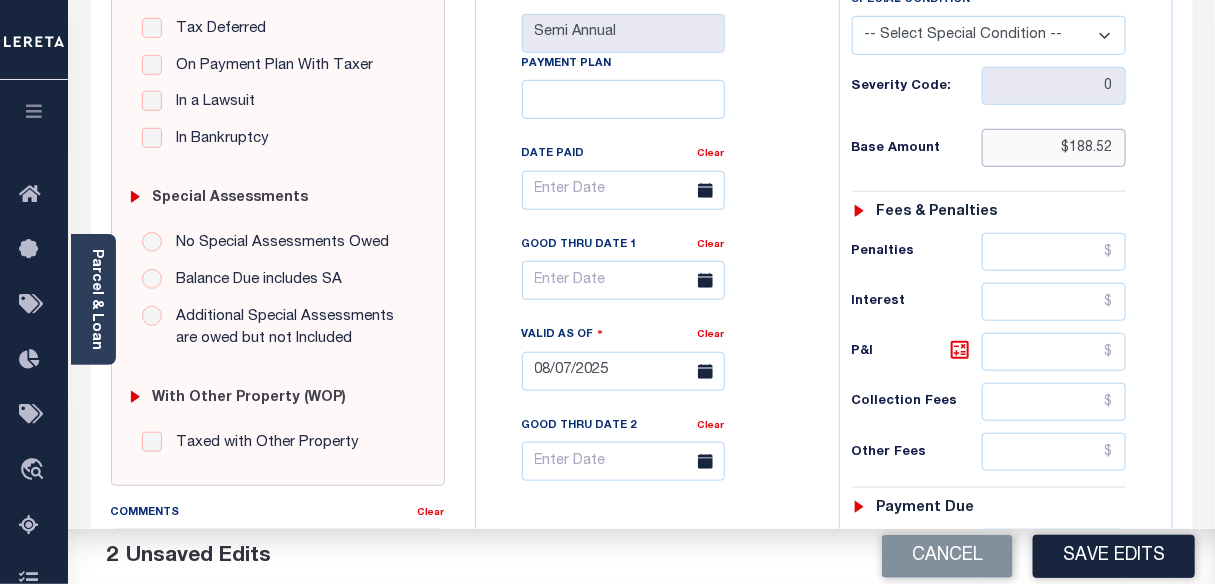 drag, startPoint x: 1072, startPoint y: 148, endPoint x: 1120, endPoint y: 152, distance: 48.166378 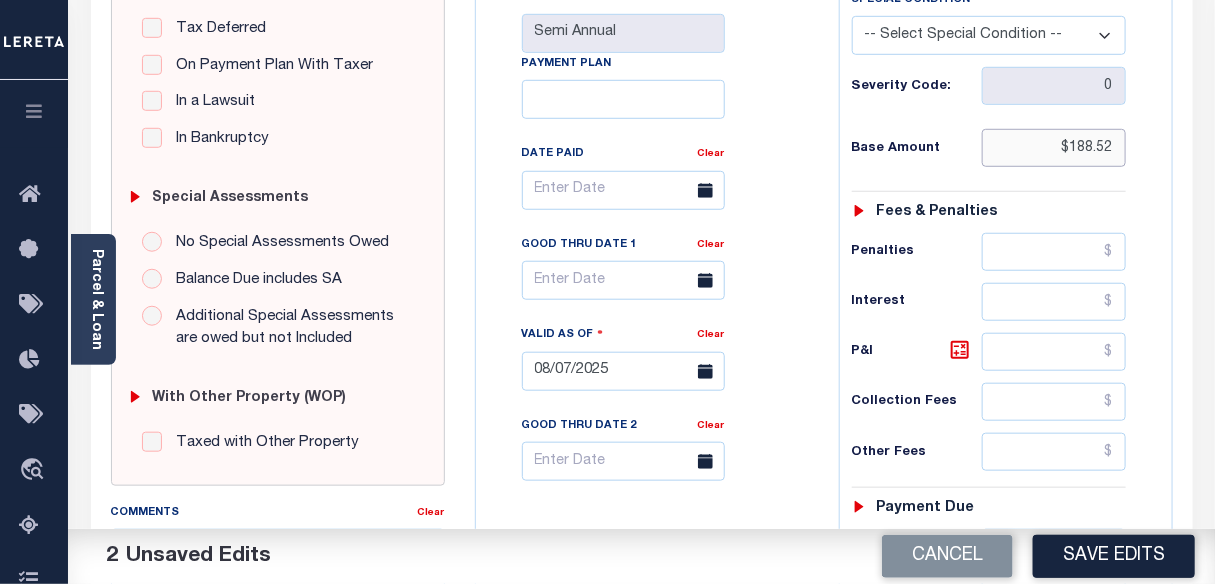 click on "$188.52" at bounding box center (1054, 148) 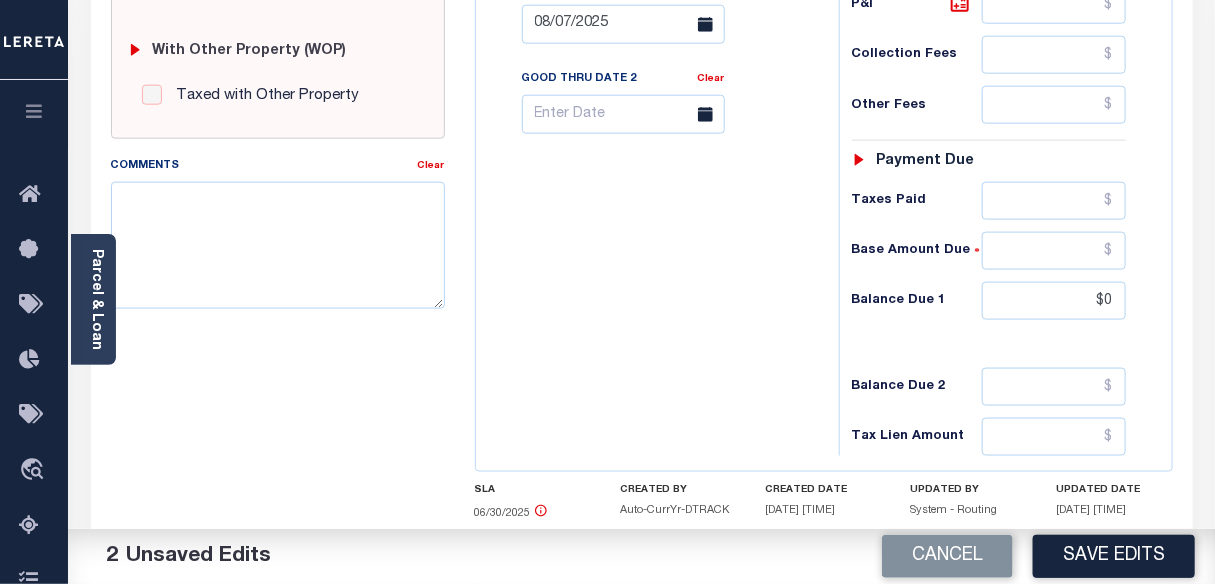scroll, scrollTop: 818, scrollLeft: 0, axis: vertical 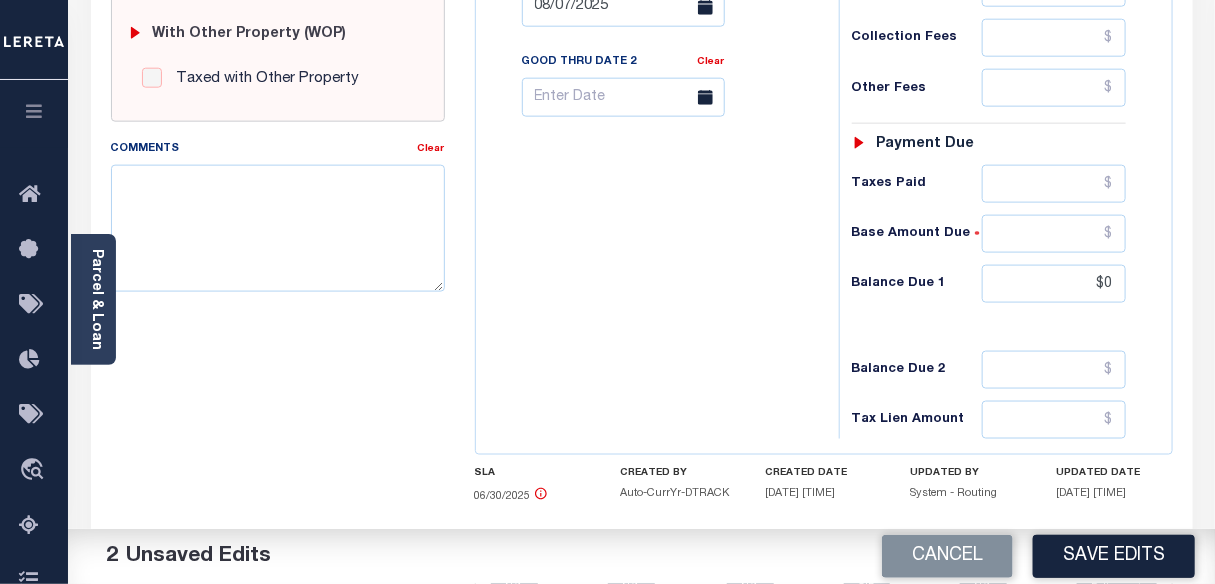 type on "$180.48" 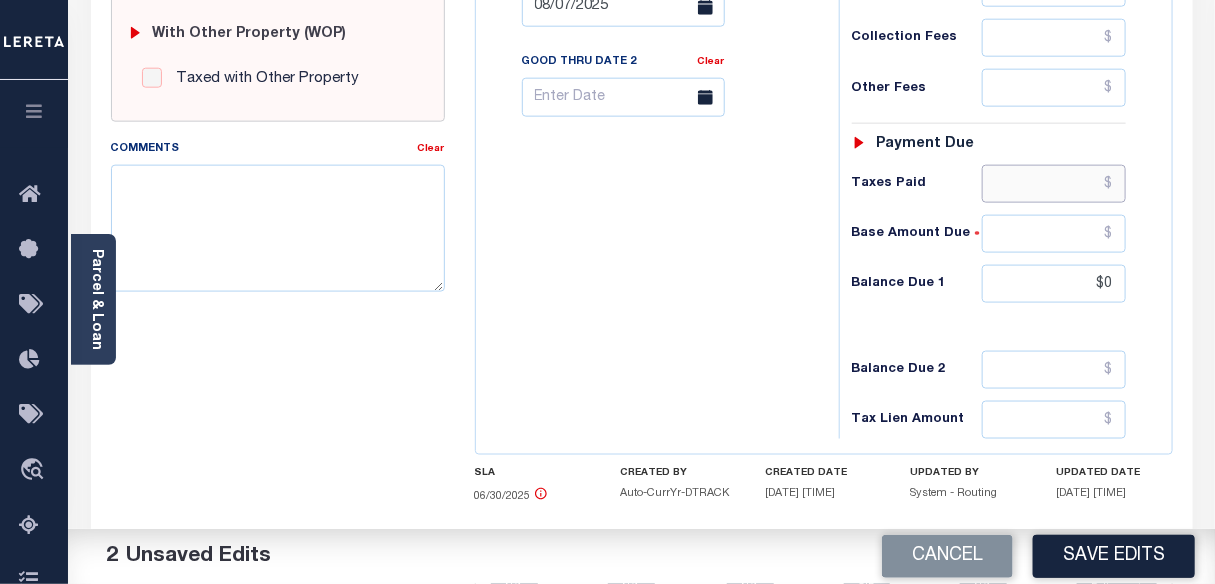 click at bounding box center (1054, 184) 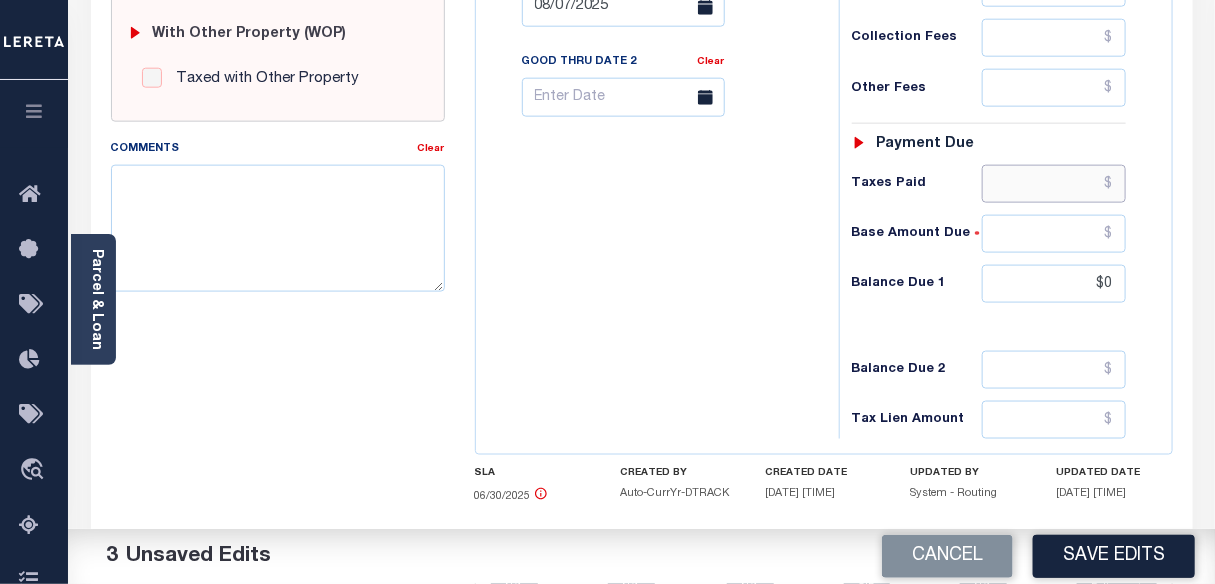 paste on "180.48" 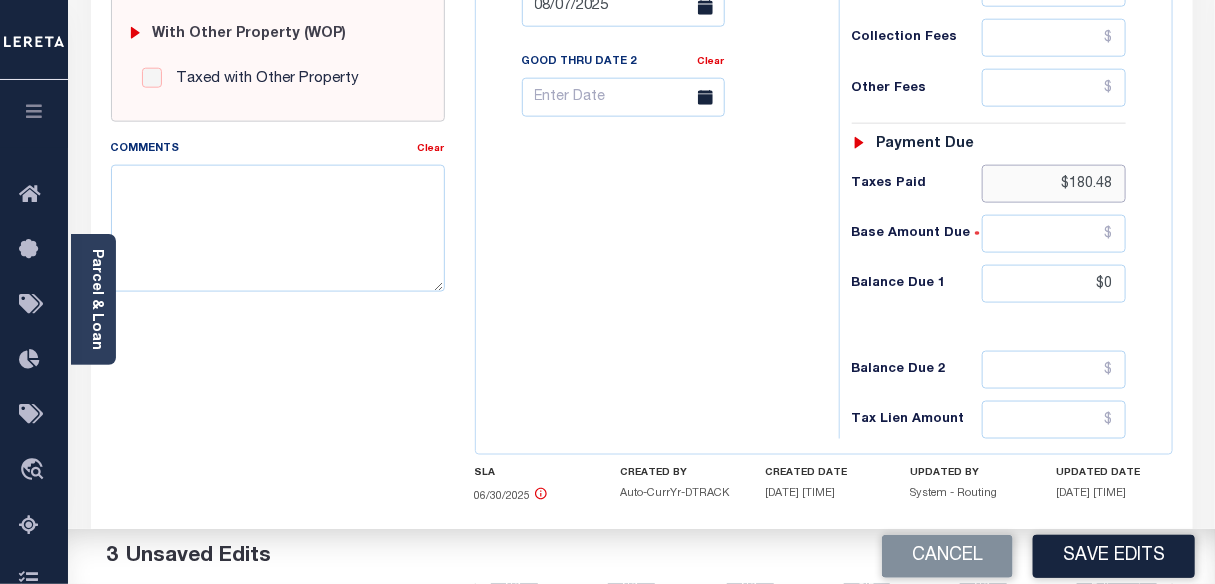 type on "$180.48" 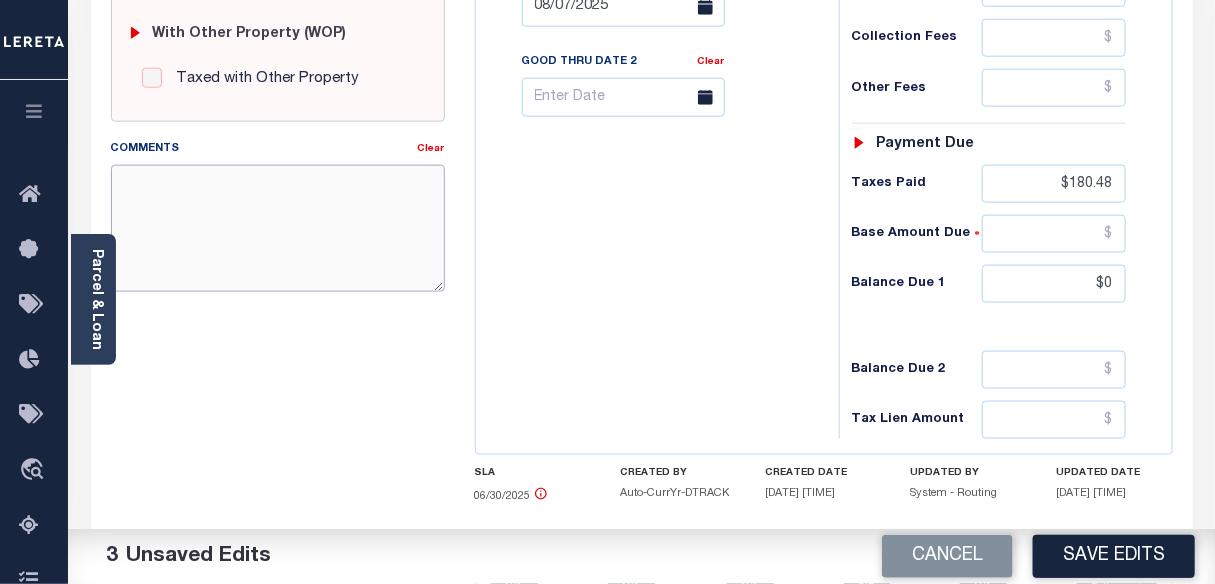 click on "Comments" at bounding box center [278, 228] 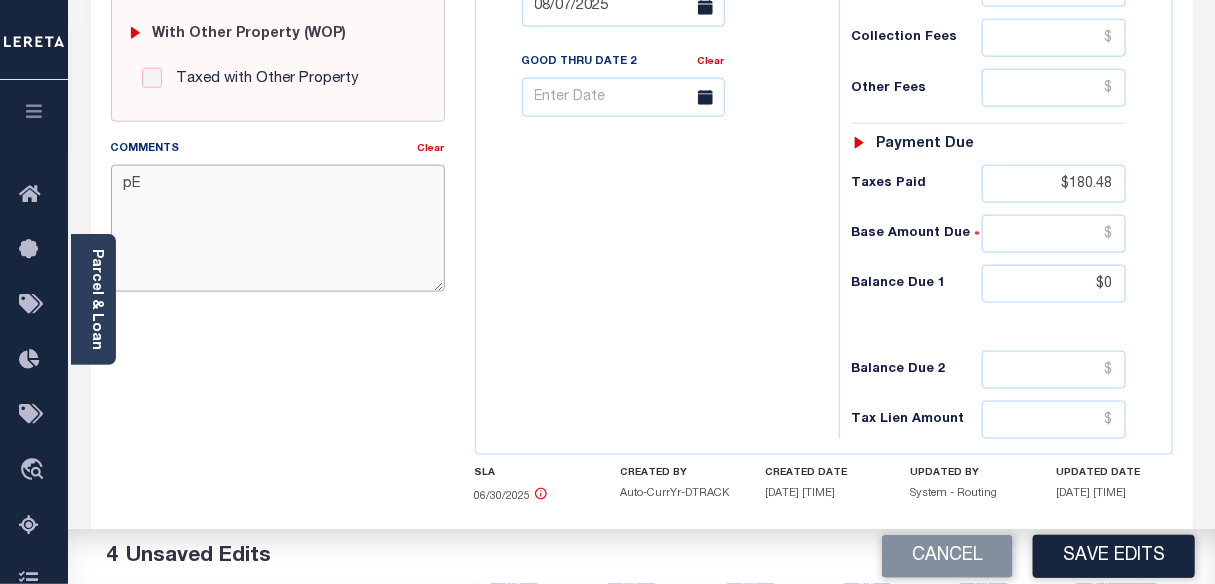 type on "p" 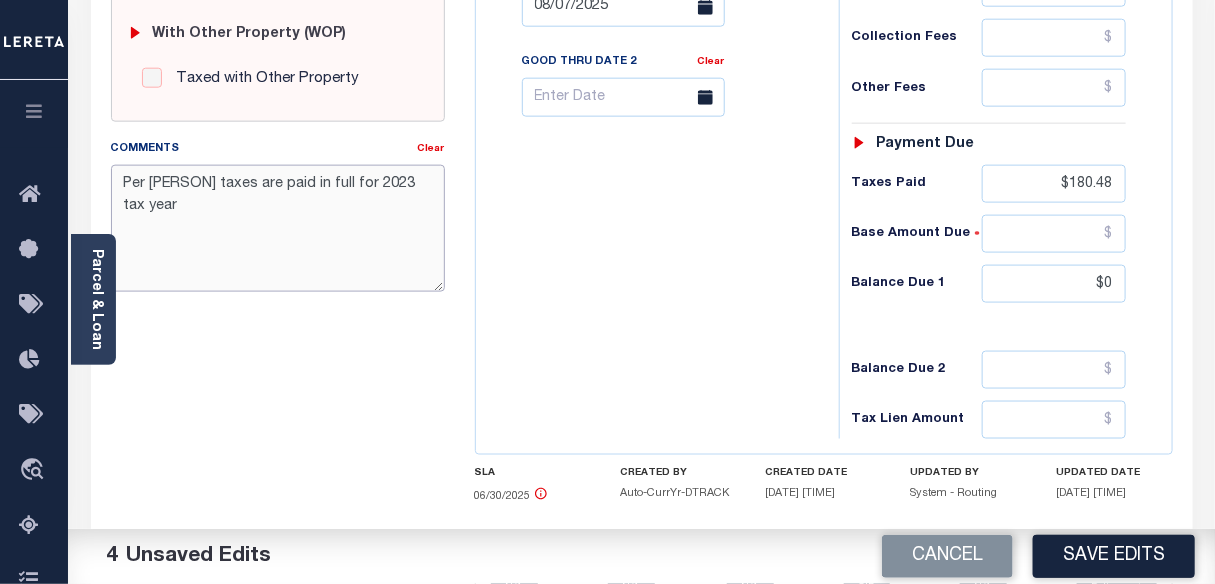 click on "Per Hanna taxes are paid in full for 2023  tax year" at bounding box center [278, 228] 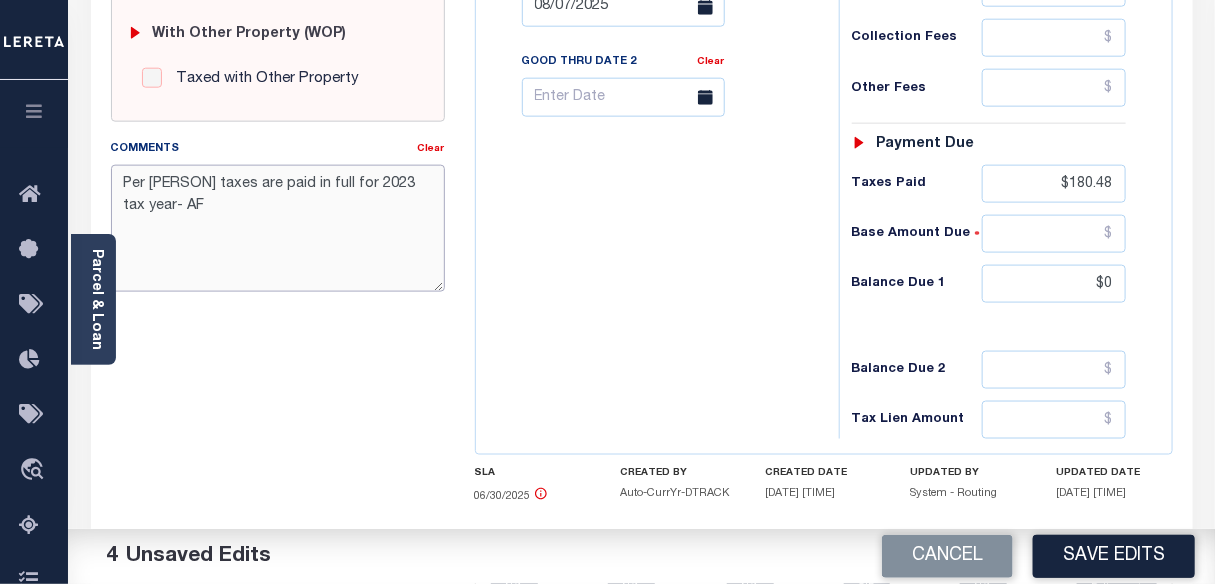click on "Per Hanna taxes are paid in full for 2023  tax year- AF" at bounding box center (278, 228) 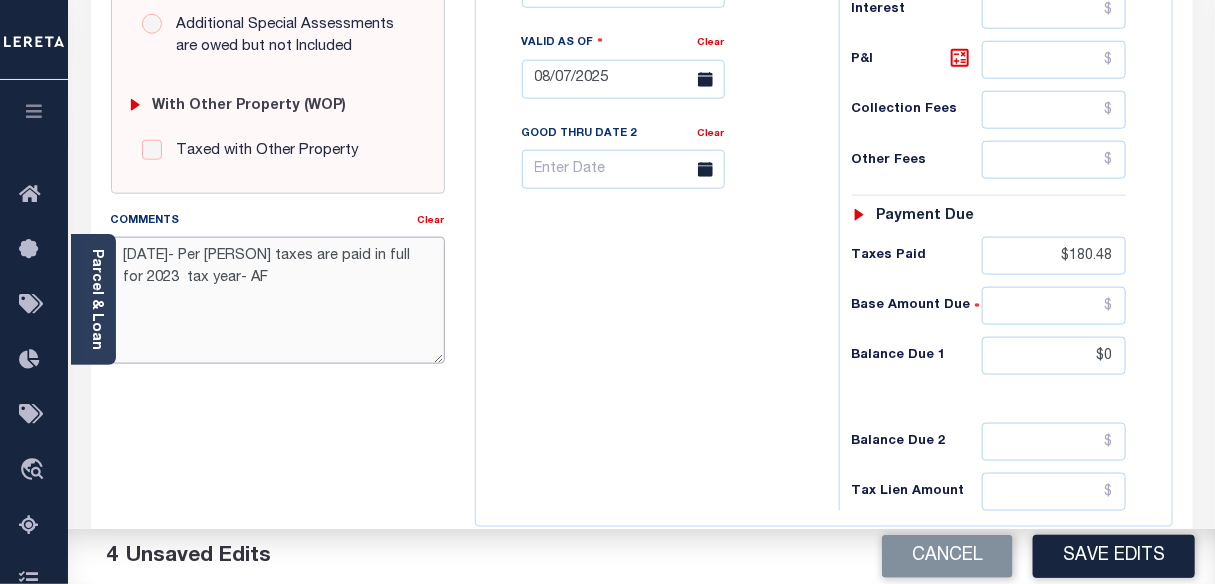 scroll, scrollTop: 363, scrollLeft: 0, axis: vertical 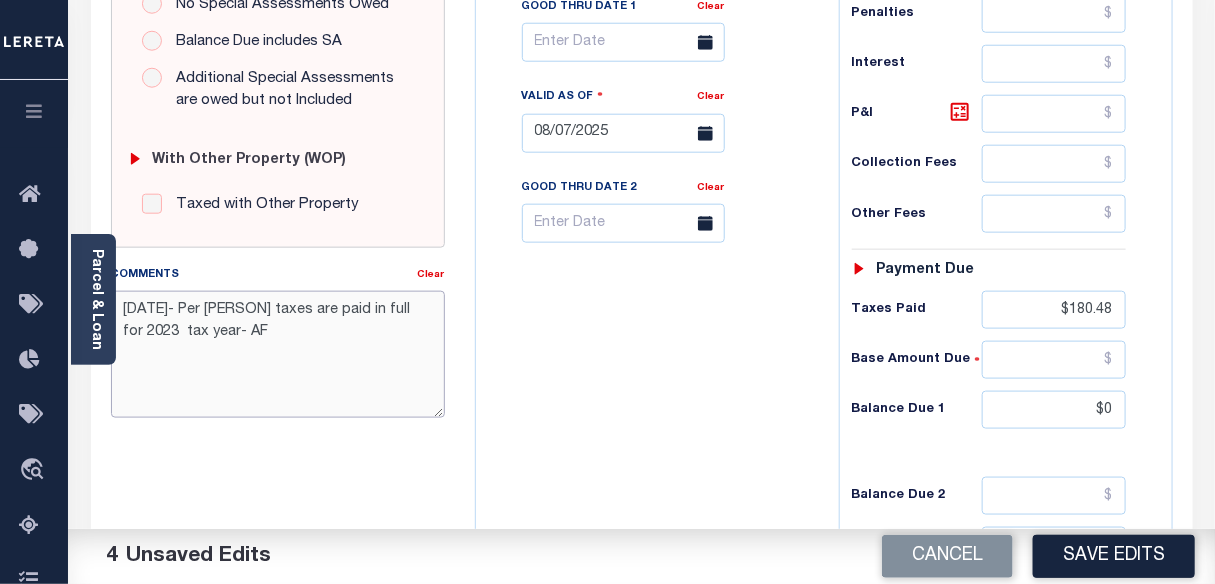 type on "8/7/2025- Per Hanna taxes are paid in full for 2023  tax year- AF" 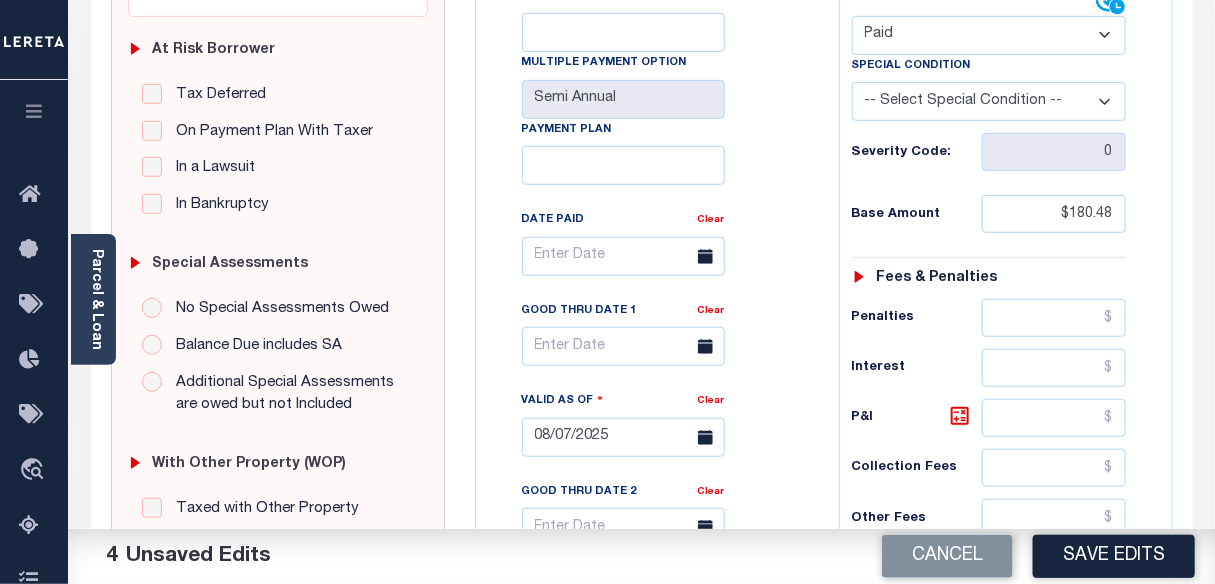 click on "Tax Bill No
Multiple Payment Option
Semi Annual
Payment Plan
Clear" at bounding box center (652, 427) 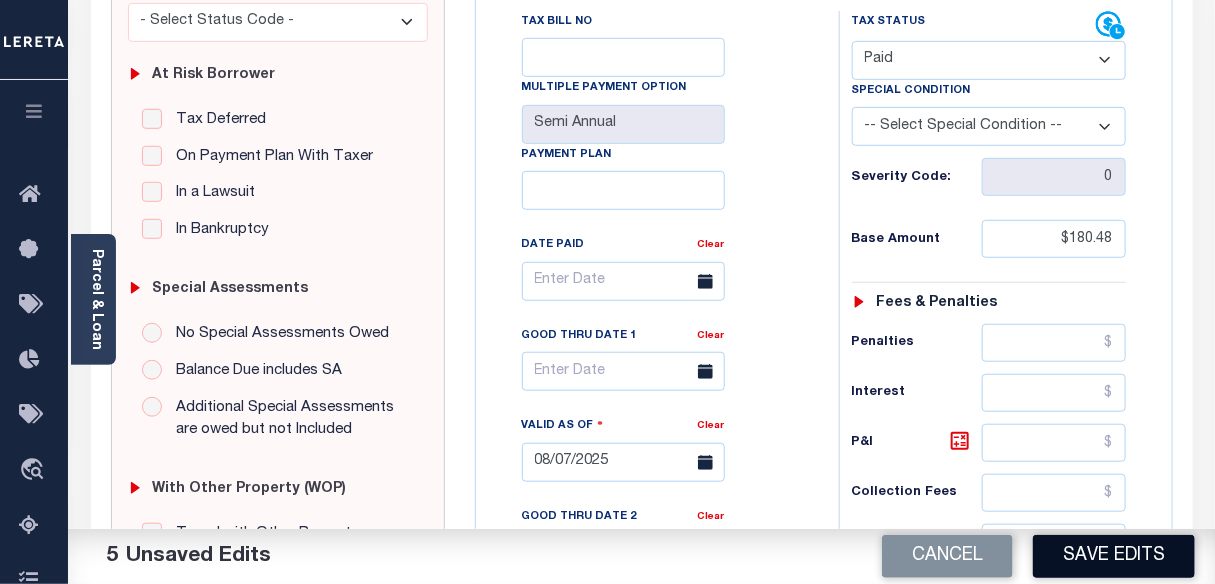 click on "Save Edits" at bounding box center (1114, 556) 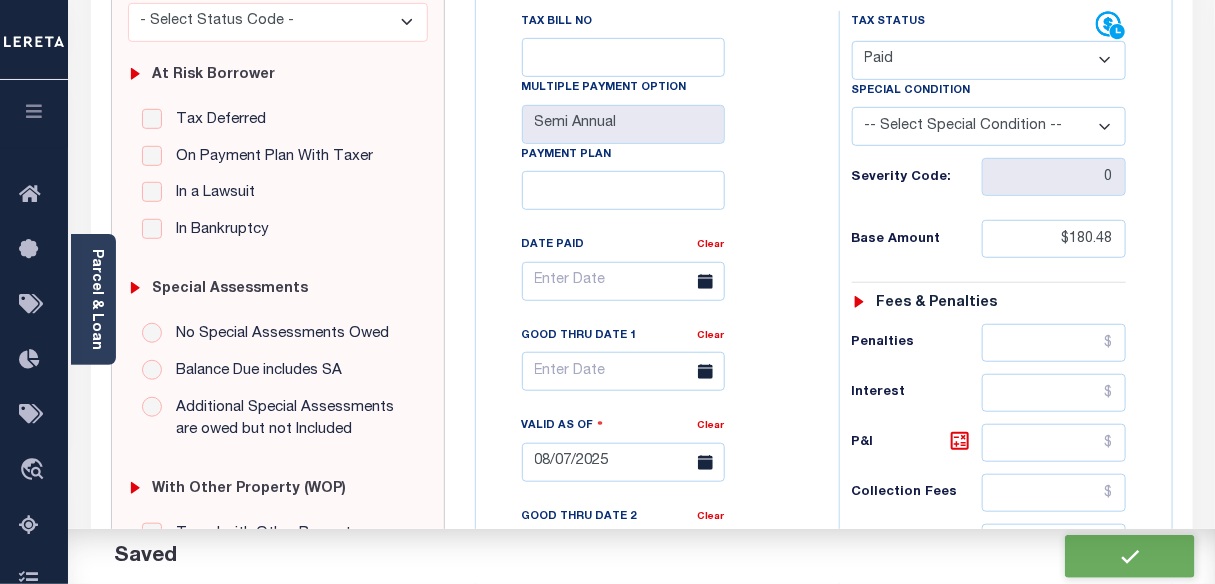 checkbox on "false" 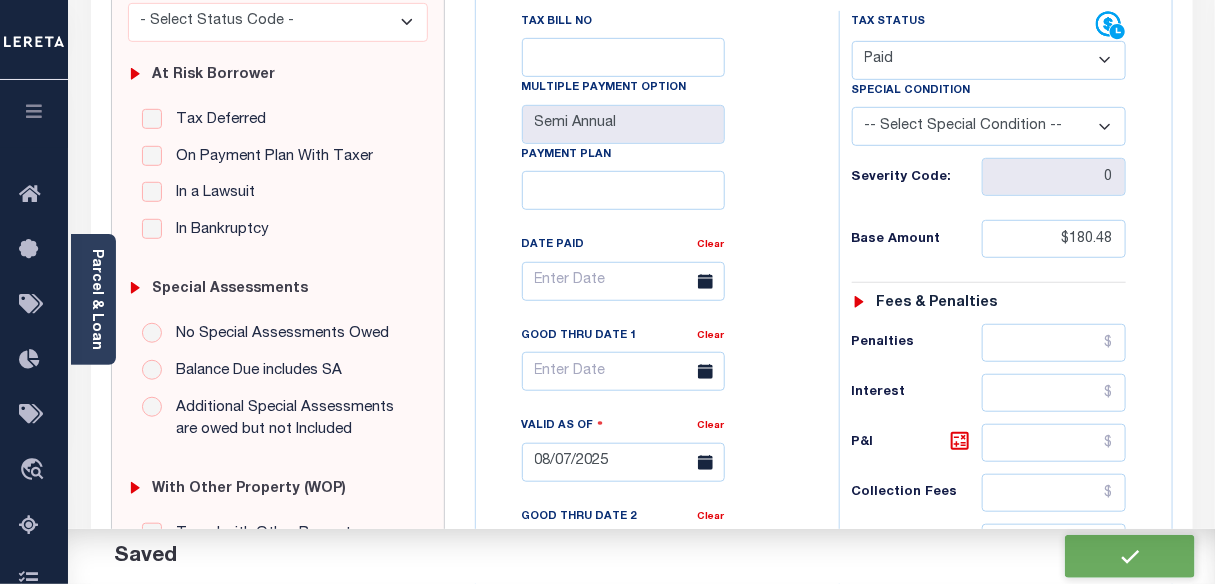 checkbox on "false" 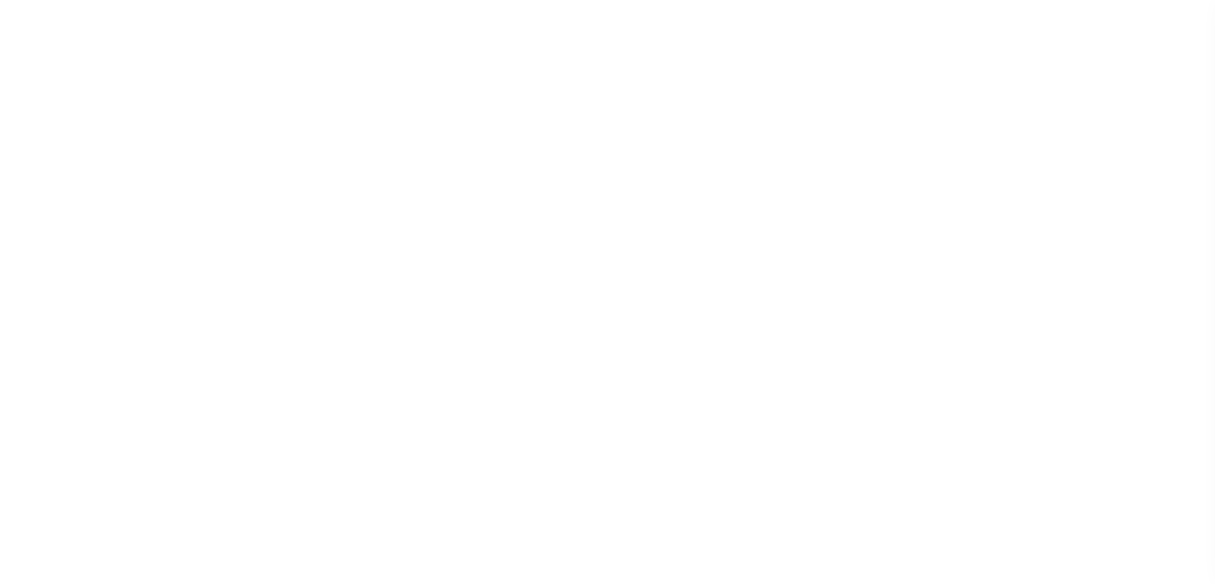 scroll, scrollTop: 0, scrollLeft: 0, axis: both 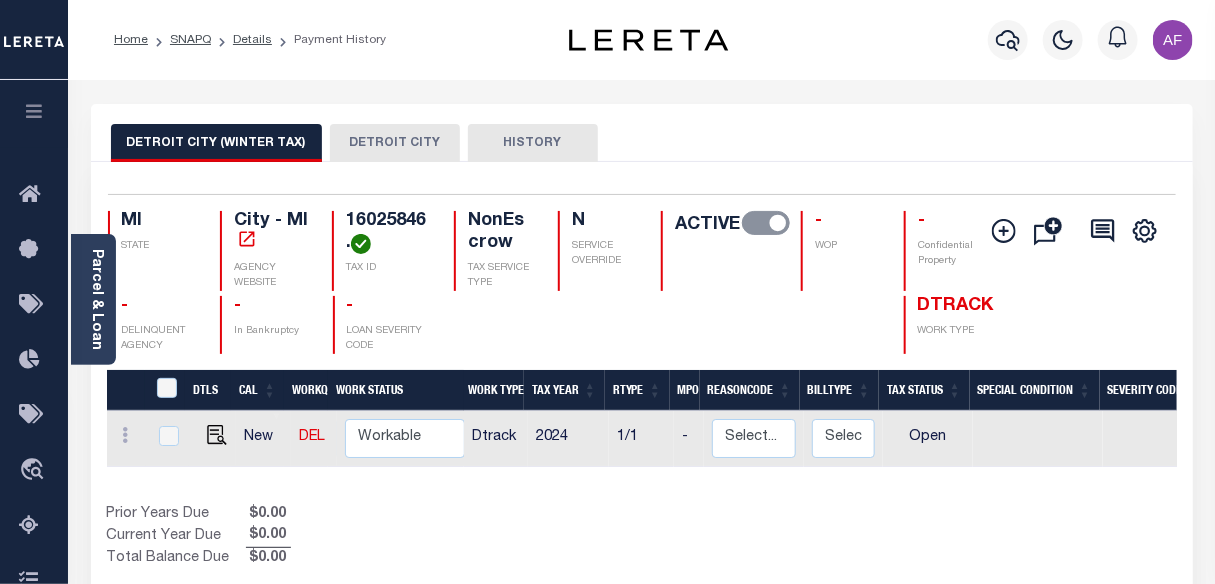 click on "DETROIT CITY" at bounding box center (395, 143) 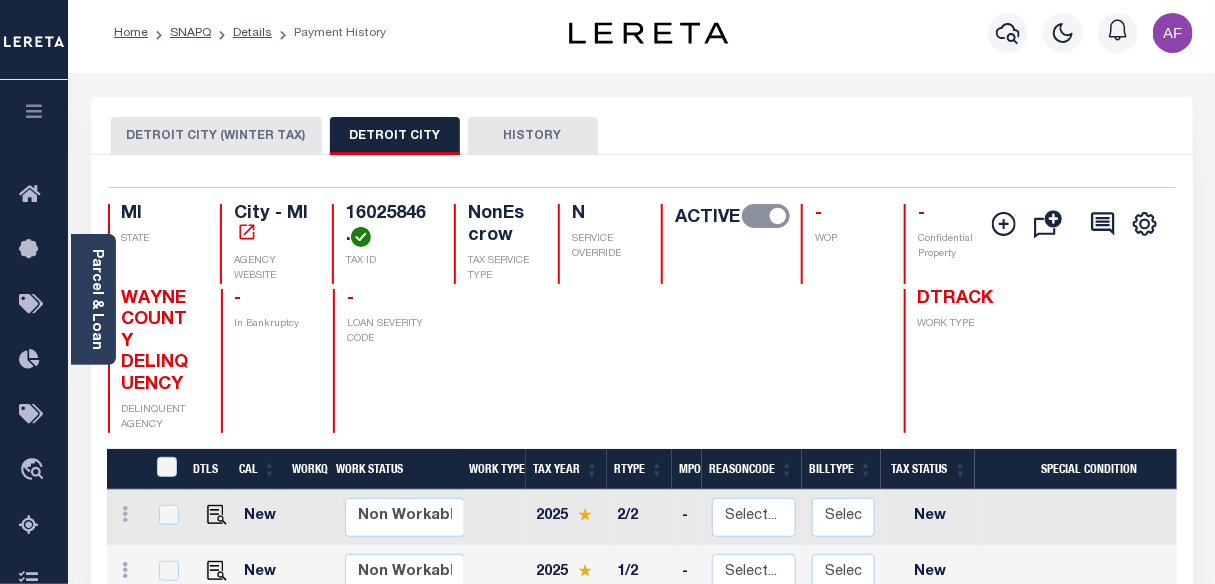 scroll, scrollTop: 0, scrollLeft: 0, axis: both 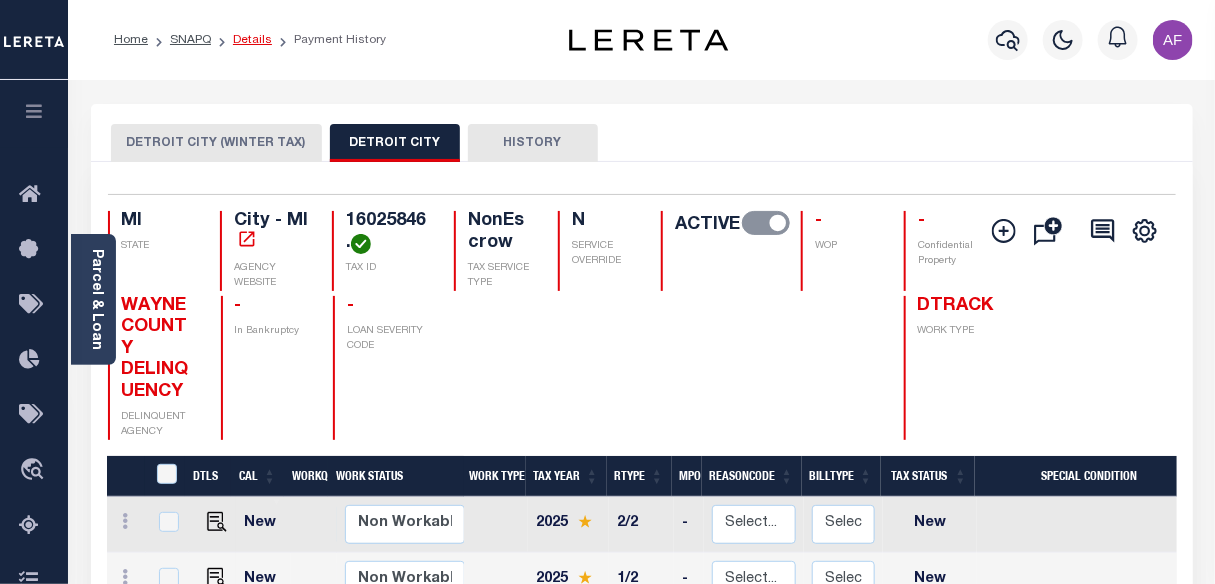 click on "Details" at bounding box center [252, 40] 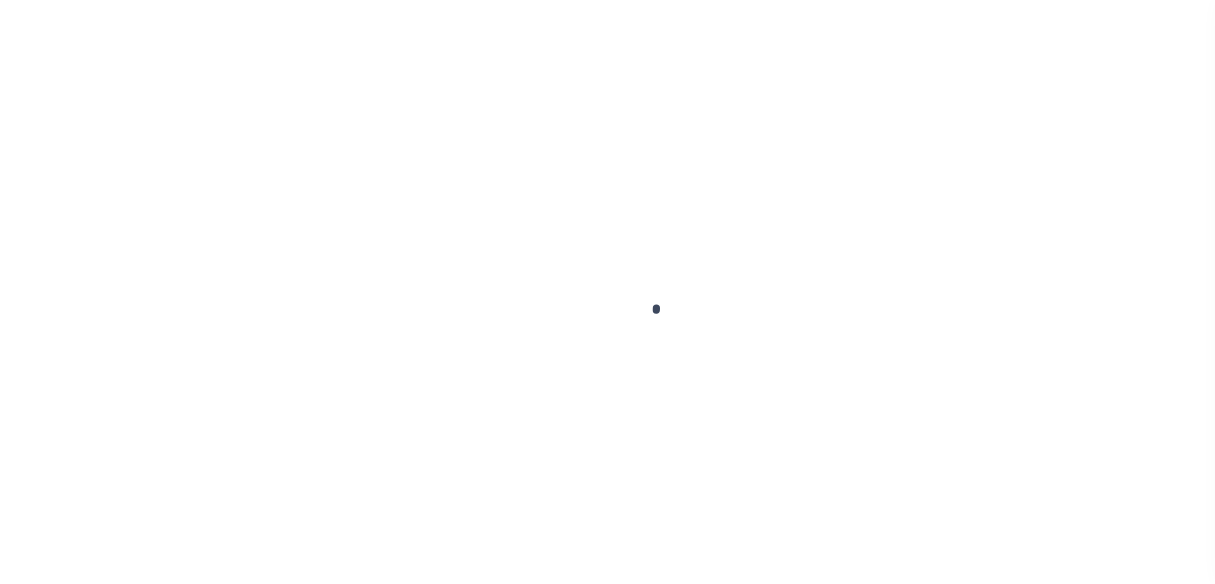 scroll, scrollTop: 0, scrollLeft: 0, axis: both 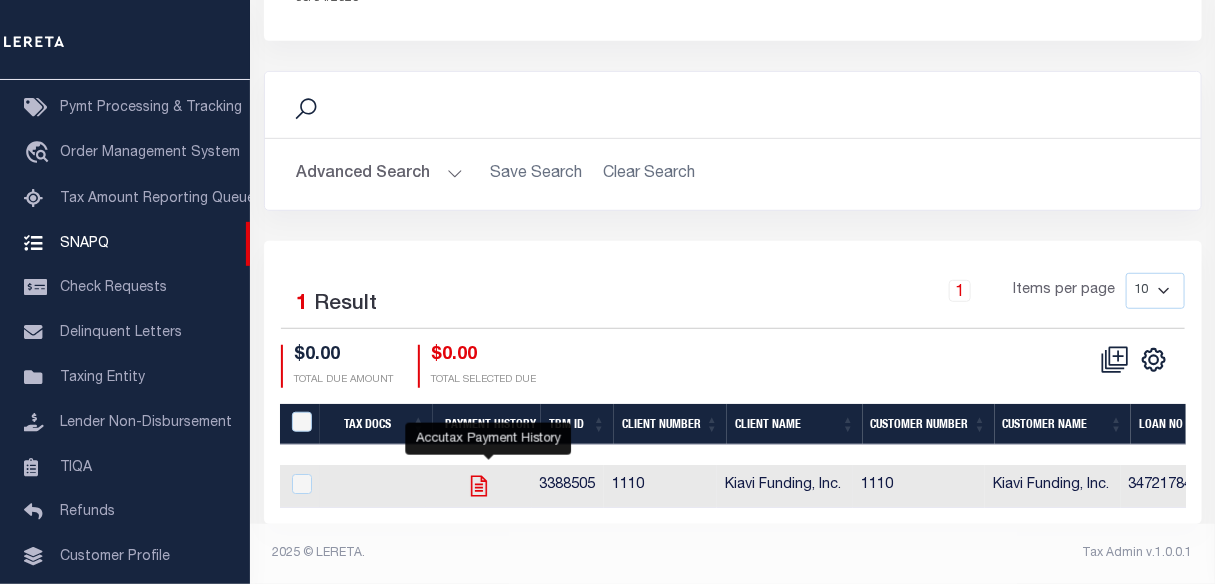 click 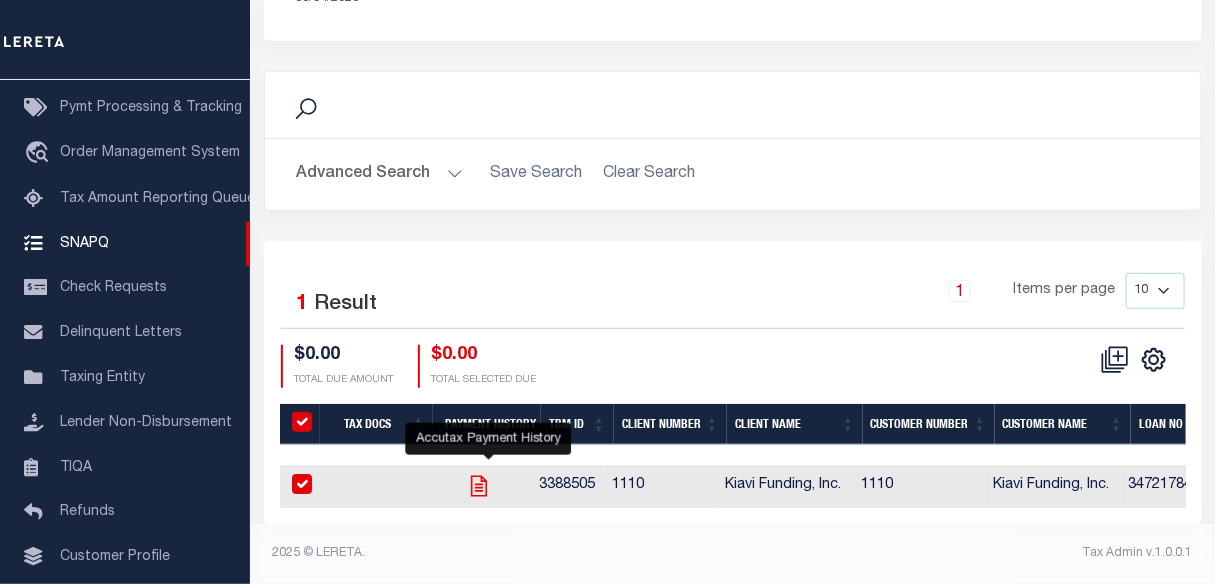 checkbox on "true" 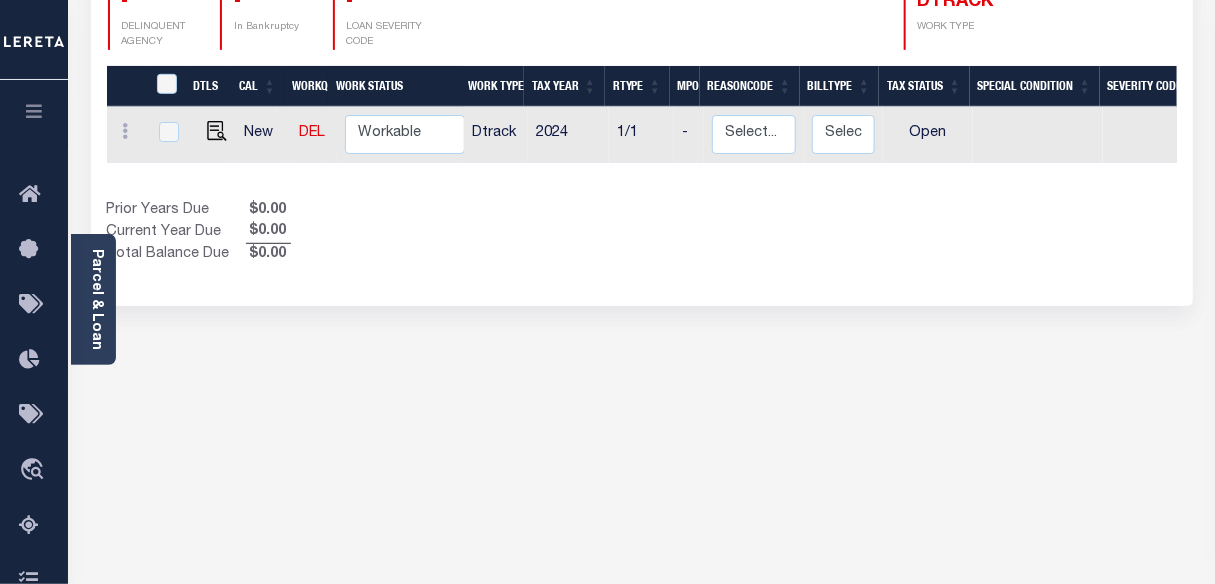 scroll, scrollTop: 0, scrollLeft: 0, axis: both 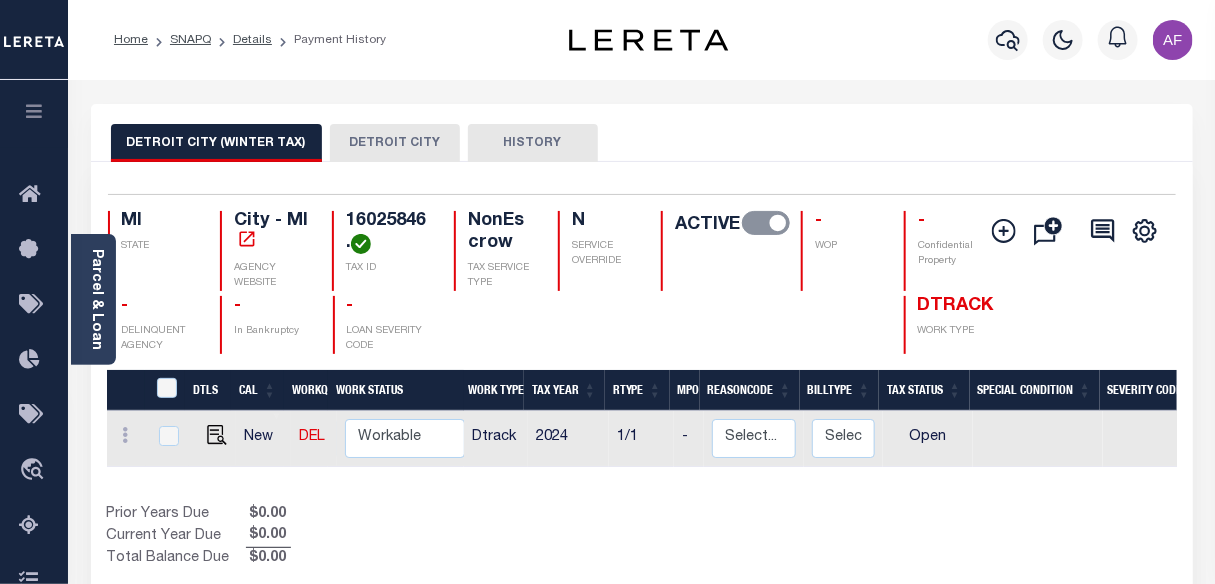 click on "DETROIT CITY" at bounding box center [395, 143] 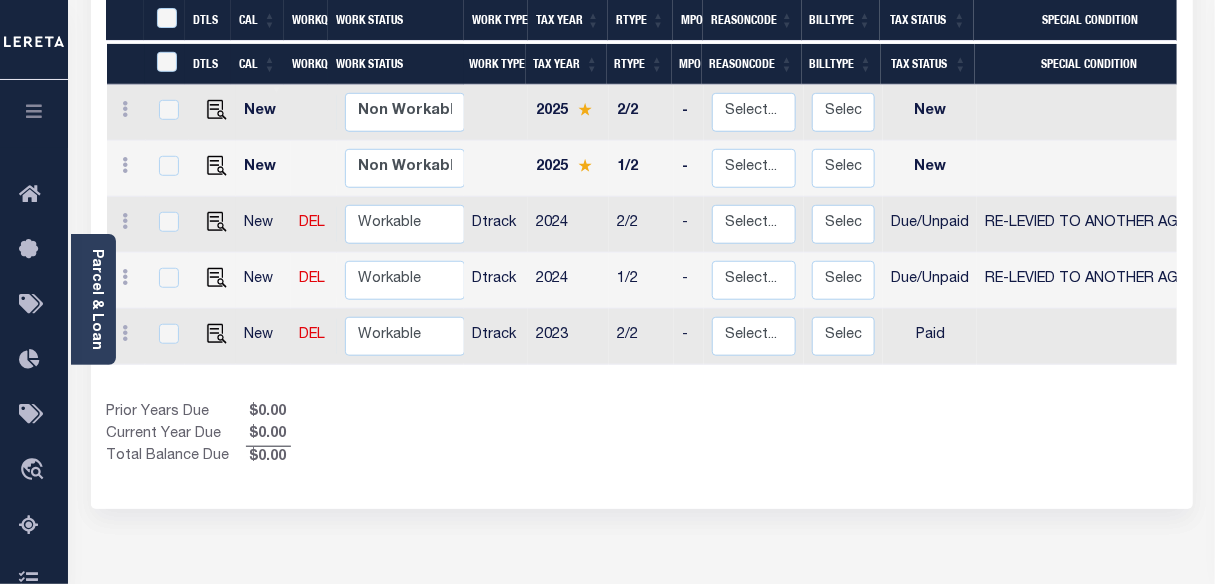 scroll, scrollTop: 545, scrollLeft: 0, axis: vertical 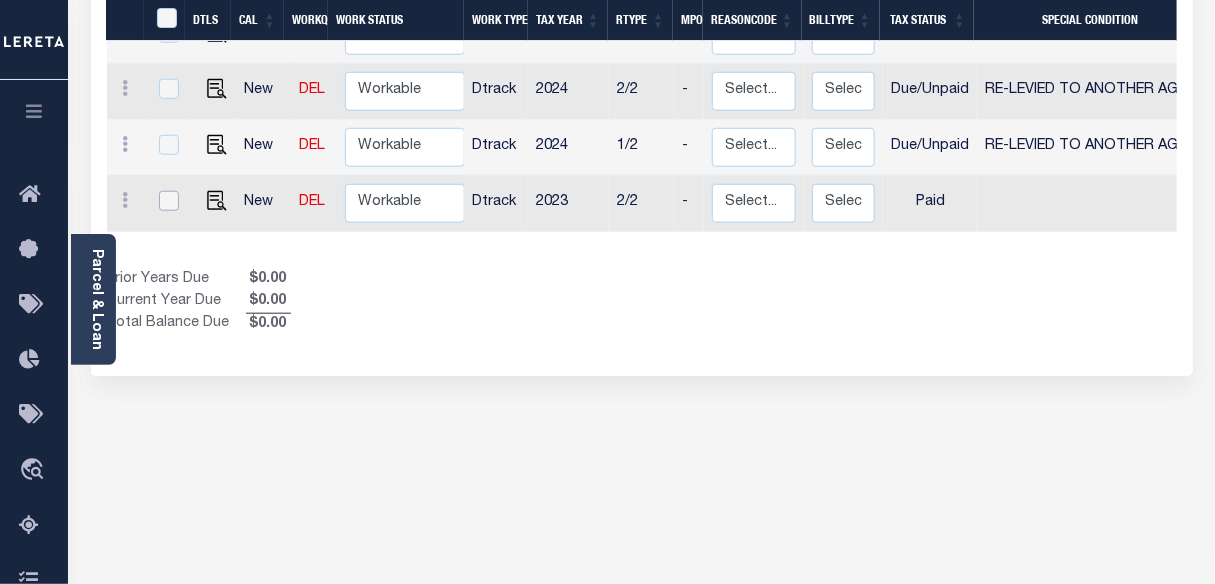 click at bounding box center (169, 201) 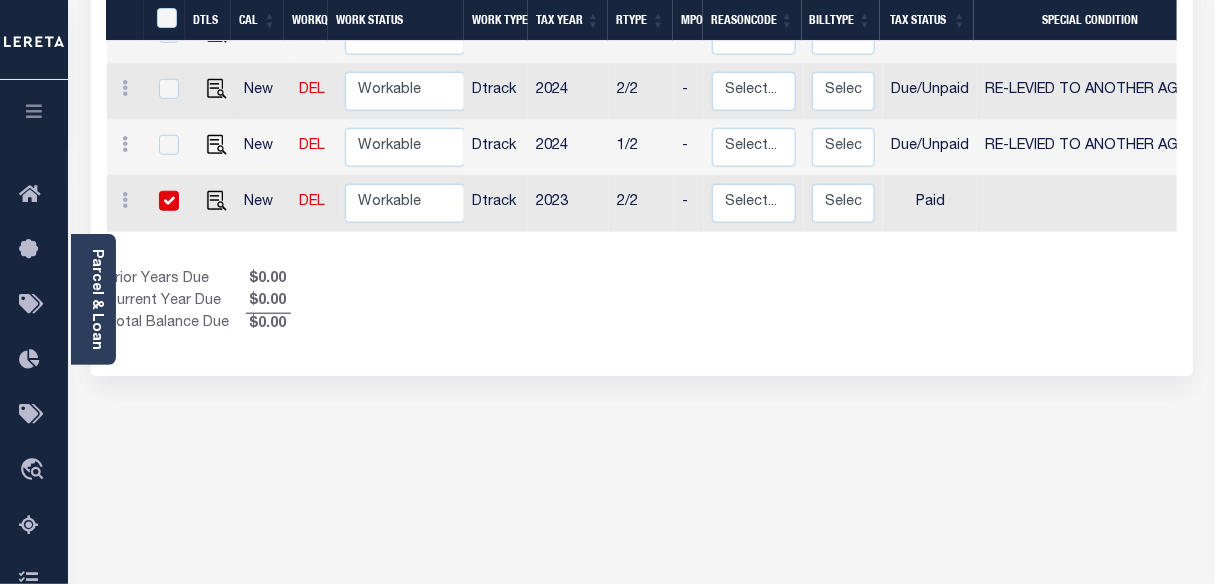 checkbox on "true" 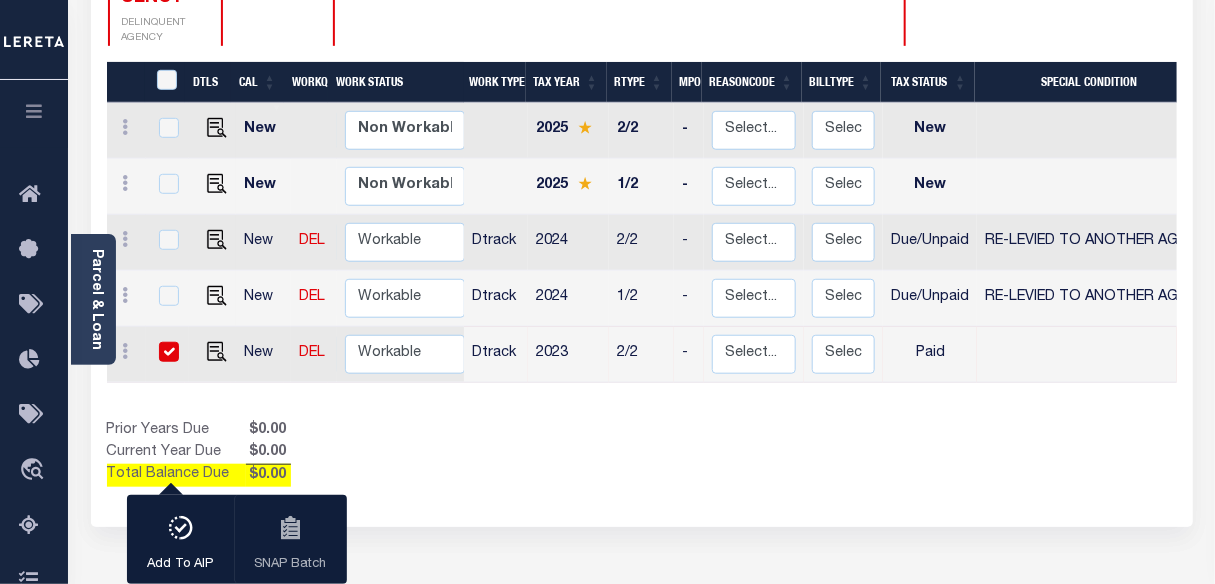 scroll, scrollTop: 363, scrollLeft: 0, axis: vertical 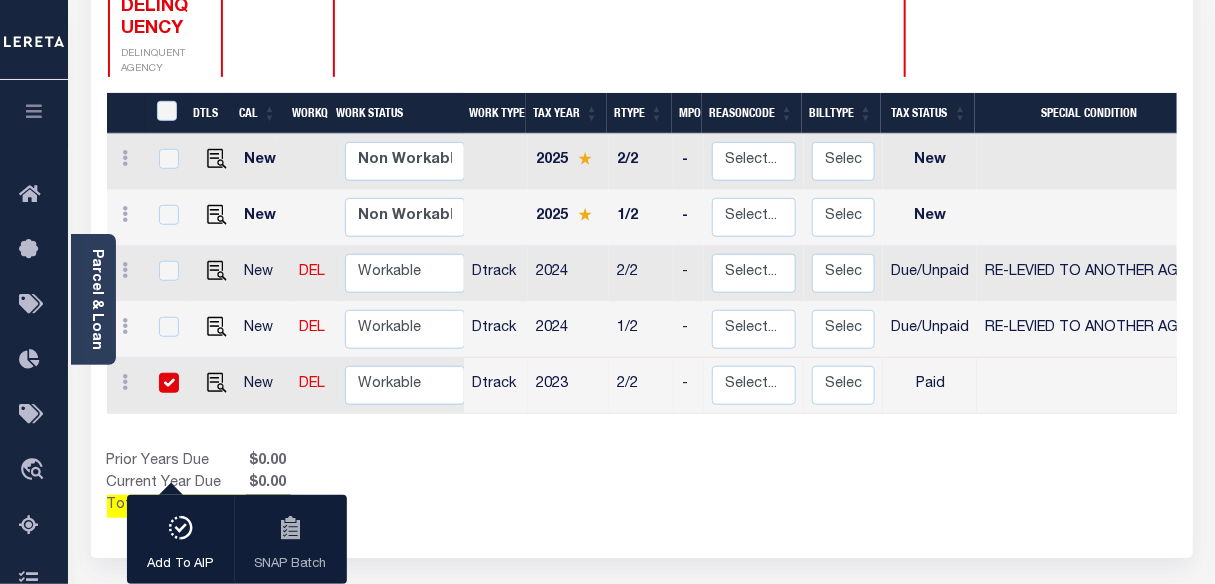 click at bounding box center [169, 383] 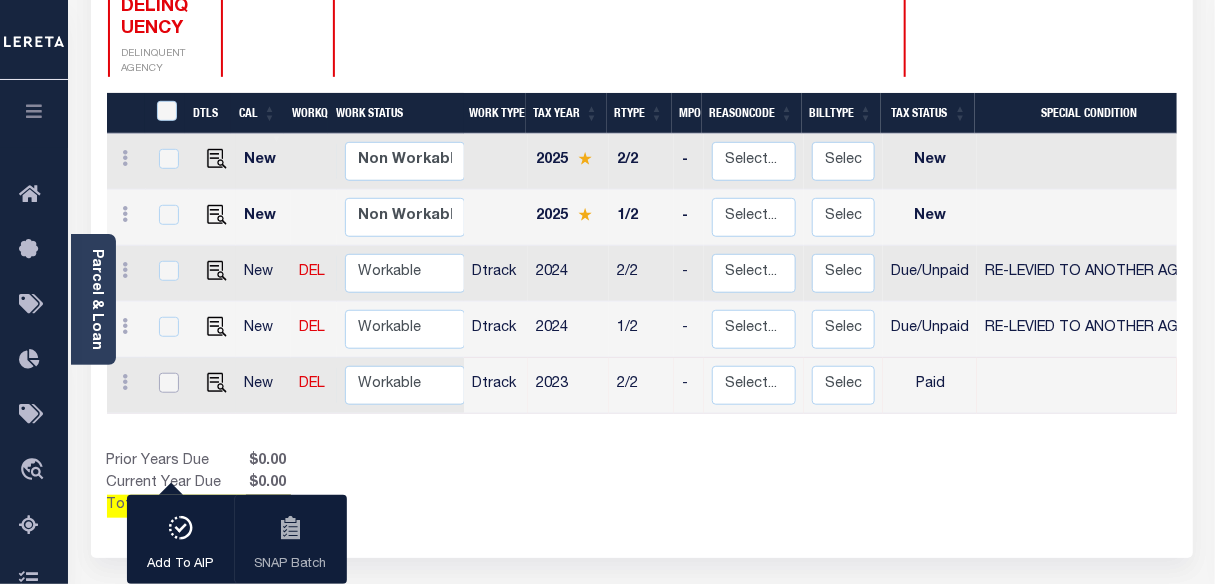 checkbox on "false" 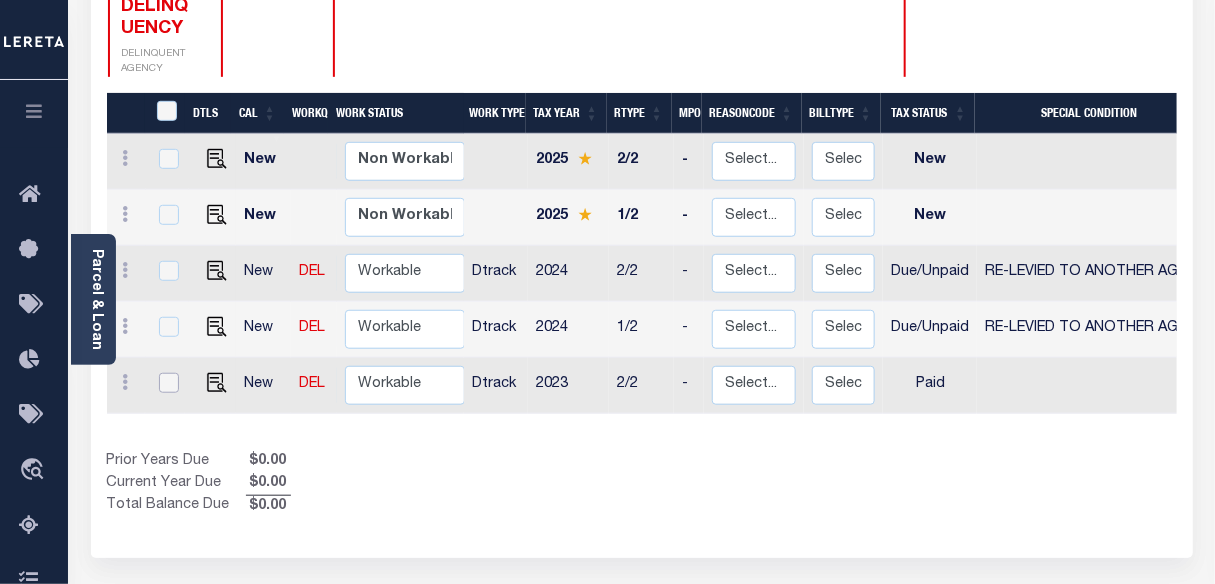 scroll, scrollTop: 0, scrollLeft: 237, axis: horizontal 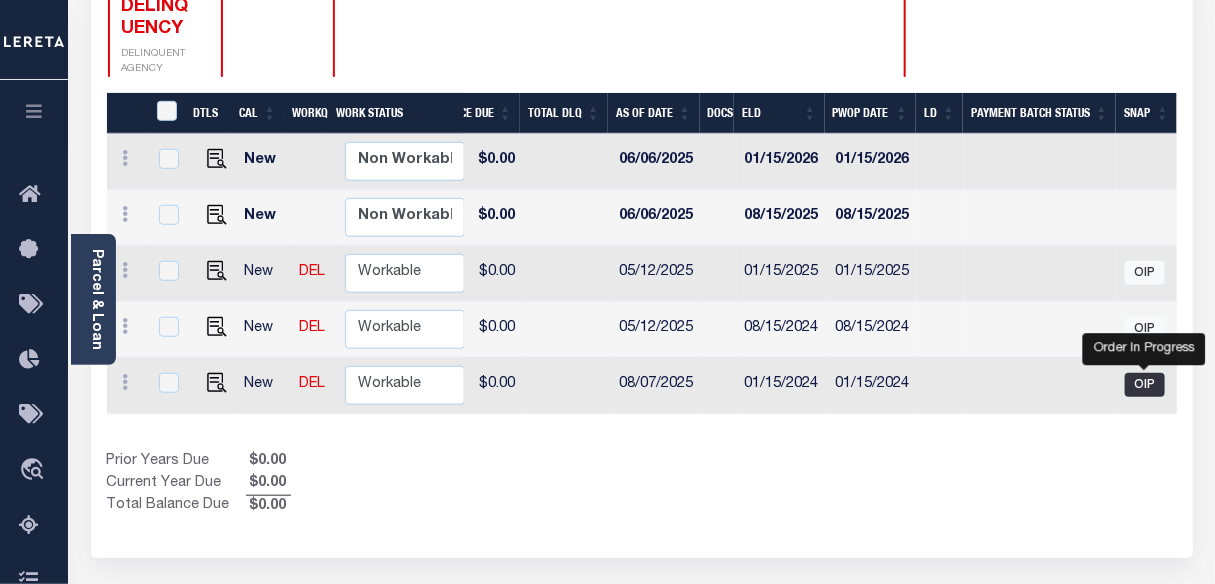 click on "OIP" at bounding box center (1145, 385) 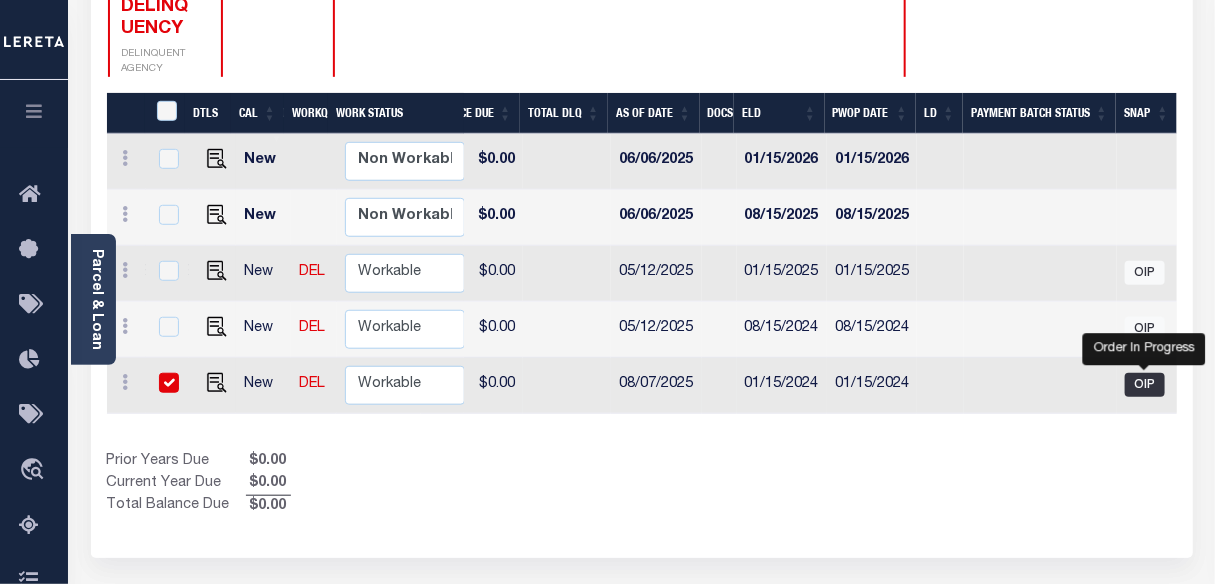 checkbox on "true" 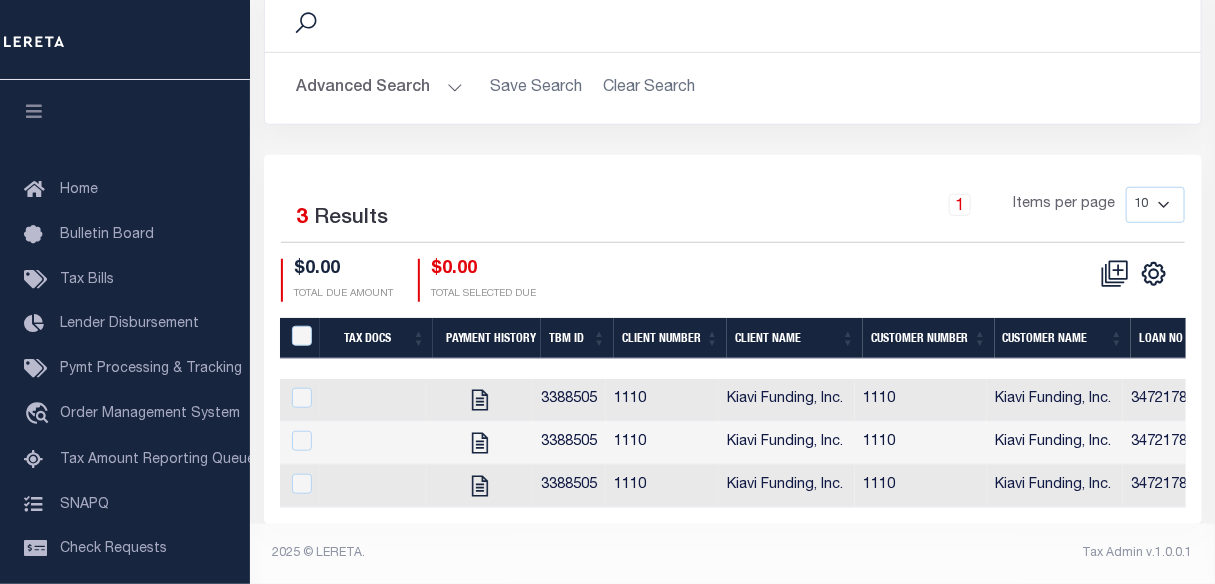 scroll, scrollTop: 428, scrollLeft: 0, axis: vertical 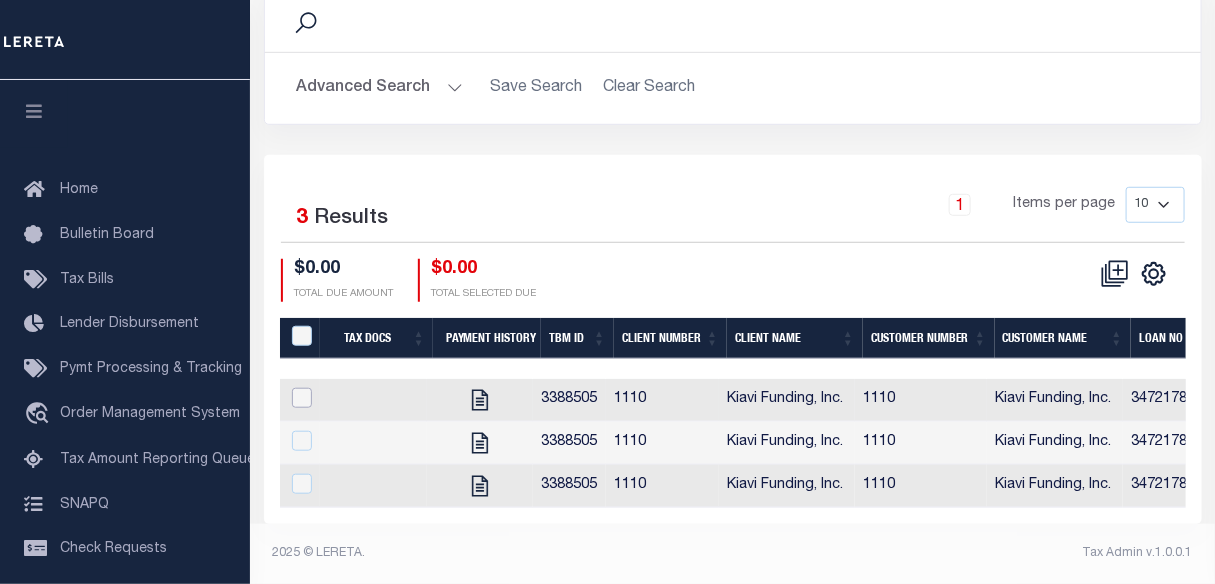 click at bounding box center [302, 398] 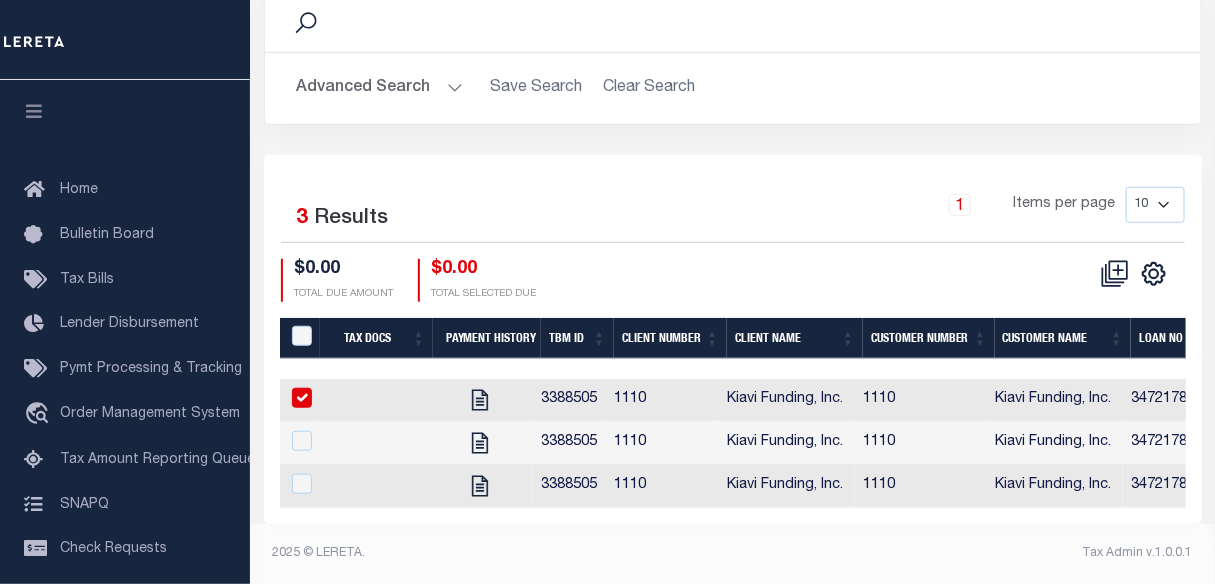 checkbox on "true" 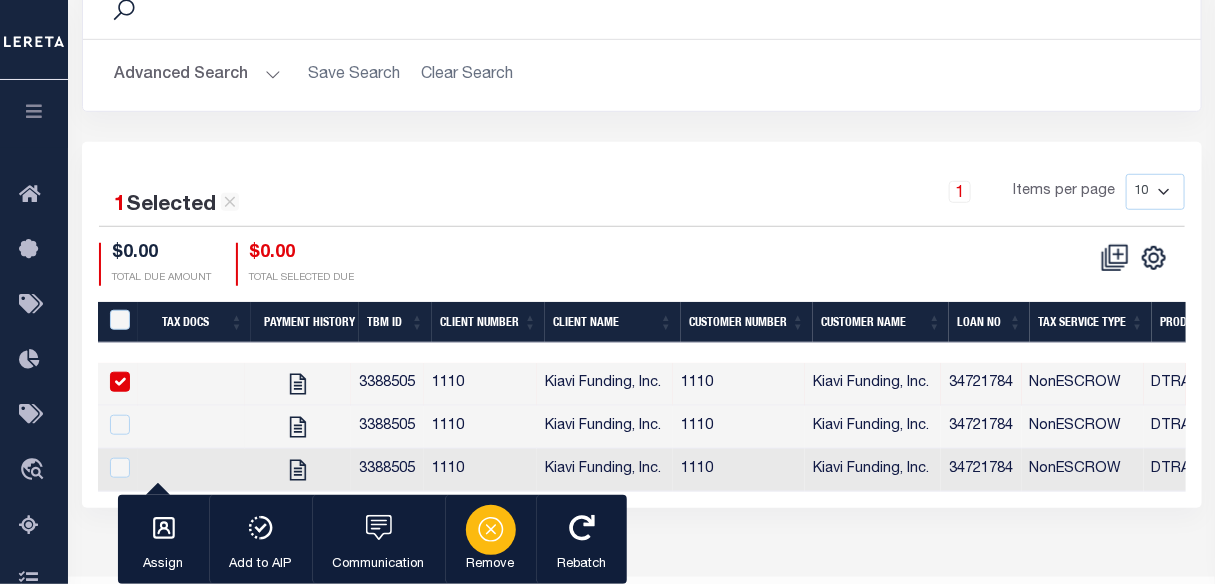 click 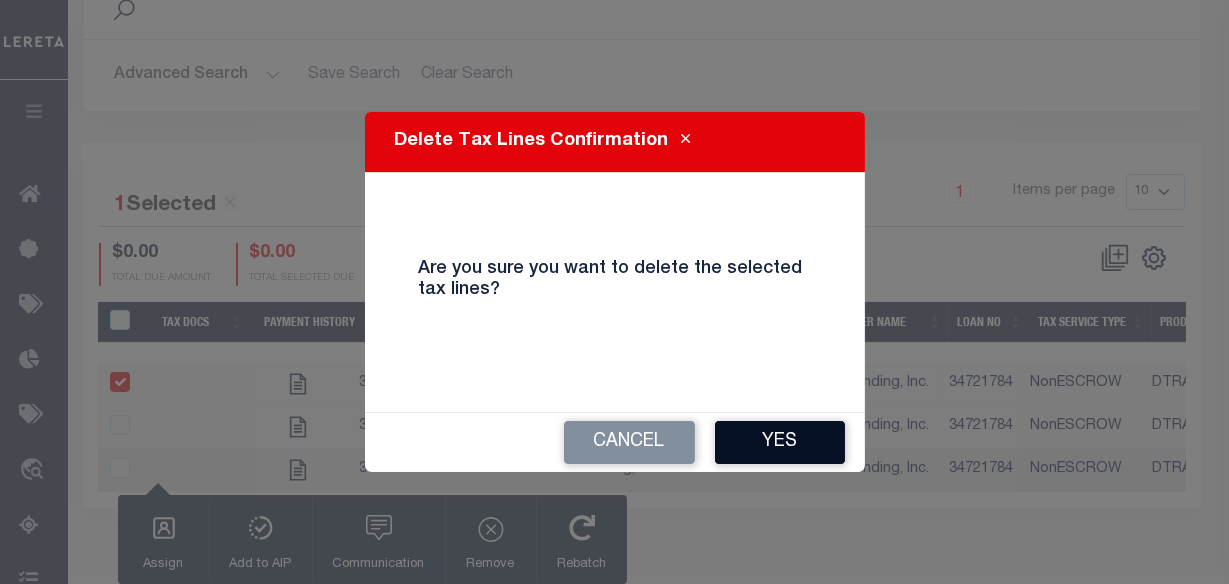 click on "Yes" at bounding box center [780, 442] 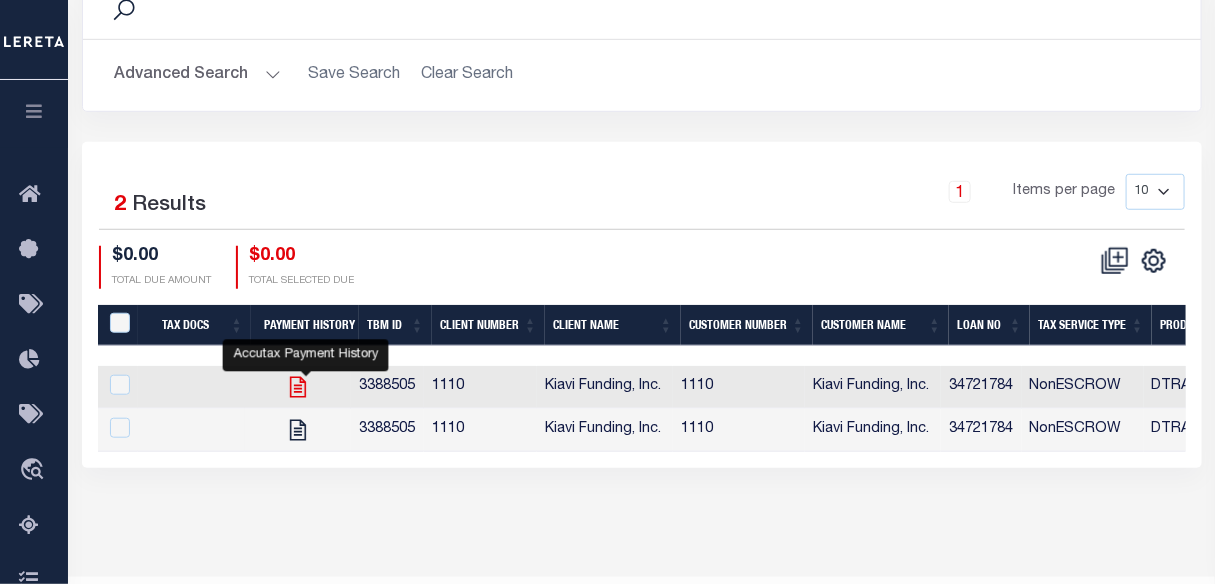 click 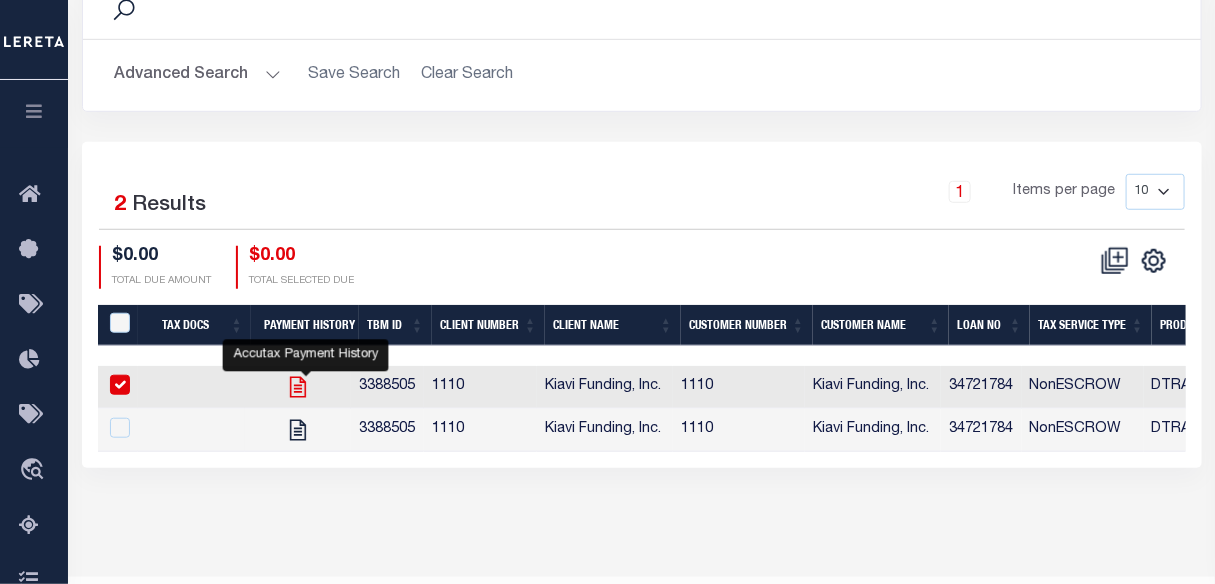 checkbox on "true" 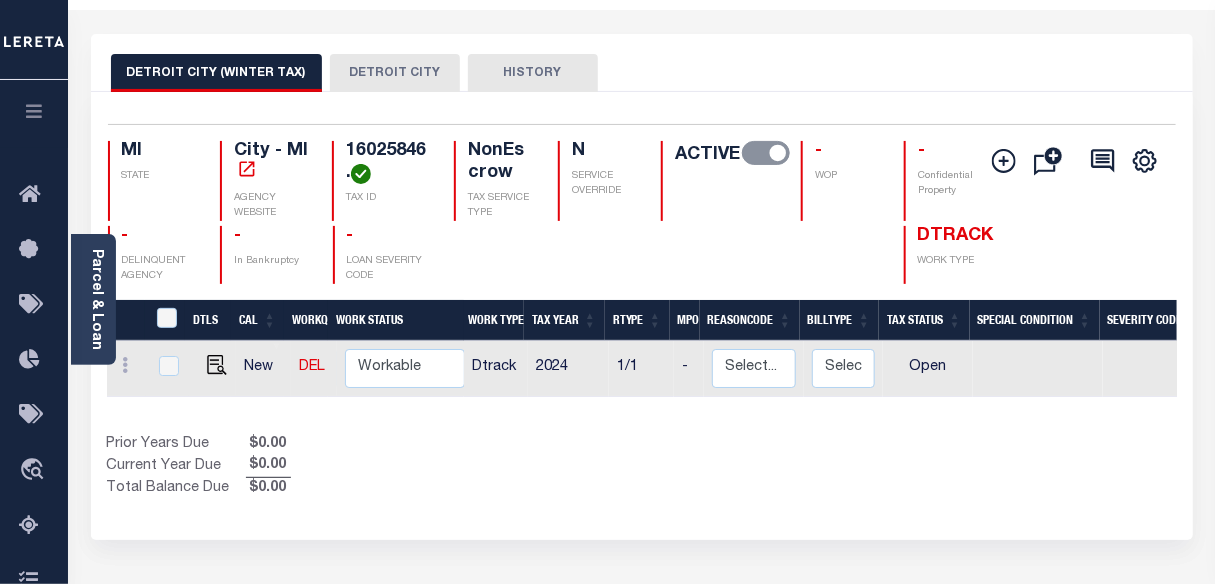 scroll, scrollTop: 90, scrollLeft: 0, axis: vertical 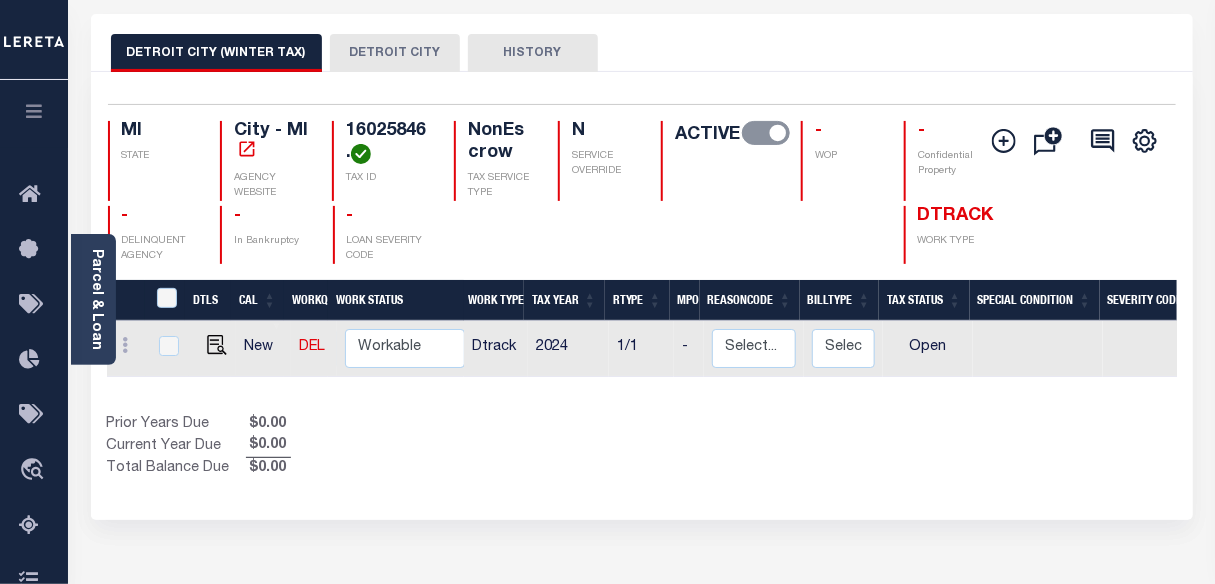 click on "DETROIT CITY" at bounding box center (395, 53) 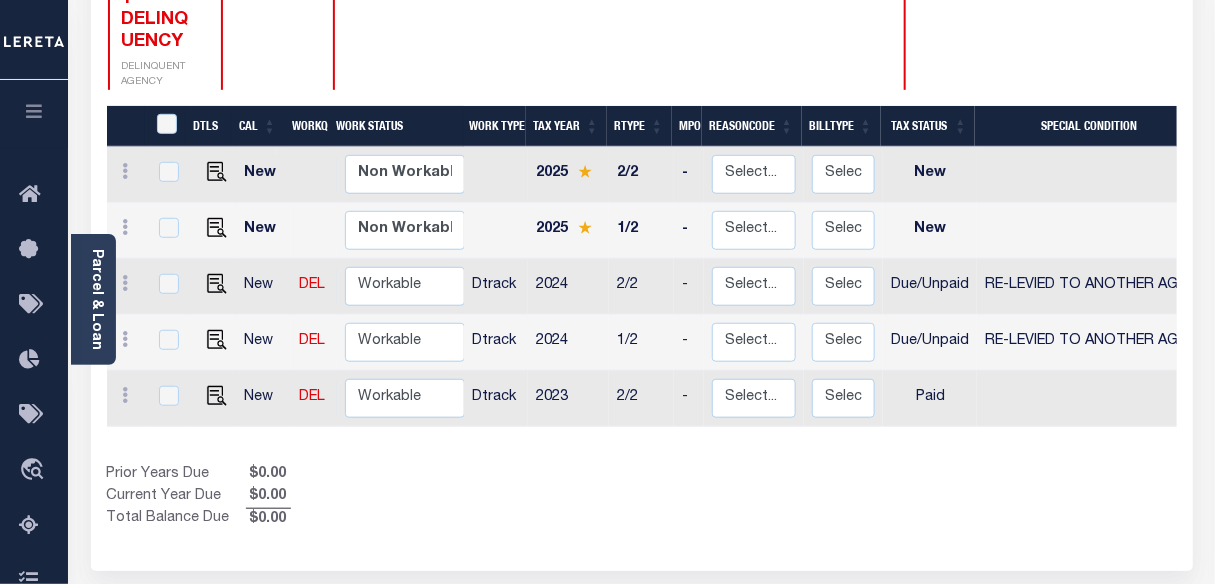 scroll, scrollTop: 363, scrollLeft: 0, axis: vertical 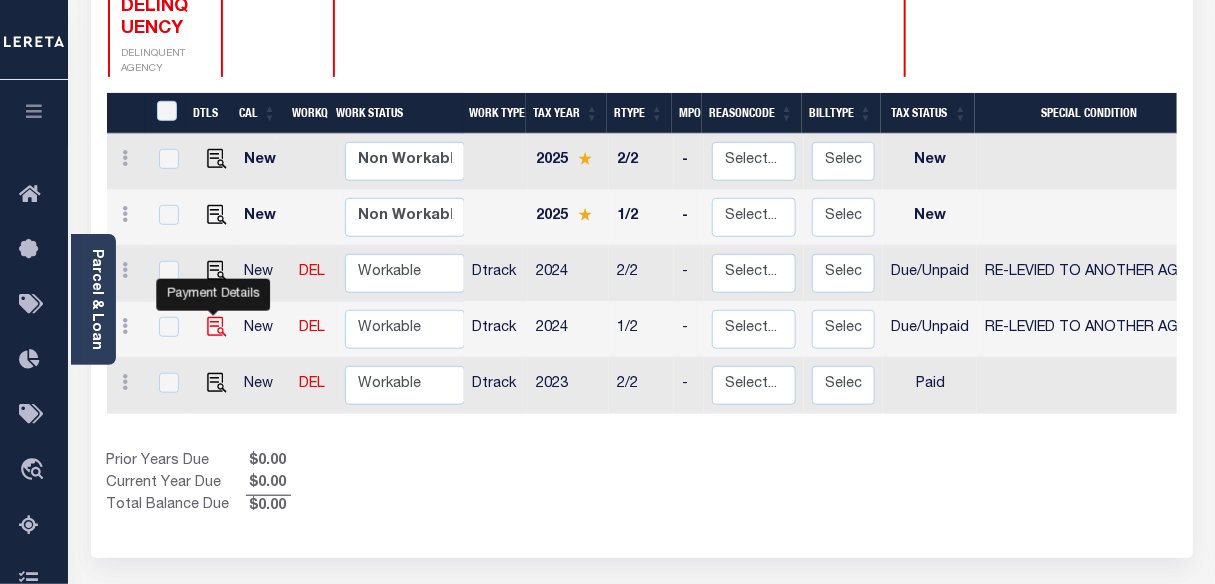 click at bounding box center [217, 327] 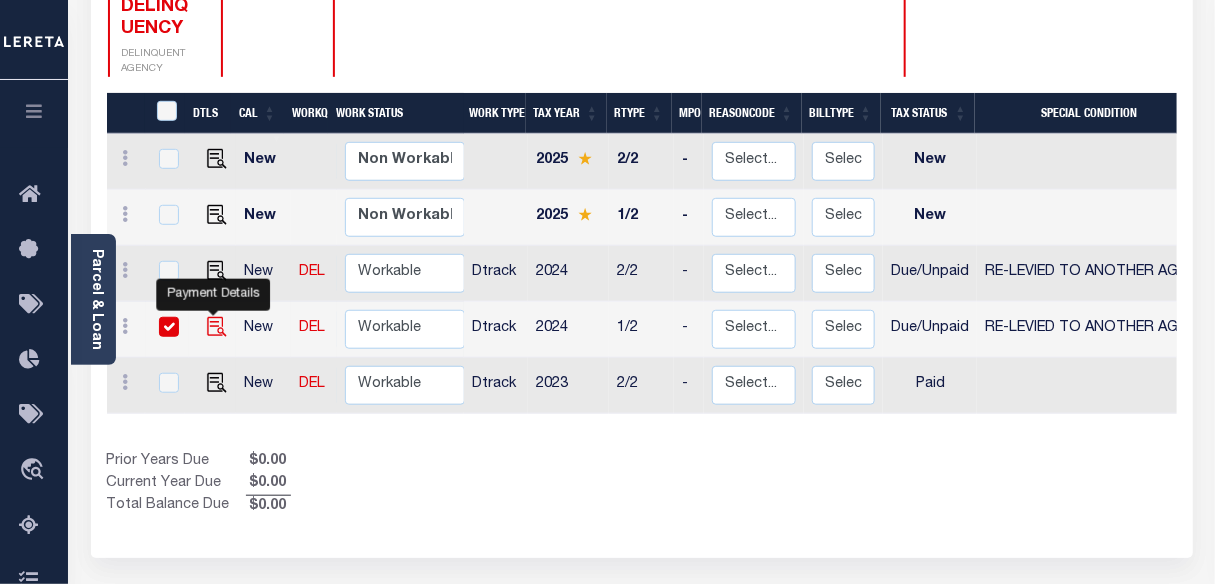 checkbox on "true" 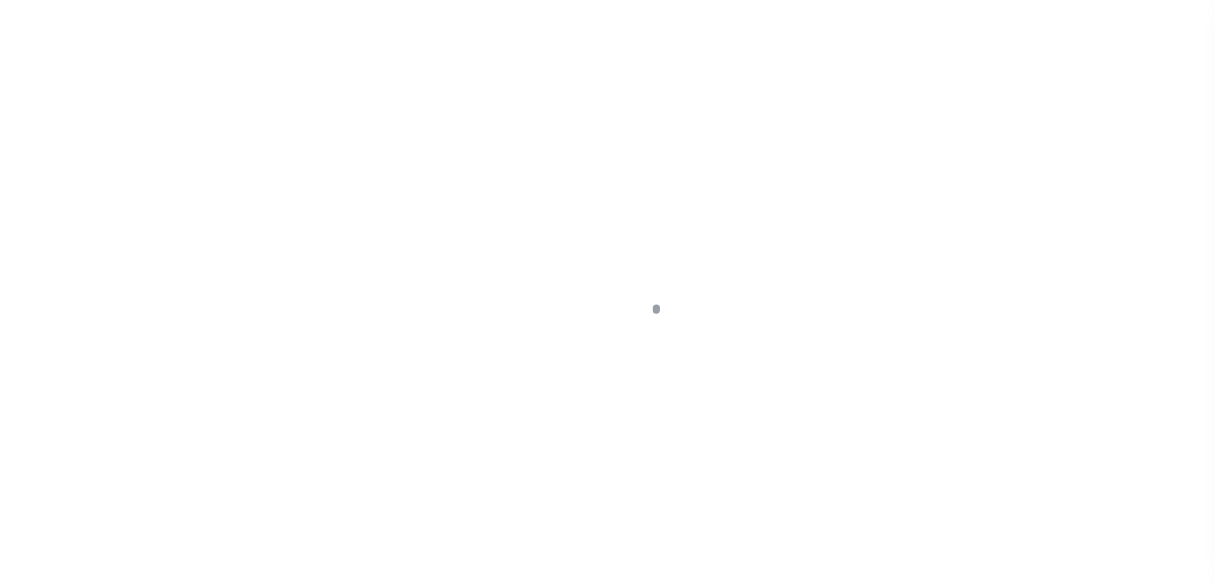 select on "DUE" 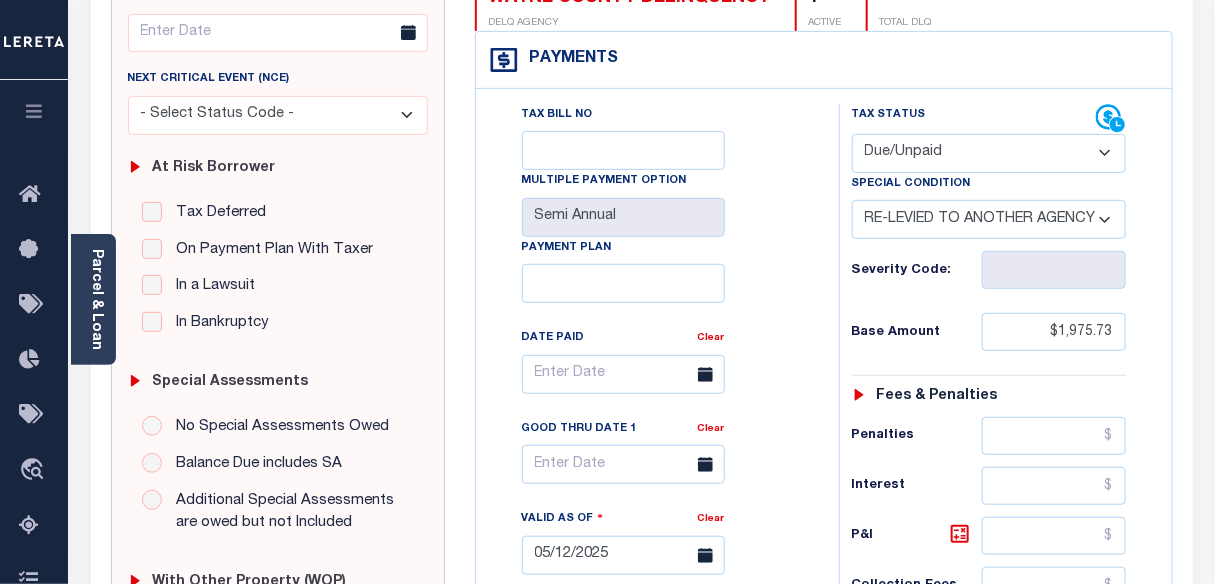 scroll, scrollTop: 272, scrollLeft: 0, axis: vertical 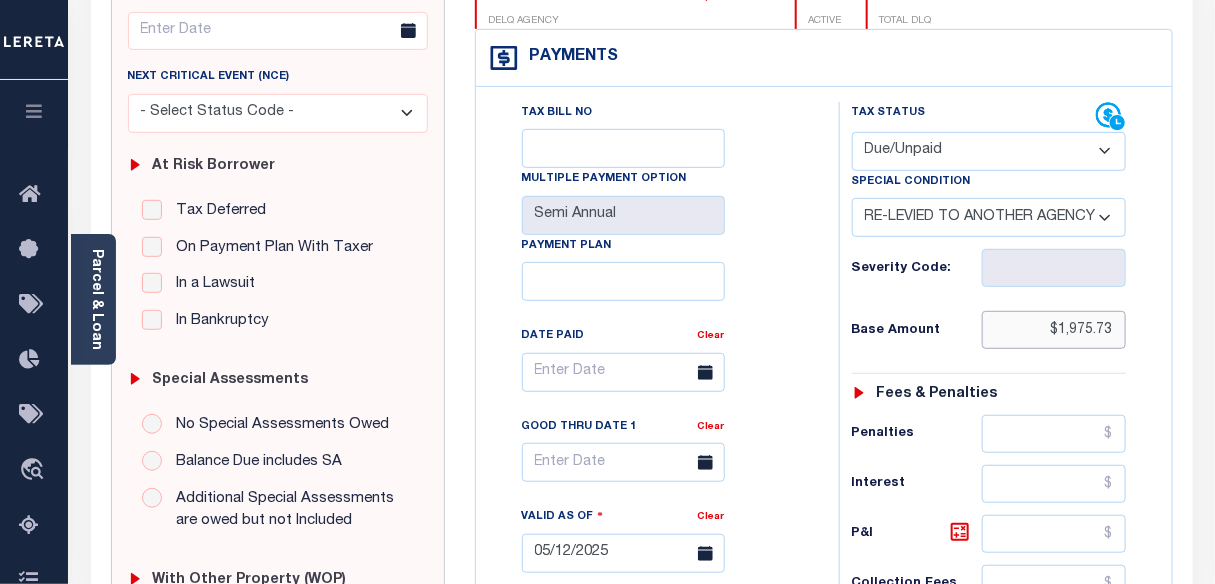 drag, startPoint x: 1100, startPoint y: 332, endPoint x: 1115, endPoint y: 332, distance: 15 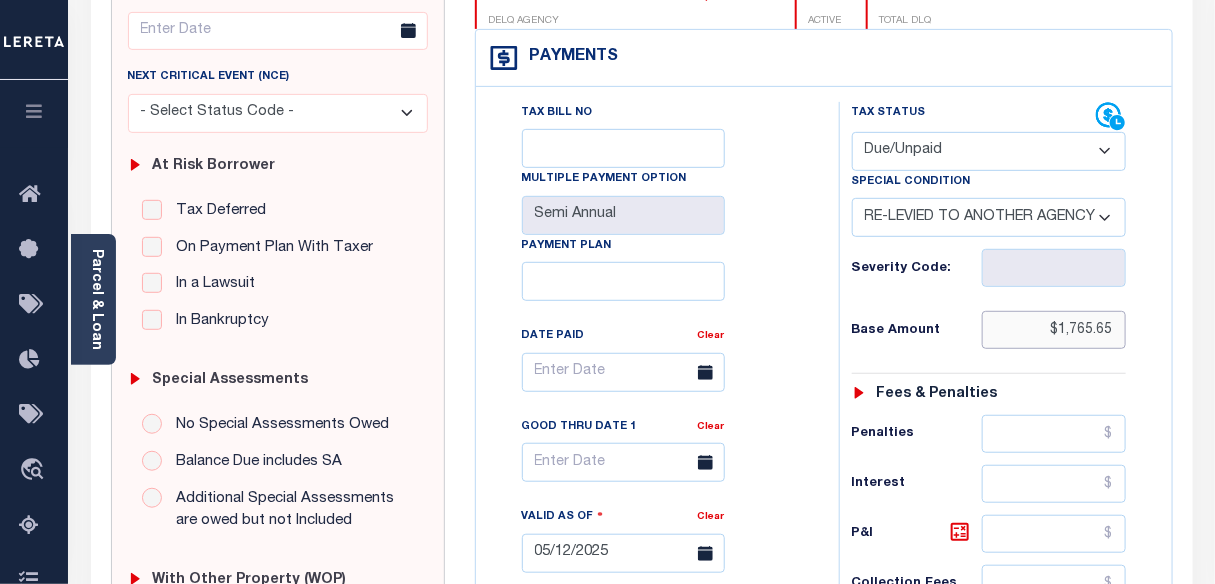 scroll, scrollTop: 545, scrollLeft: 0, axis: vertical 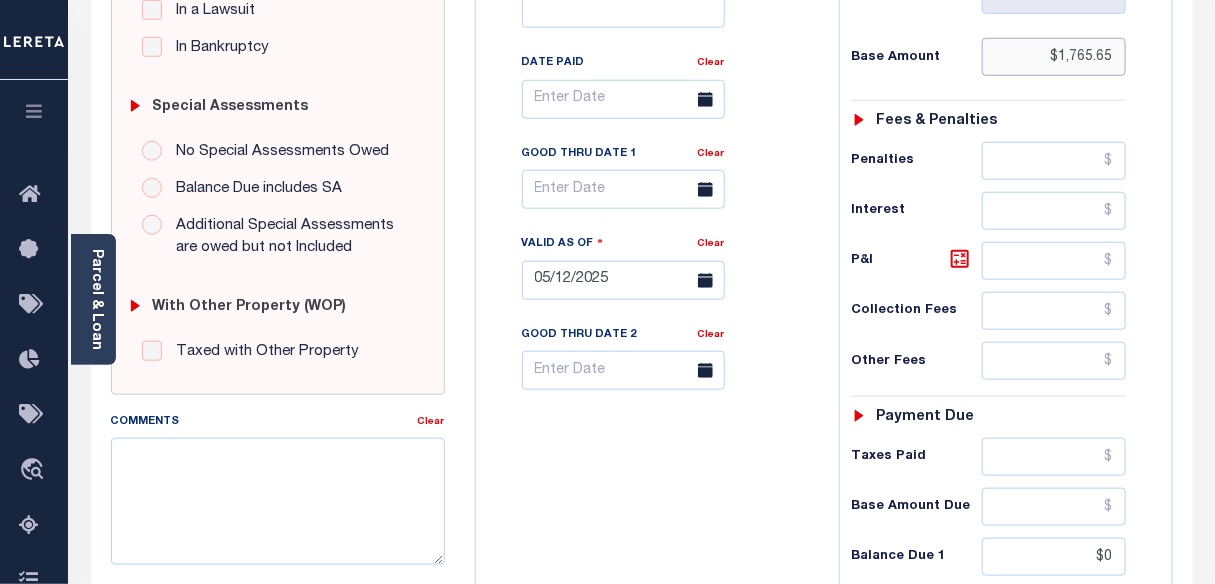 type on "$1,765.65" 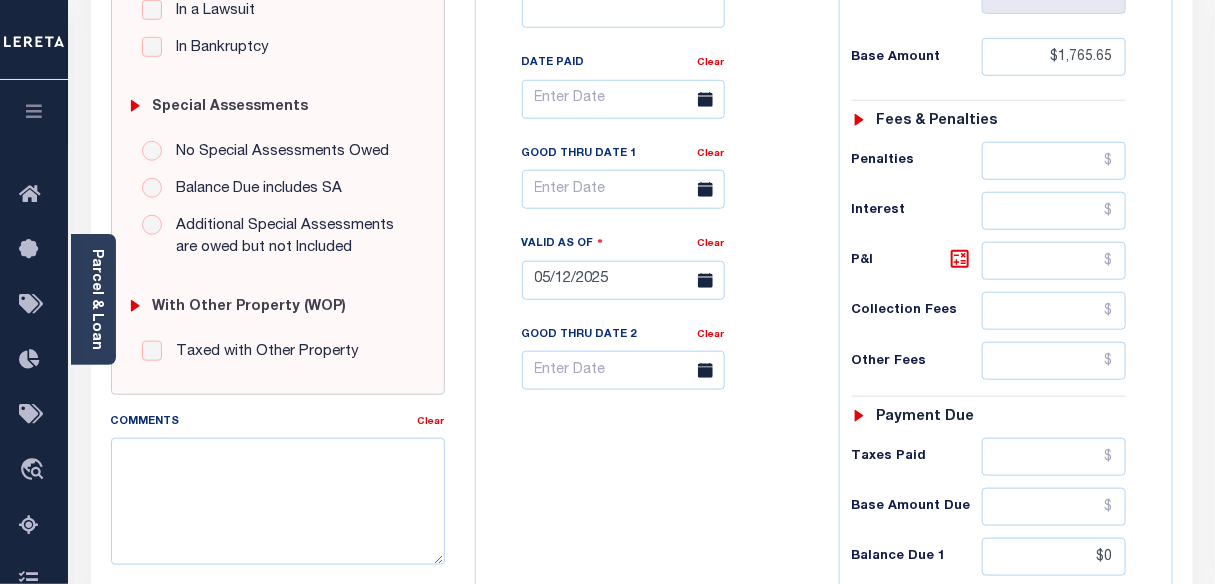 type on "08/07/2025" 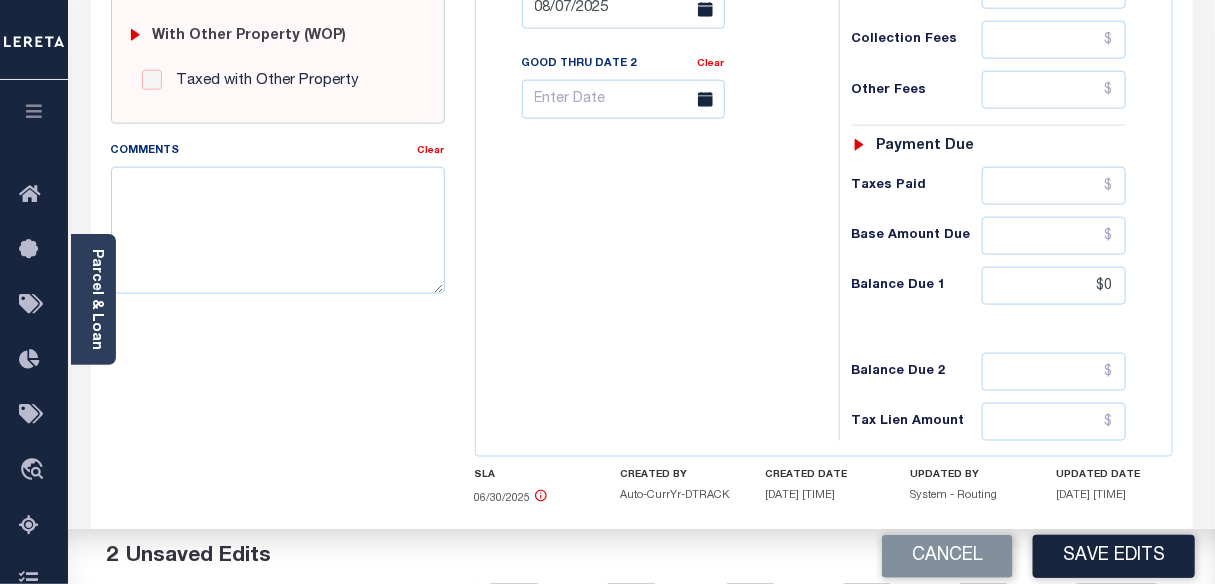 scroll, scrollTop: 818, scrollLeft: 0, axis: vertical 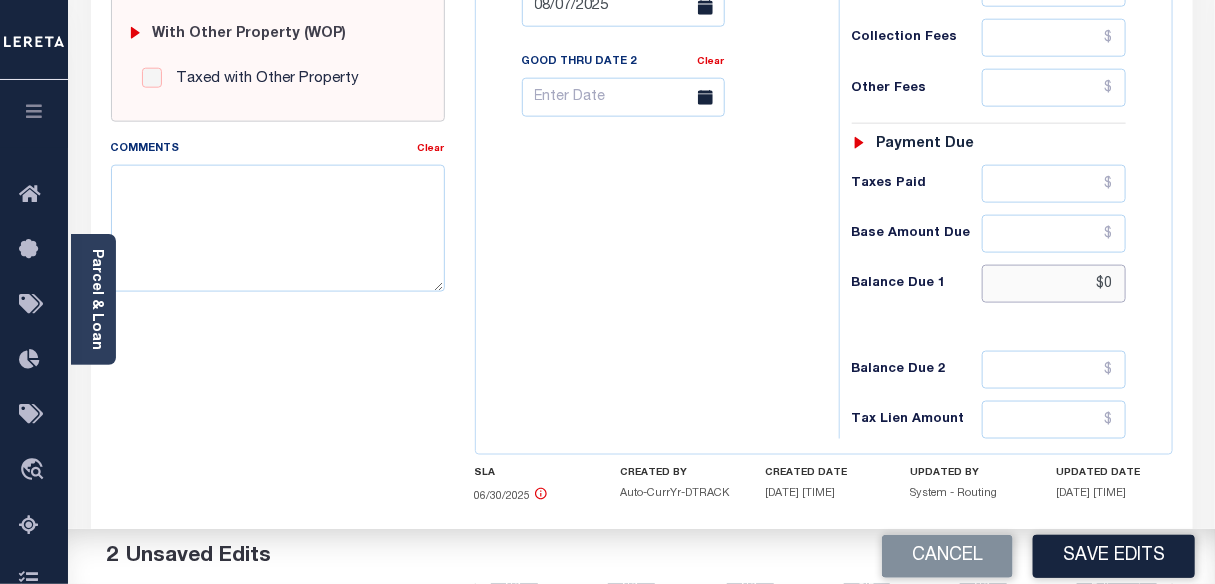 click on "$0" at bounding box center (1054, 284) 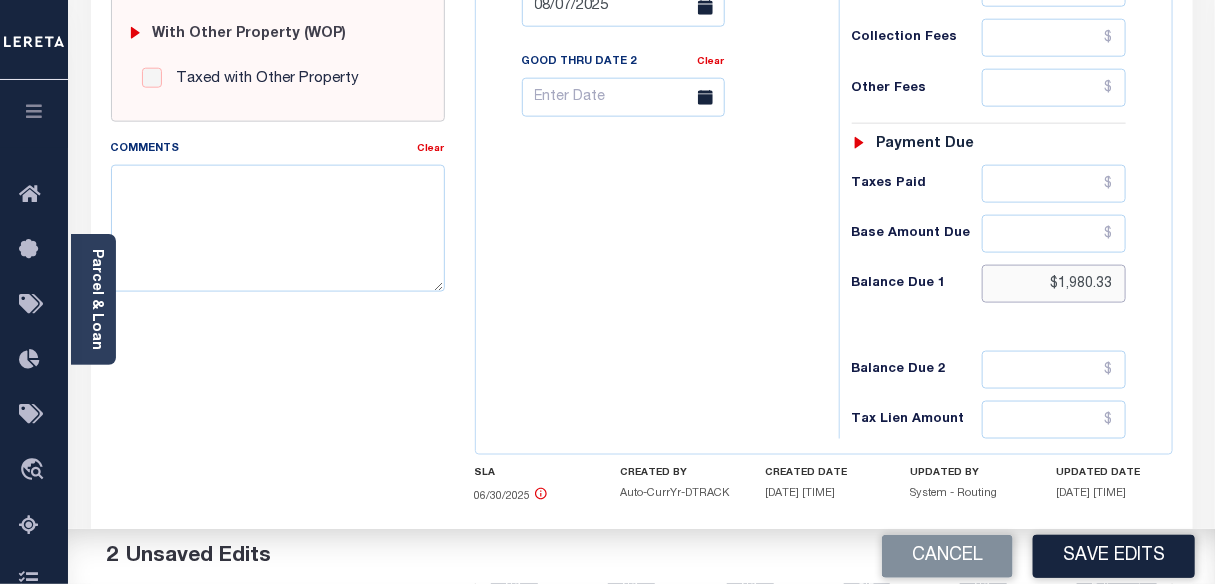 type on "$1,980.33" 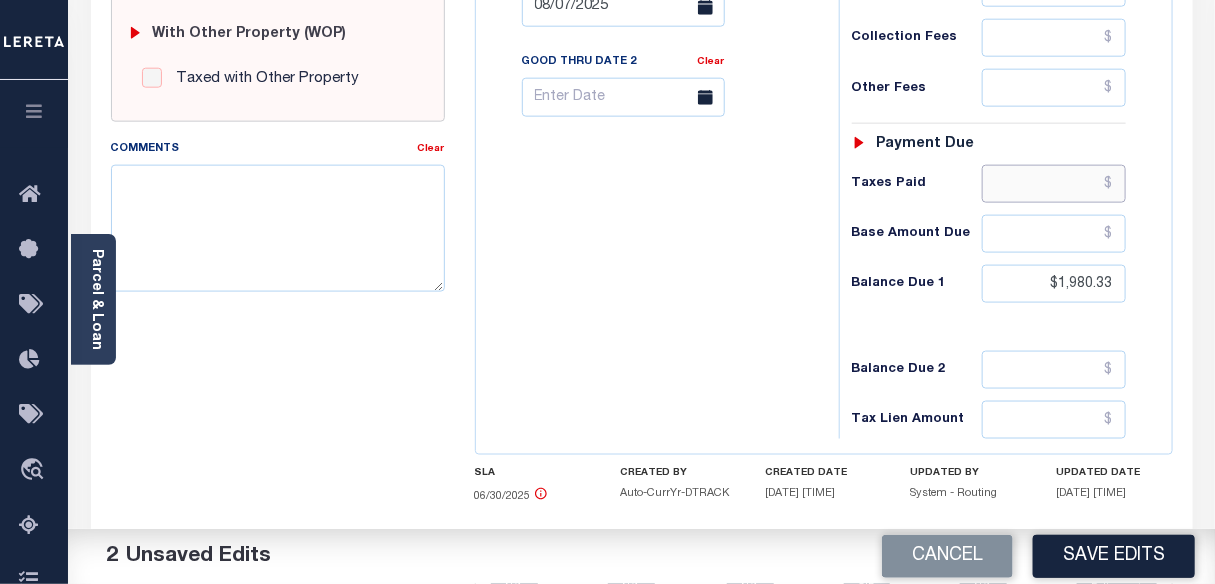 click at bounding box center [1054, 184] 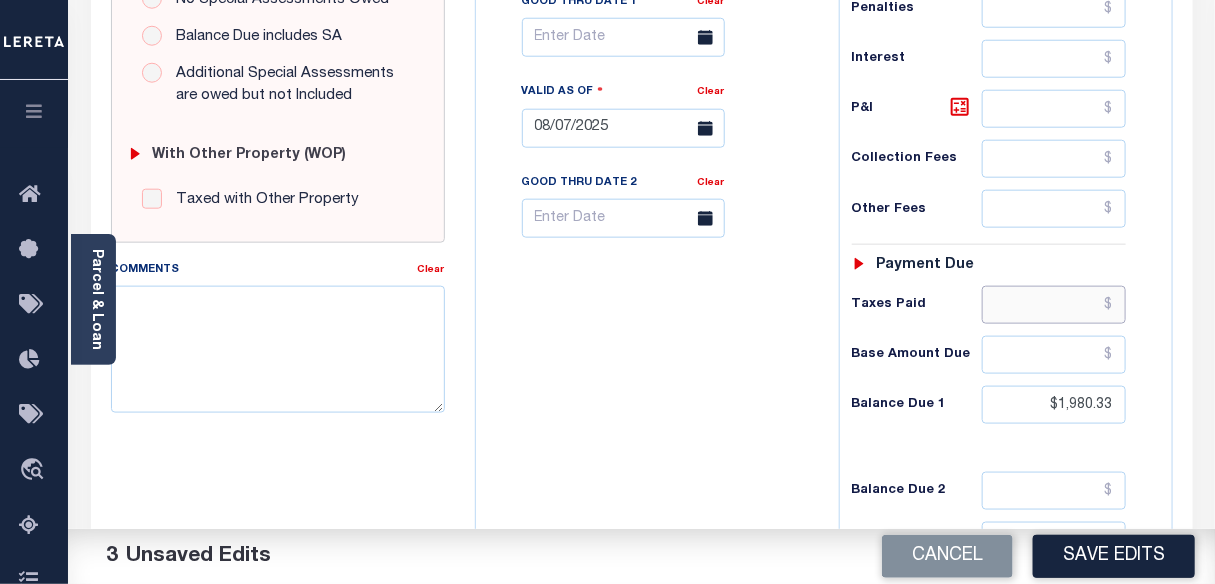 scroll, scrollTop: 636, scrollLeft: 0, axis: vertical 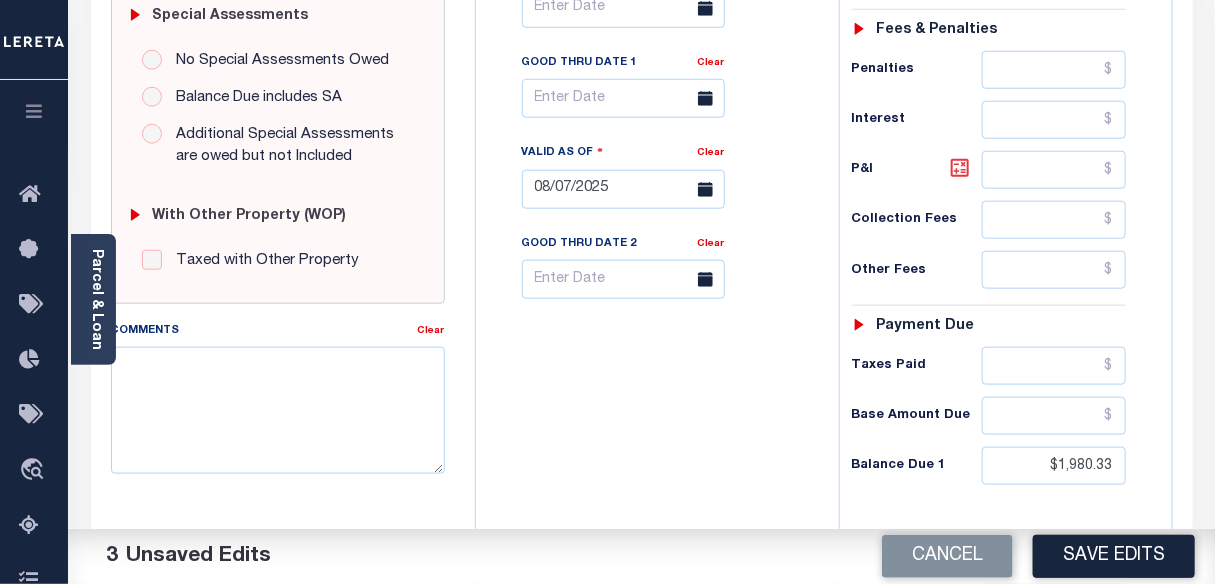 click 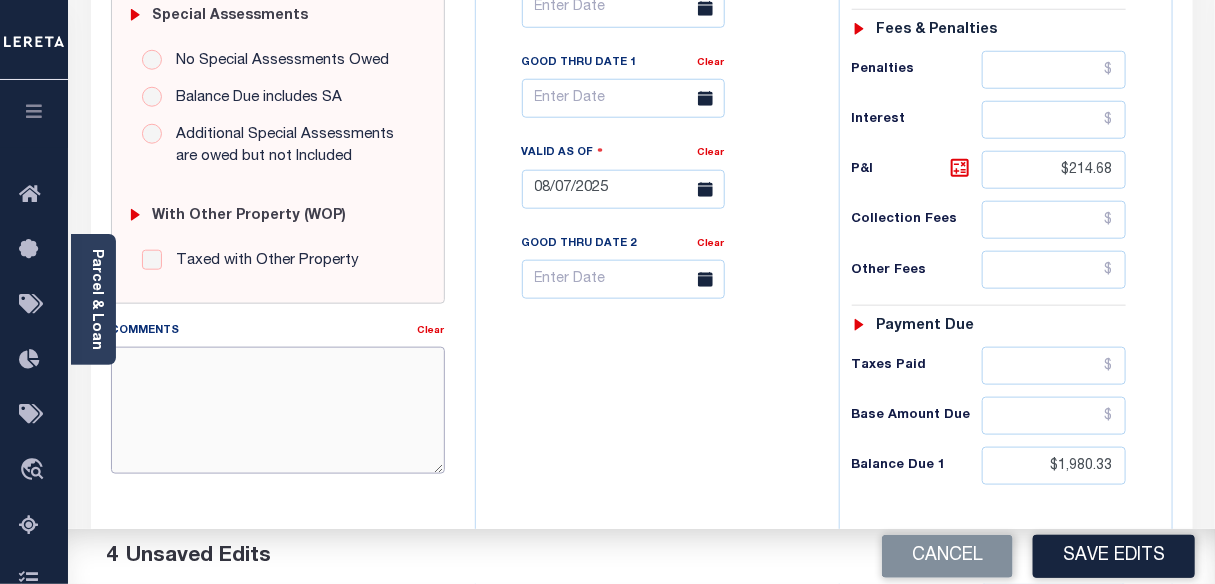 click on "Comments" at bounding box center (278, 410) 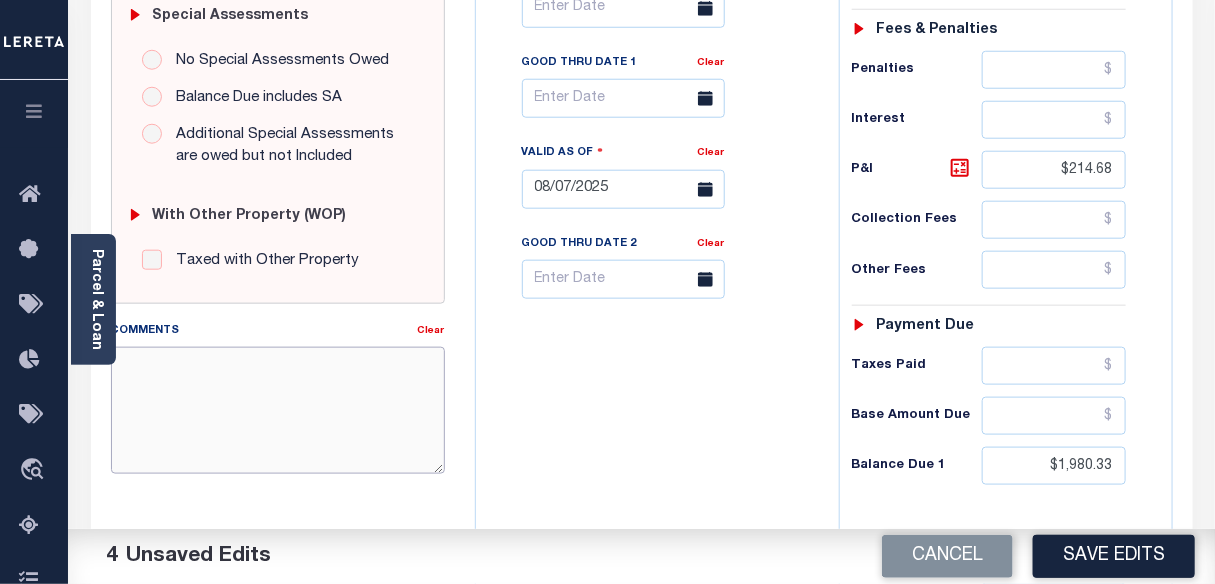 type on "2" 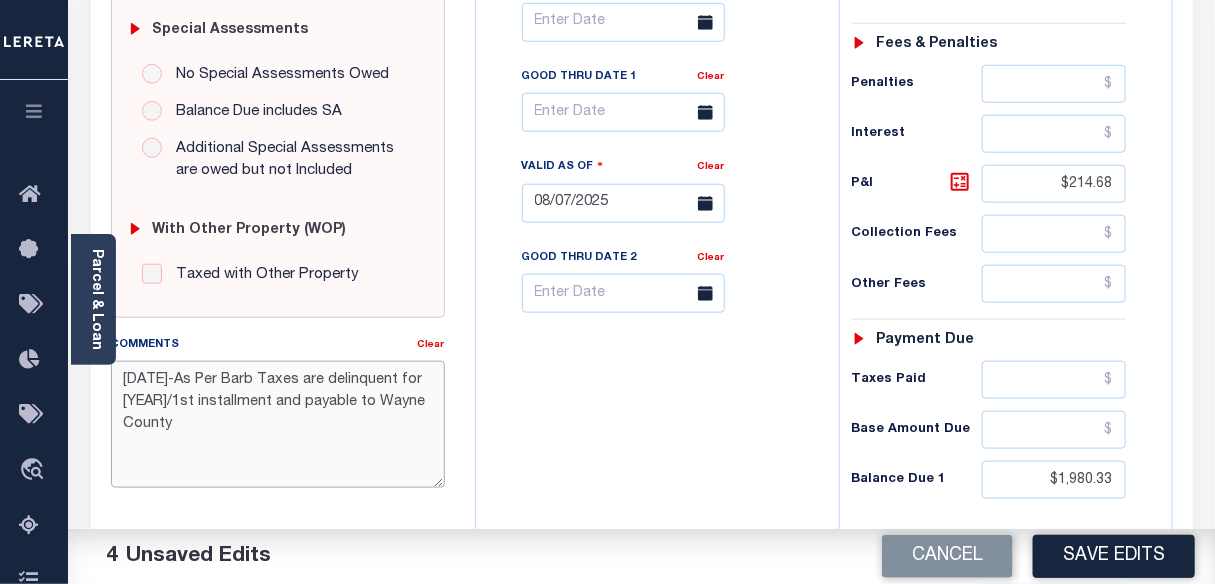 scroll, scrollTop: 636, scrollLeft: 0, axis: vertical 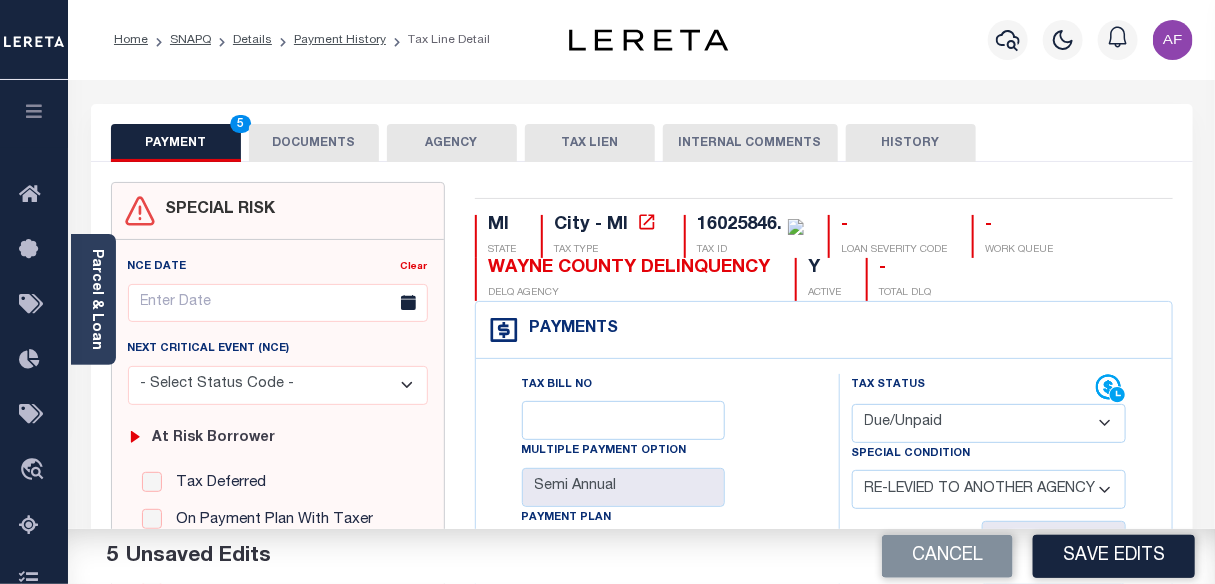 click on "AGENCY" at bounding box center [452, 143] 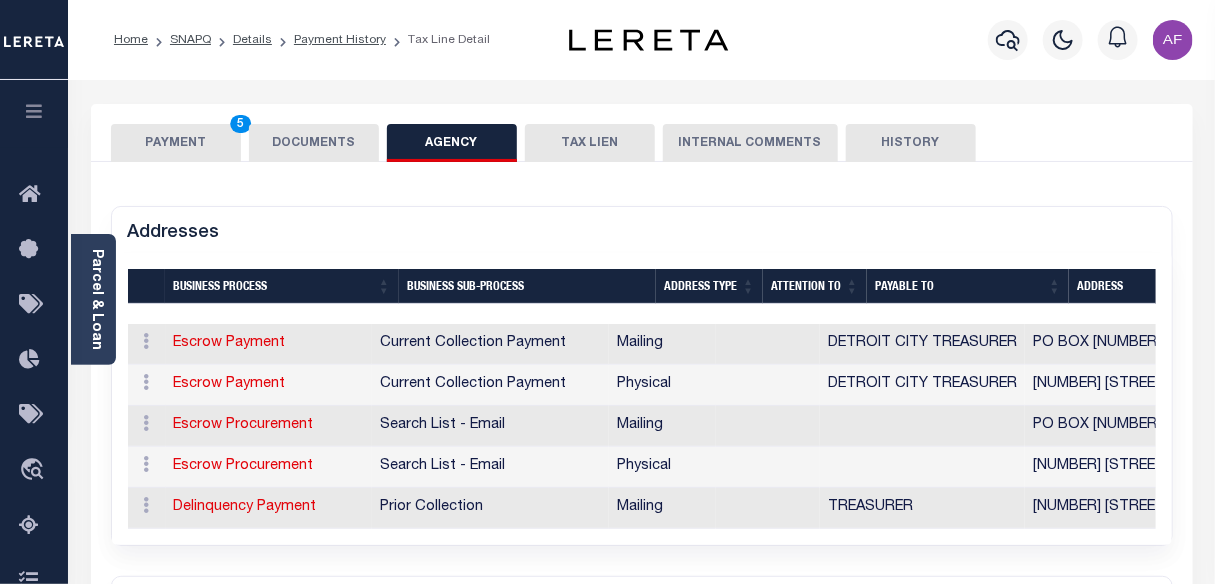 scroll, scrollTop: 0, scrollLeft: 34, axis: horizontal 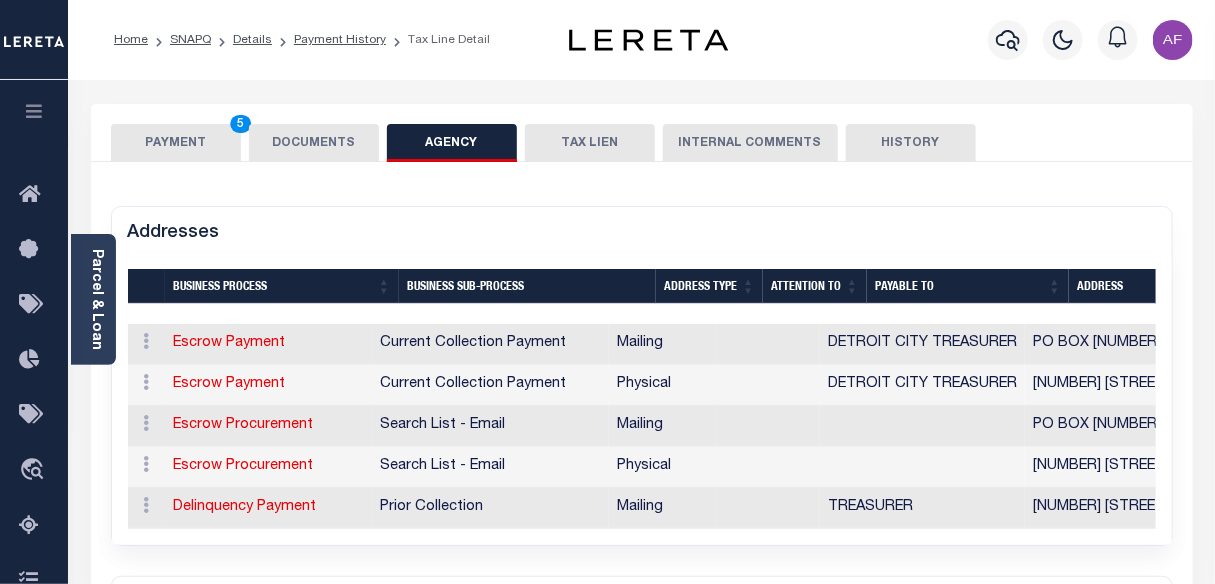 click on "PAYMENT
5" at bounding box center (176, 143) 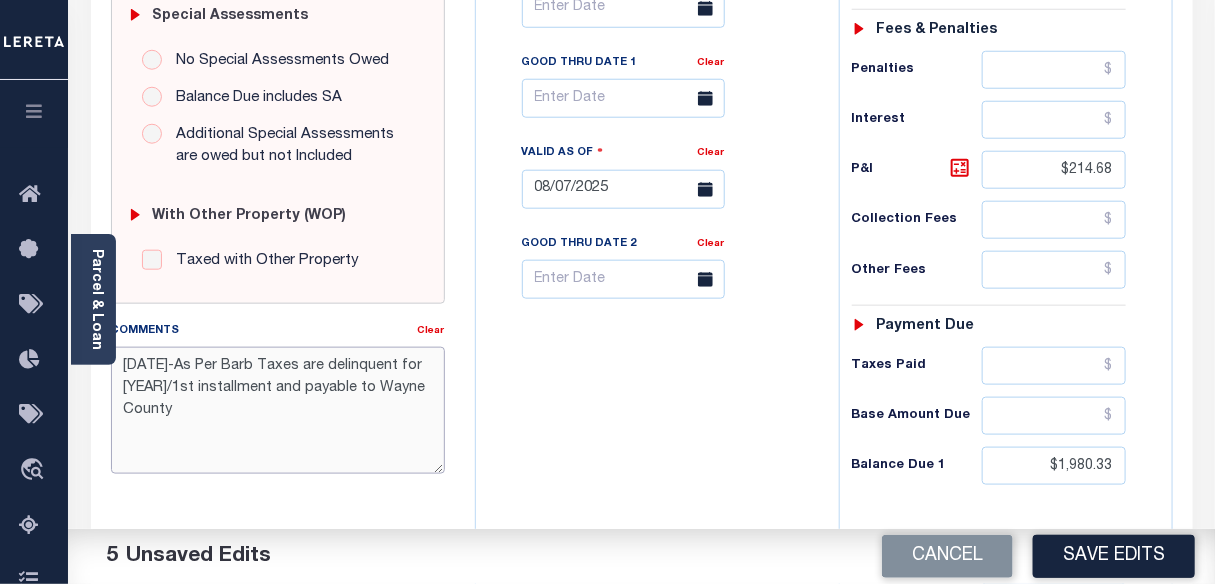 click on "8/7/2025-As Per Barb Taxes are delinquent for 2024/1st installment and payable to Wayne County" at bounding box center [278, 410] 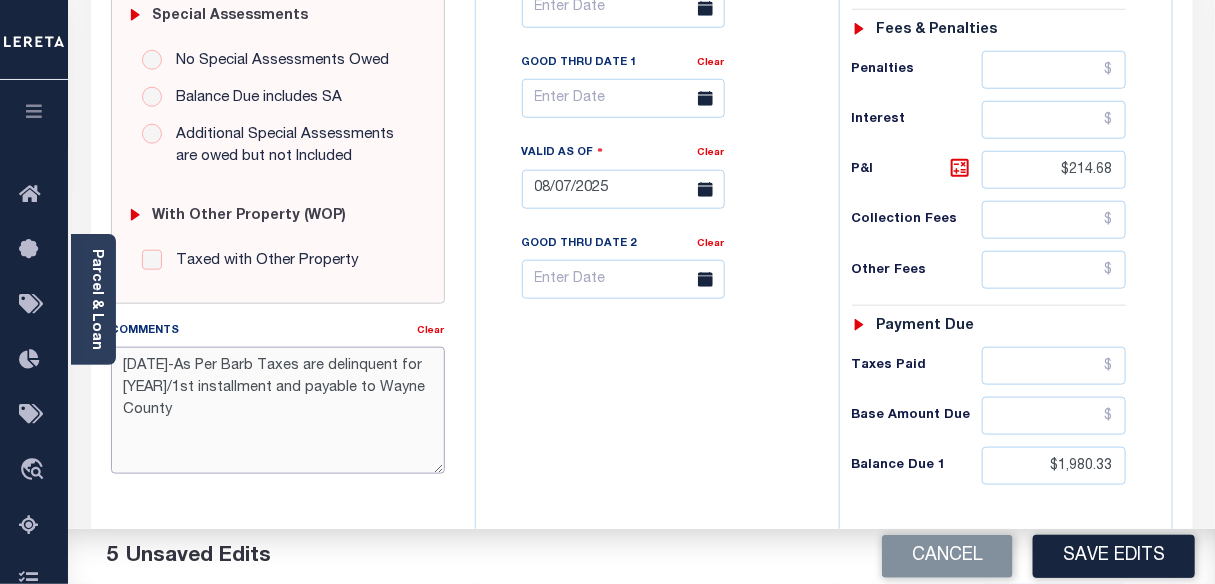 paste on "Wayne County Treasurer
P.O. Box 554889
Detroit, MI 48255-4889" 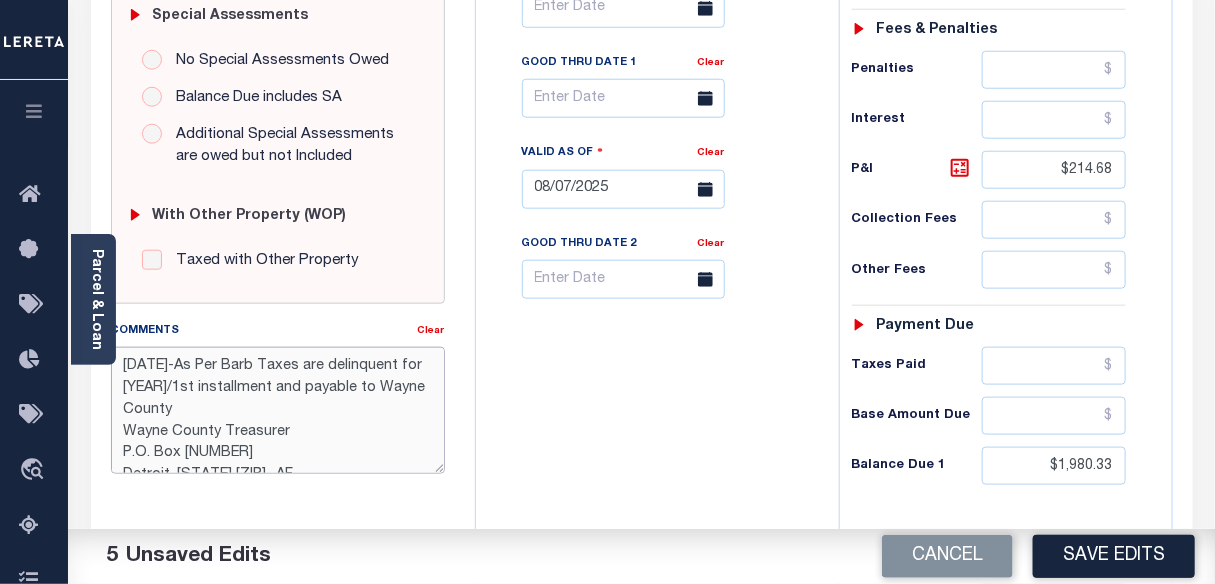click on "8/7/2025-As Per Barb Taxes are delinquent for 2024/1st installment and payable to Wayne County
Wayne County Treasurer
P.O. Box 554889
Detroit, MI 48255-4889- AF" at bounding box center (278, 410) 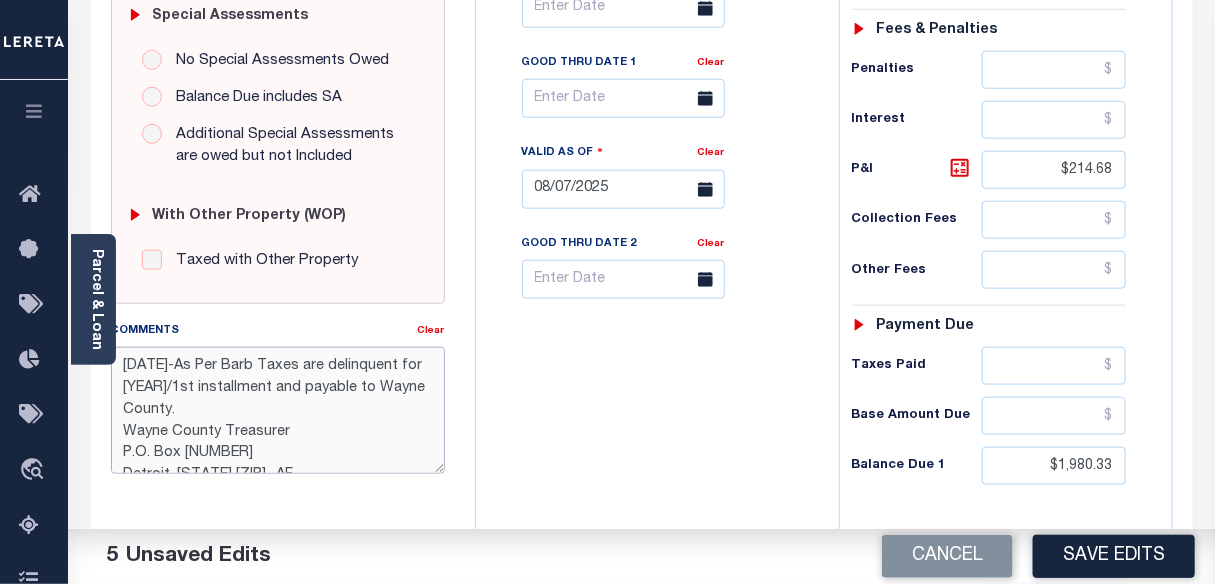 type on "8/7/2025-As Per Barb Taxes are delinquent for 2024/1st installment and payable to Wayne County.
Wayne County Treasurer
P.O. Box 554889
Detroit, MI 48255-4889- AF" 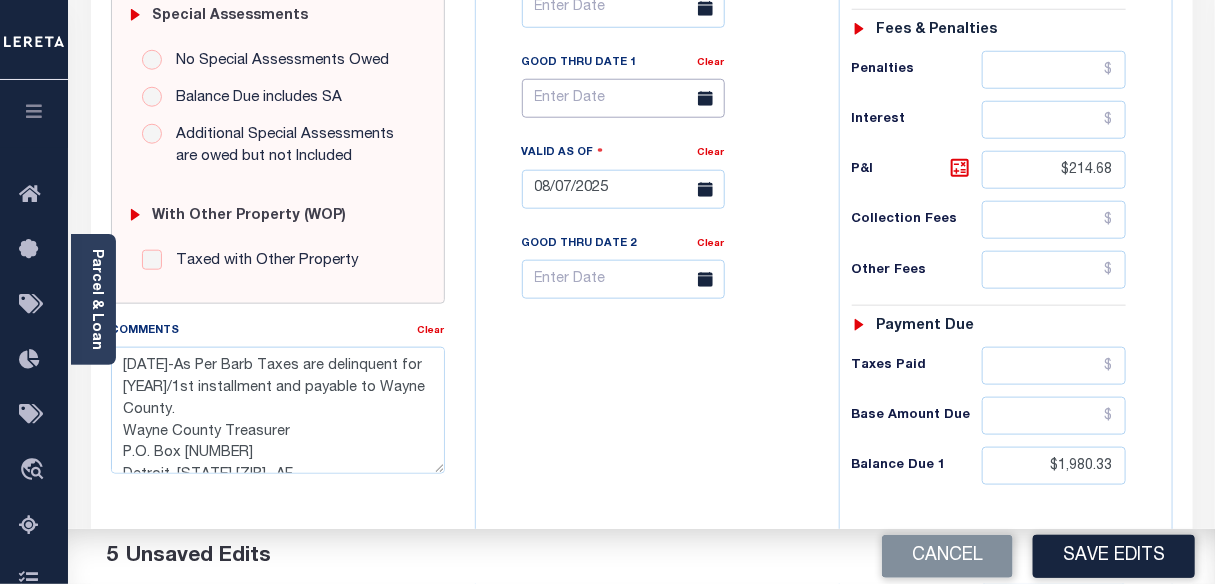 click at bounding box center [623, 98] 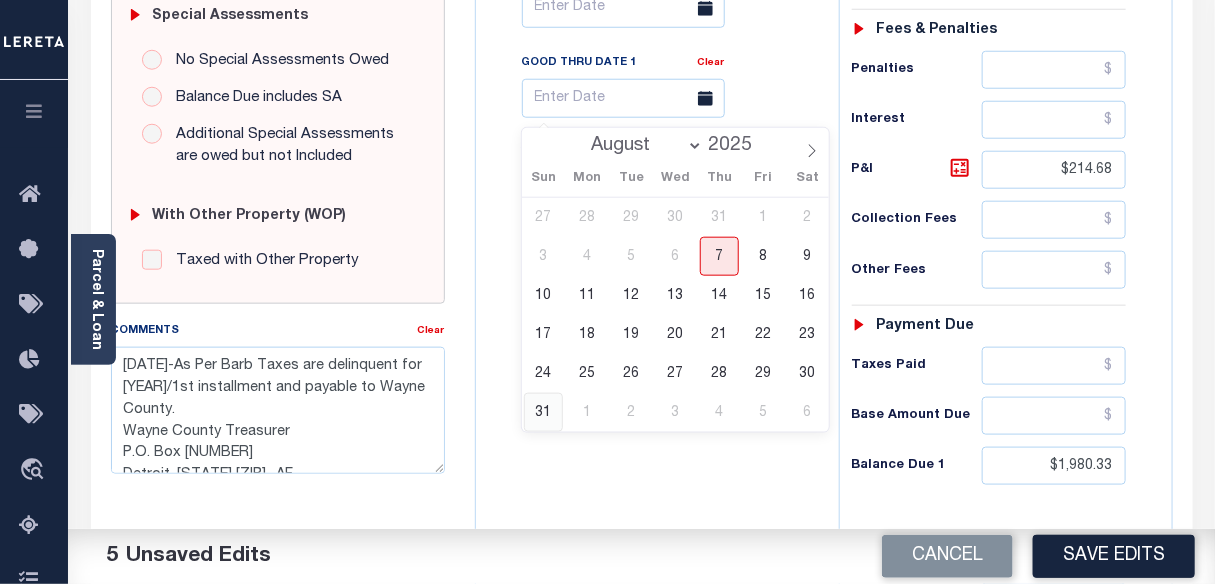 click on "31" at bounding box center [543, 412] 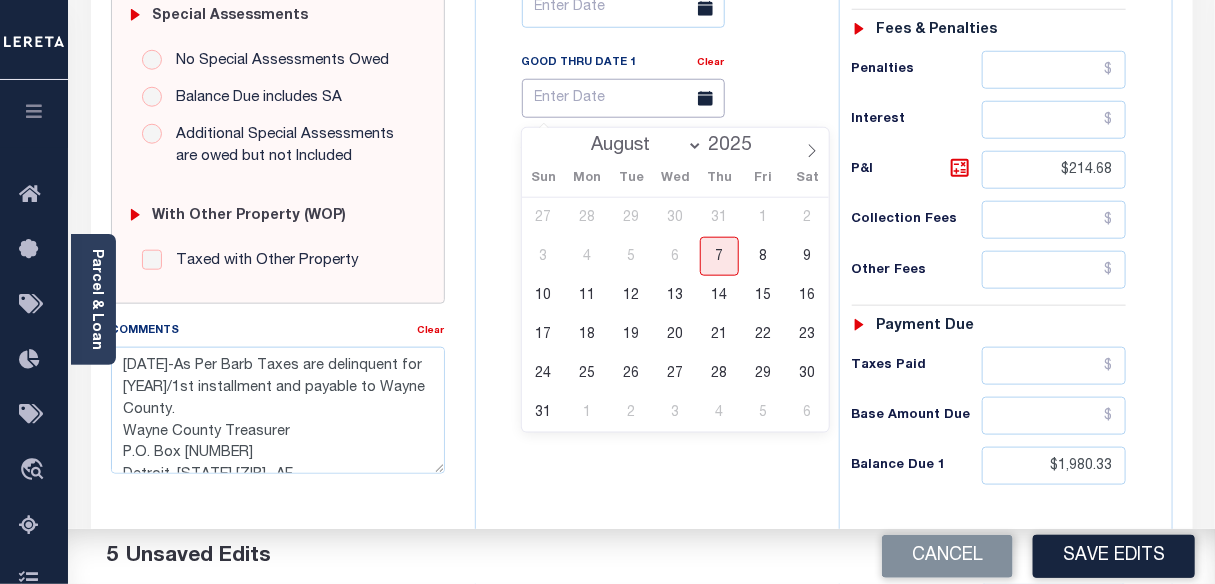 type on "08/31/2025" 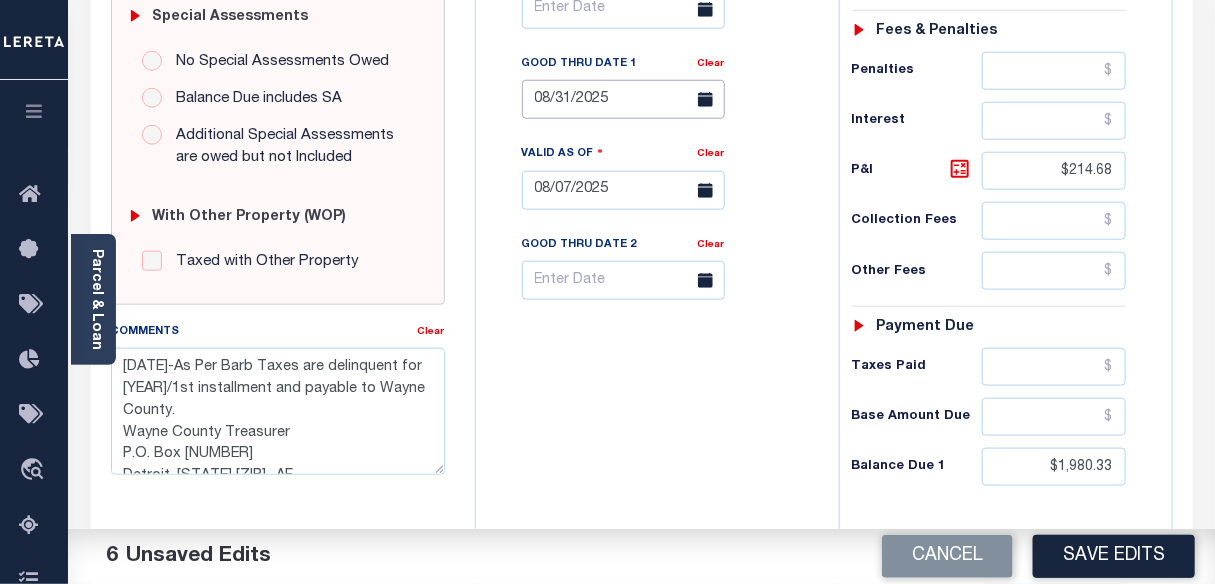 scroll, scrollTop: 636, scrollLeft: 0, axis: vertical 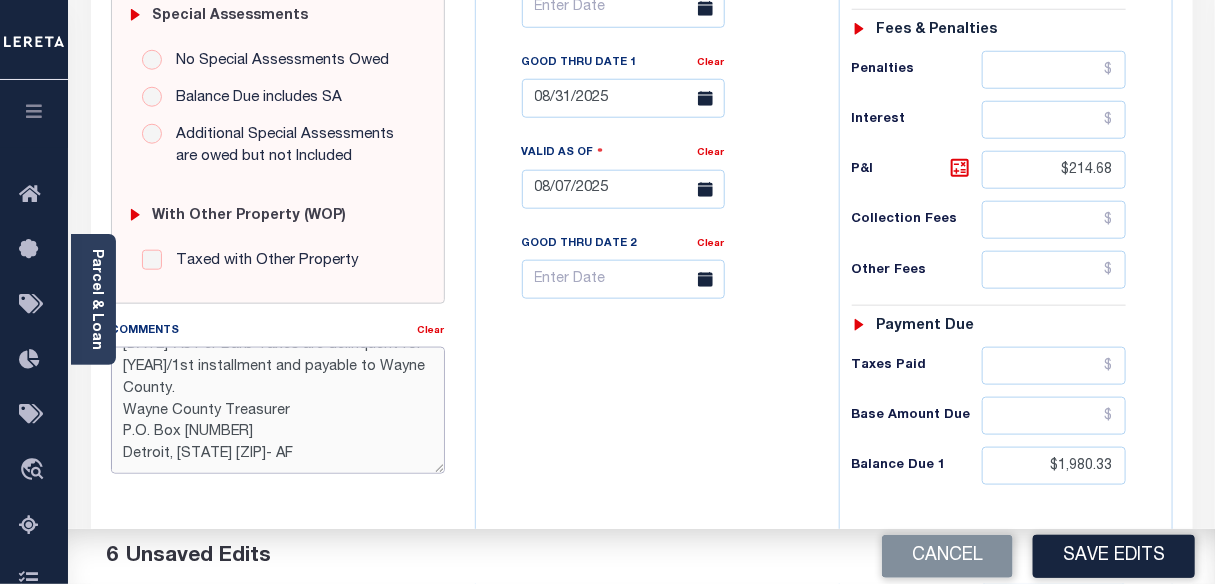 drag, startPoint x: 123, startPoint y: 368, endPoint x: 287, endPoint y: 489, distance: 203.80627 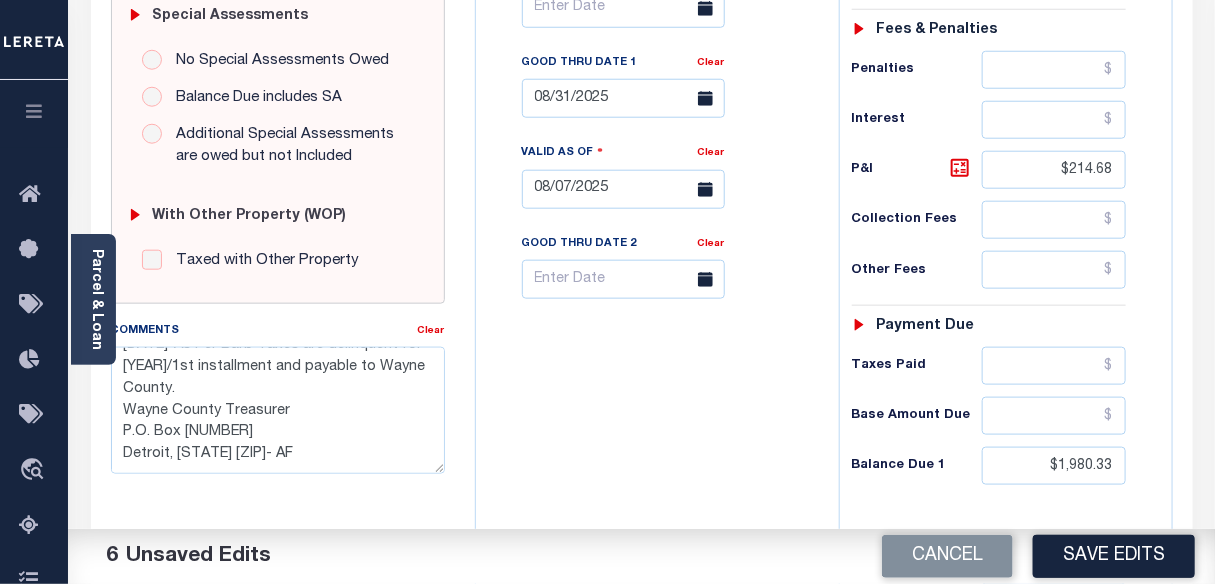 click on "Tax Bill No
Multiple Payment Option
Semi Annual
Payment Plan
Clear" at bounding box center (652, 179) 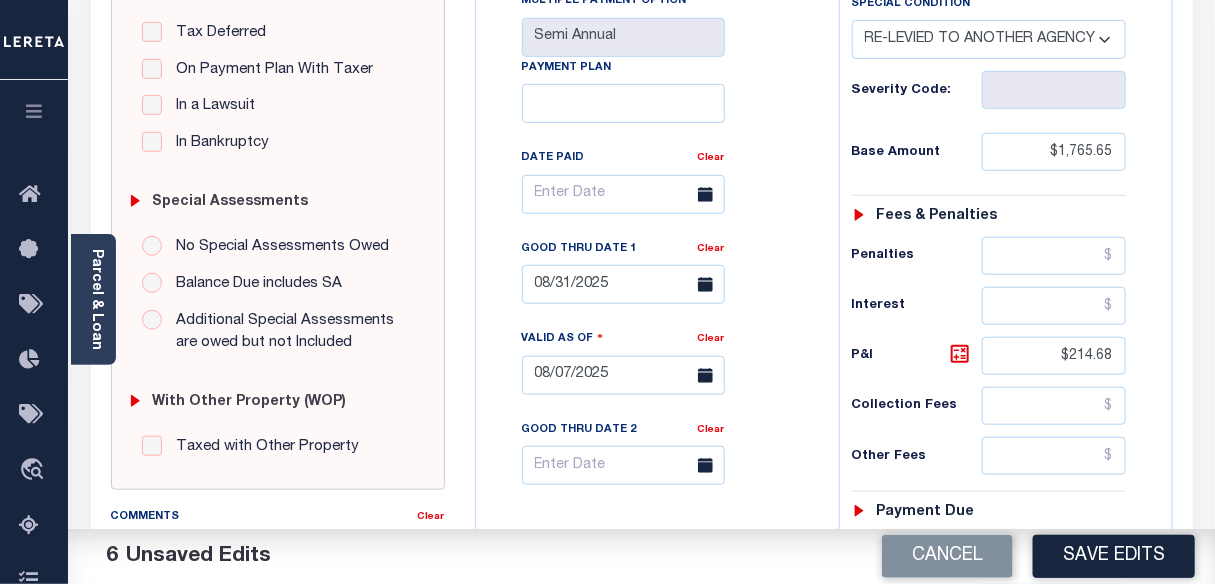 scroll, scrollTop: 363, scrollLeft: 0, axis: vertical 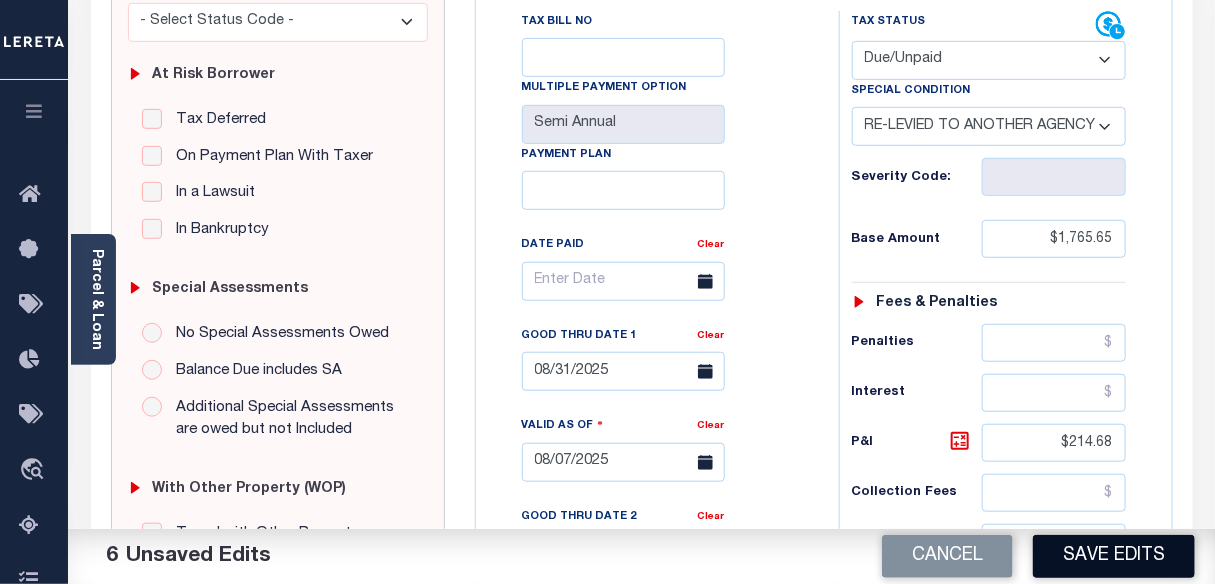 click on "Save Edits" at bounding box center [1114, 556] 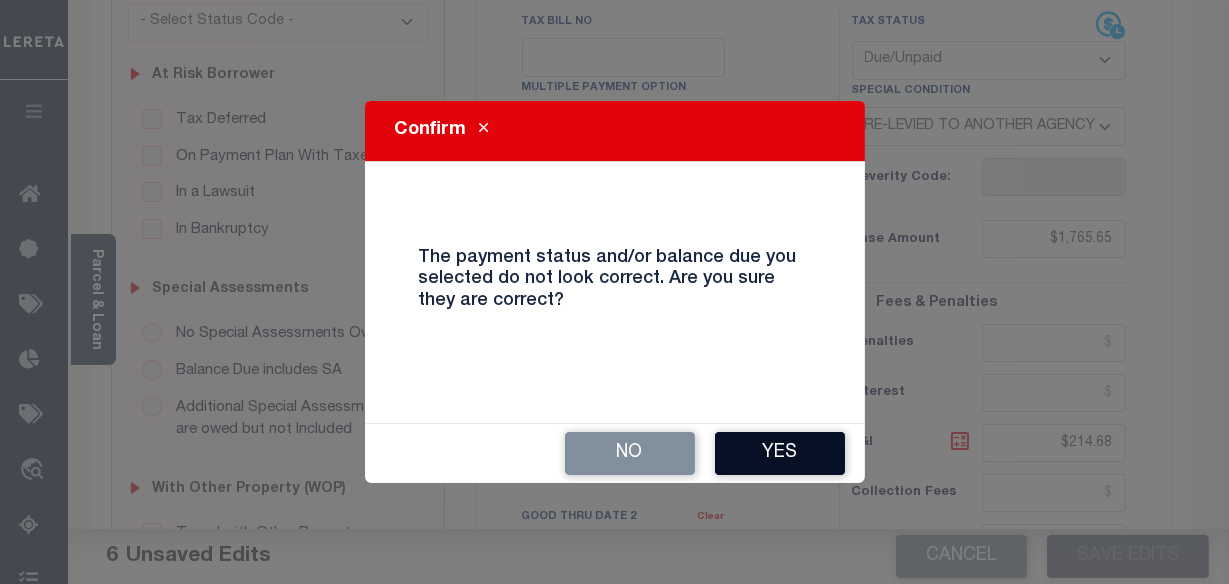 click on "Yes" at bounding box center [780, 453] 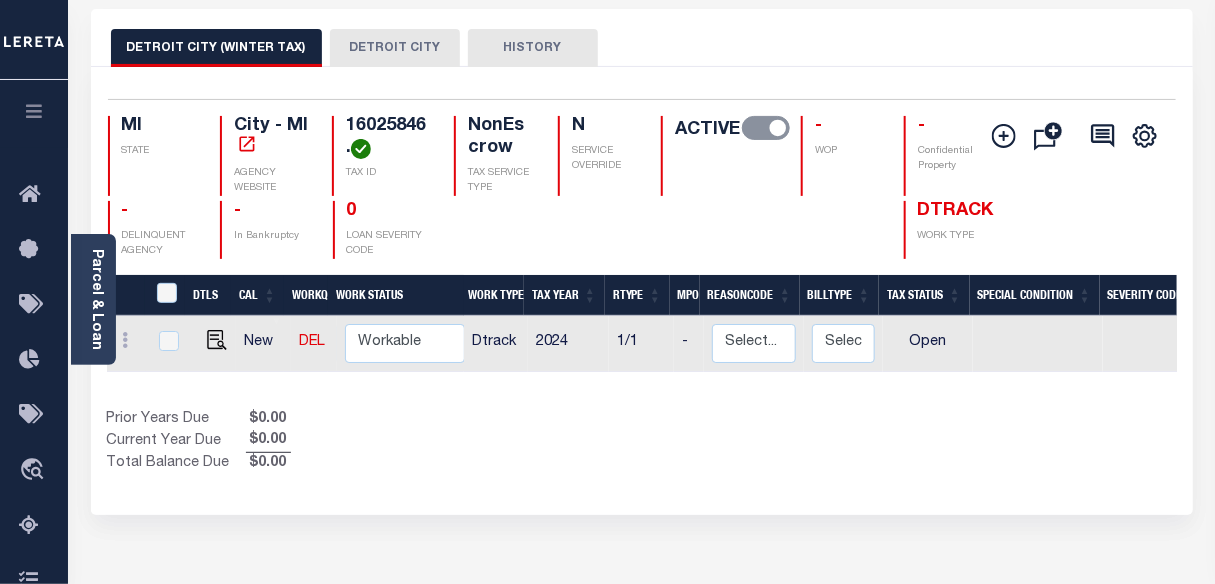 scroll, scrollTop: 90, scrollLeft: 0, axis: vertical 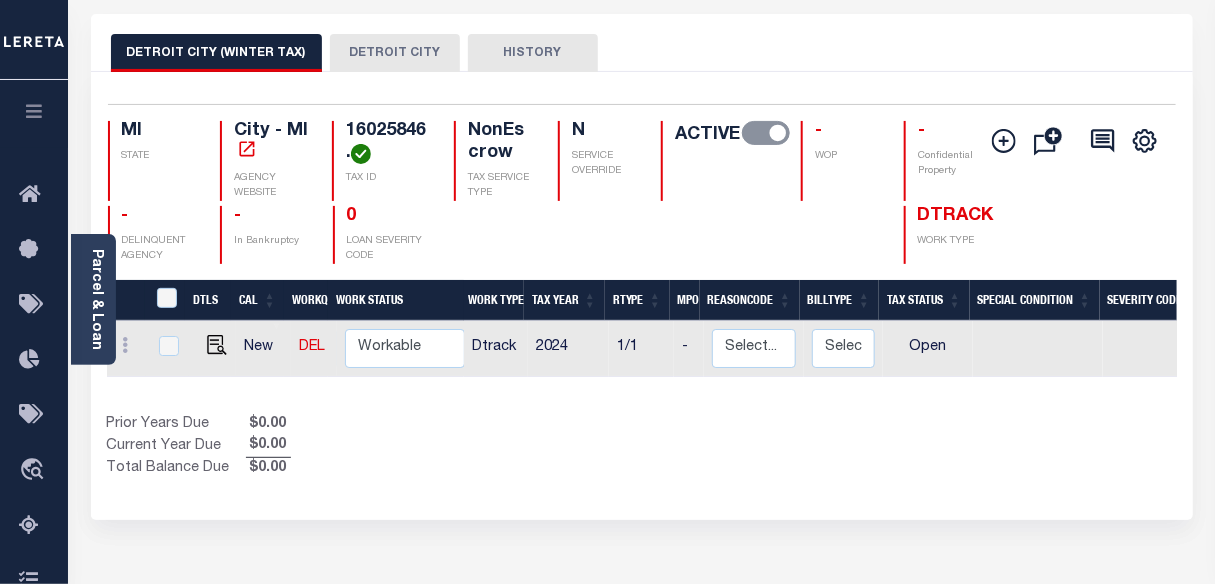 click on "DETROIT CITY" at bounding box center (395, 53) 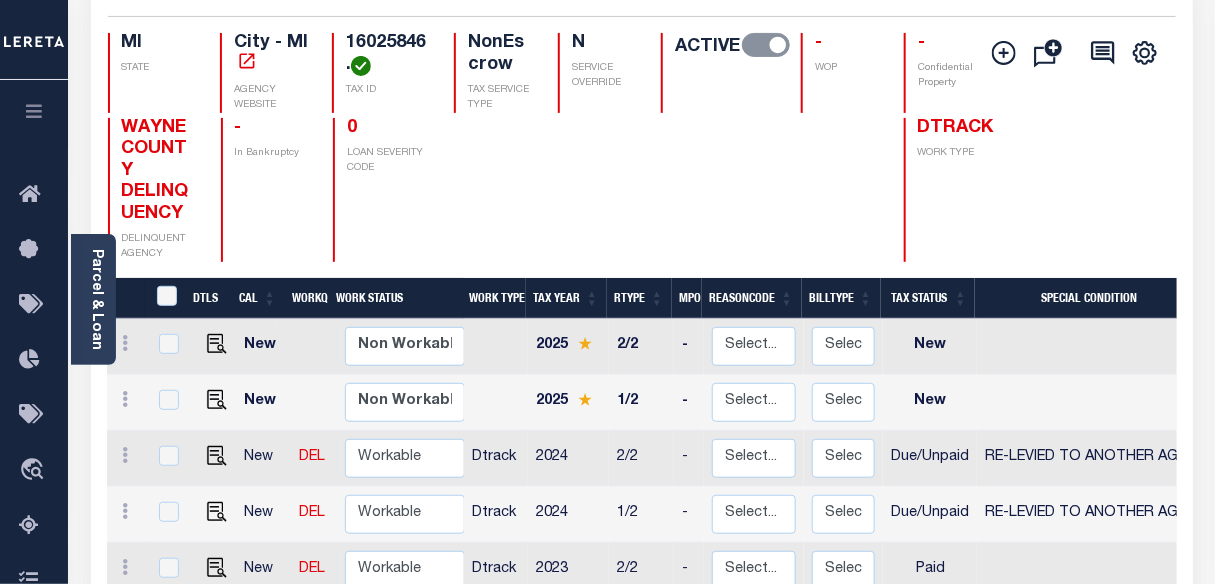 scroll, scrollTop: 181, scrollLeft: 0, axis: vertical 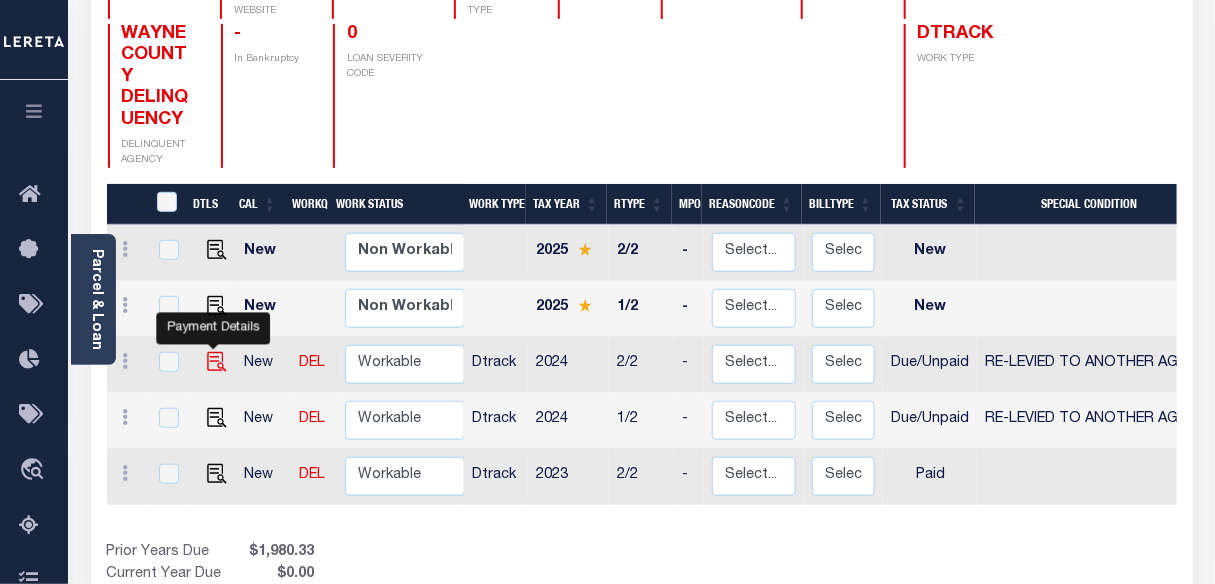click at bounding box center [217, 362] 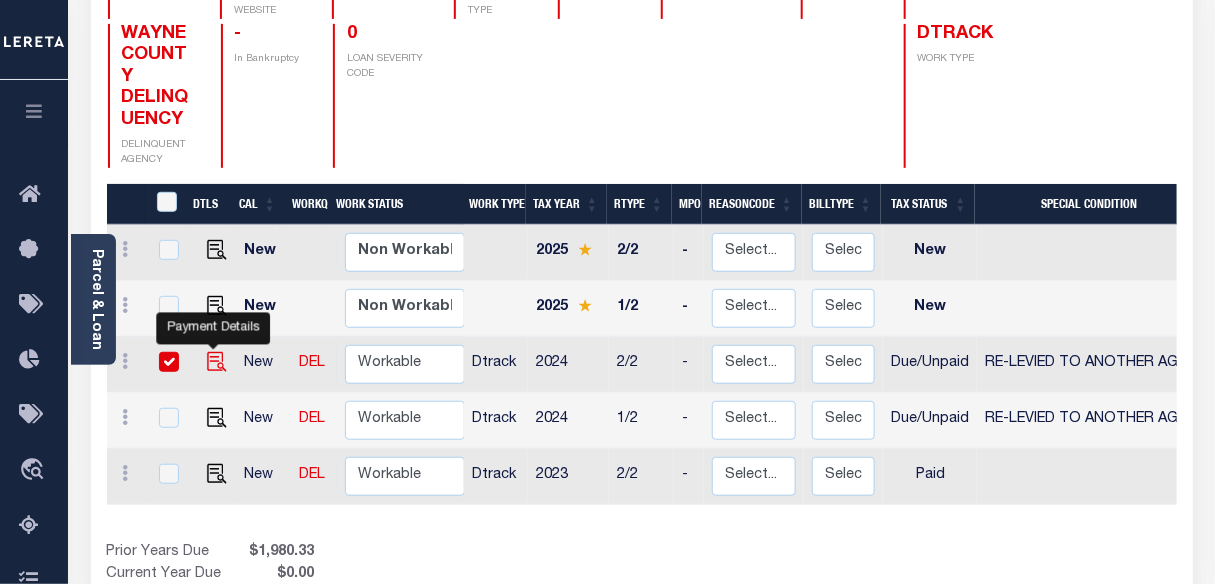 checkbox on "true" 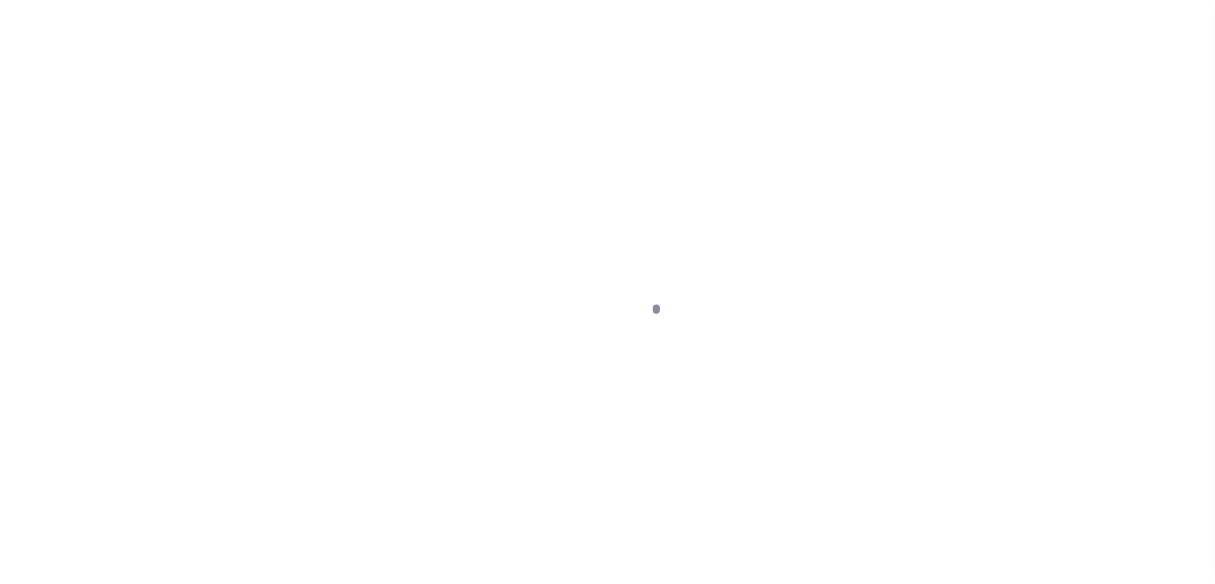 select on "DUE" 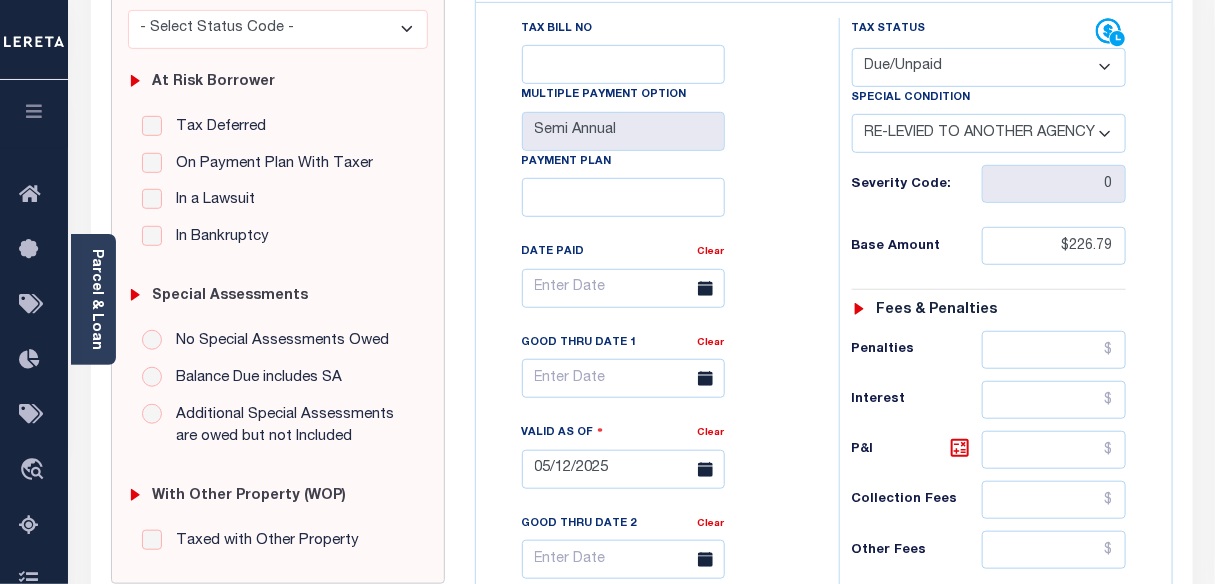 scroll, scrollTop: 363, scrollLeft: 0, axis: vertical 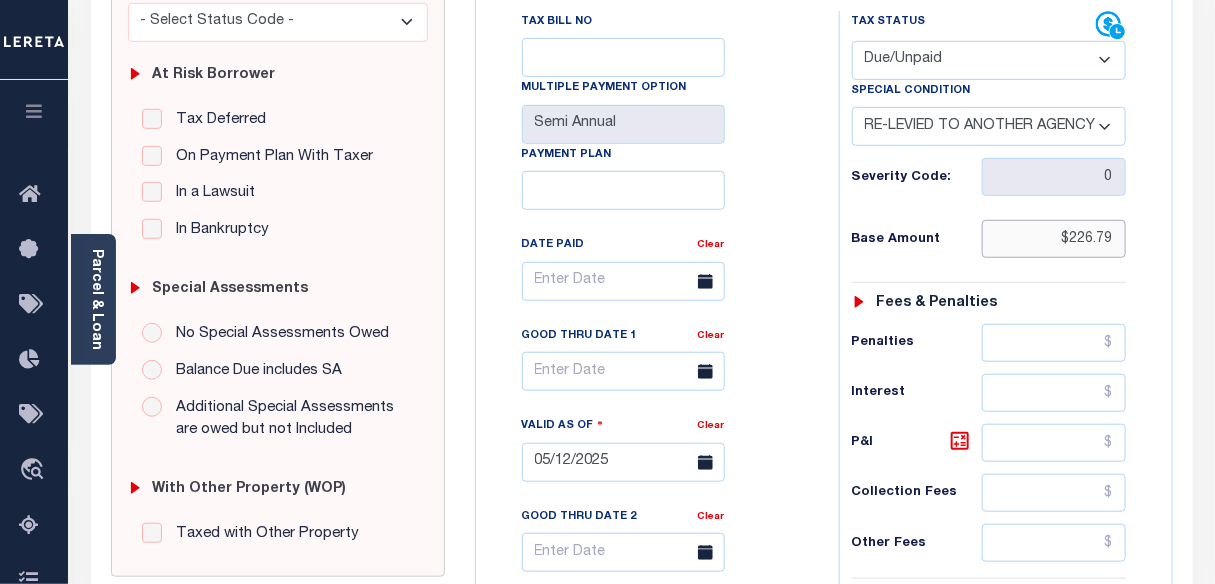 drag, startPoint x: 1093, startPoint y: 237, endPoint x: 1136, endPoint y: 239, distance: 43.046486 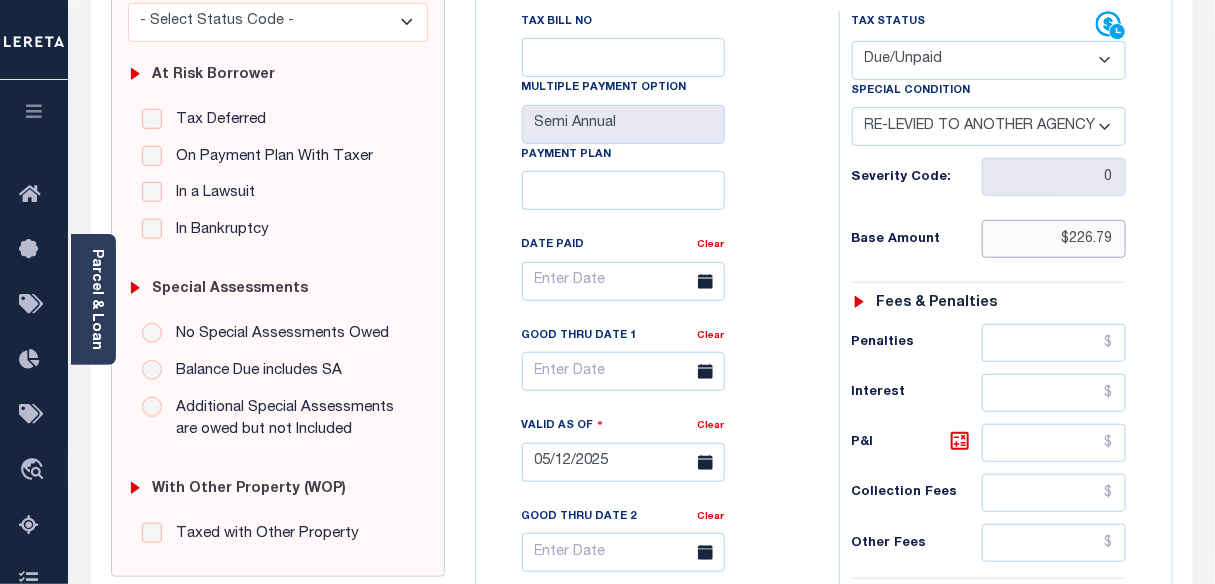 click on "Tax Status
Status
- Select Status Code -" at bounding box center [995, 452] 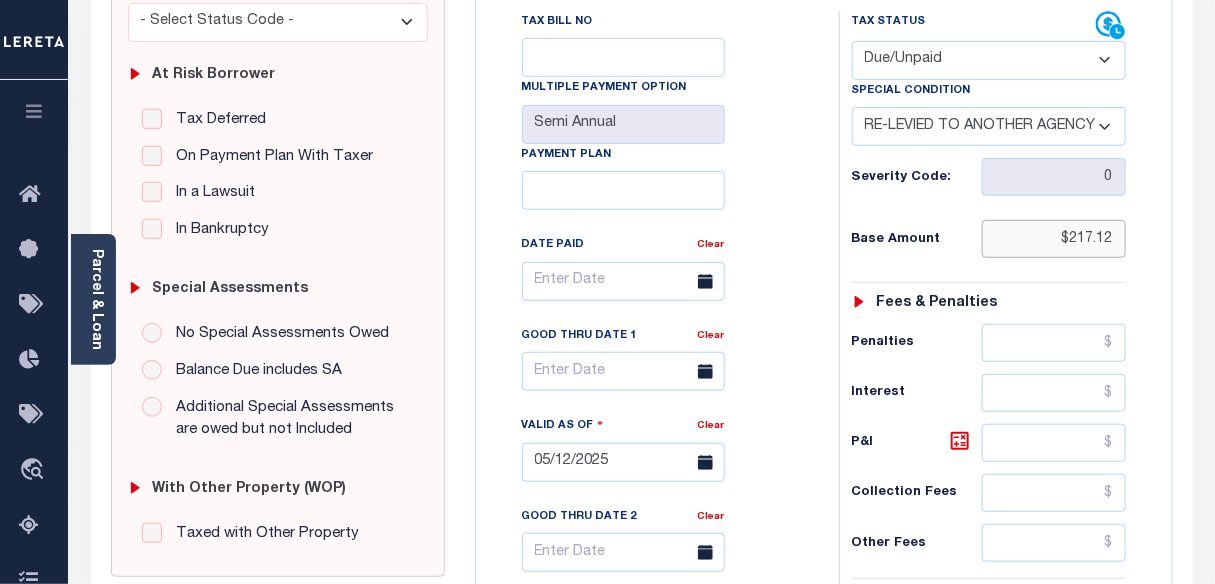 type on "$217.12" 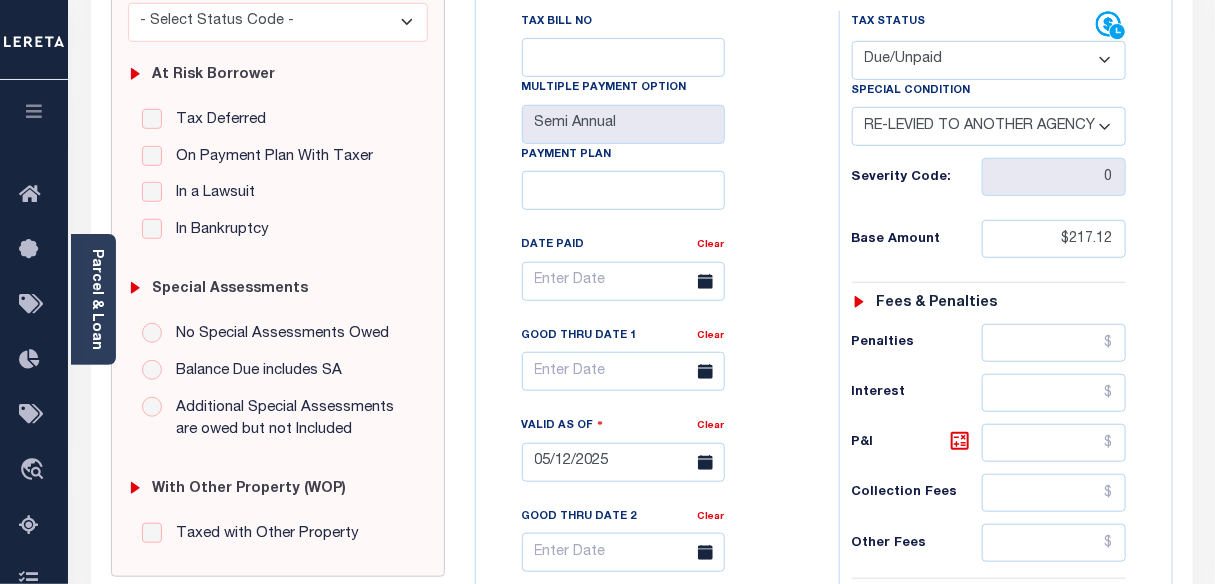 type on "08/07/2025" 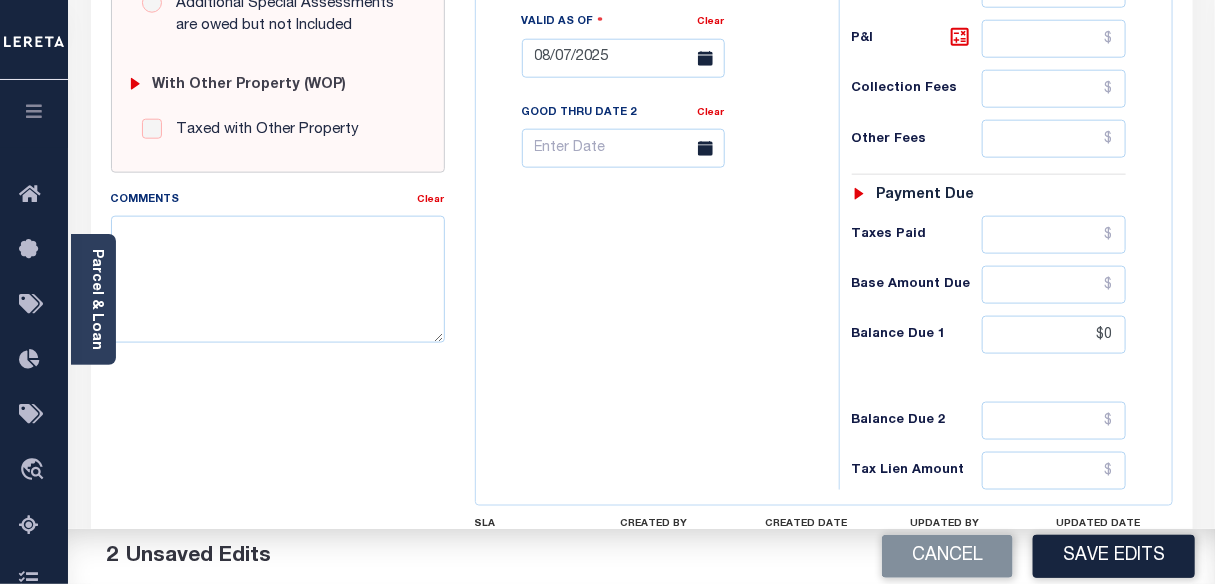 scroll, scrollTop: 818, scrollLeft: 0, axis: vertical 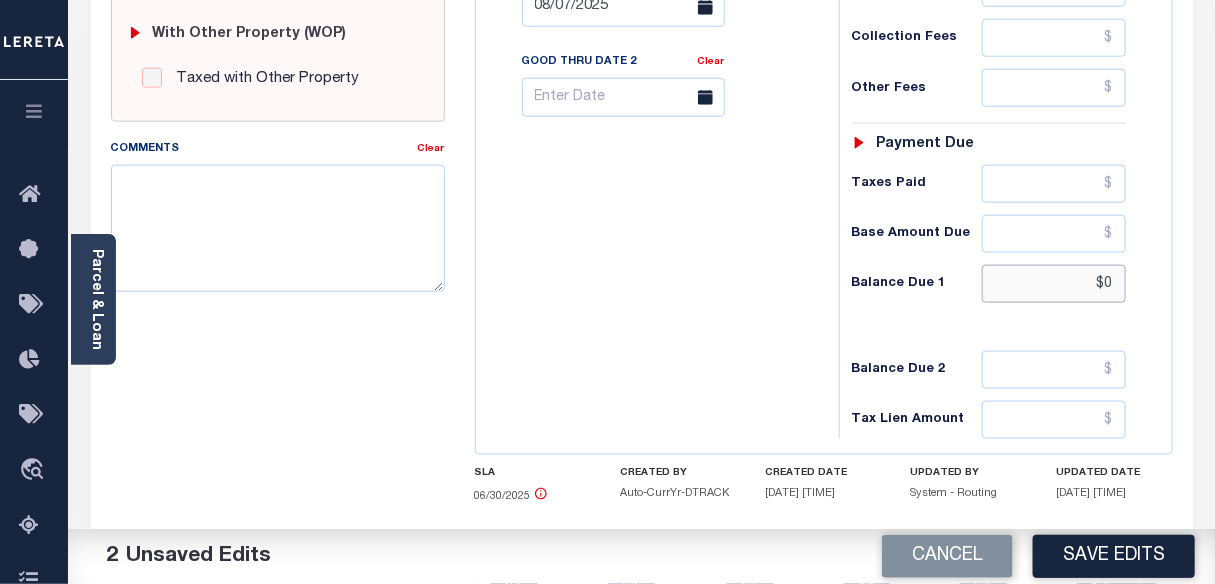 click on "$0" at bounding box center (1054, 284) 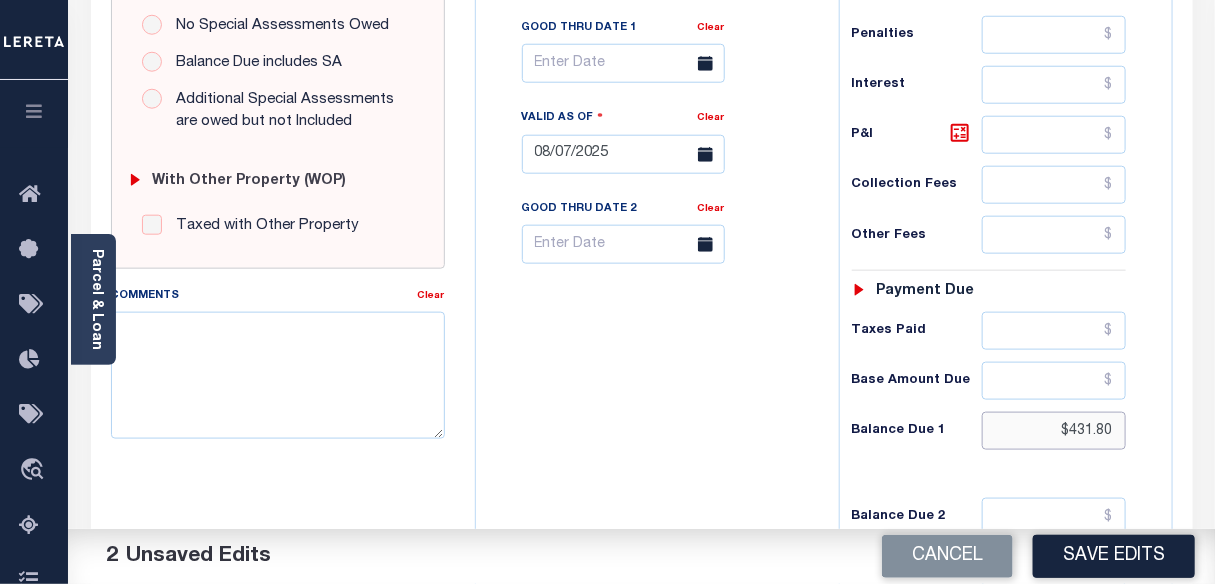 scroll, scrollTop: 636, scrollLeft: 0, axis: vertical 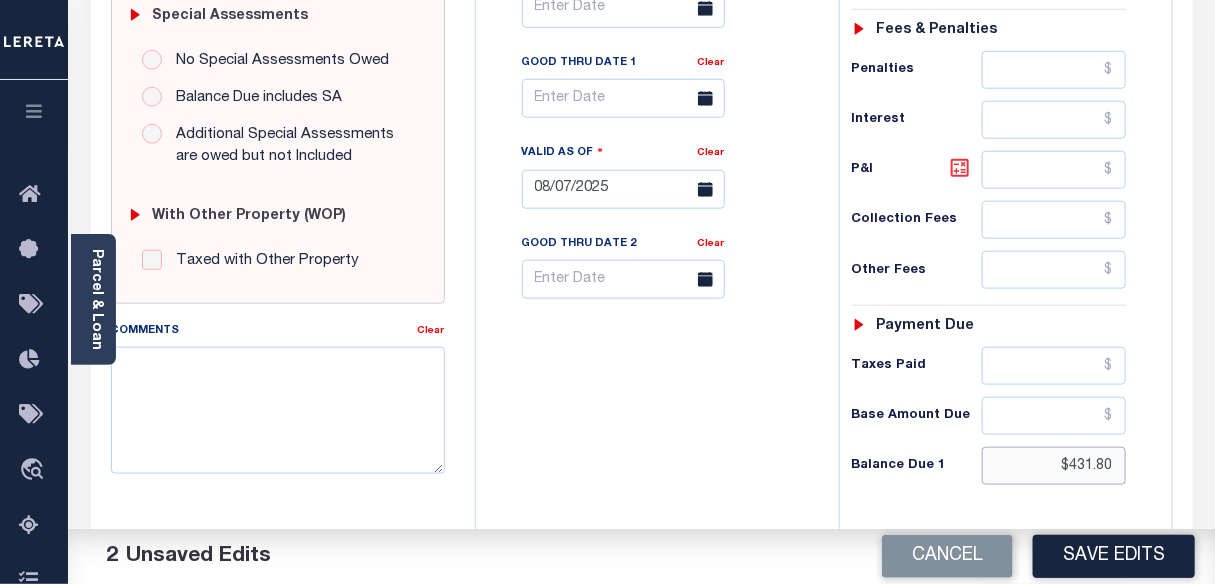 type on "$431.80" 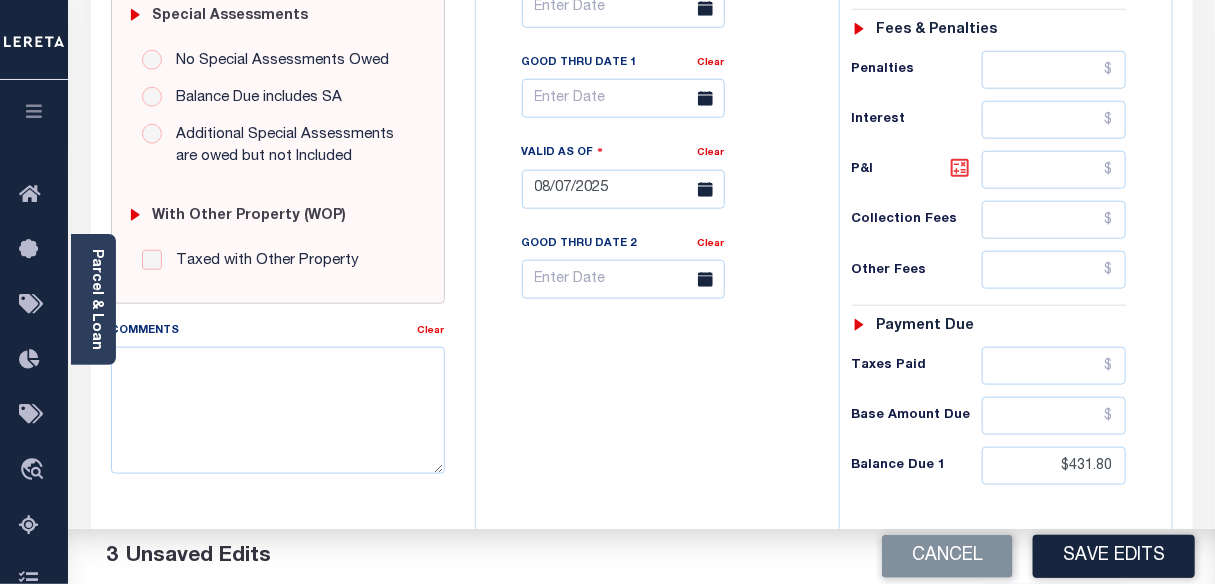 click 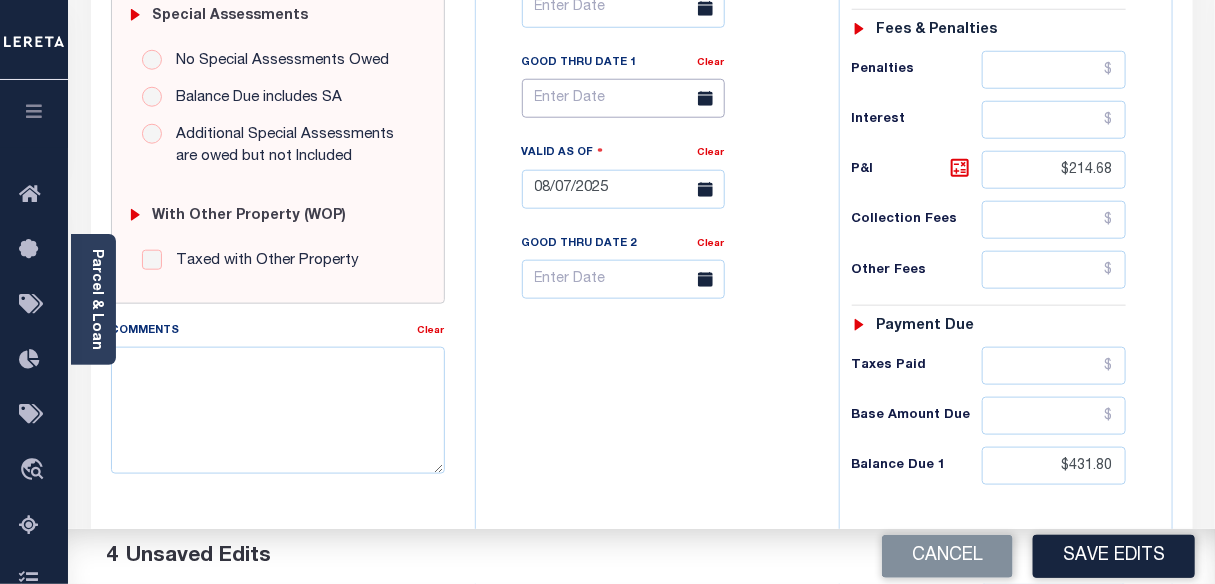 click at bounding box center (623, 98) 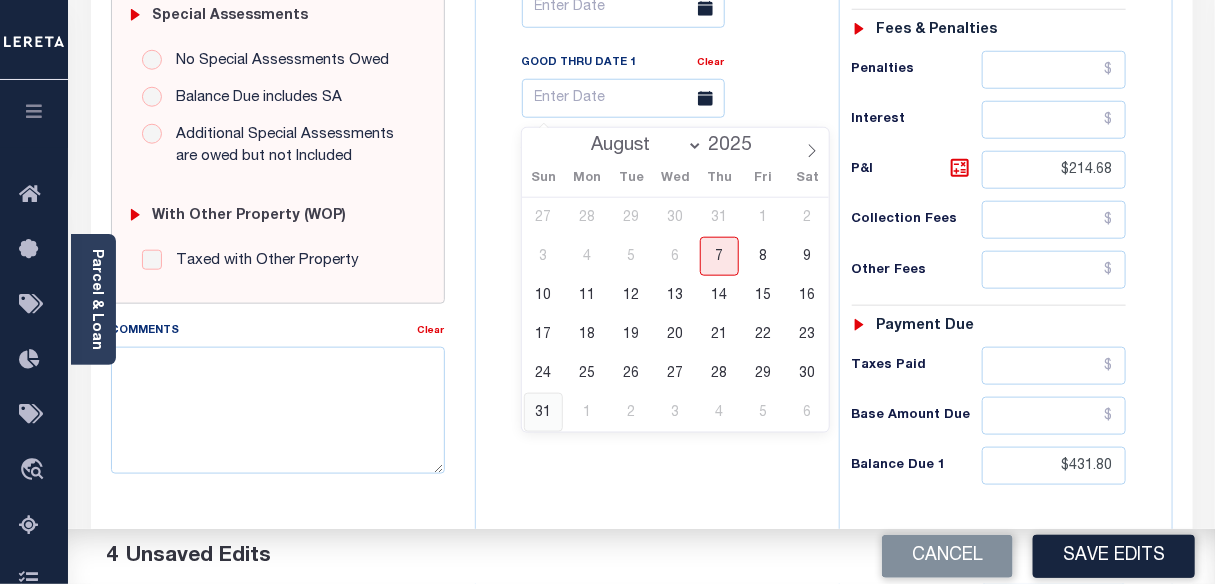 click on "31" at bounding box center [543, 412] 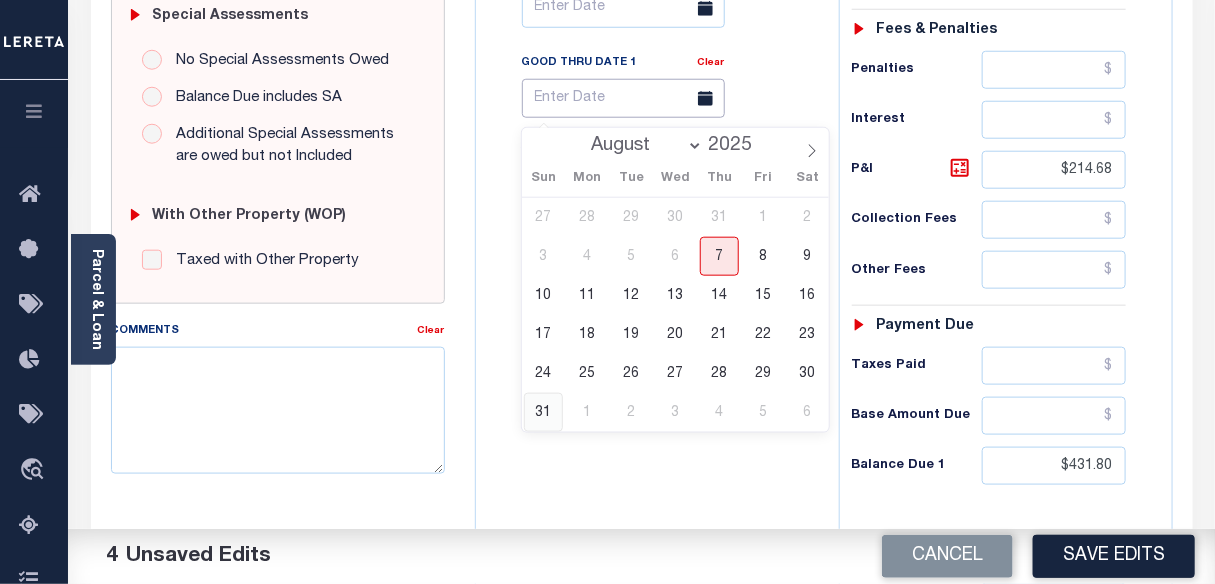 type on "08/31/2025" 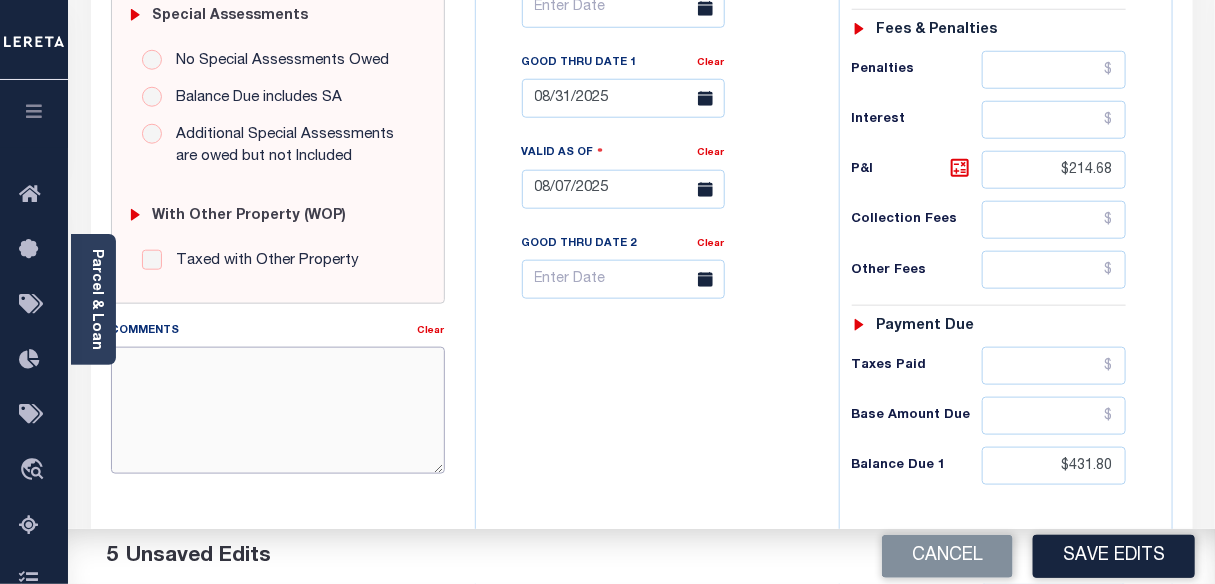click on "Comments" at bounding box center [278, 410] 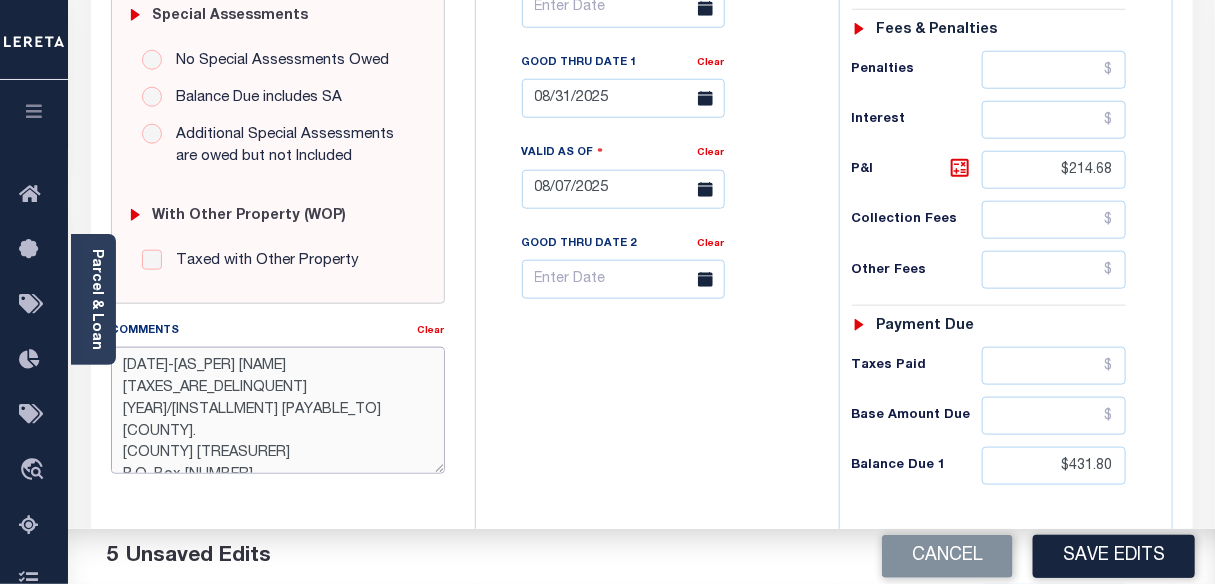 scroll, scrollTop: 0, scrollLeft: 0, axis: both 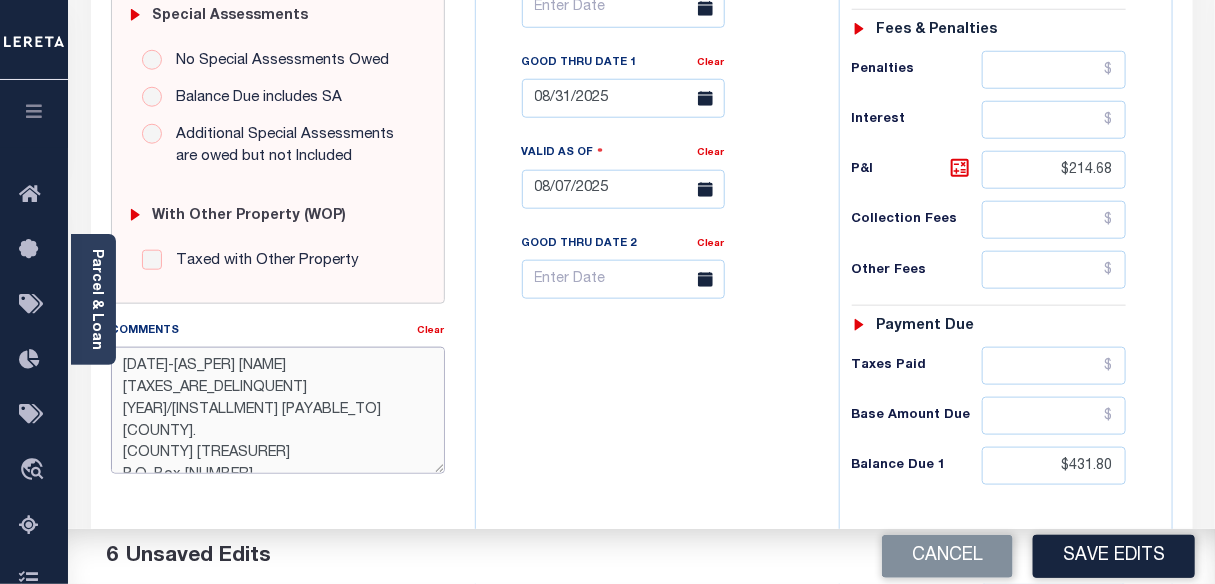 click on "8/7/2025-As Per Barb Taxes are delinquent for 2024/1st installment and payable to Wayne County.
Wayne County Treasurer
P.O. Box 554889
Detroit, MI 48255-4889-" at bounding box center (278, 410) 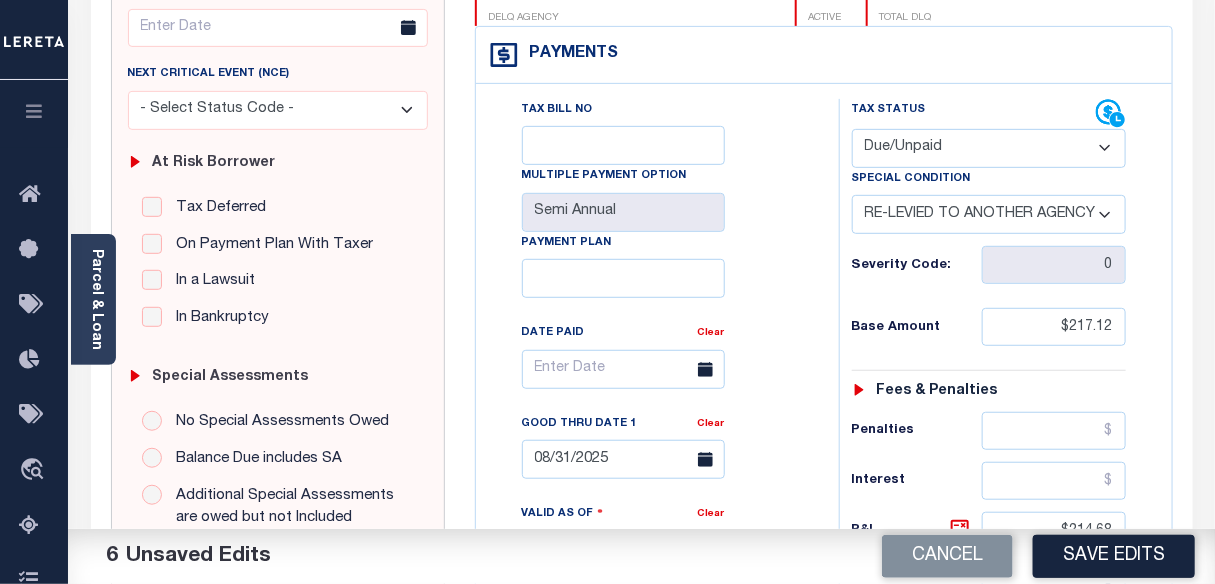 scroll, scrollTop: 272, scrollLeft: 0, axis: vertical 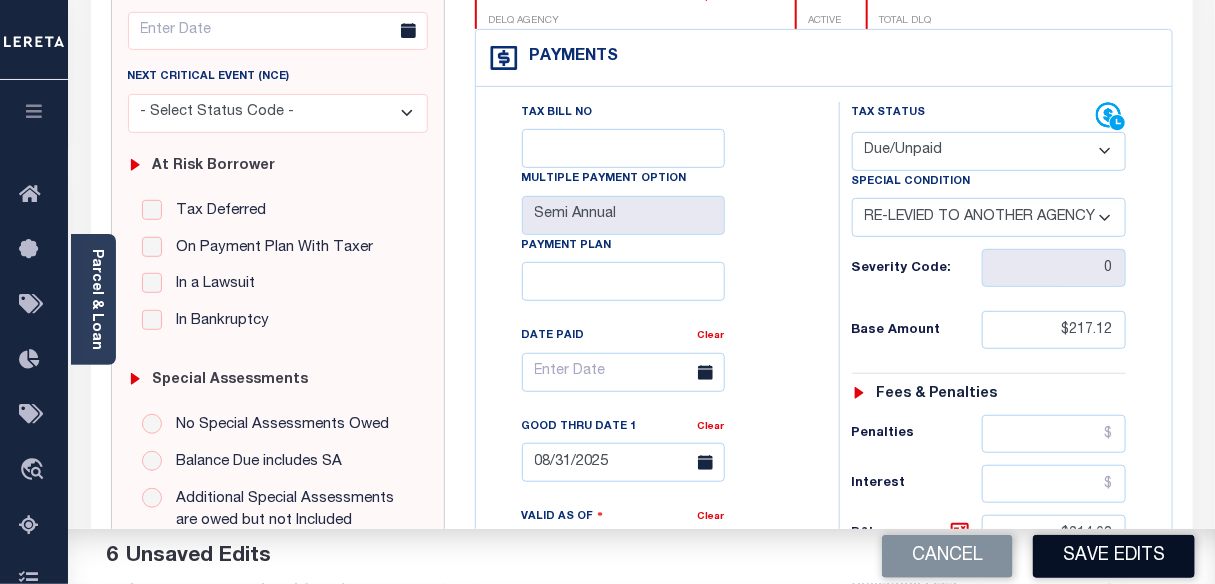 type on "8/7/2025-As Per Barb Taxes are delinquent for 2024/2nd installment and payable to Wayne County.
Wayne County Treasurer
P.O. Box 554889
Detroit, MI 48255-4889-" 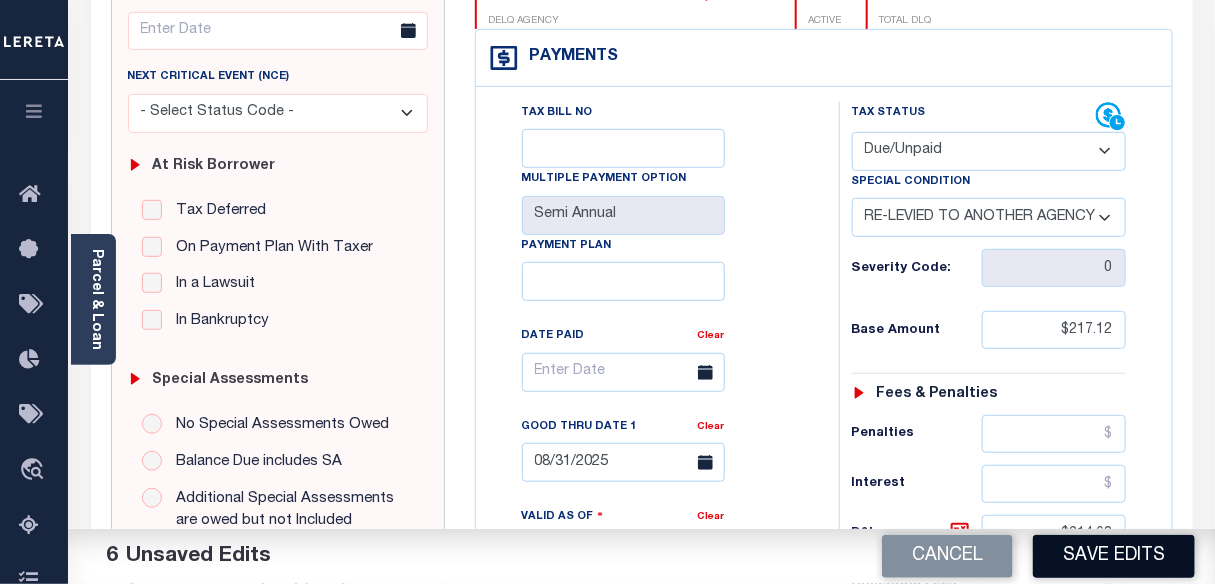 click on "Save Edits" at bounding box center (1114, 556) 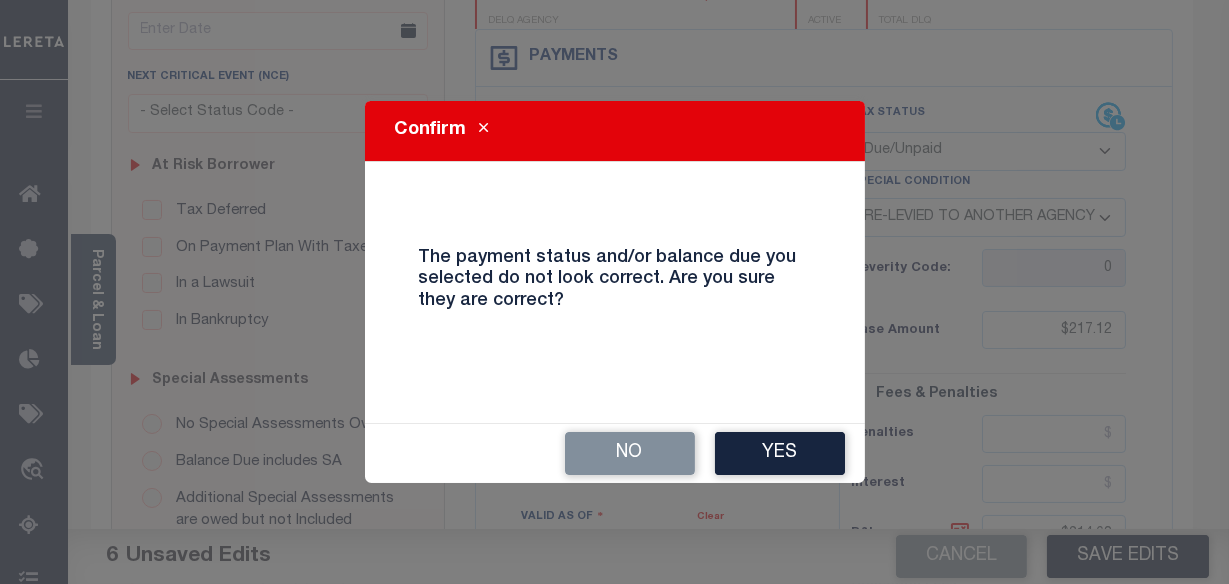 click on "Yes" at bounding box center (780, 453) 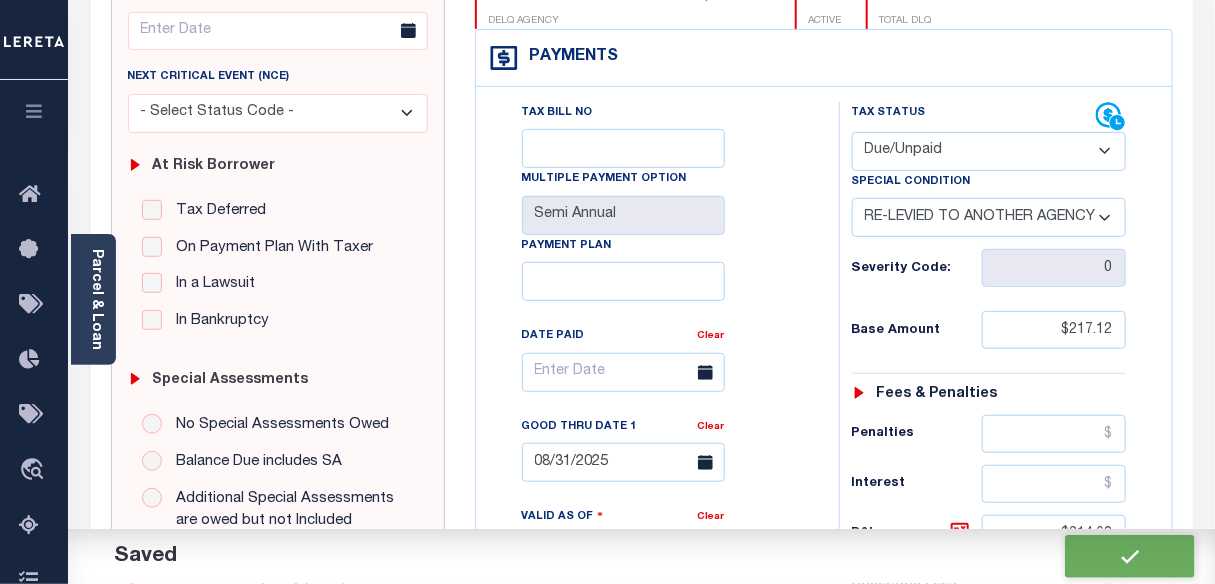 checkbox on "false" 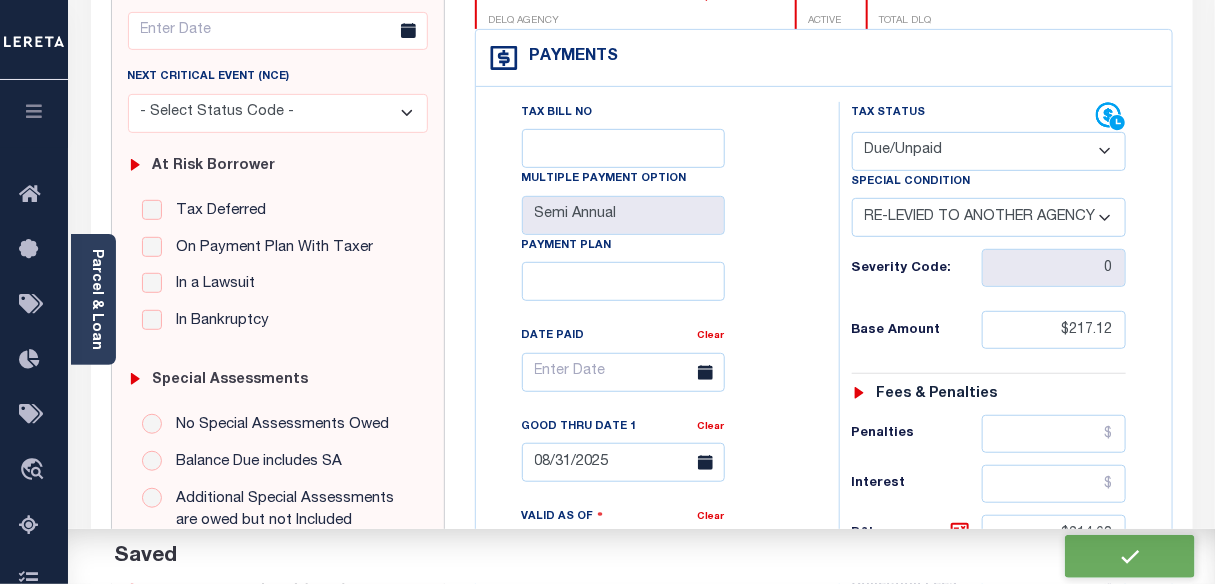 checkbox on "false" 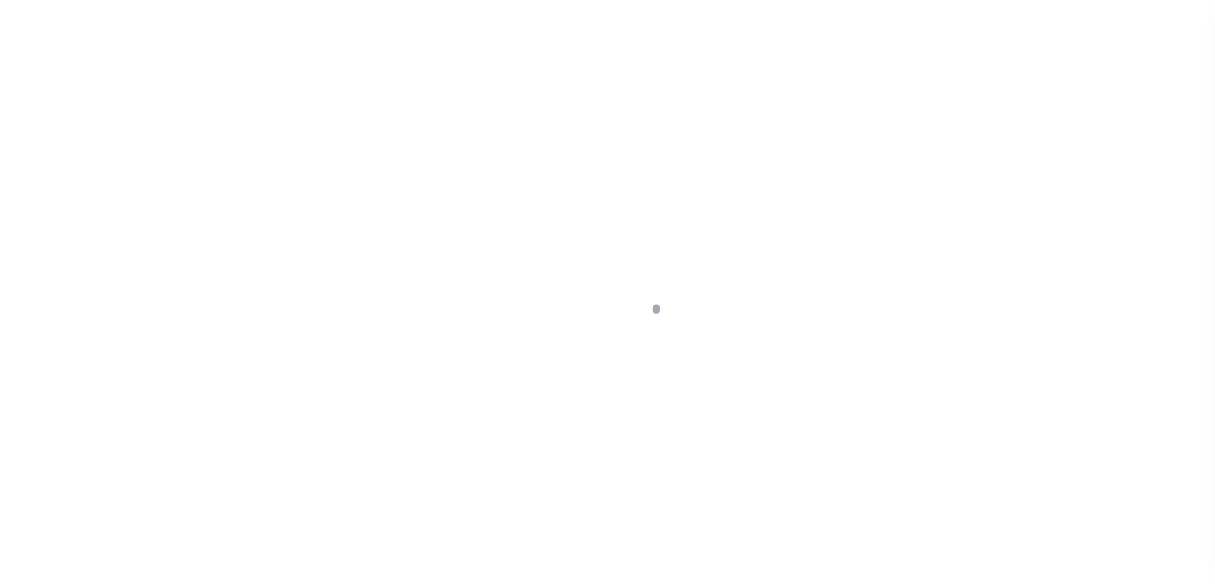 scroll, scrollTop: 0, scrollLeft: 0, axis: both 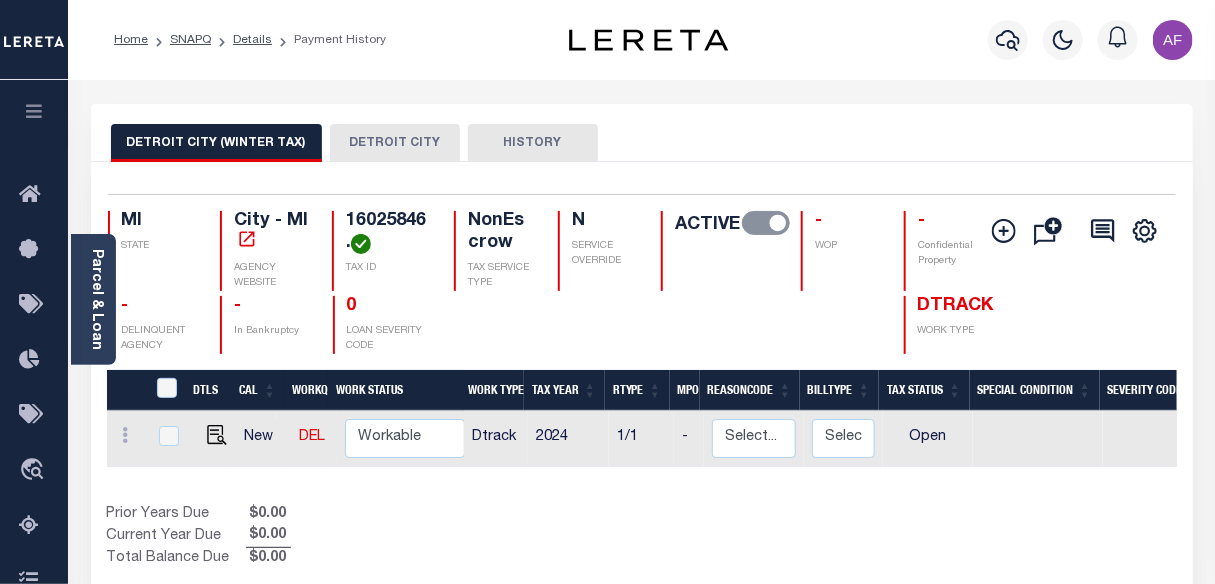 click on "DETROIT CITY" at bounding box center (395, 143) 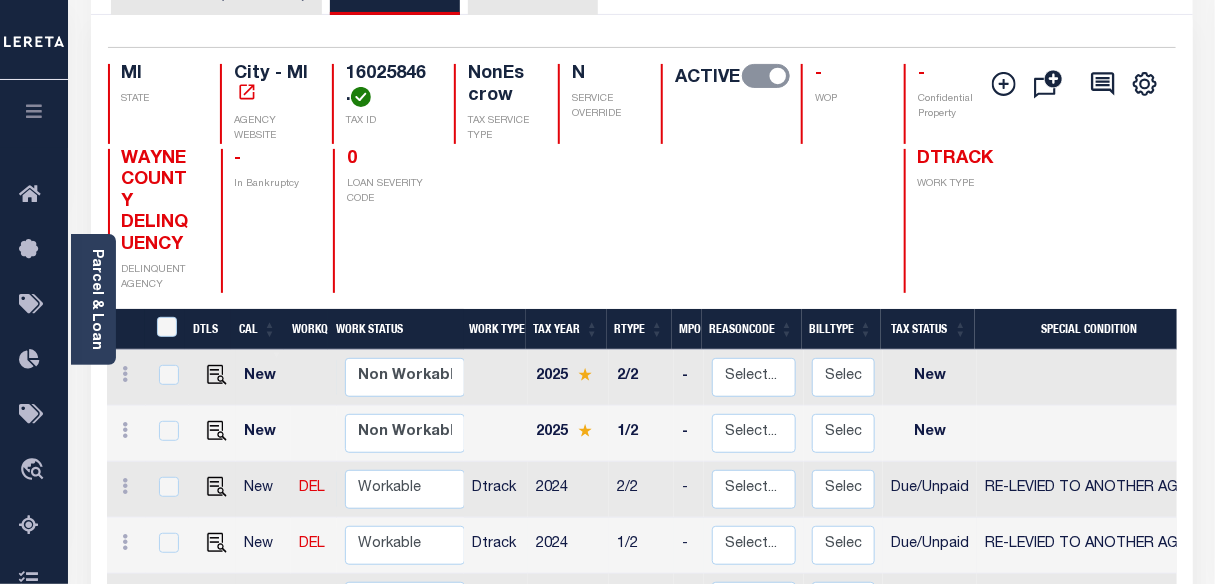scroll, scrollTop: 272, scrollLeft: 0, axis: vertical 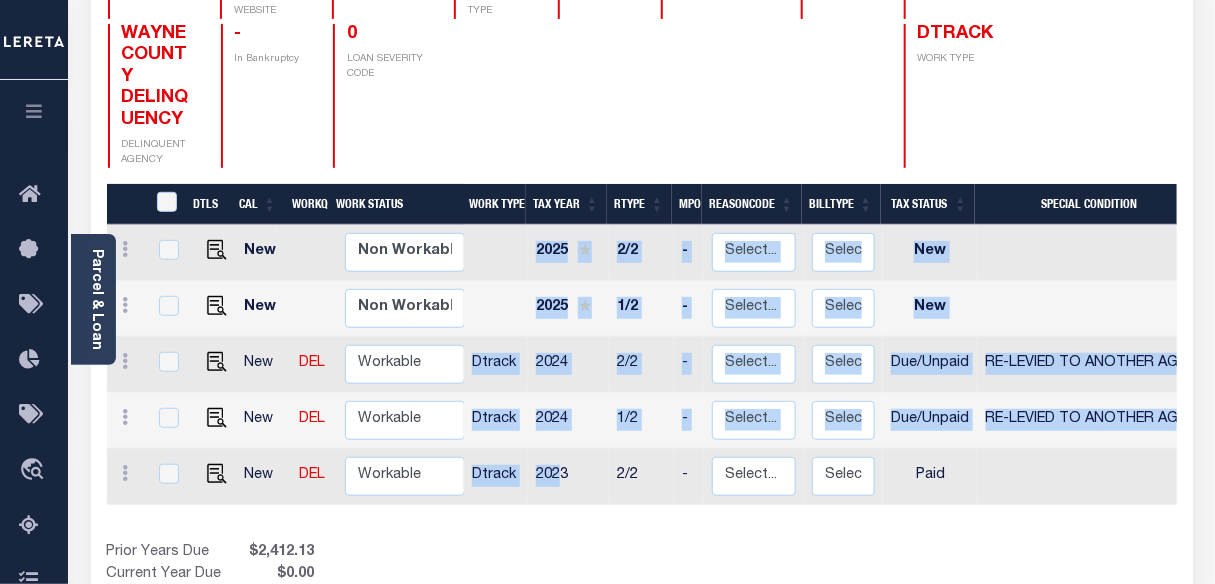 drag, startPoint x: 560, startPoint y: 501, endPoint x: 900, endPoint y: 514, distance: 340.24844 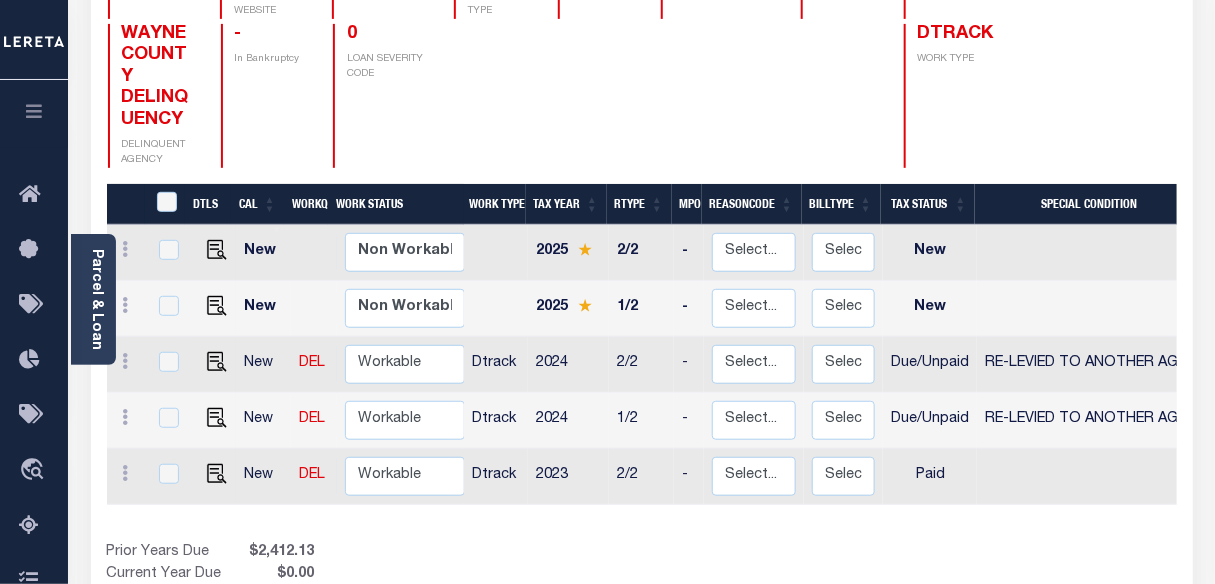 click on "Show Tax Lines before Bill Release Date
Prior Years Due
$2,412.13
Current Year Due
$0.00
Total Balance Due
$2,412.13" at bounding box center [642, 575] 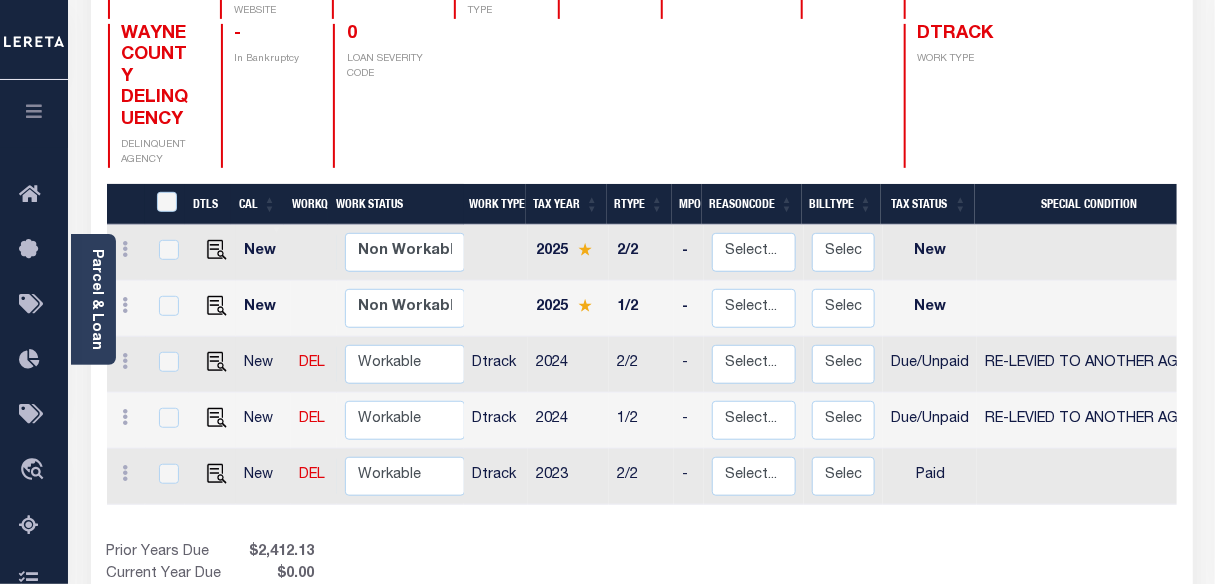 scroll, scrollTop: 0, scrollLeft: 330, axis: horizontal 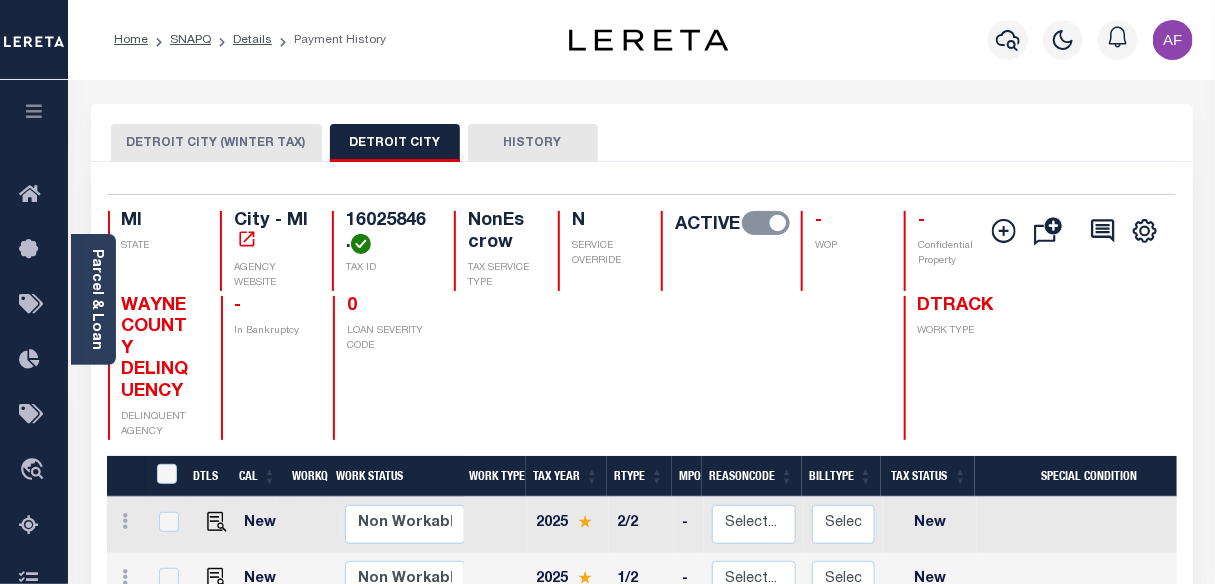 click on "DETROIT CITY (WINTER TAX)" at bounding box center [216, 143] 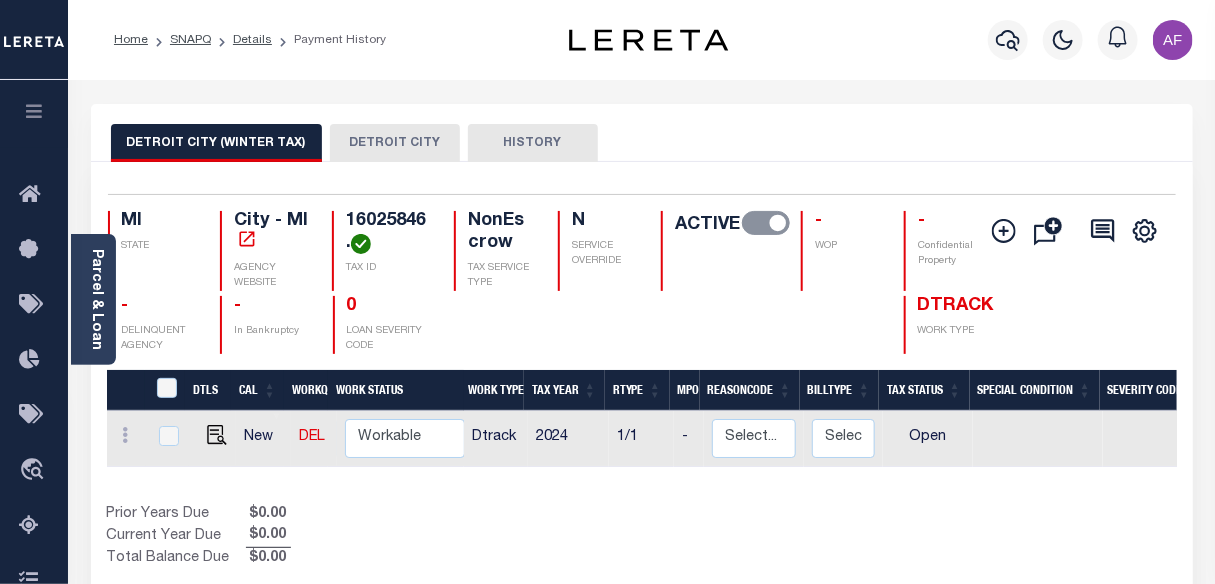 scroll, scrollTop: 0, scrollLeft: 872, axis: horizontal 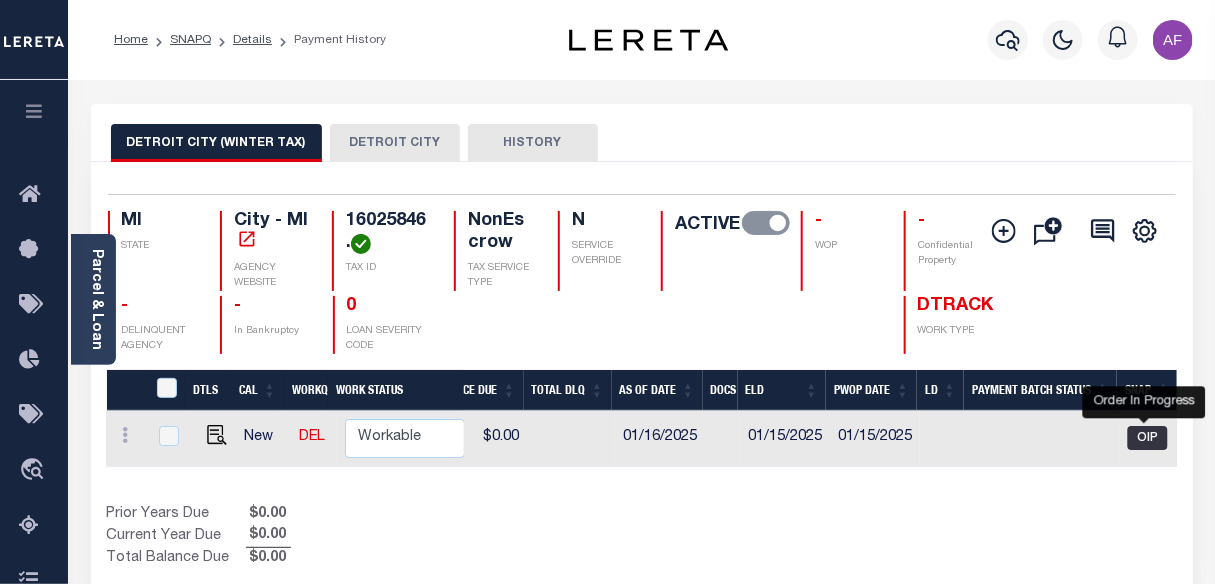 click on "OIP" at bounding box center (1148, 438) 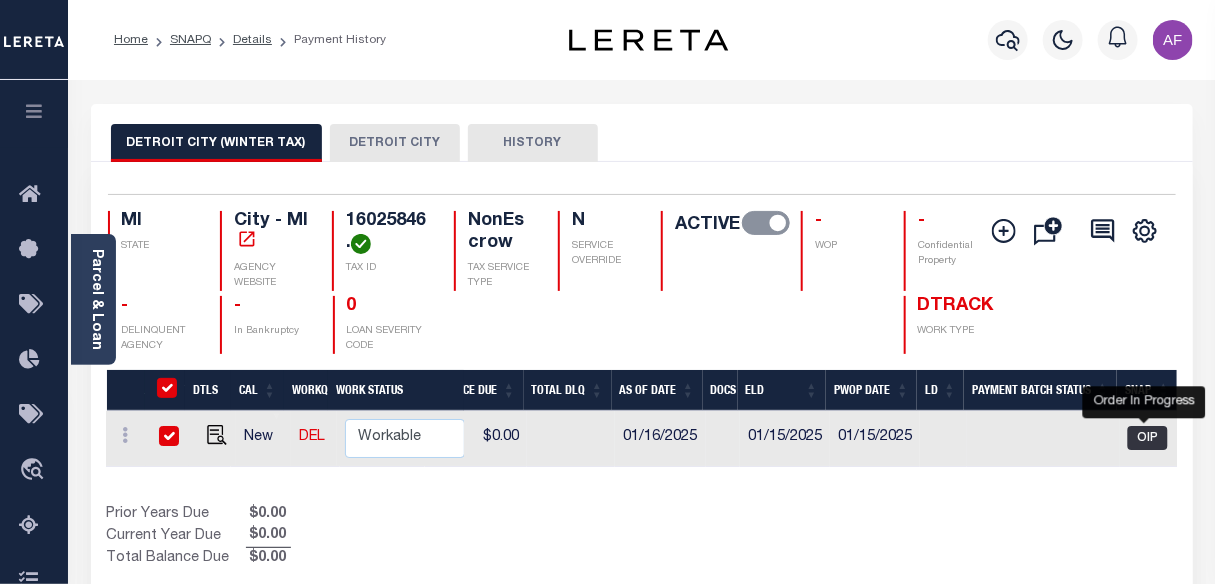 checkbox on "true" 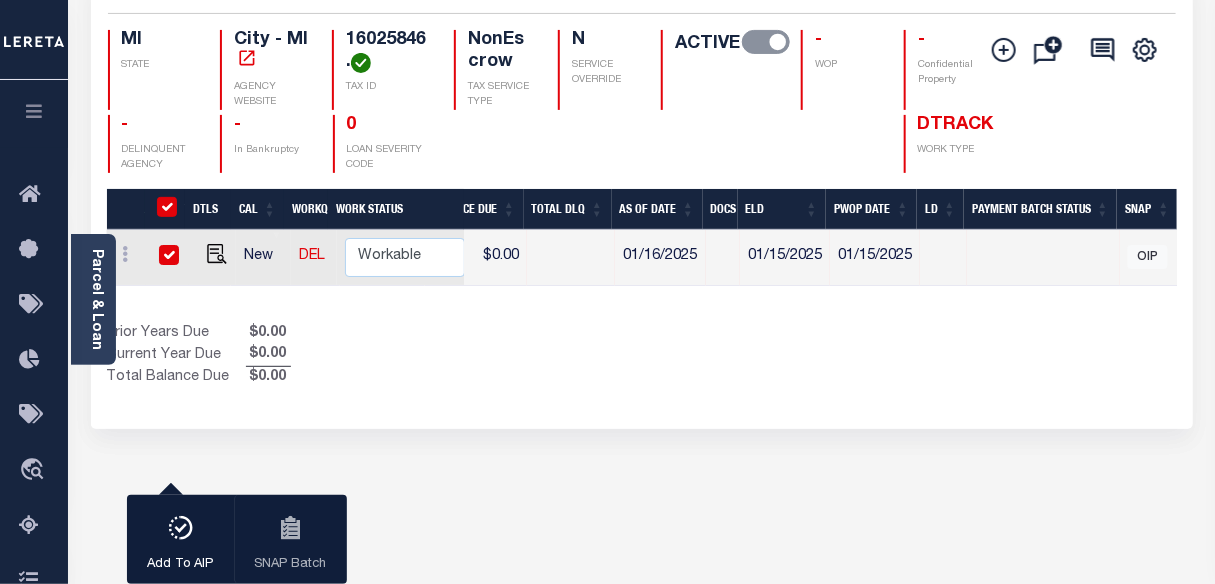 scroll, scrollTop: 0, scrollLeft: 0, axis: both 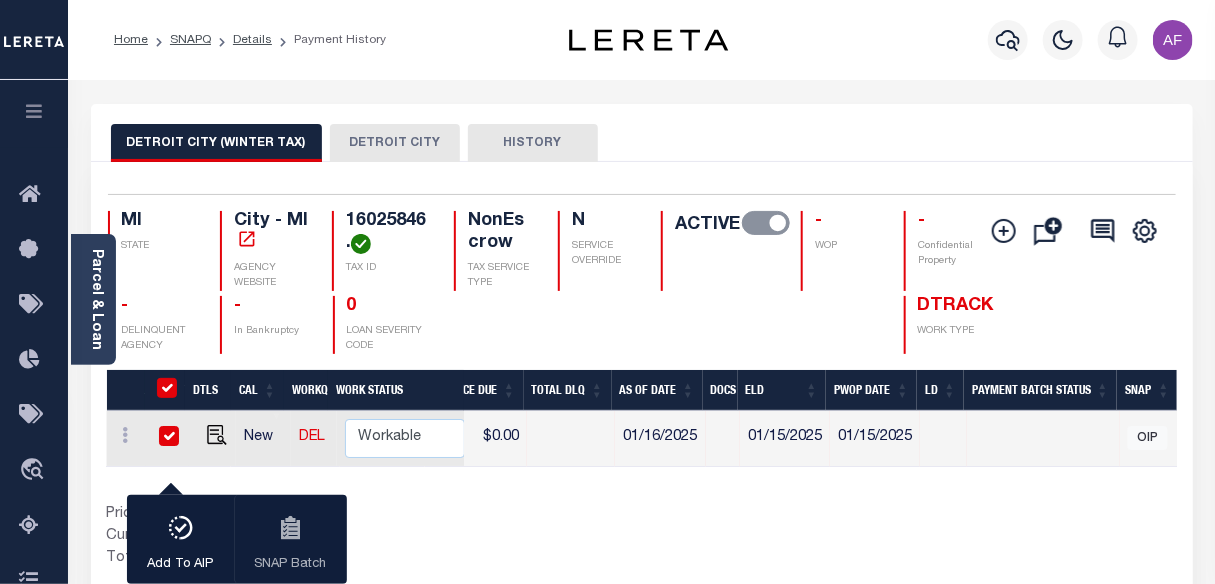 click on "DETROIT CITY" at bounding box center [395, 143] 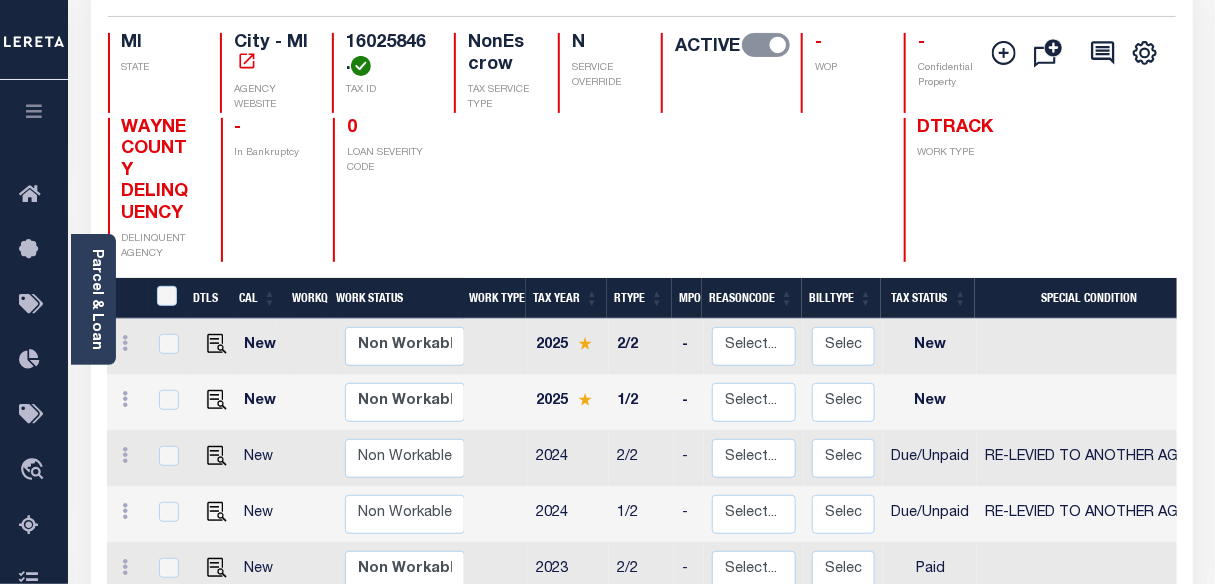 scroll, scrollTop: 272, scrollLeft: 0, axis: vertical 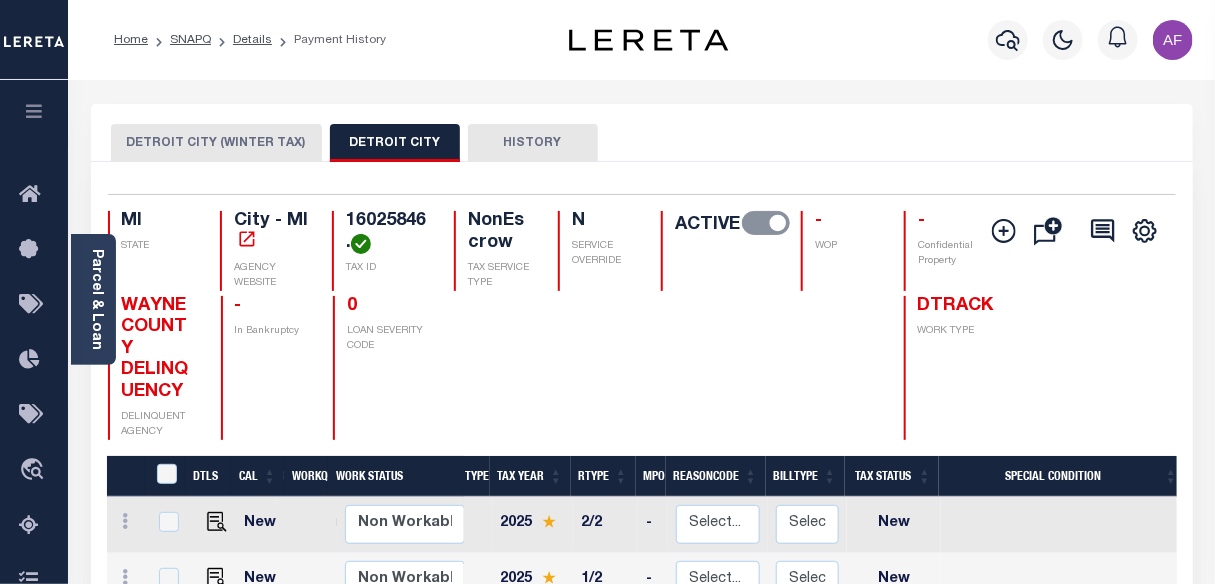click on "DETROIT CITY (WINTER TAX)" at bounding box center [216, 143] 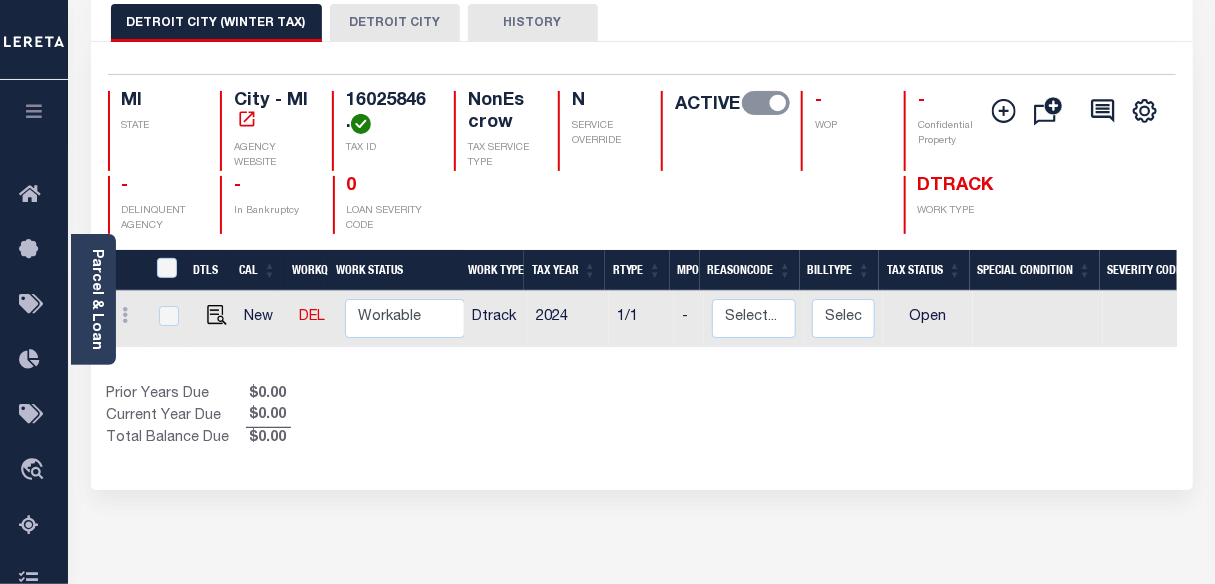 scroll, scrollTop: 181, scrollLeft: 0, axis: vertical 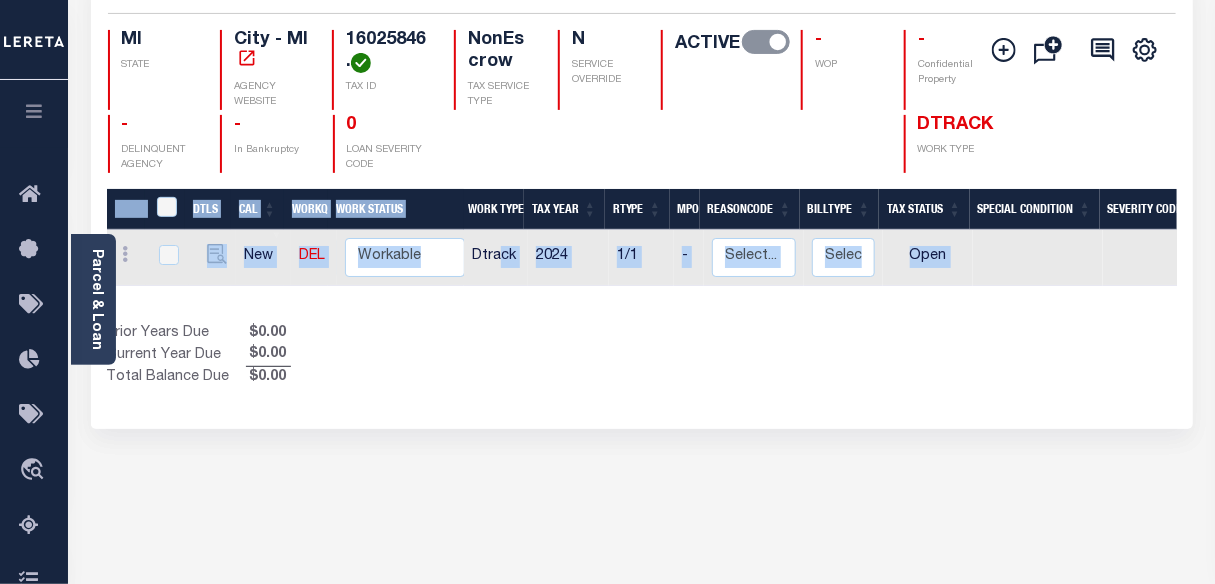 drag, startPoint x: 501, startPoint y: 280, endPoint x: 1138, endPoint y: 303, distance: 637.4151 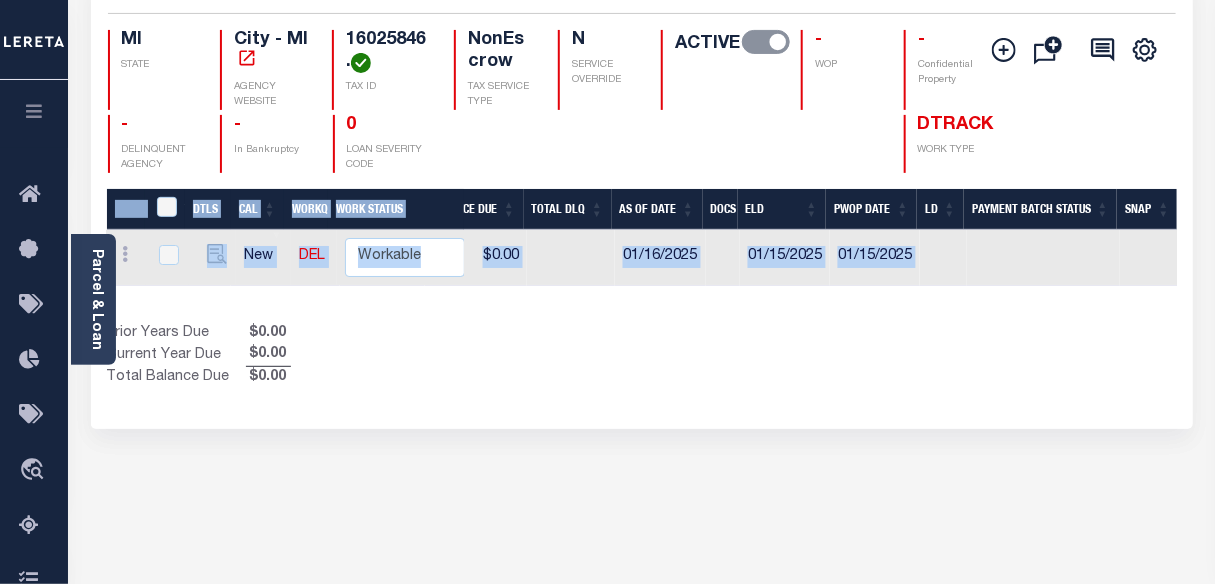 click on "Show Tax Lines before Bill Release Date
Prior Years Due
$0.00
Current Year Due
$0.00
Total Balance Due
$0.00" at bounding box center (642, 356) 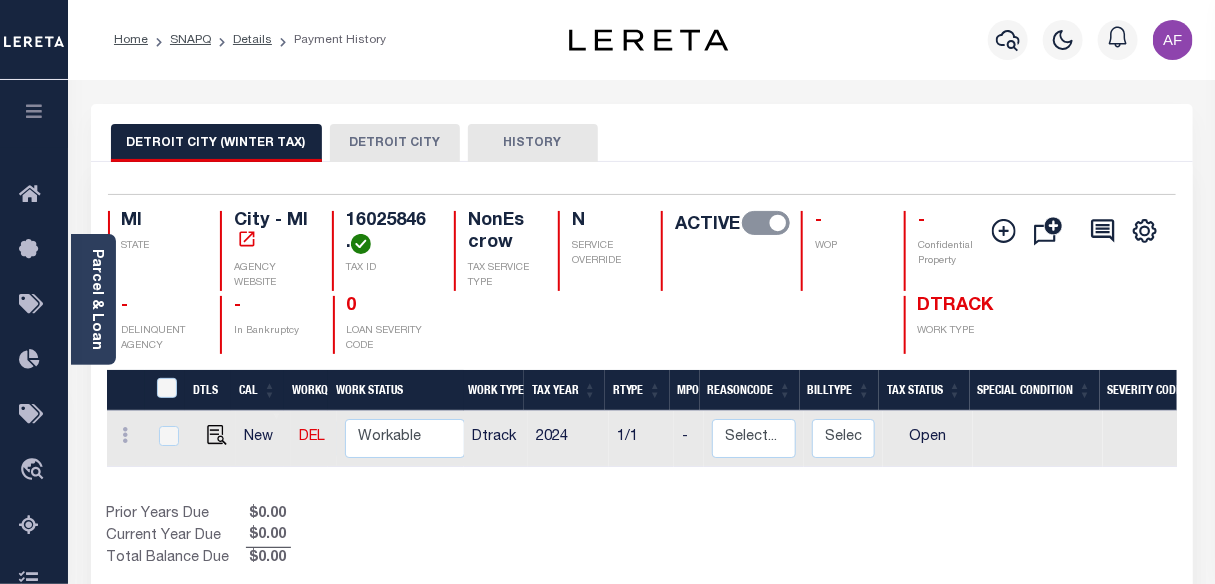 click on "DETROIT CITY" at bounding box center [395, 143] 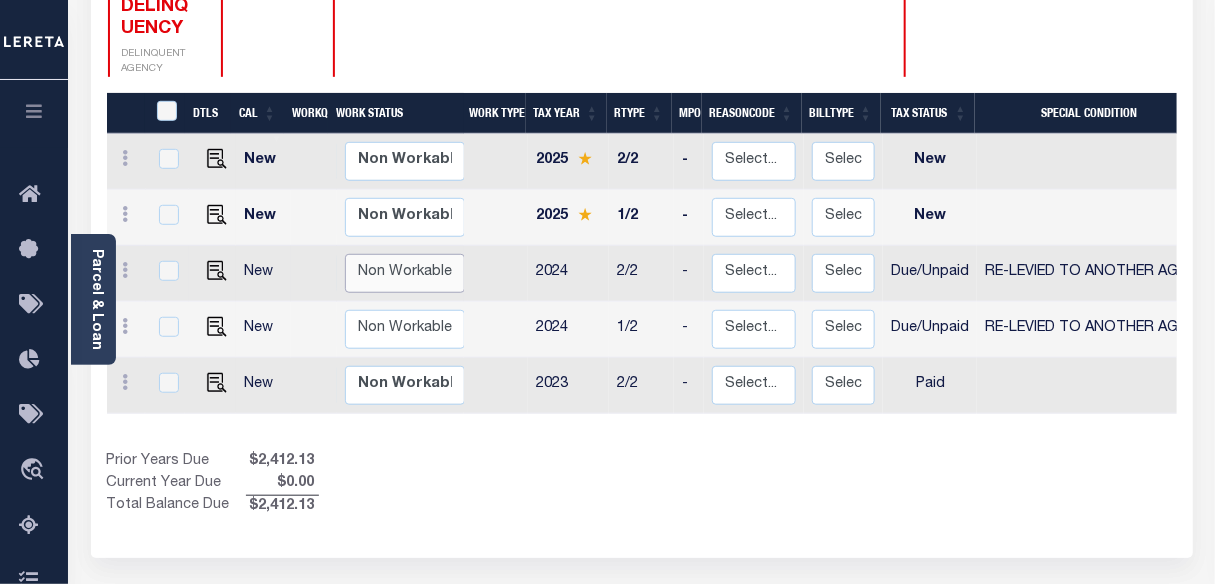 click on "Non Workable
Workable" at bounding box center (405, 273) 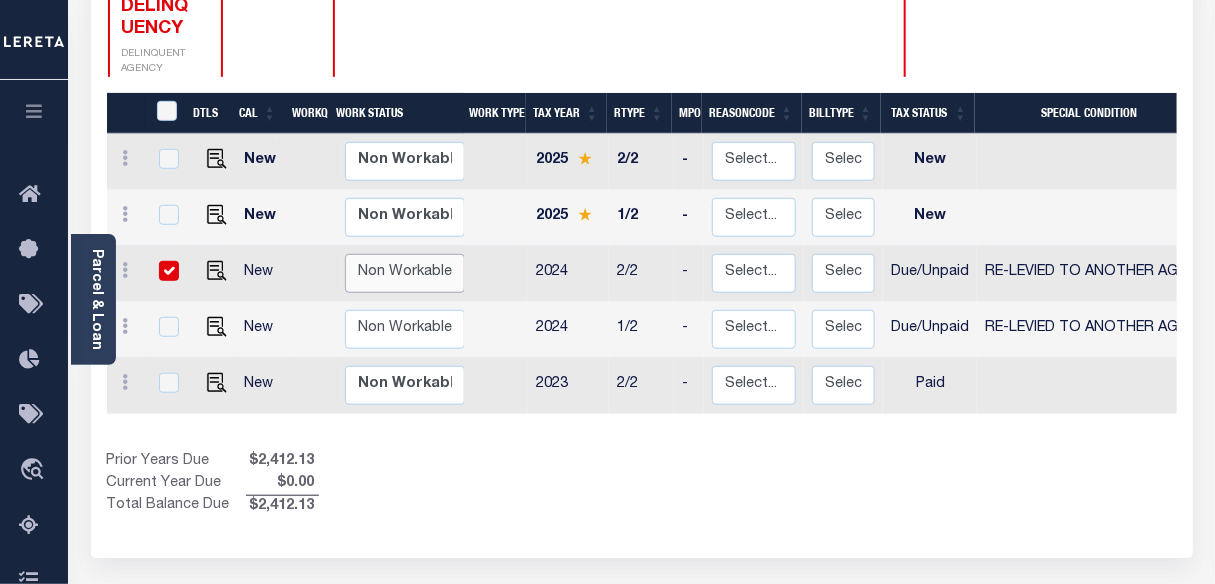 checkbox on "false" 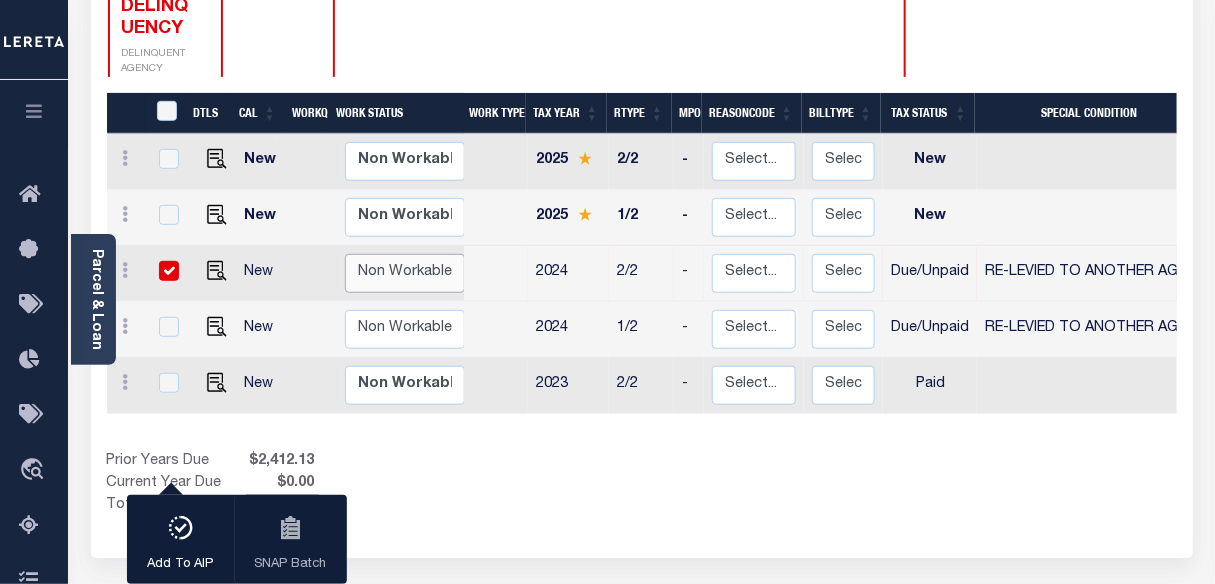 select on "false" 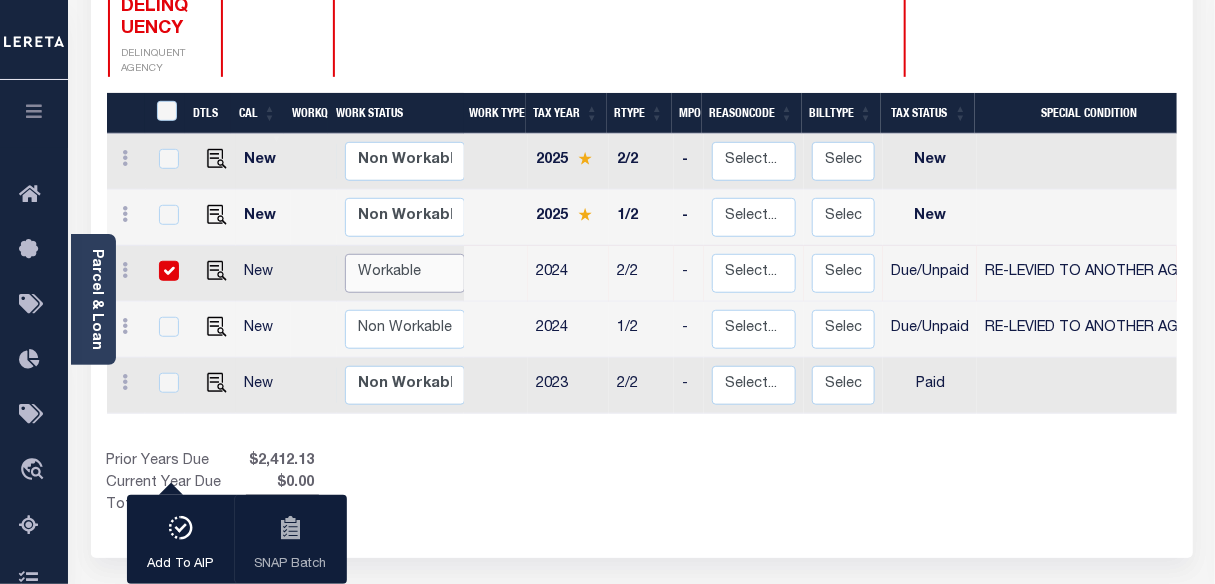 click on "Non Workable
Workable" at bounding box center [405, 273] 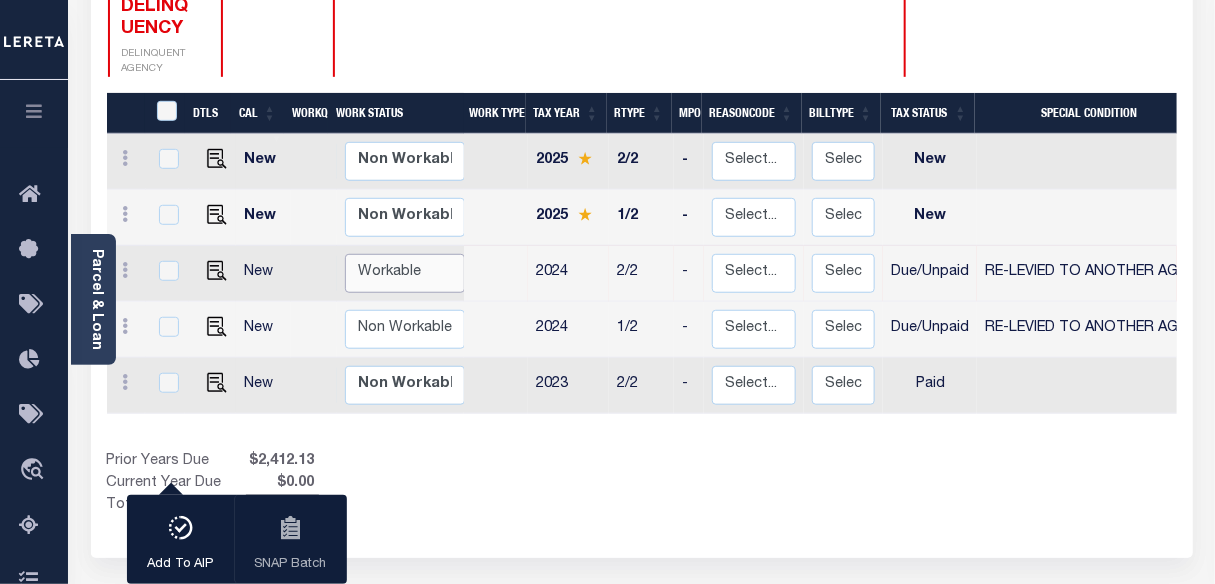 checkbox on "false" 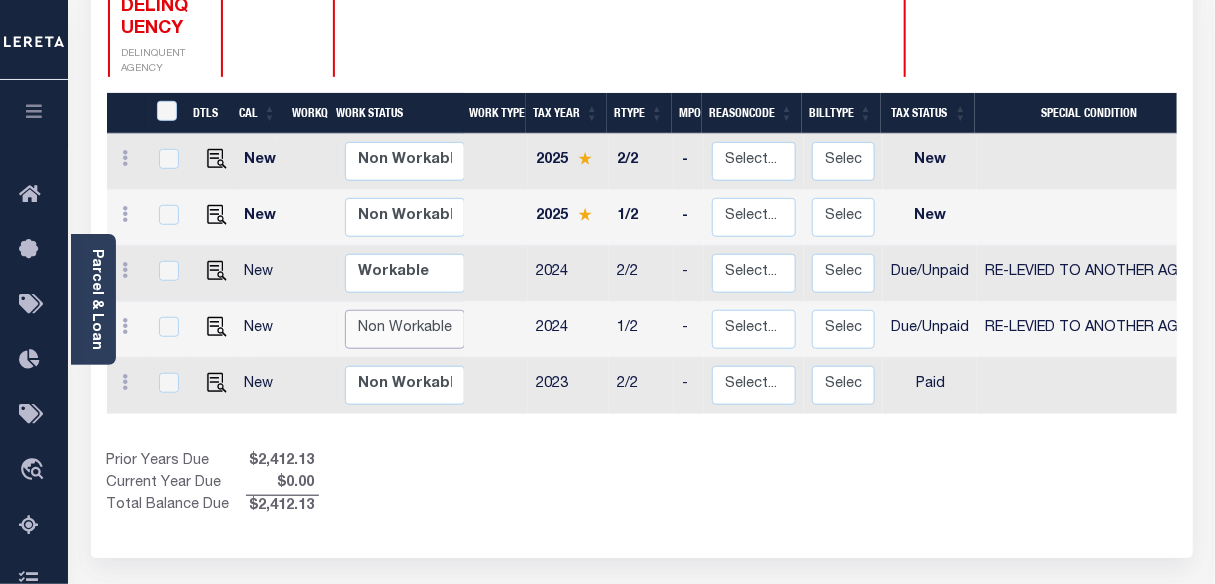 click on "Non Workable
Workable" at bounding box center [405, 329] 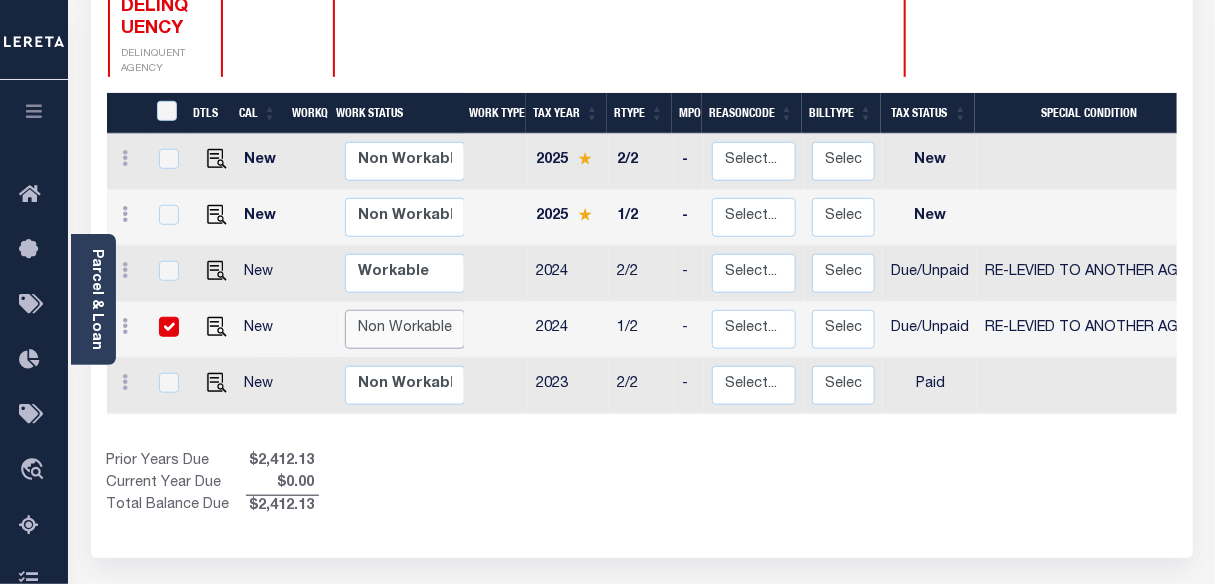 checkbox on "true" 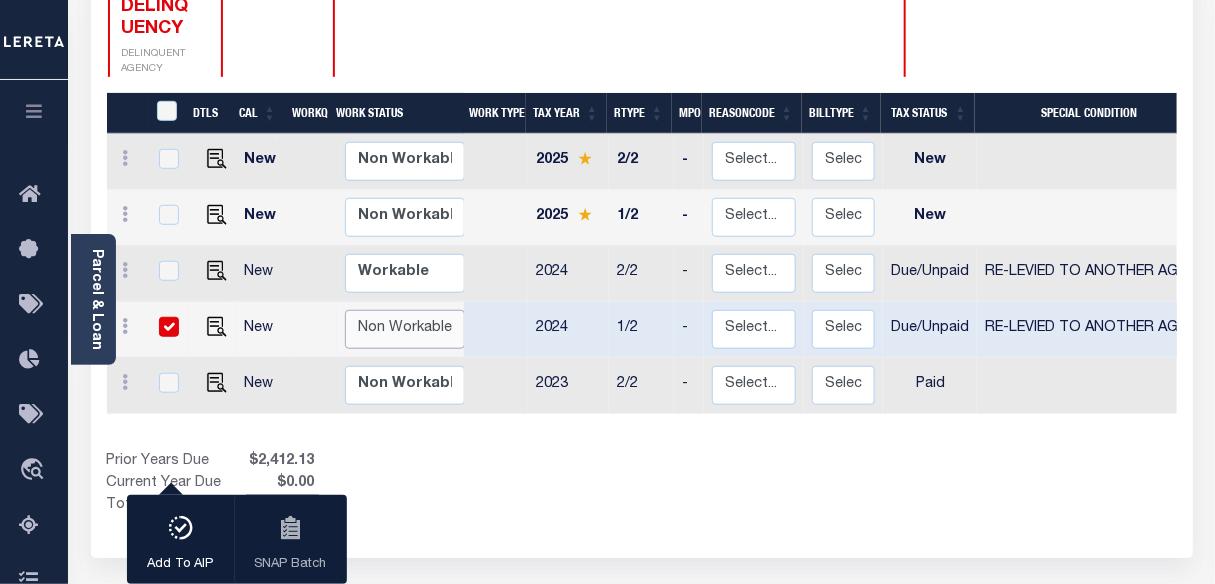 select on "false" 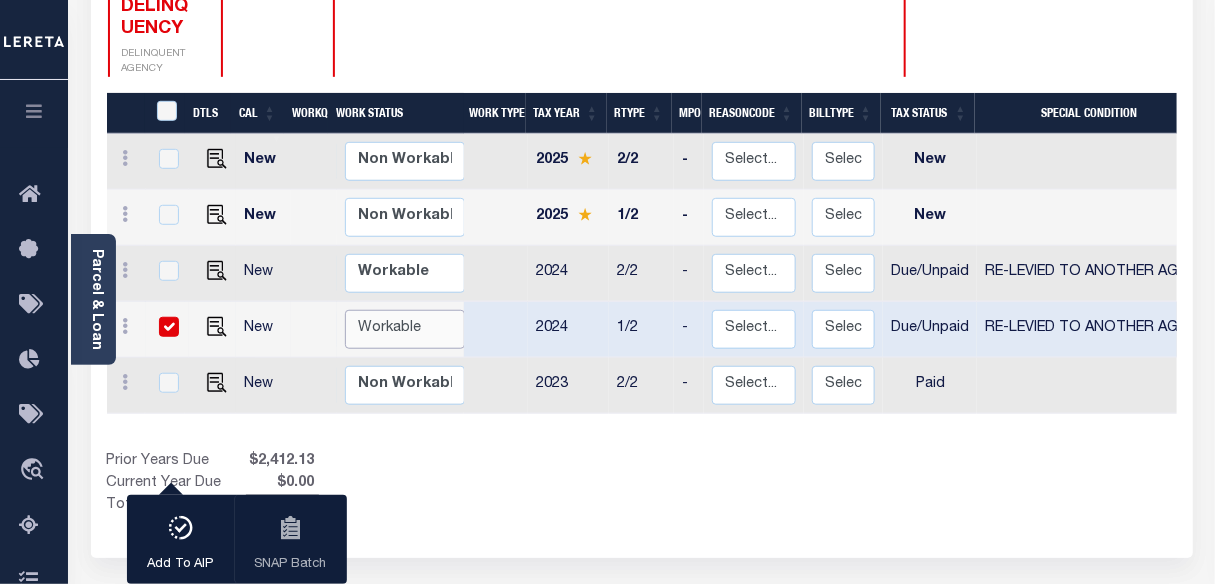 click on "Non Workable
Workable" at bounding box center (405, 329) 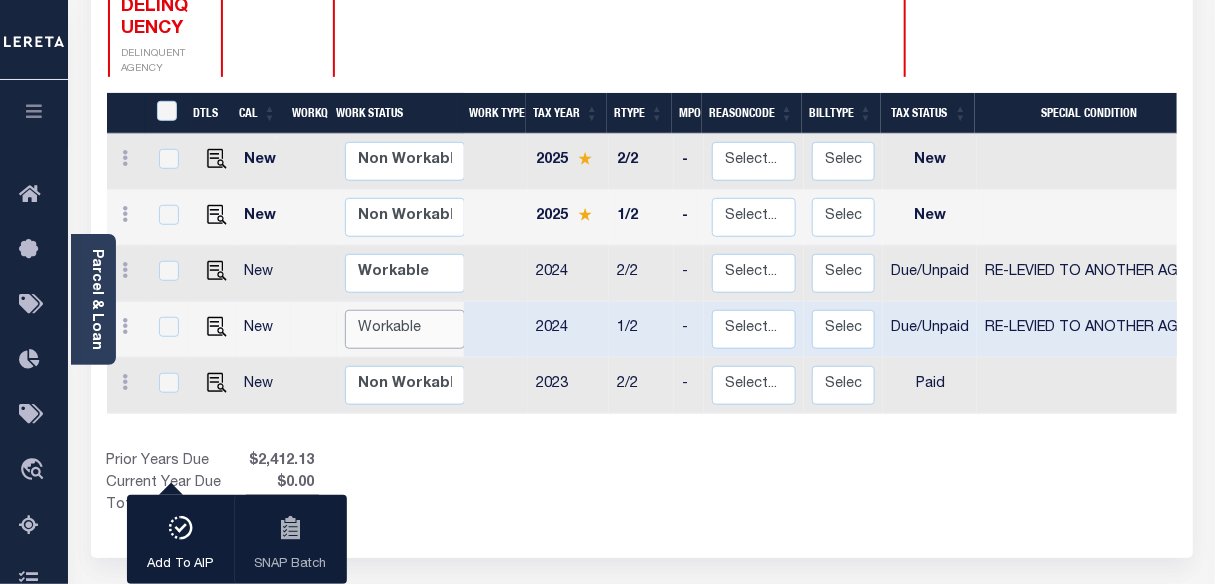checkbox on "false" 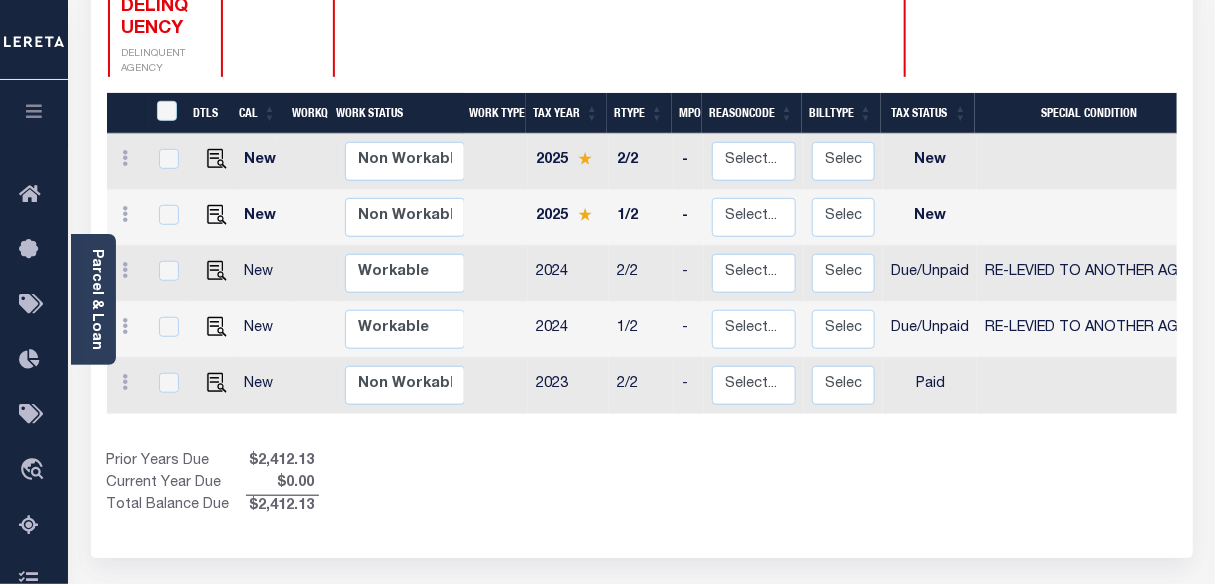 click on "Prior Years Due
$2,412.13
Current Year Due
$0.00
Total Balance Due
$2,412.13" at bounding box center (374, 484) 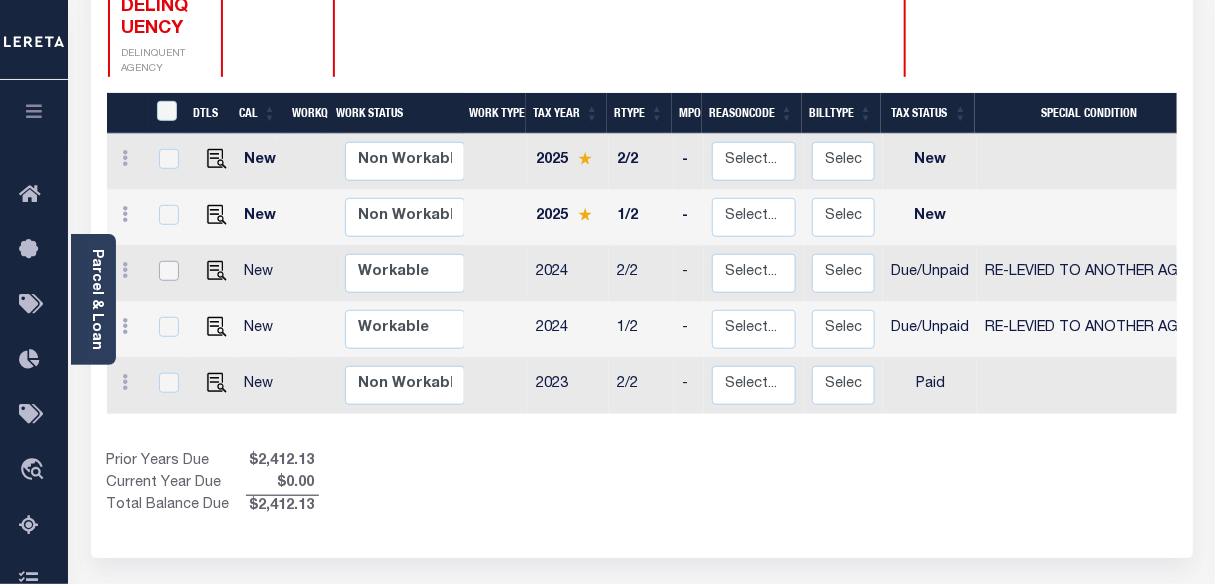 click at bounding box center [169, 271] 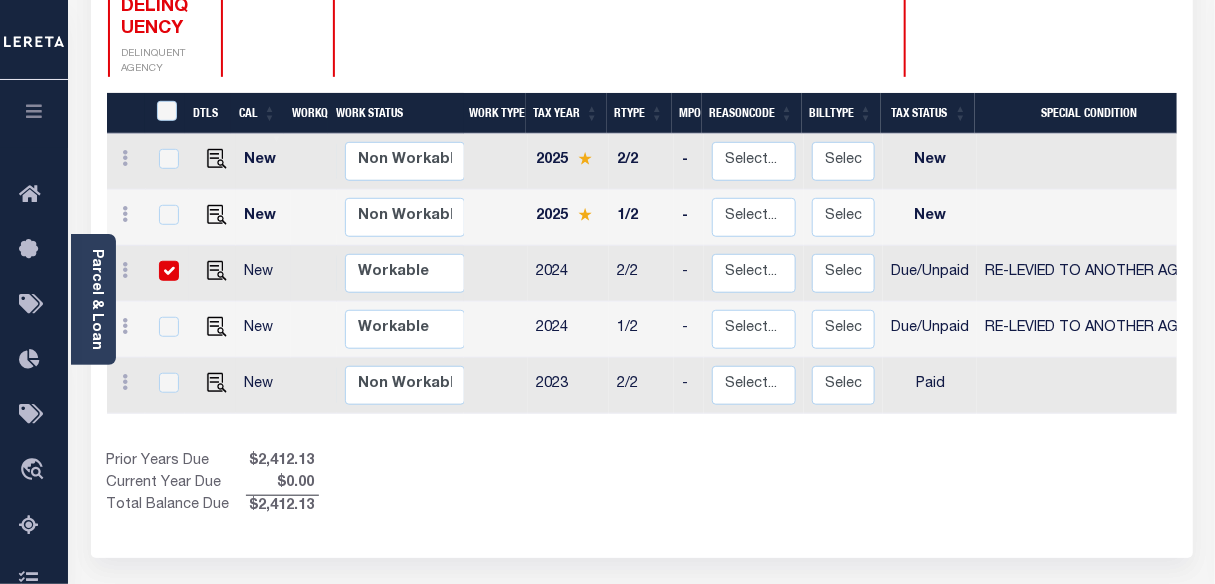 checkbox on "true" 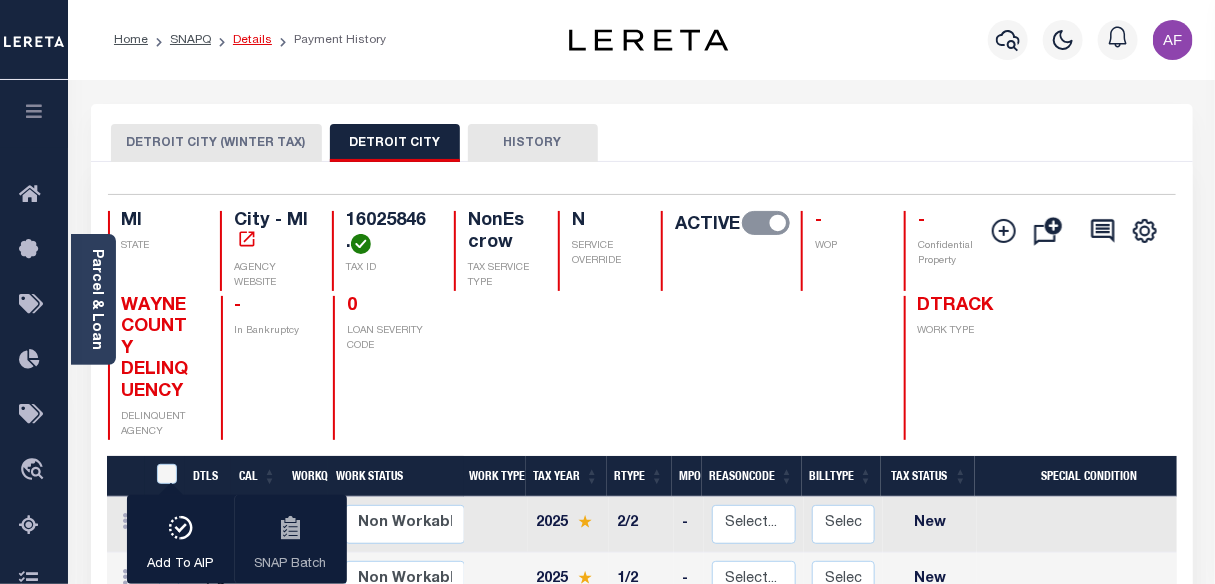 click on "Details" at bounding box center (252, 40) 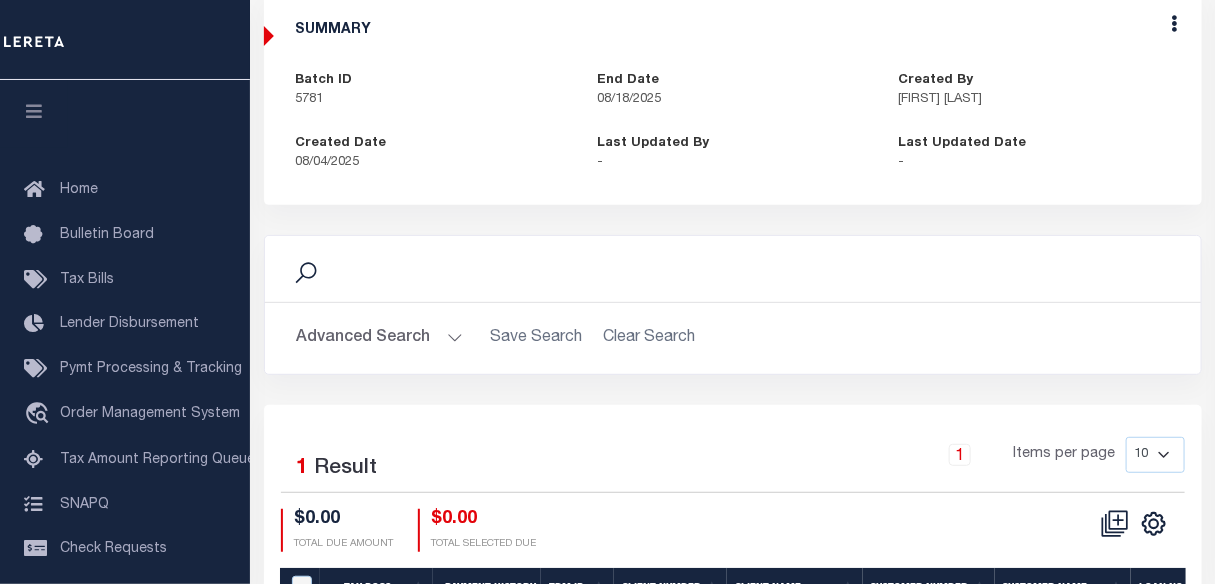 scroll, scrollTop: 272, scrollLeft: 0, axis: vertical 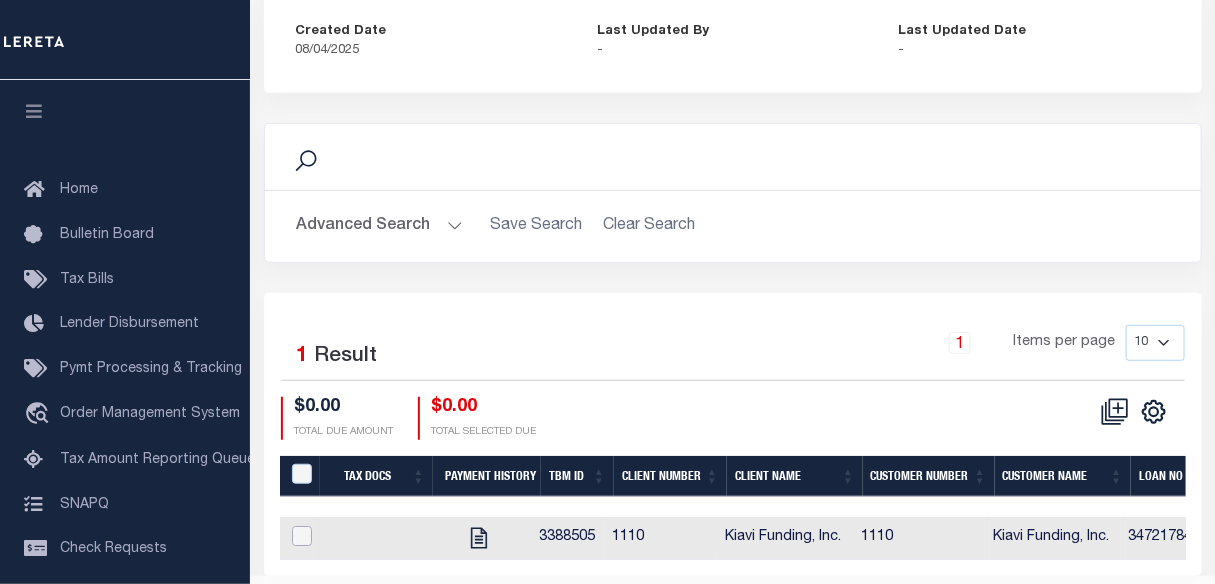 click at bounding box center [302, 536] 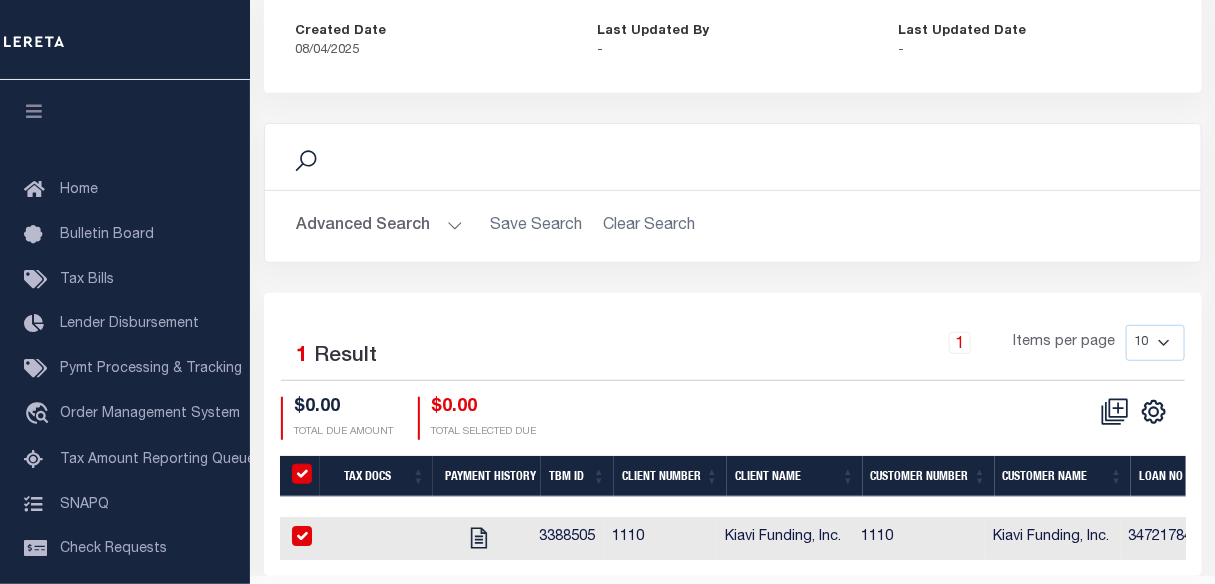 checkbox on "true" 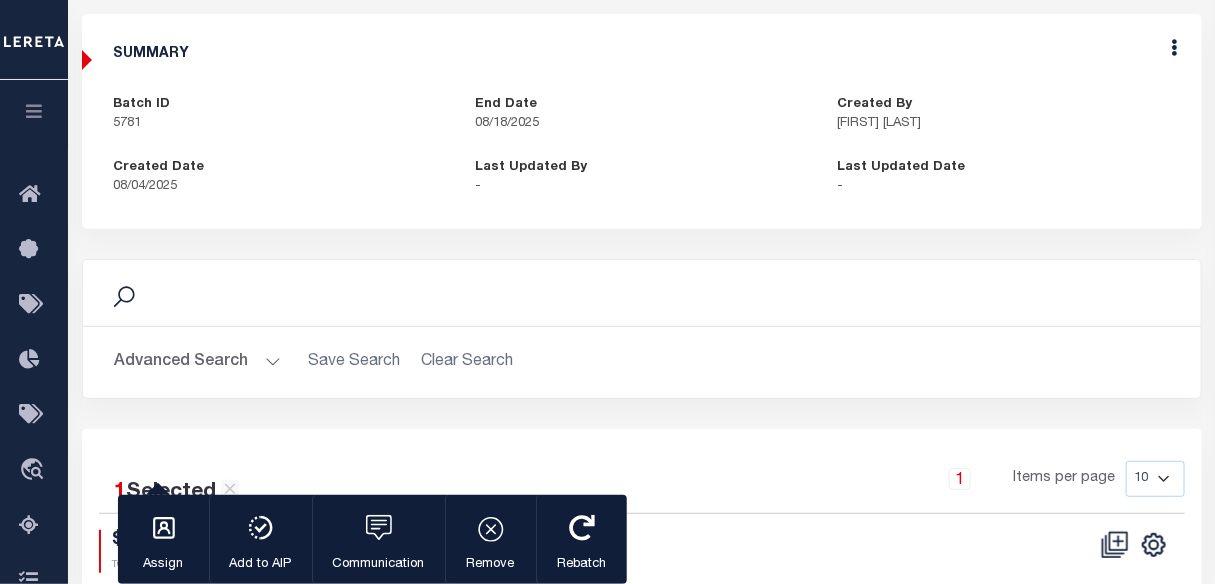 scroll, scrollTop: 21, scrollLeft: 0, axis: vertical 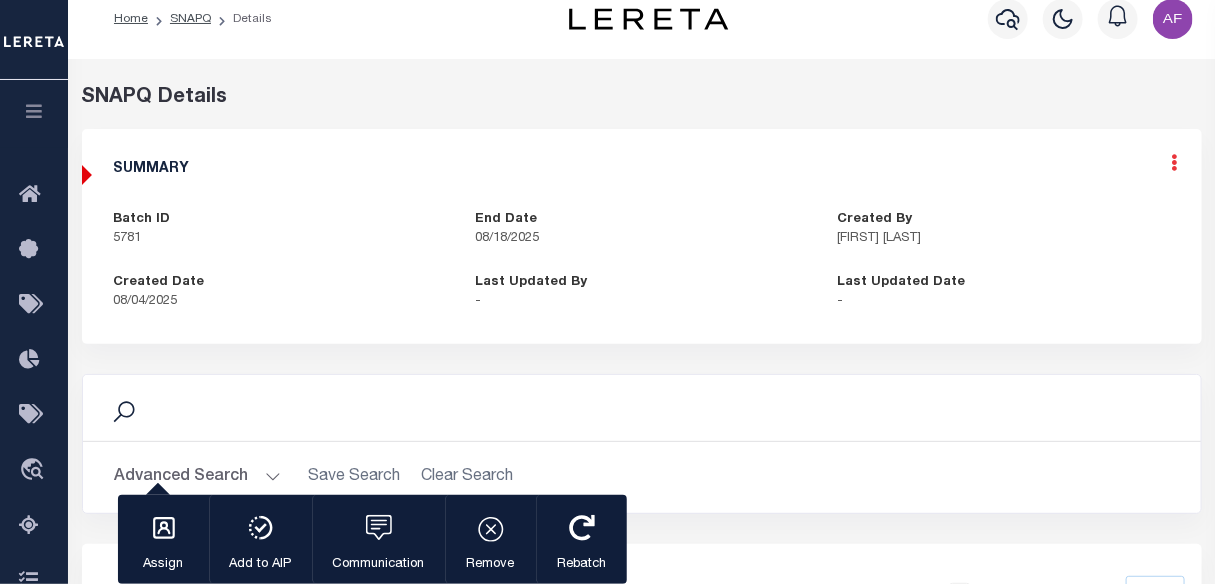 click at bounding box center [1175, 162] 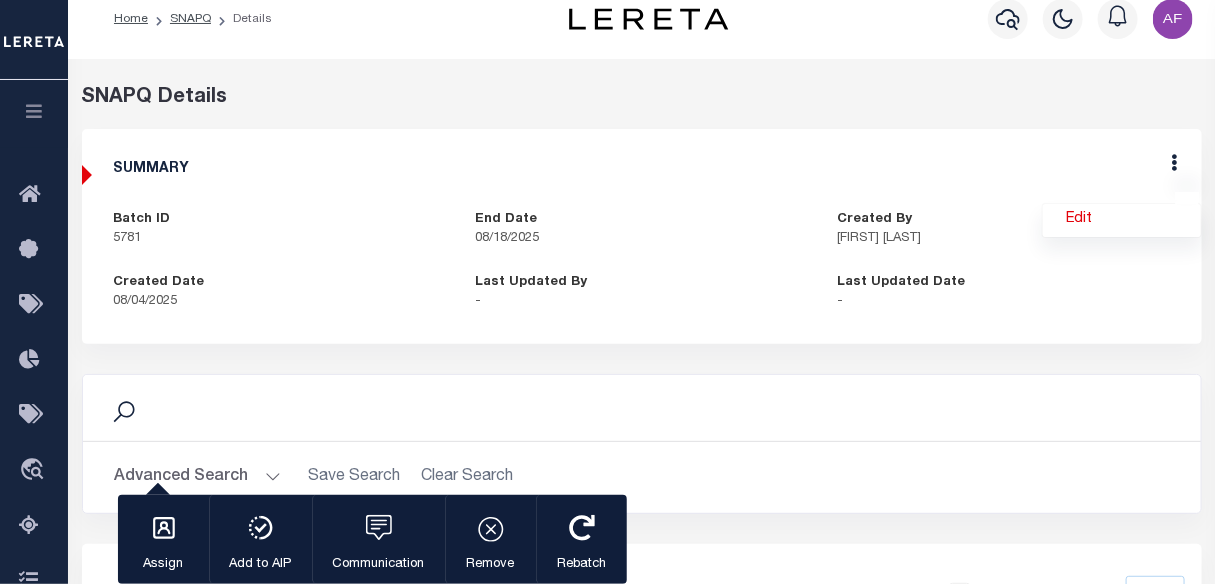 click on "SUMMARY
Batch ID
5781
End Date
08/18/2025
Created By
Cali Bradley
Created Date 08/04/2025 - -" at bounding box center [642, 236] 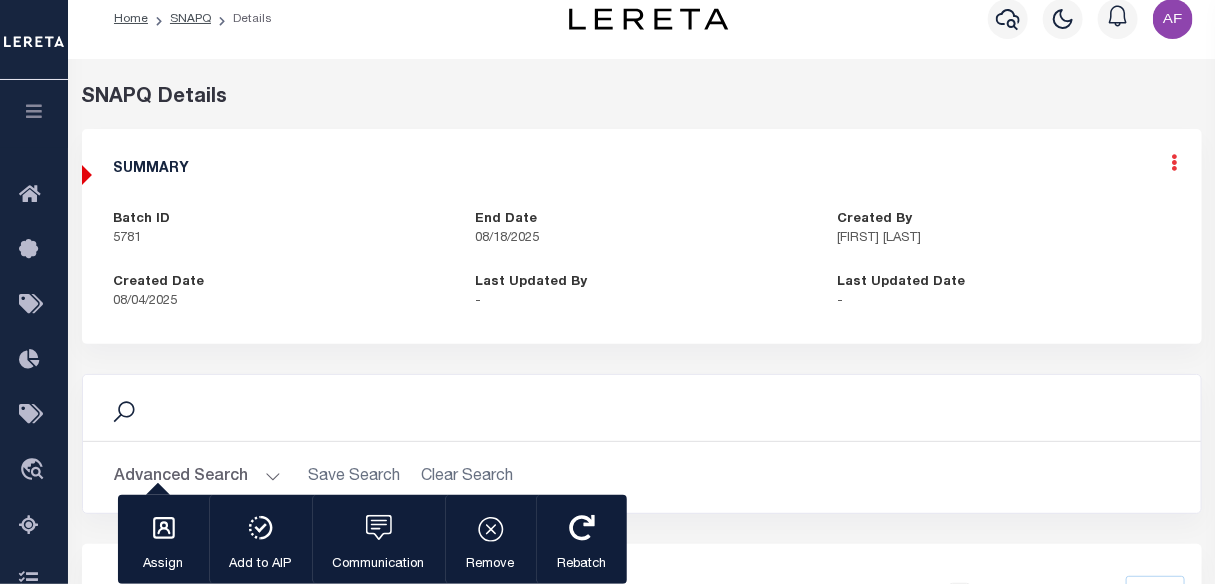 click at bounding box center [1175, 162] 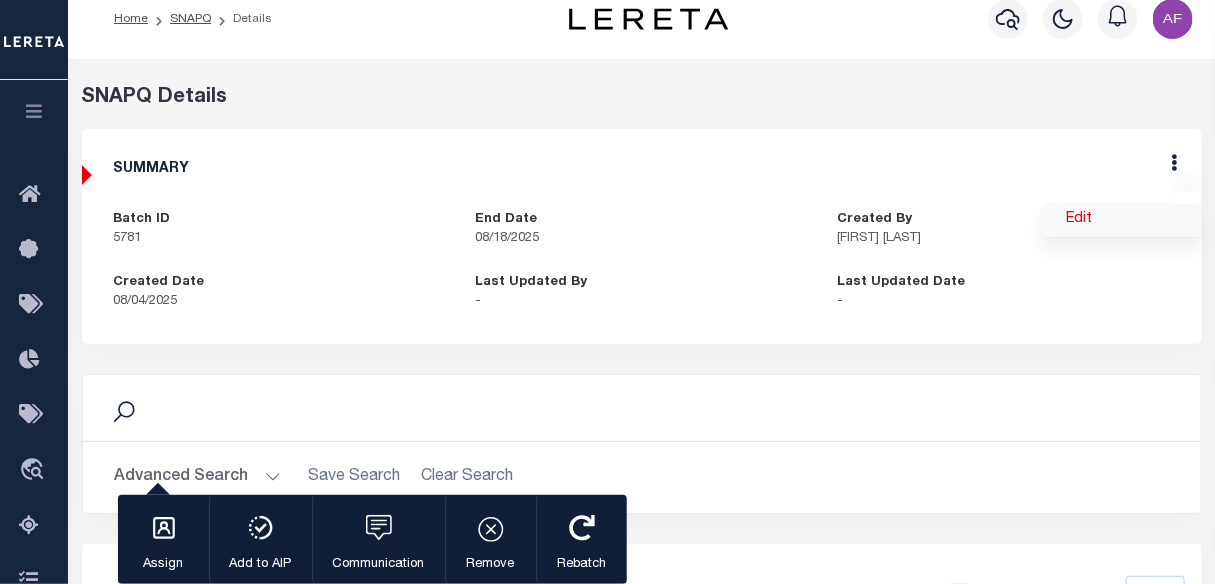 click on "Edit" at bounding box center (1122, 220) 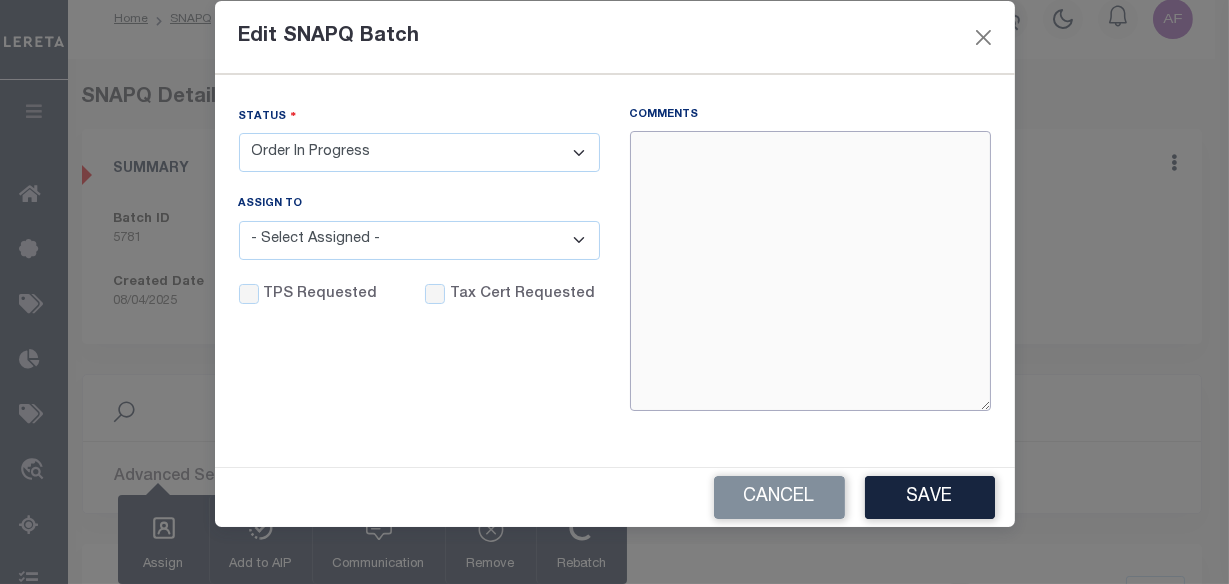 click on "Comments" at bounding box center (810, 271) 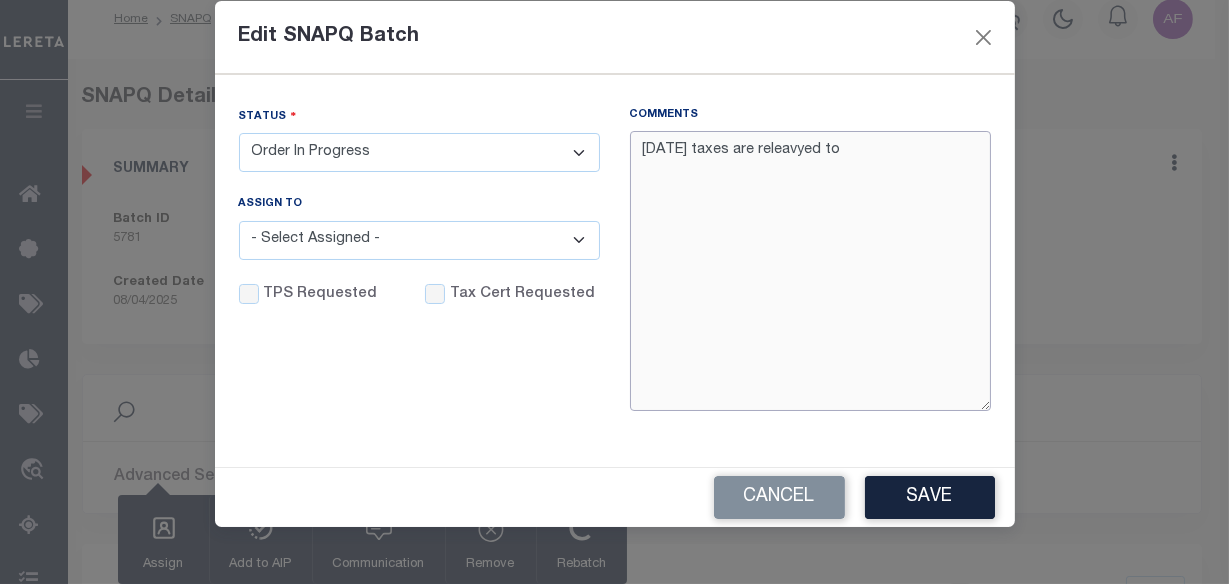 click on "8/7/2024 taxes are releavyed to" at bounding box center [810, 271] 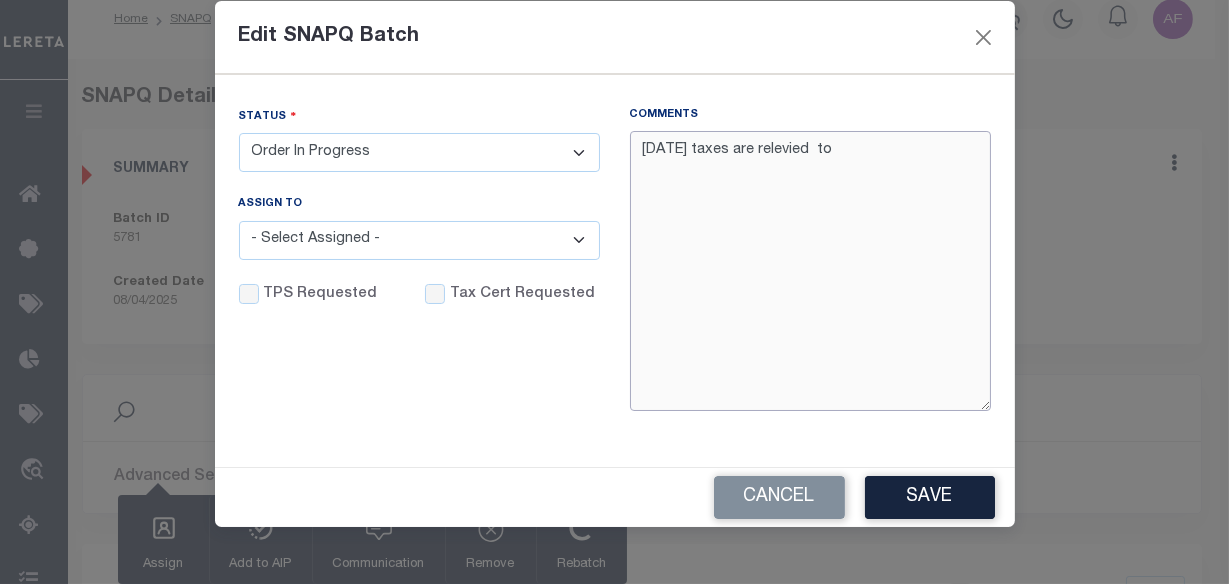 click on "8/7/2024 taxes are relevied  to" at bounding box center [810, 271] 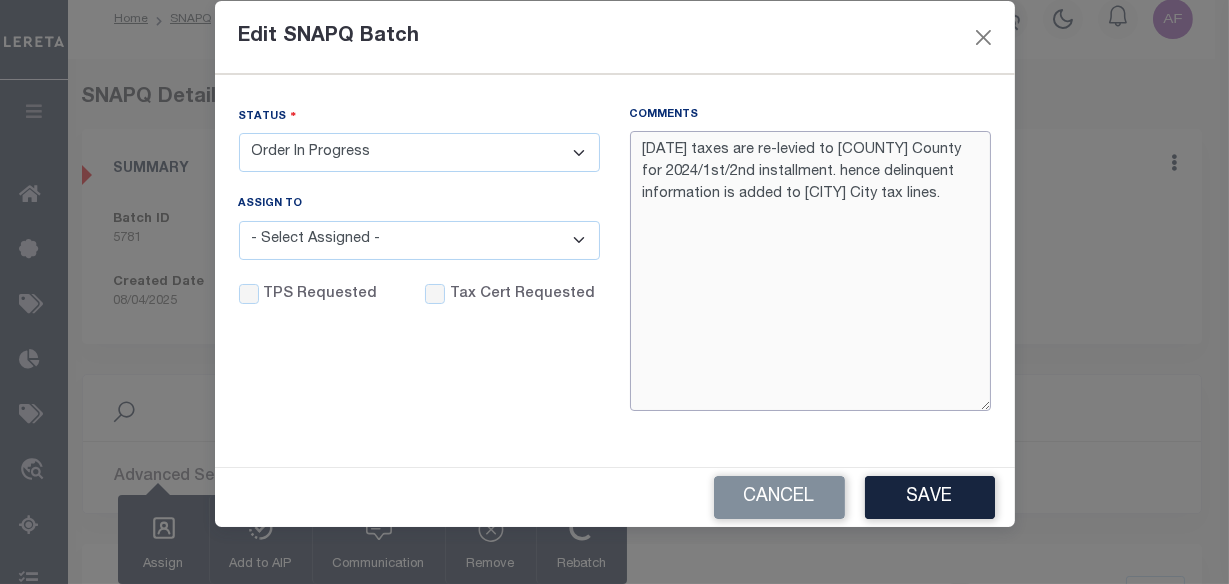 click on "8/7/2024 taxes are re-levied to Wayne County for 2024/1st/2nd installment. hence delinquent information is added to Detroit City tax lines." at bounding box center (810, 271) 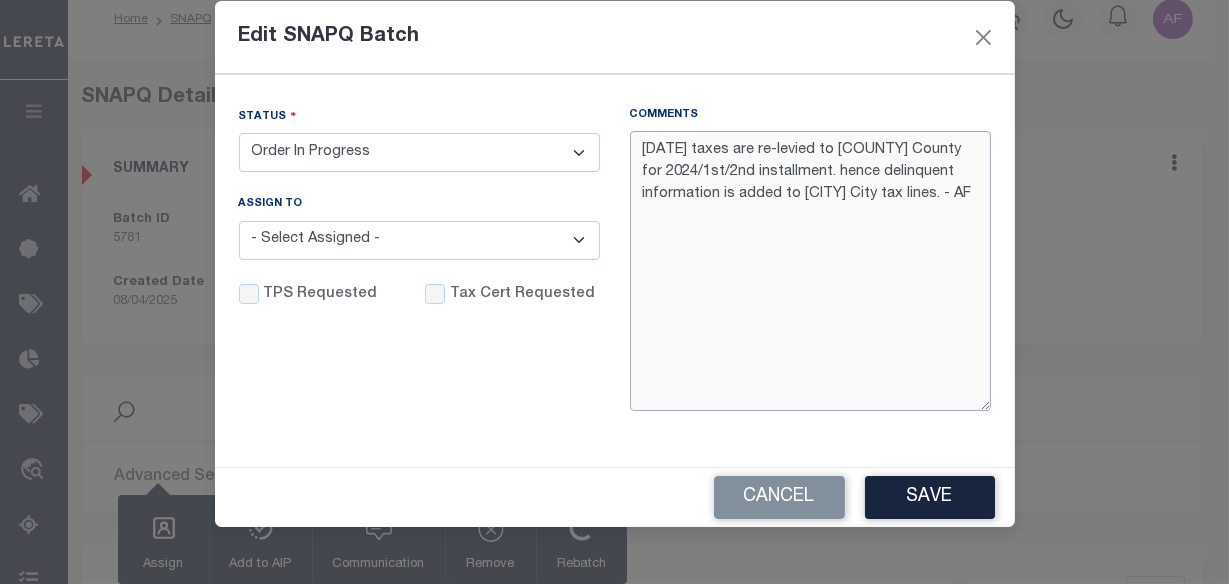 type on "8/7/2024 taxes are re-levied to Wayne County for 2024/1st/2nd installment. hence delinquent information is added to Detroit City tax lines. - AF" 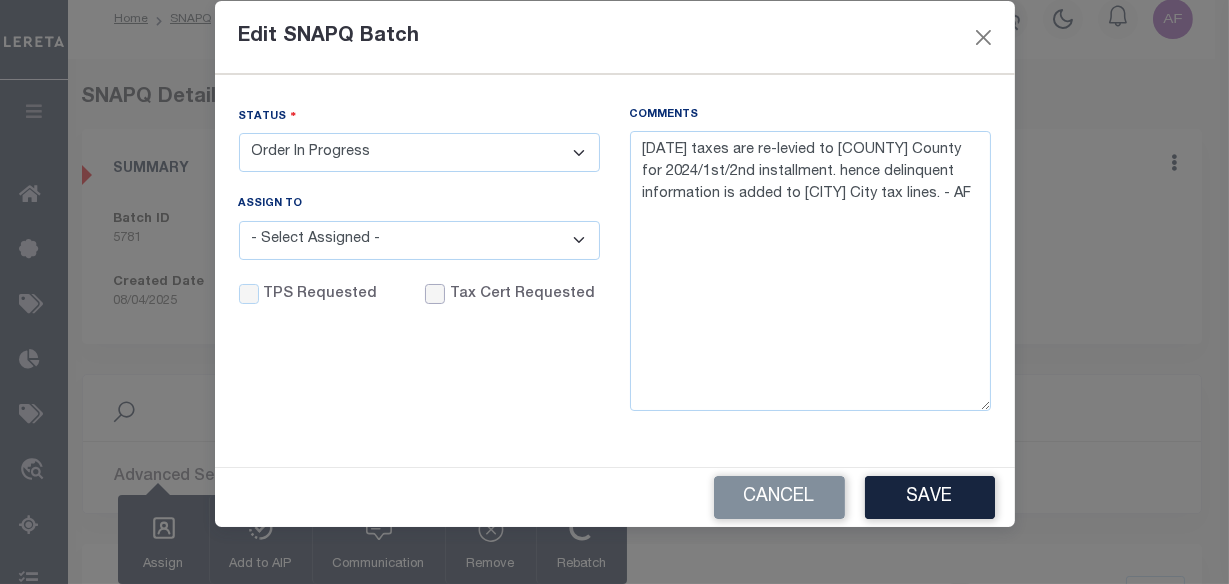 click on "Tax Cert Requested" at bounding box center [435, 294] 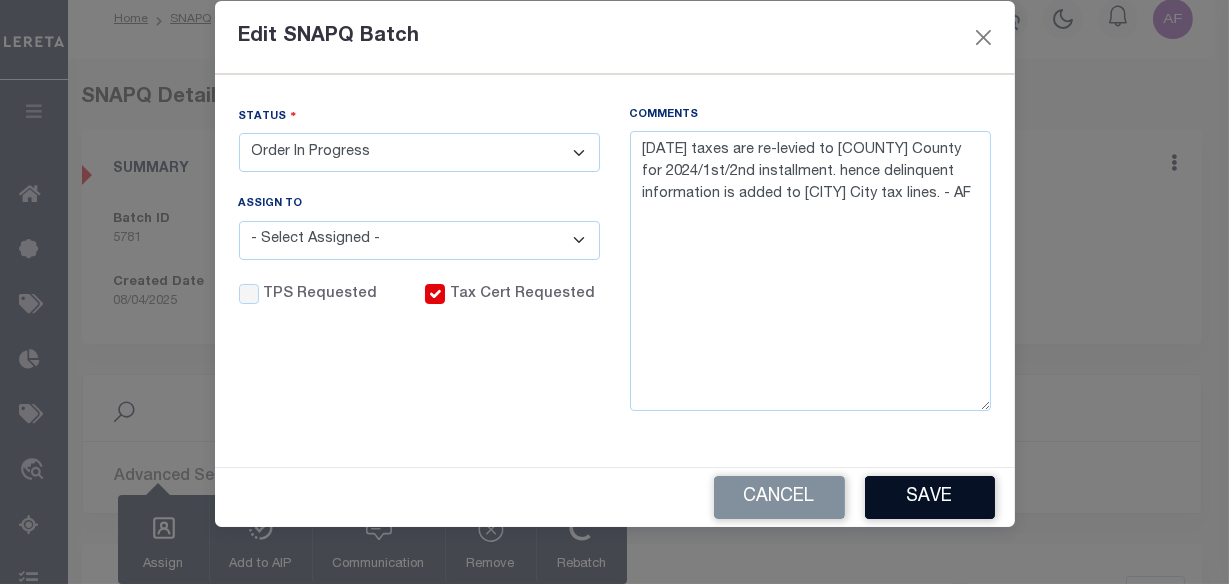click on "Save" at bounding box center (930, 497) 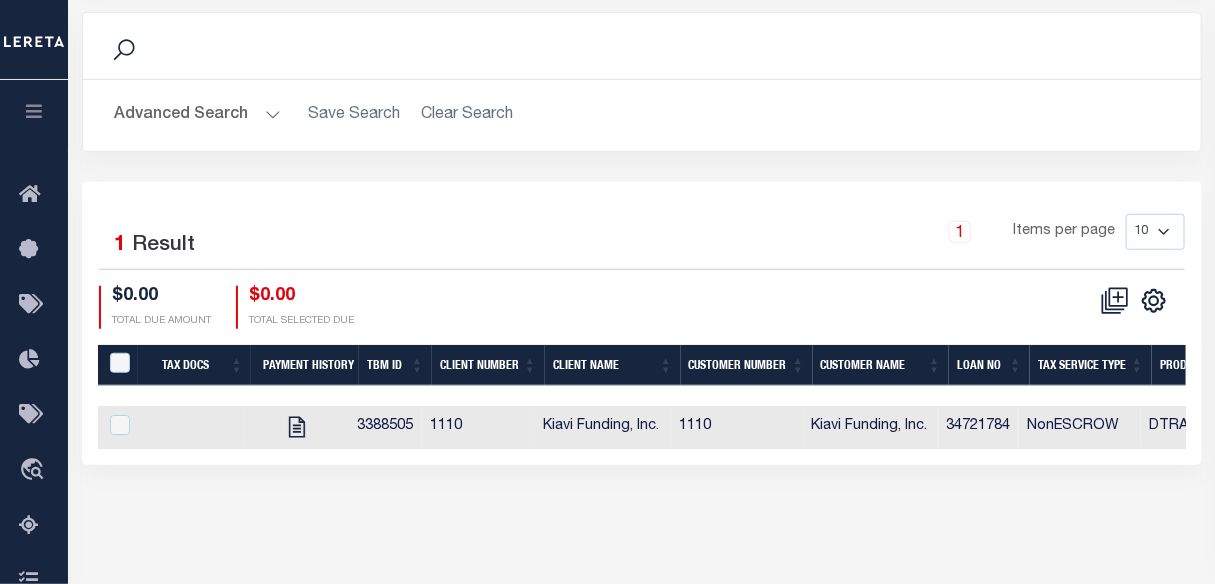 scroll, scrollTop: 385, scrollLeft: 0, axis: vertical 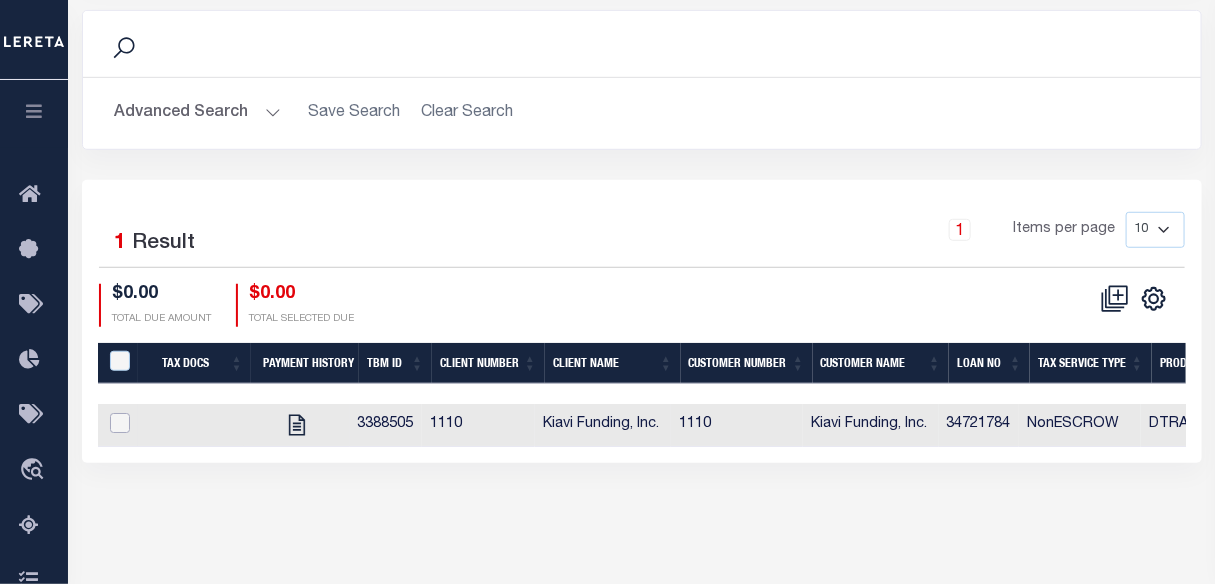 click at bounding box center (120, 423) 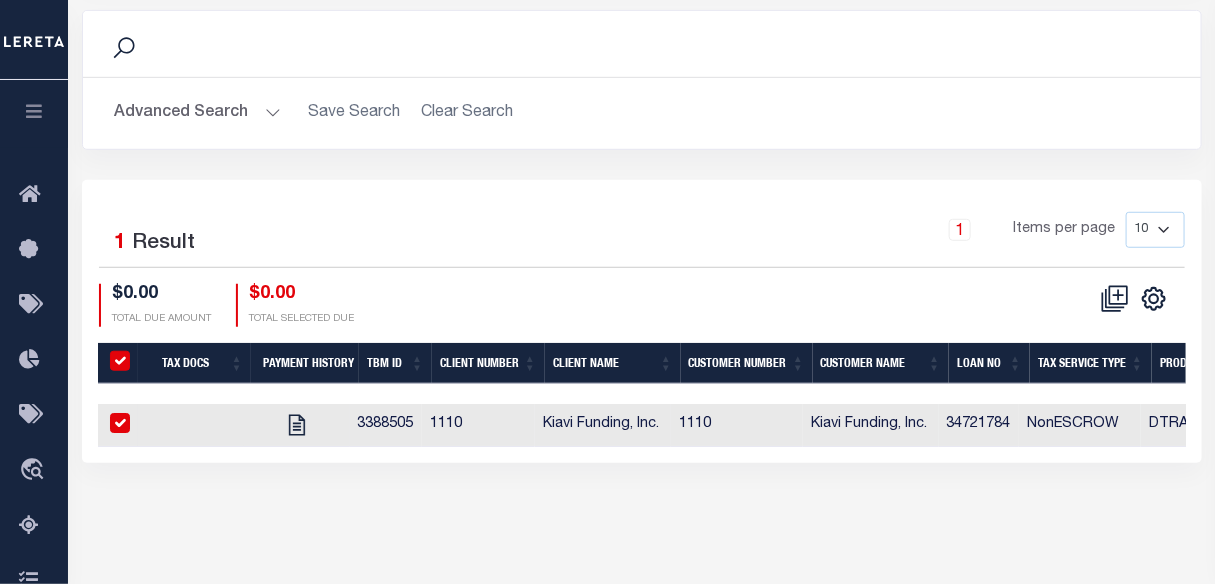 checkbox on "true" 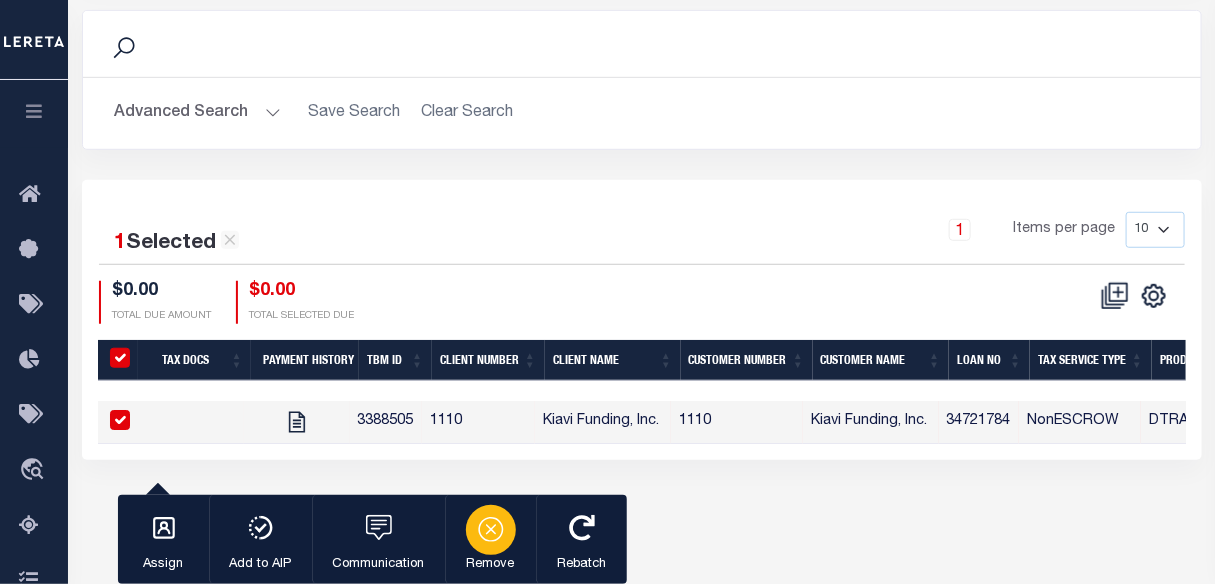 click 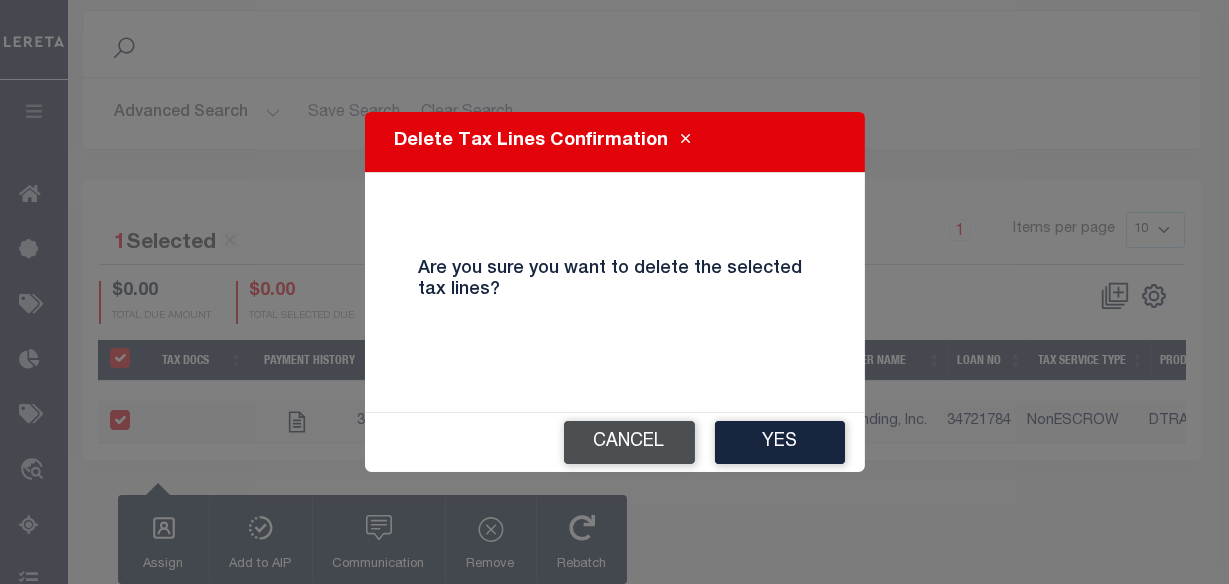 click on "Cancel" at bounding box center [629, 442] 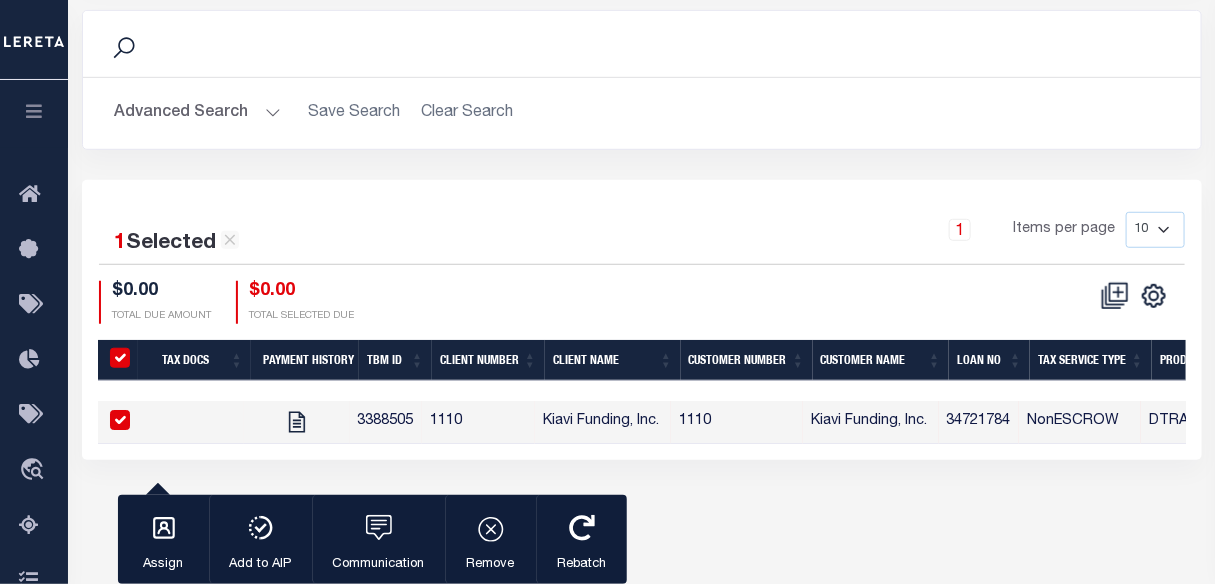 scroll, scrollTop: 0, scrollLeft: 1001, axis: horizontal 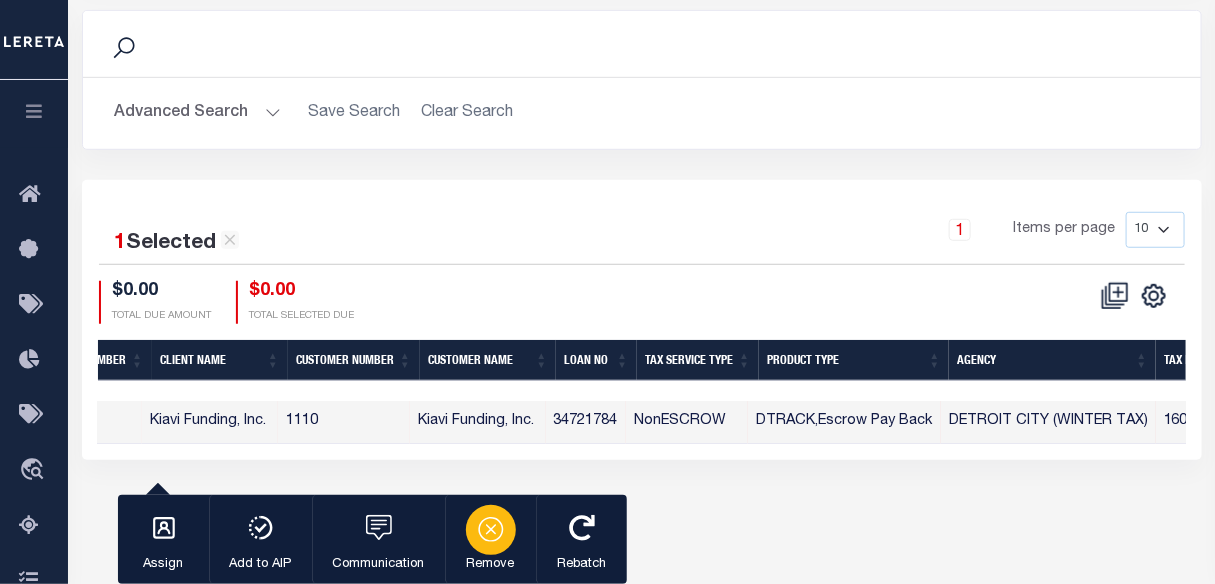 click at bounding box center (491, 530) 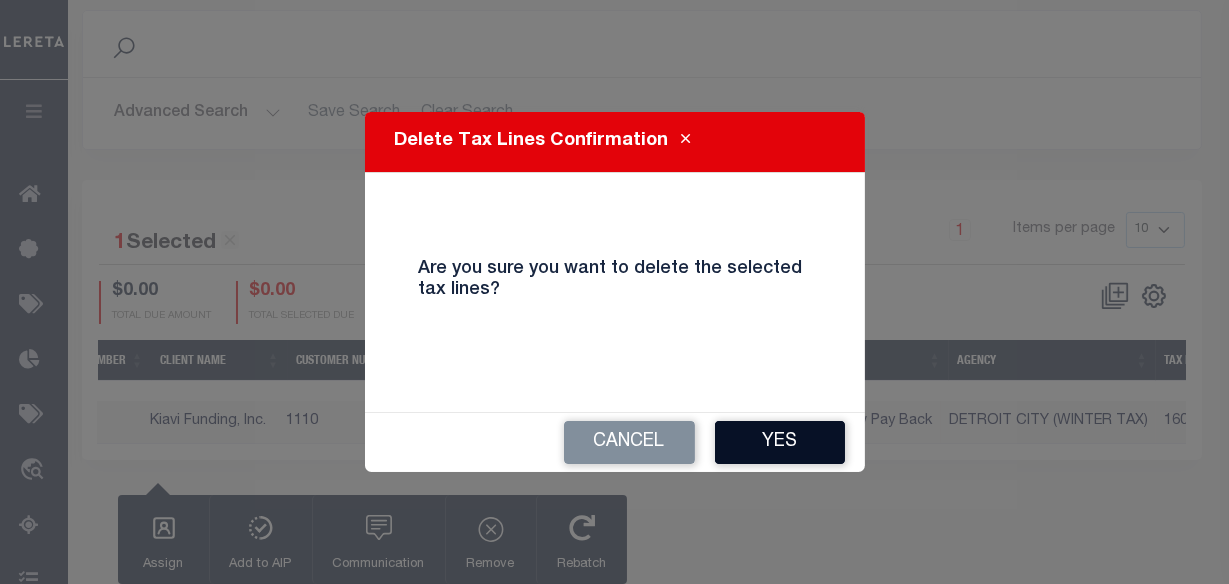 click on "Yes" at bounding box center (780, 442) 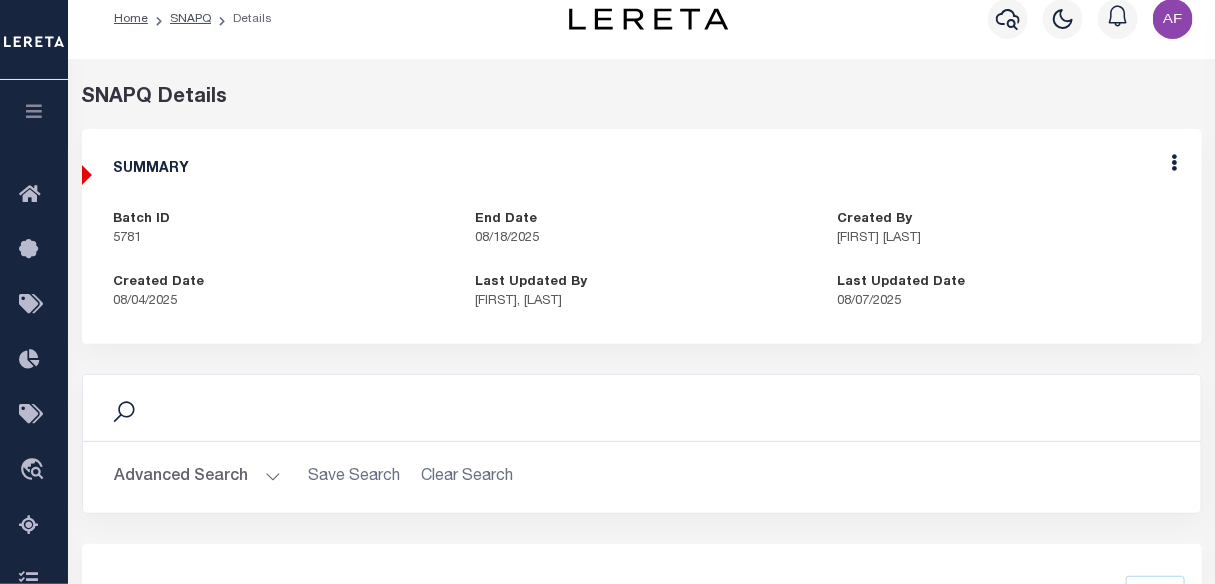 click on "Edit" at bounding box center [1175, 166] 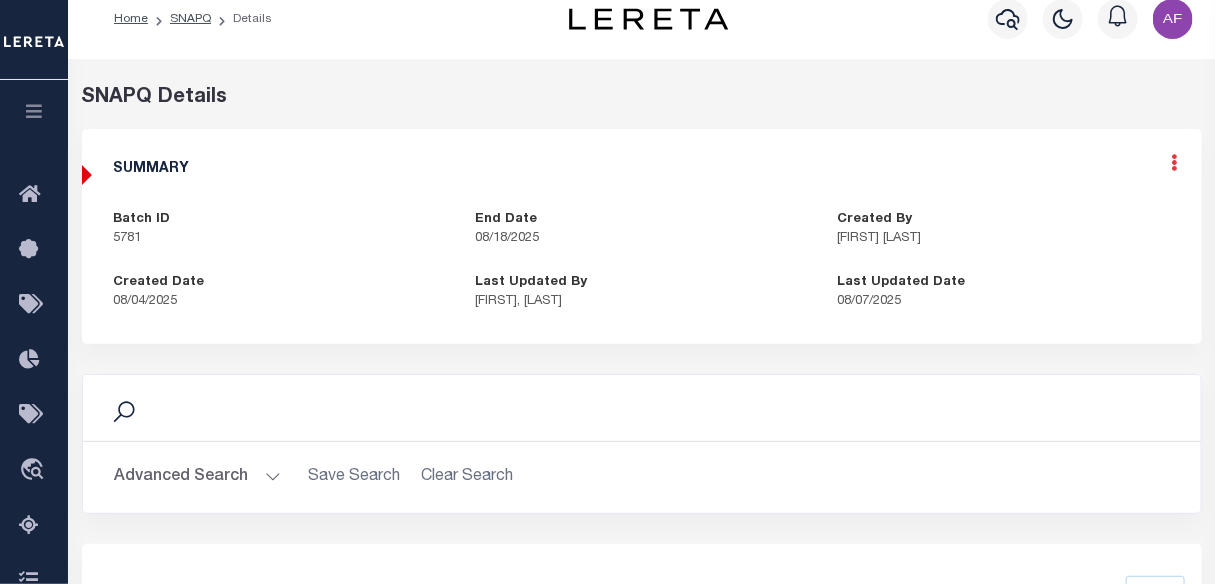 click at bounding box center (1175, 162) 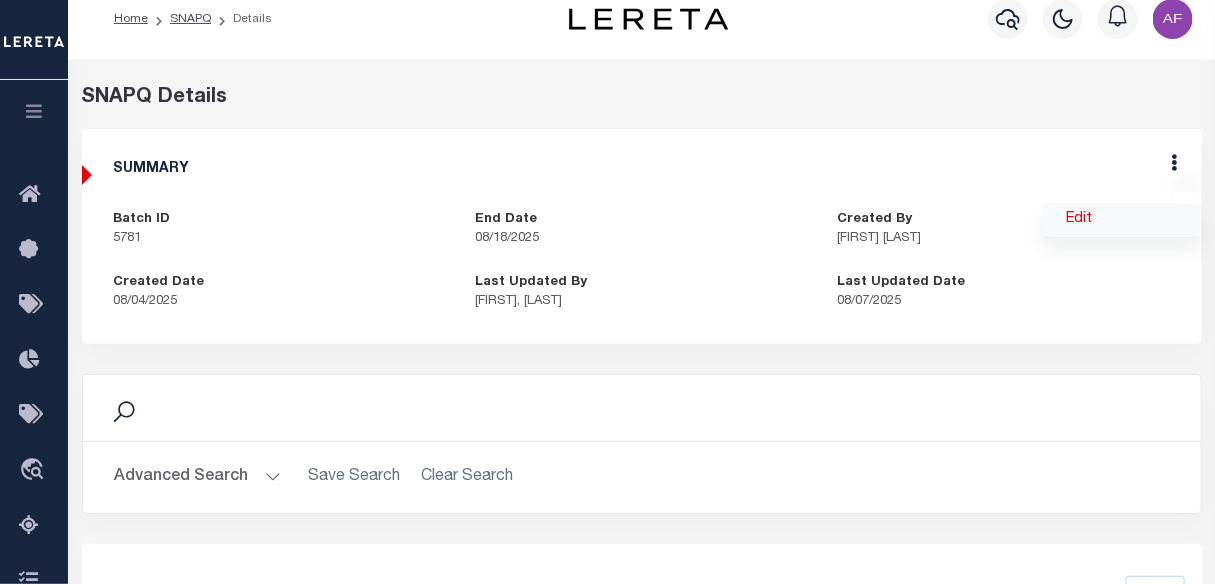 click on "Edit" at bounding box center (1122, 220) 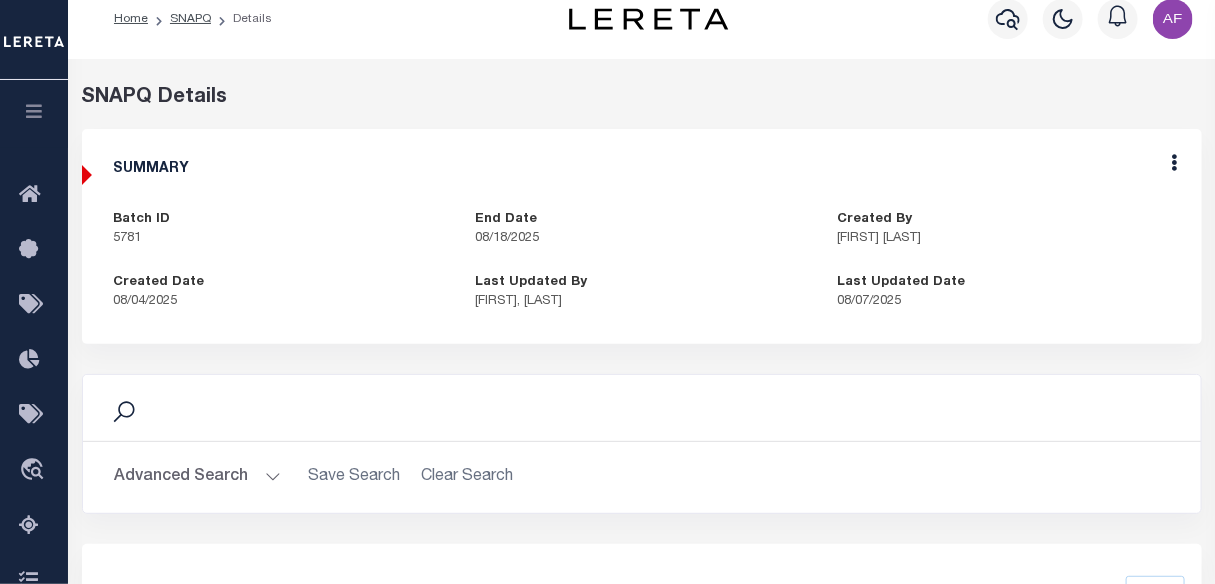 checkbox on "true" 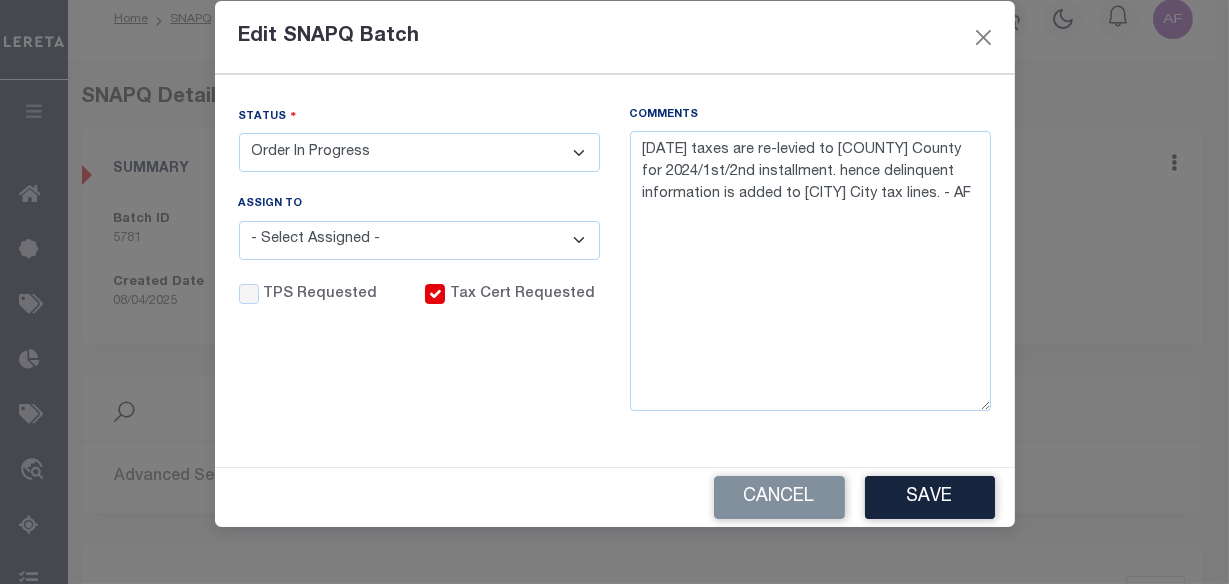 click on "- Select Status -
Order In Progress
Complete" at bounding box center (419, 152) 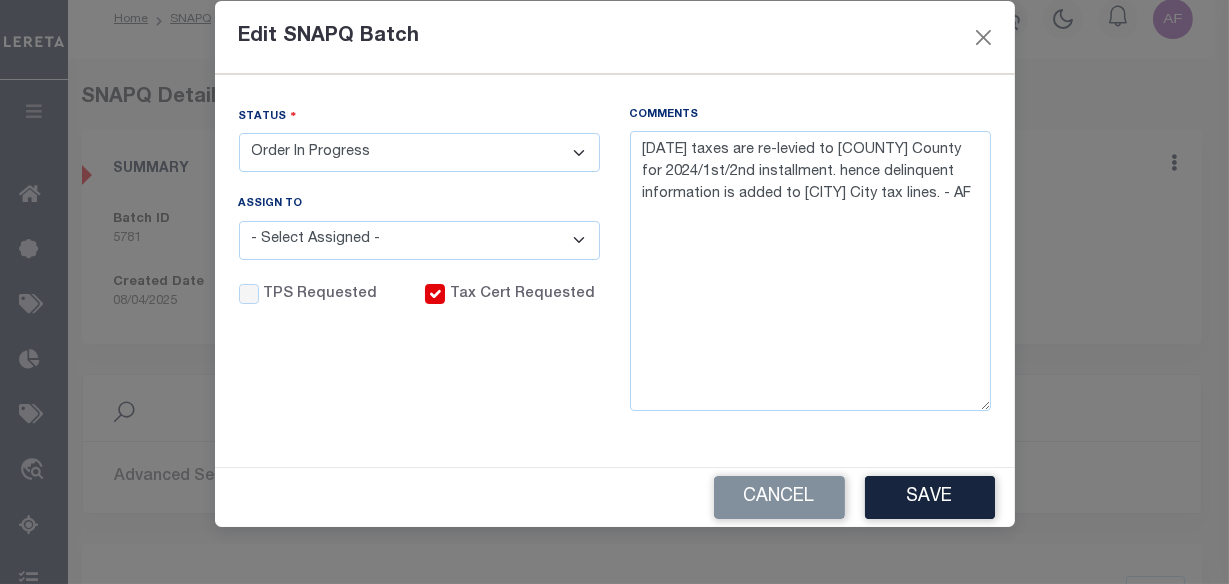 click on "- Select Status -
Order In Progress
Complete" at bounding box center [419, 152] 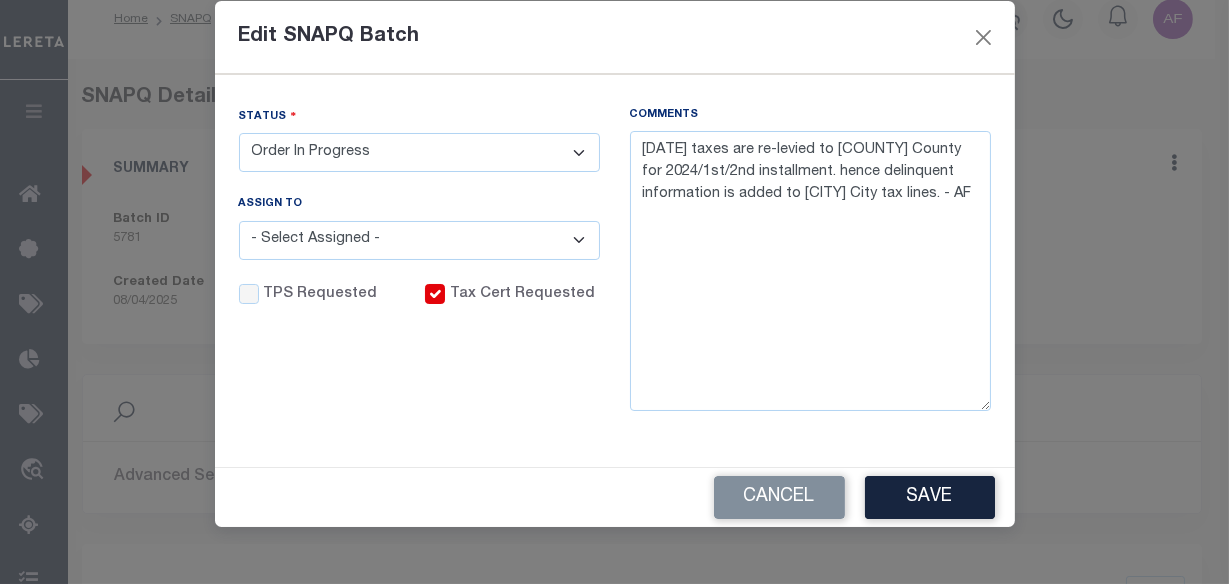 click on "- Select Status -
Order In Progress
Complete" at bounding box center (419, 152) 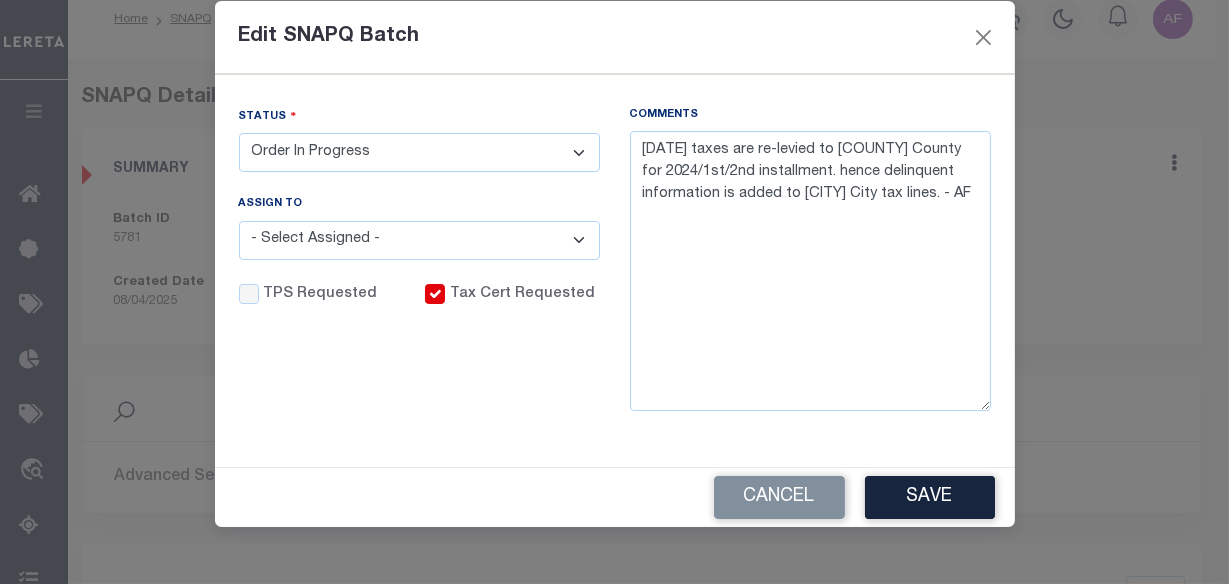 select on "CPT" 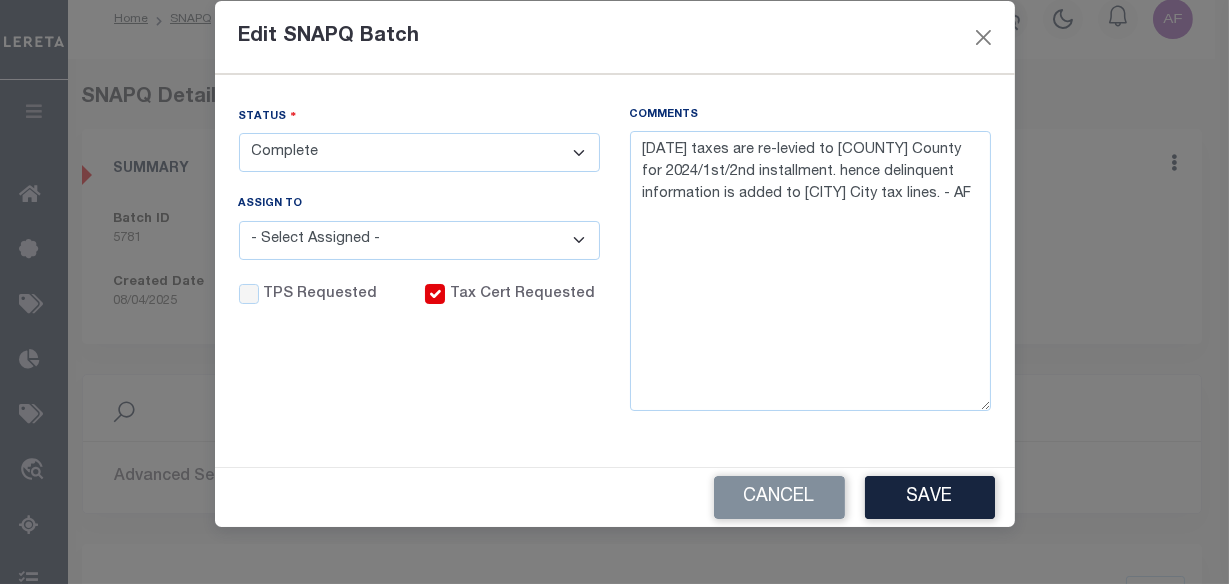 click on "- Select Status -
Order In Progress
Complete" at bounding box center [419, 152] 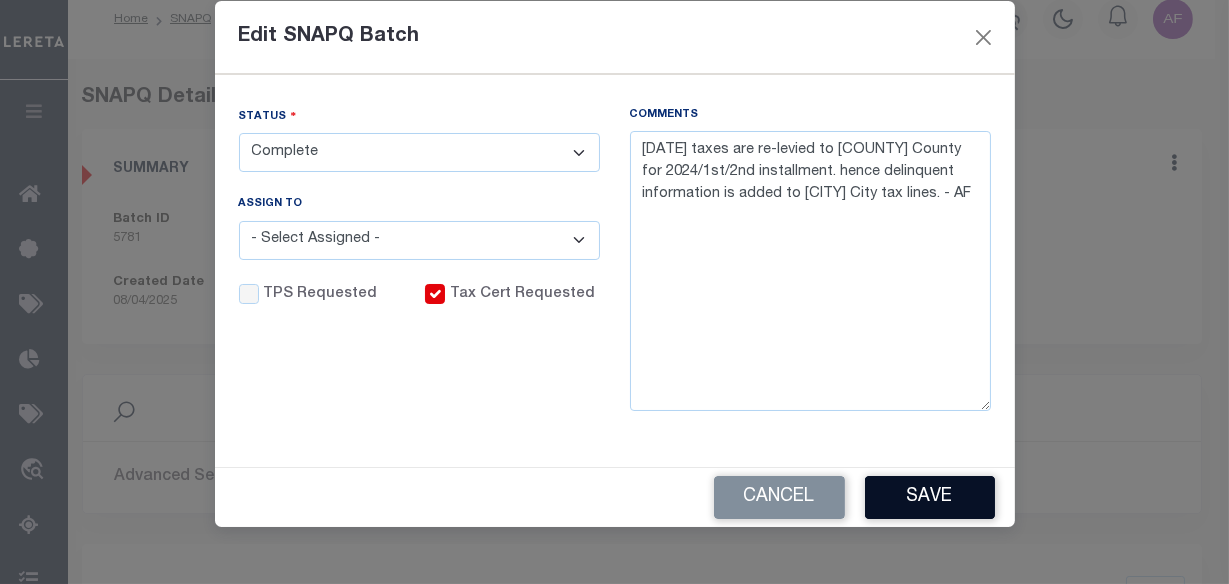 click on "Save" at bounding box center [930, 497] 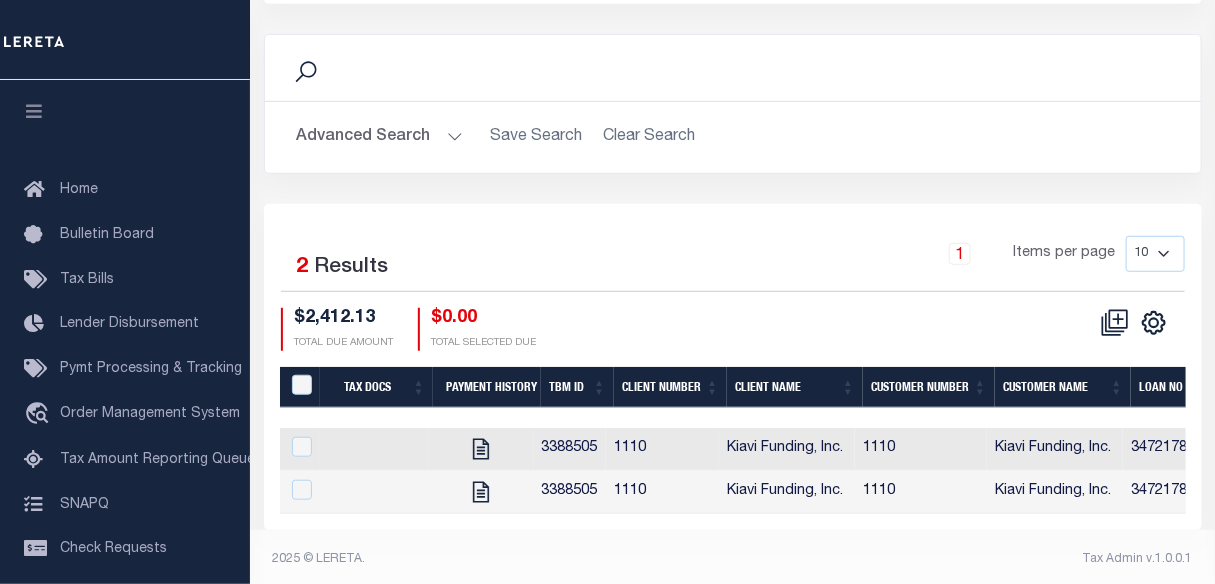scroll, scrollTop: 383, scrollLeft: 0, axis: vertical 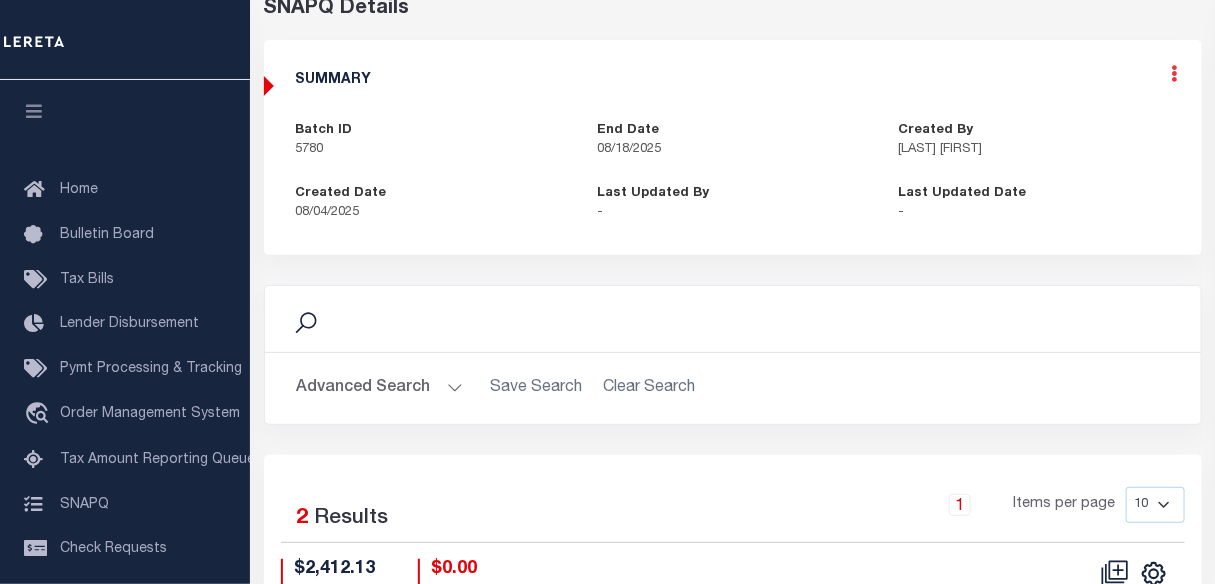 click at bounding box center [1175, 73] 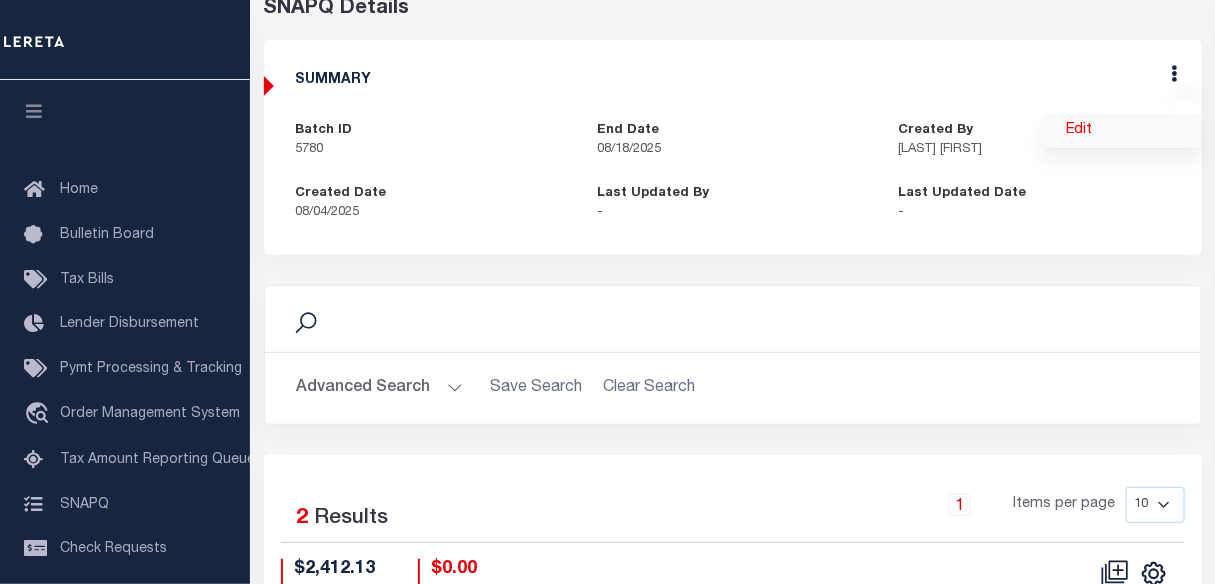 click on "Edit" at bounding box center [1122, 131] 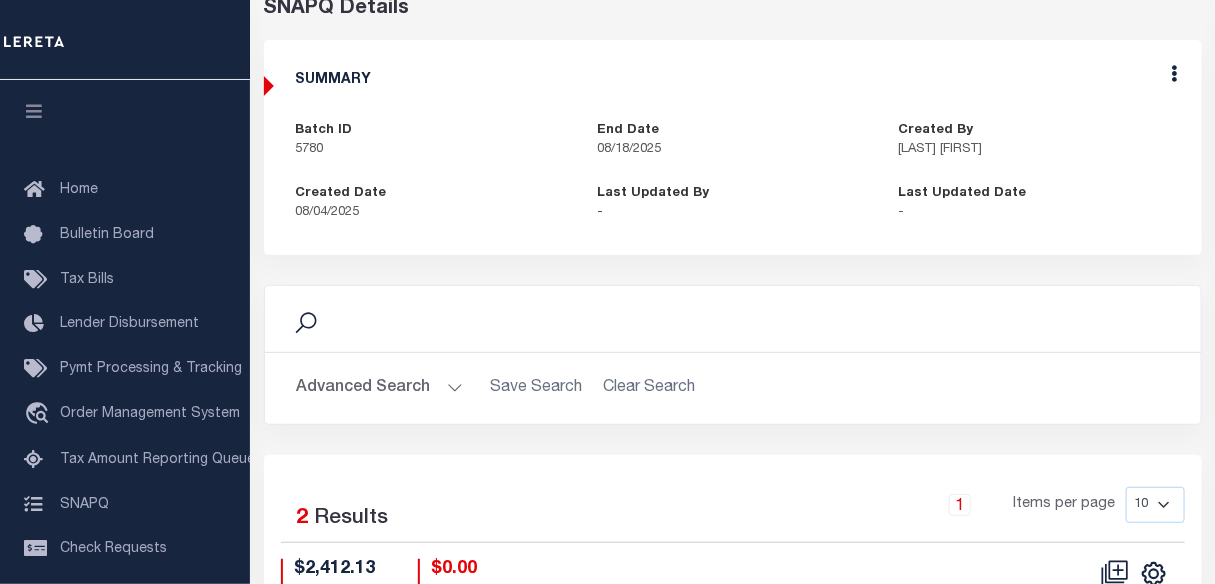 select on "OIP" 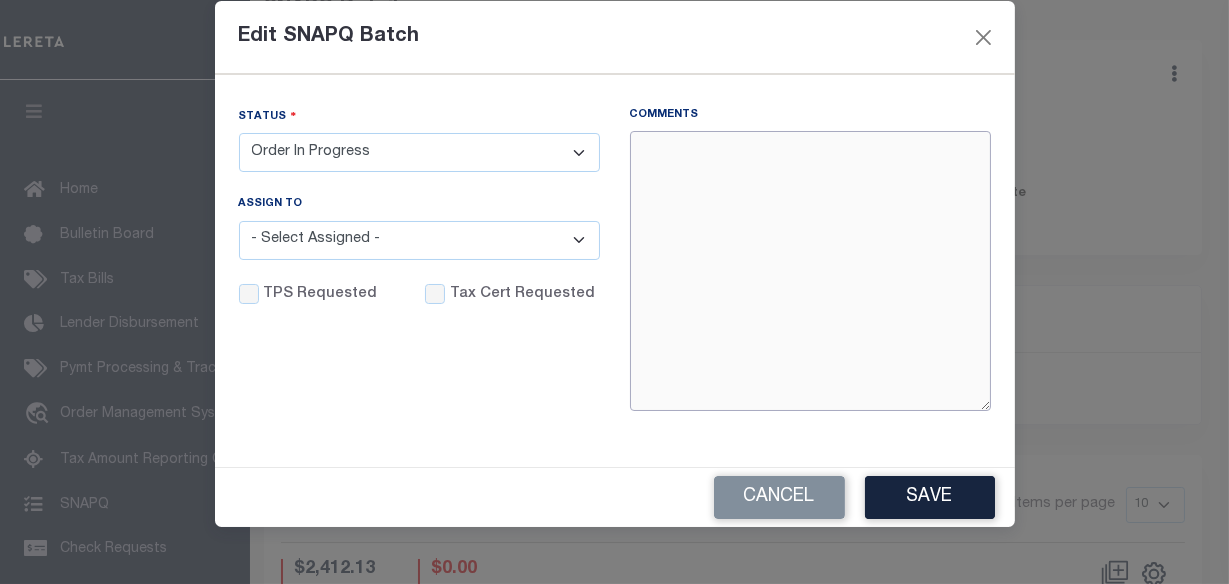 click on "Comments" at bounding box center (810, 271) 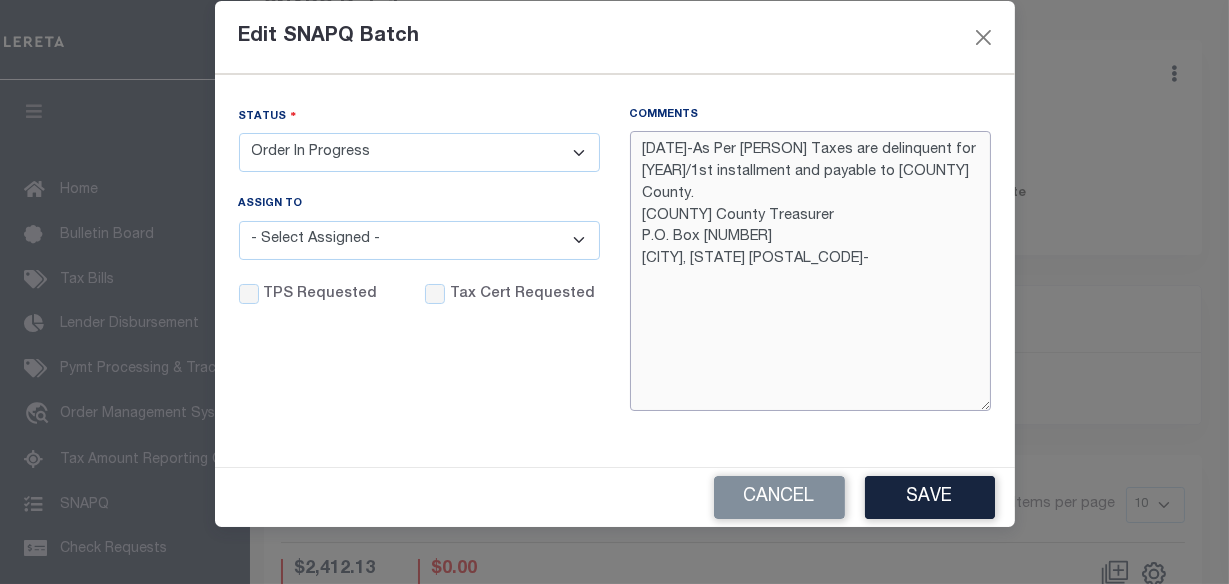 click on "[DATE]-As Per [PERSON] Taxes are delinquent for [YEAR]/1st installment and payable to [COUNTY] County.
[COUNTY] County Treasurer
P.O. Box [NUMBER]
[CITY], [STATE] [POSTAL_CODE]-" at bounding box center (810, 271) 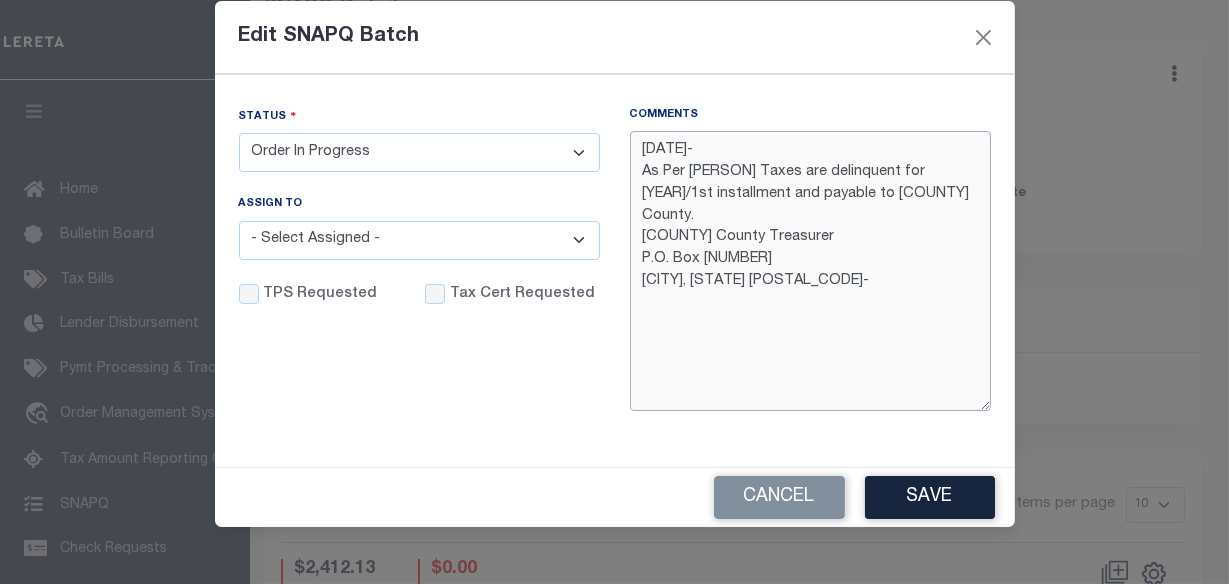 click on "[DATE]-
As Per [PERSON] Taxes are delinquent for [YEAR]/1st installment and payable to [COUNTY] County.
[COUNTY] County Treasurer
P.O. Box [NUMBER]
[CITY], [STATE] [POSTAL_CODE]-" at bounding box center [810, 271] 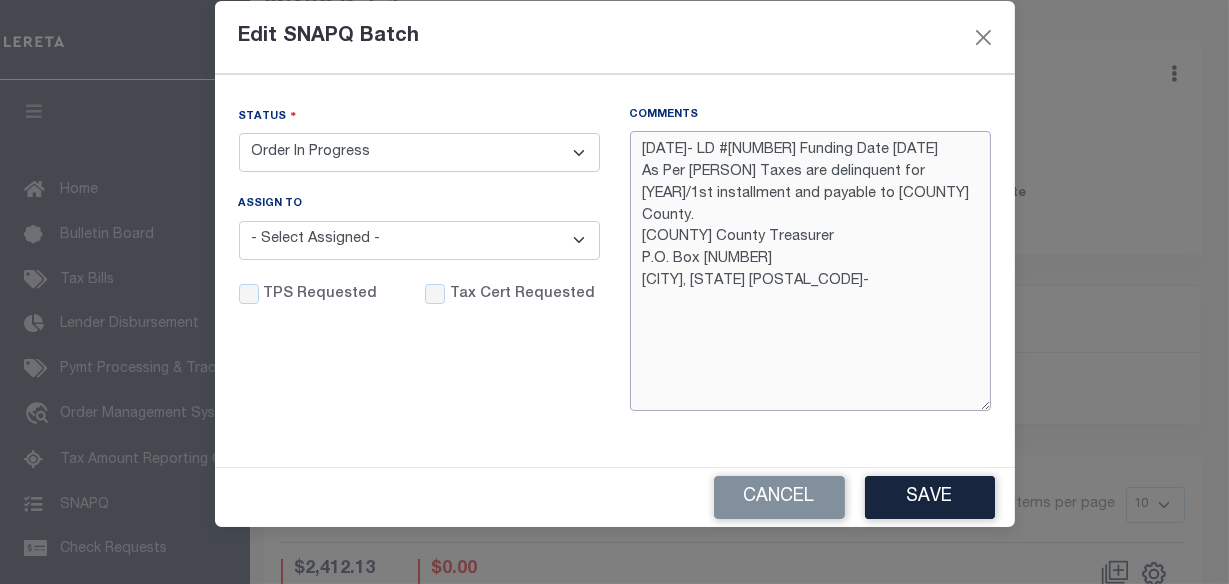 click on "[DATE]- LD #[NUMBER] Funding Date [DATE]
As Per [PERSON] Taxes are delinquent for [YEAR]/1st installment and payable to [COUNTY] County.
[COUNTY] County Treasurer
P.O. Box [NUMBER]
[CITY], [STATE] [POSTAL_CODE]-" at bounding box center (810, 271) 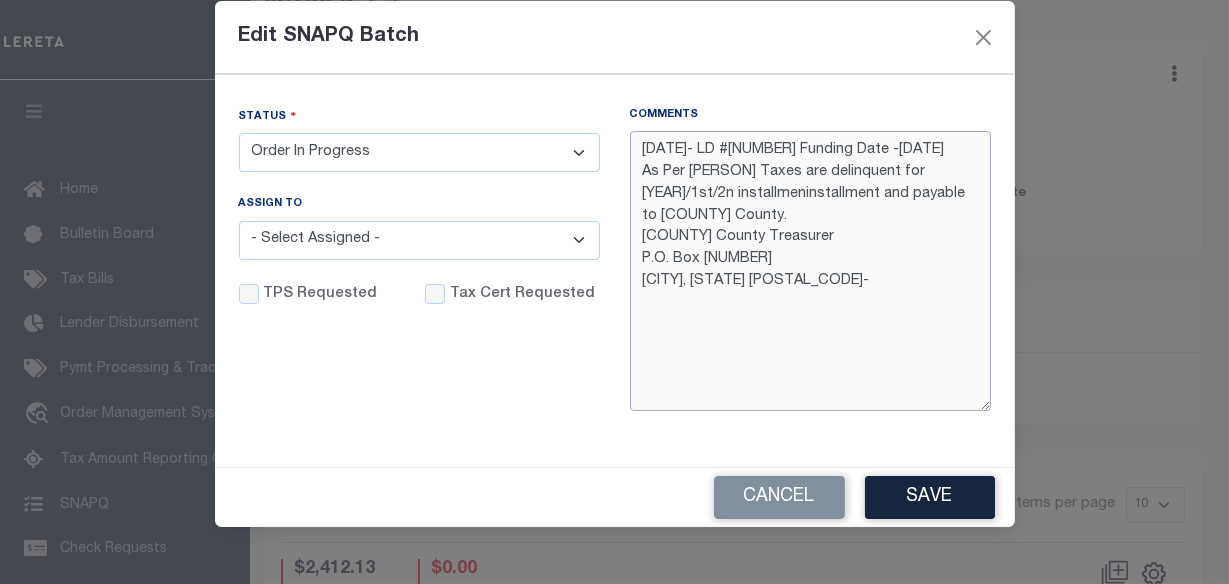 type on "[DATE]- LD #[NUMBER] Funding Date -[DATE]
As Per [PERSON] Taxes are delinquent for [YEAR]/1st/2n installmeninstallment and payable to [COUNTY] County.
[COUNTY] County Treasurer
P.O. Box [NUMBER]
[CITY], [STATE] [POSTAL_CODE]-" 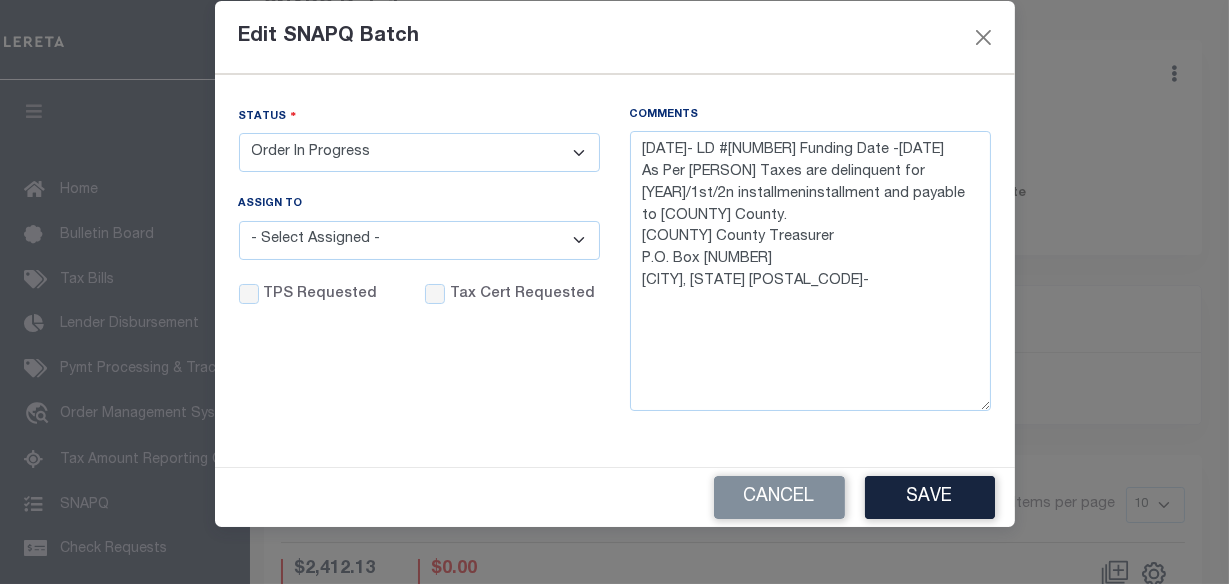 click on "- Select Status -
Order In Progress
Complete" at bounding box center [419, 152] 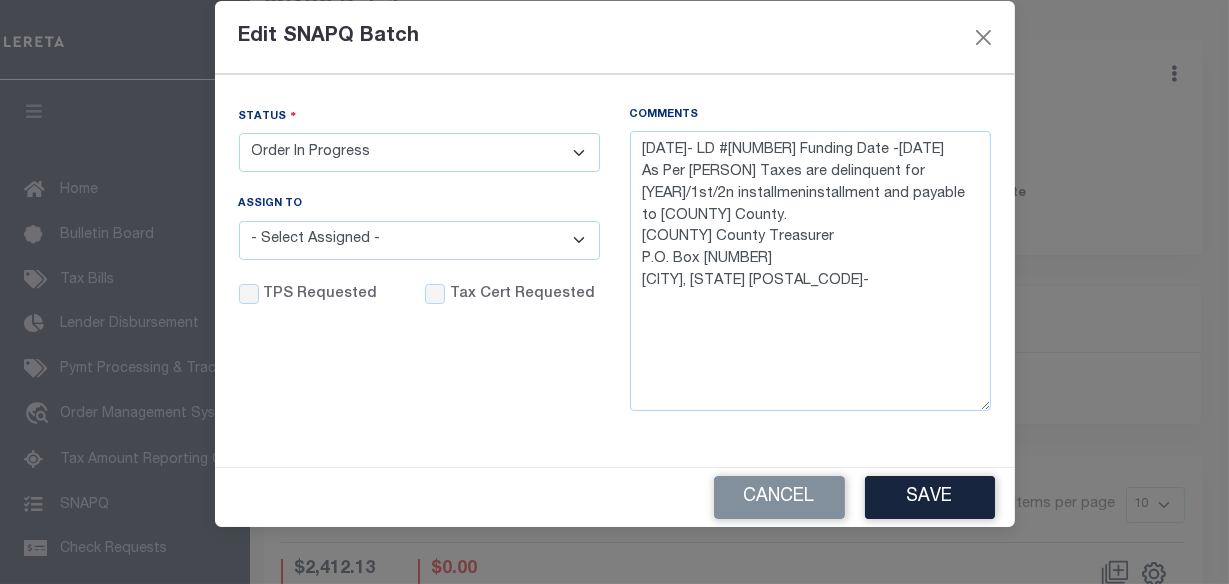 select on "CPT" 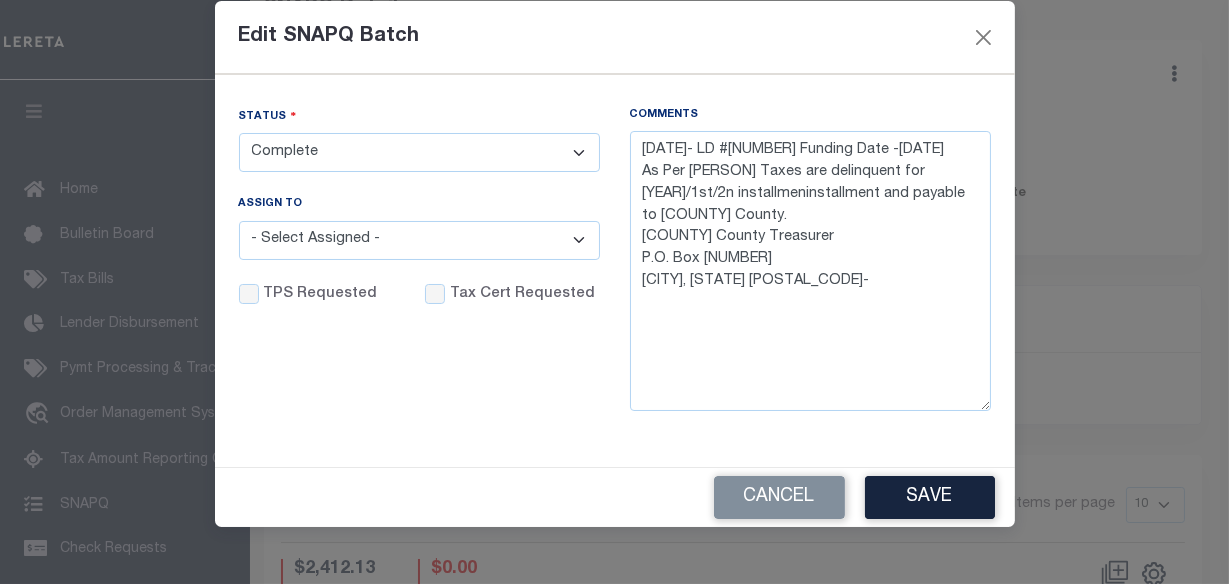 click on "- Select Status -
Order In Progress
Complete" at bounding box center (419, 152) 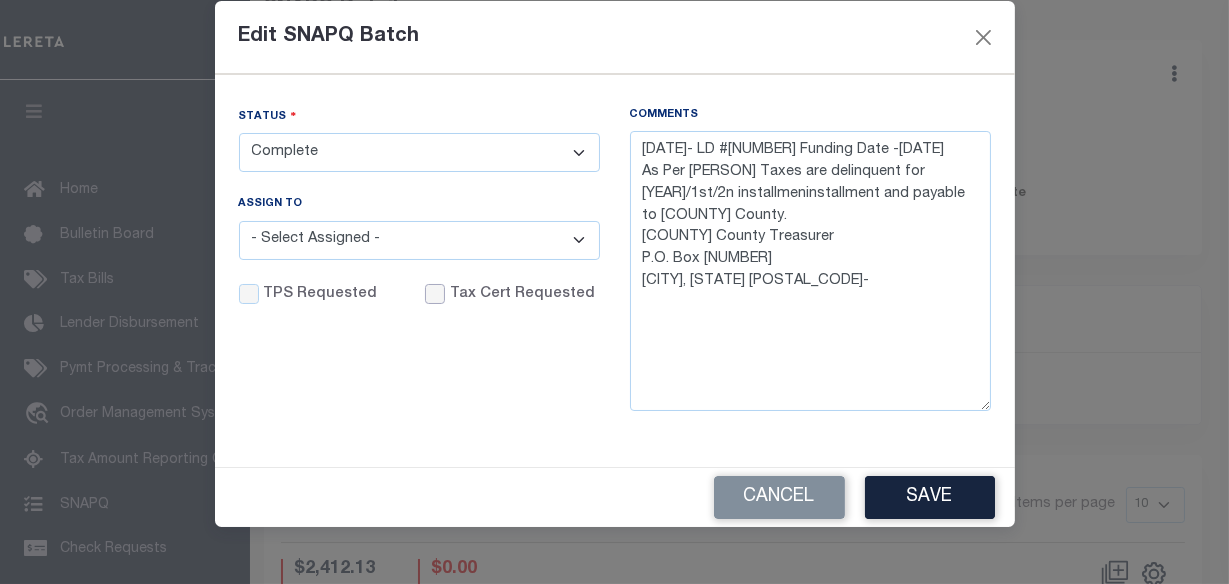 click on "Tax Cert Requested" at bounding box center [435, 294] 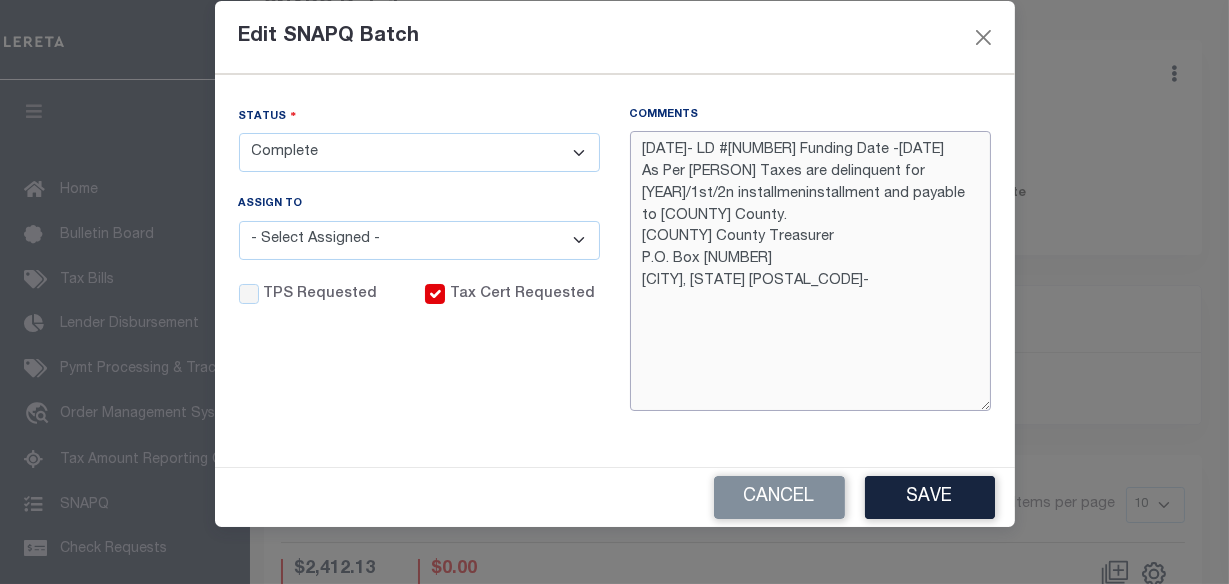click on "[DATE]- LD #[NUMBER] Funding Date -[DATE]
As Per [PERSON] Taxes are delinquent for [YEAR]/1st/2n installmeninstallment and payable to [COUNTY] County.
[COUNTY] County Treasurer
P.O. Box [NUMBER]
[CITY], [STATE] [POSTAL_CODE]-" at bounding box center [810, 271] 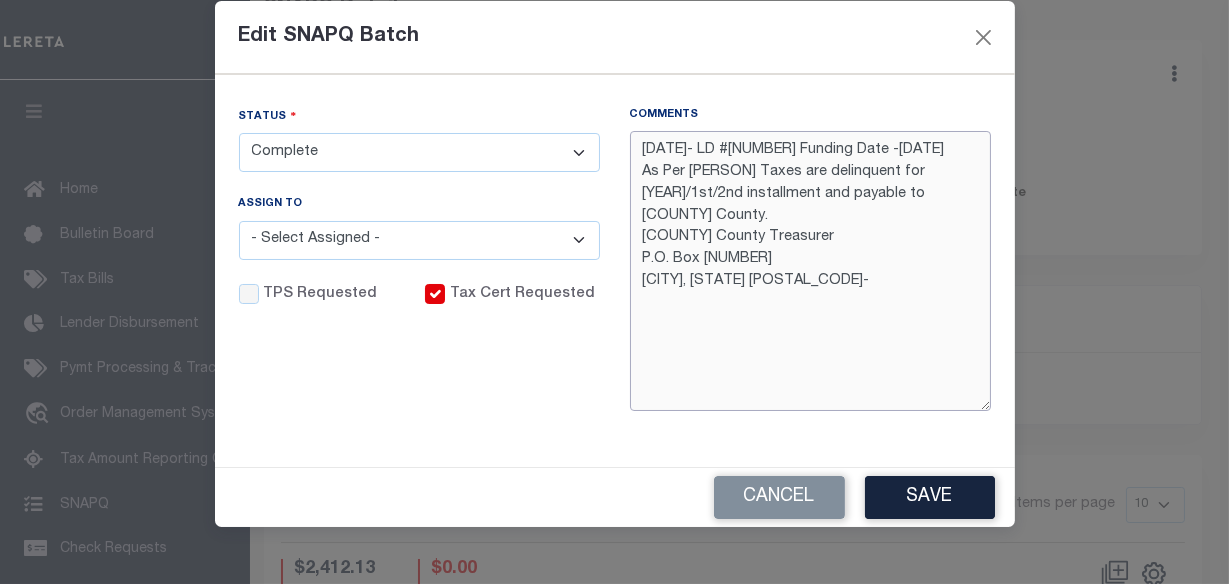 click on "[DATE]- LD #[NUMBER] Funding Date -[DATE]
As Per [PERSON] Taxes are delinquent for [YEAR]/1st/2nd installment and payable to [COUNTY] County.
[COUNTY] County Treasurer
P.O. Box [NUMBER]
[CITY], [STATE] [POSTAL_CODE]-" at bounding box center [810, 271] 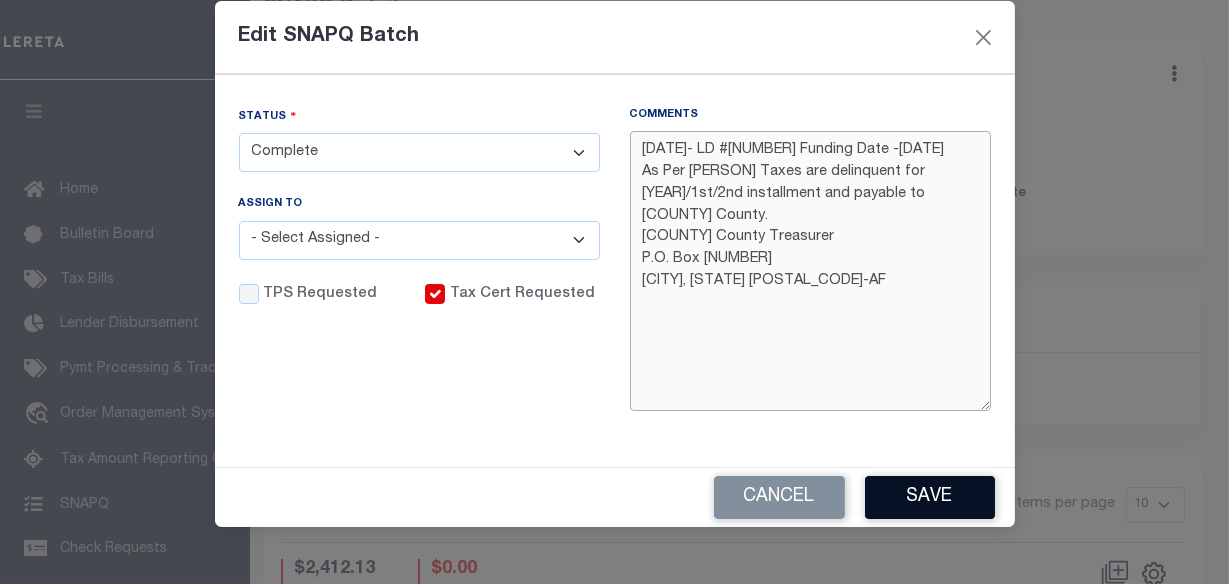 type on "[DATE]- LD #[NUMBER] Funding Date -[DATE]
As Per [PERSON] Taxes are delinquent for [YEAR]/1st/2nd installment and payable to [COUNTY] County.
[COUNTY] County Treasurer
P.O. Box [NUMBER]
[CITY], [STATE] [POSTAL_CODE]-AF" 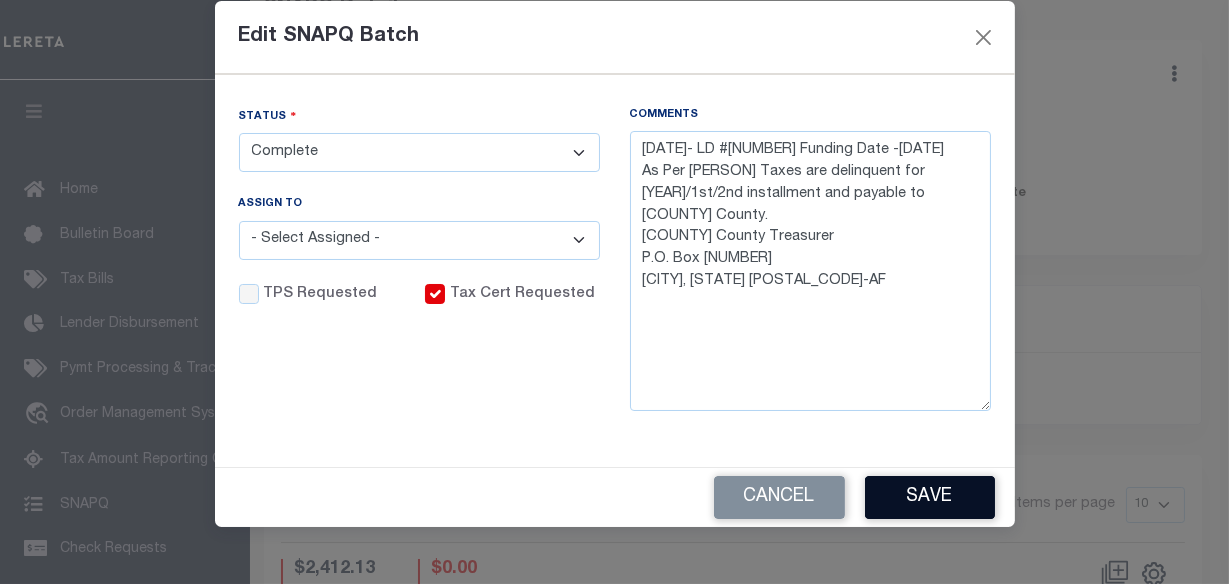 click on "Save" at bounding box center [930, 497] 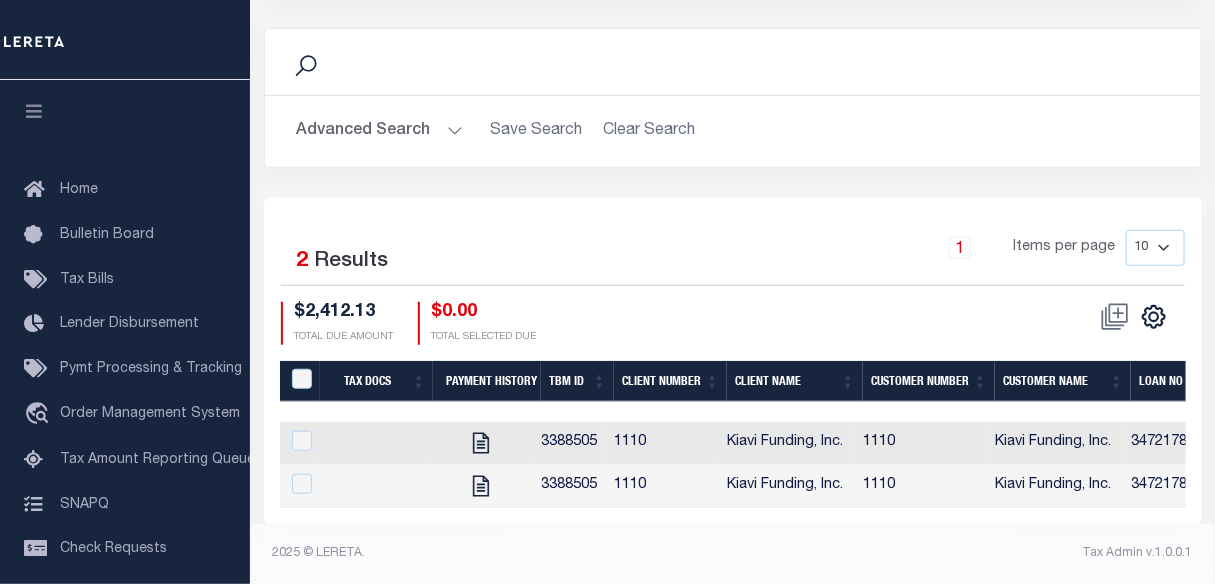 scroll, scrollTop: 383, scrollLeft: 0, axis: vertical 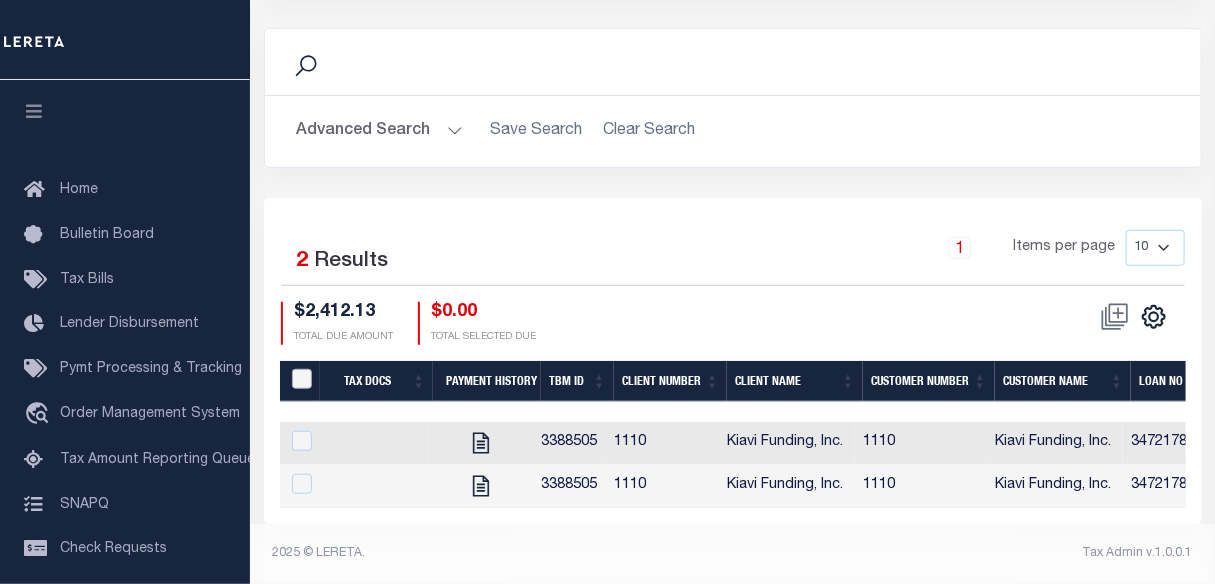click at bounding box center (302, 379) 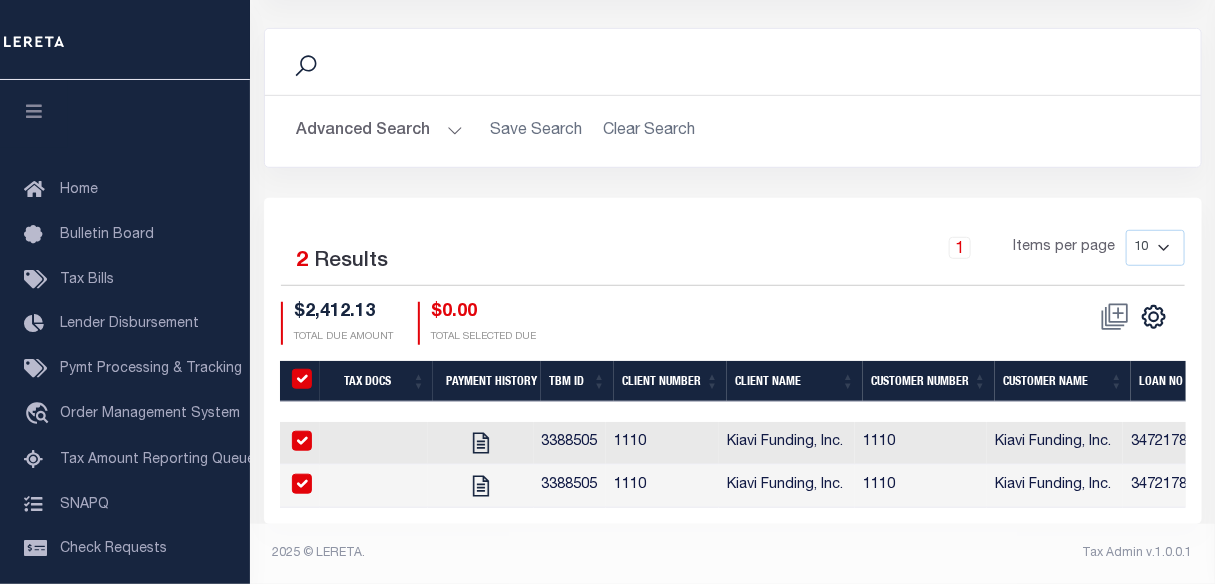 checkbox on "true" 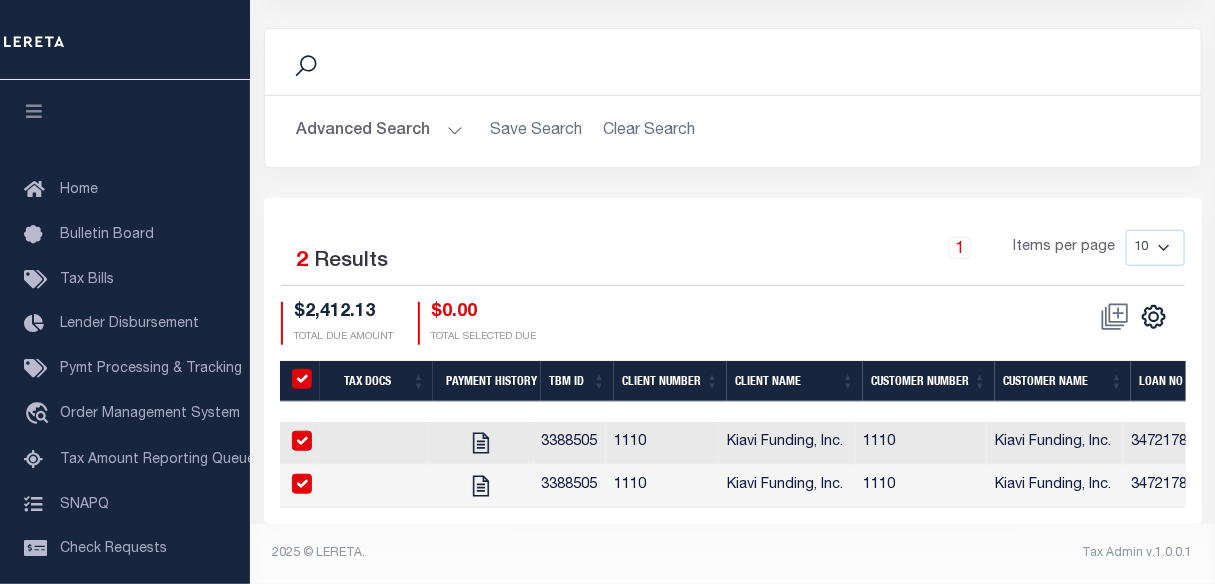 checkbox on "true" 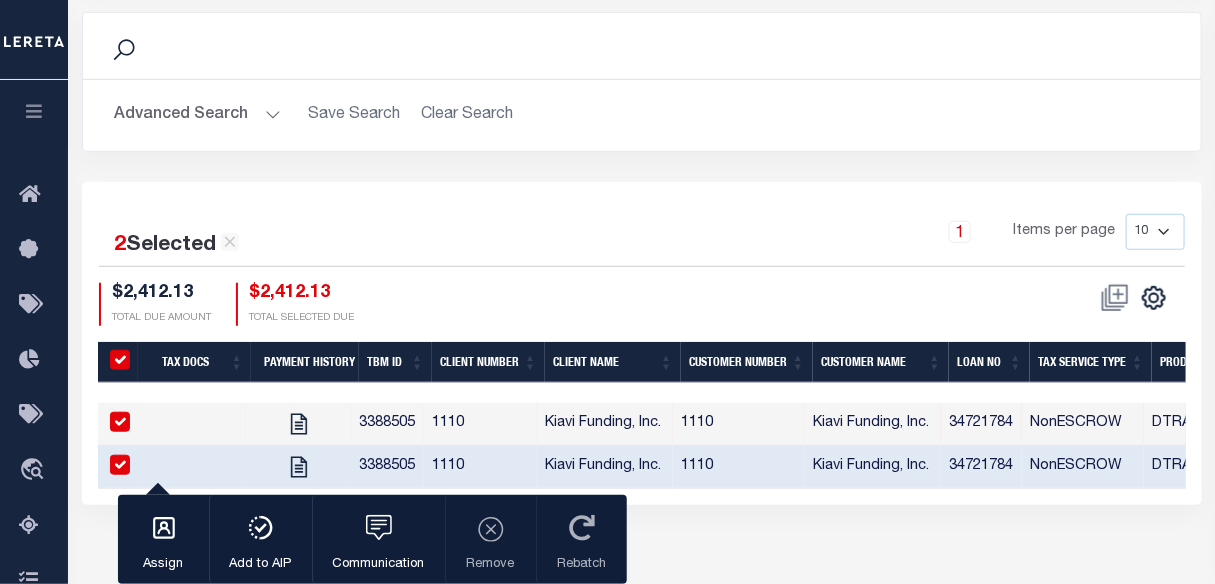 scroll, scrollTop: 379, scrollLeft: 0, axis: vertical 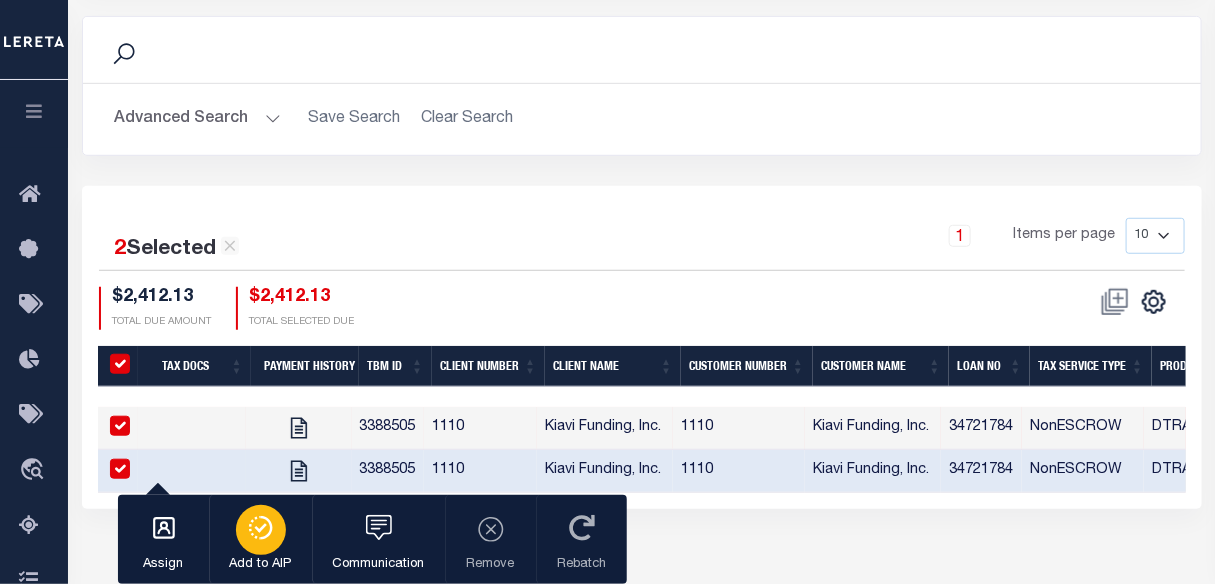 click at bounding box center (261, 530) 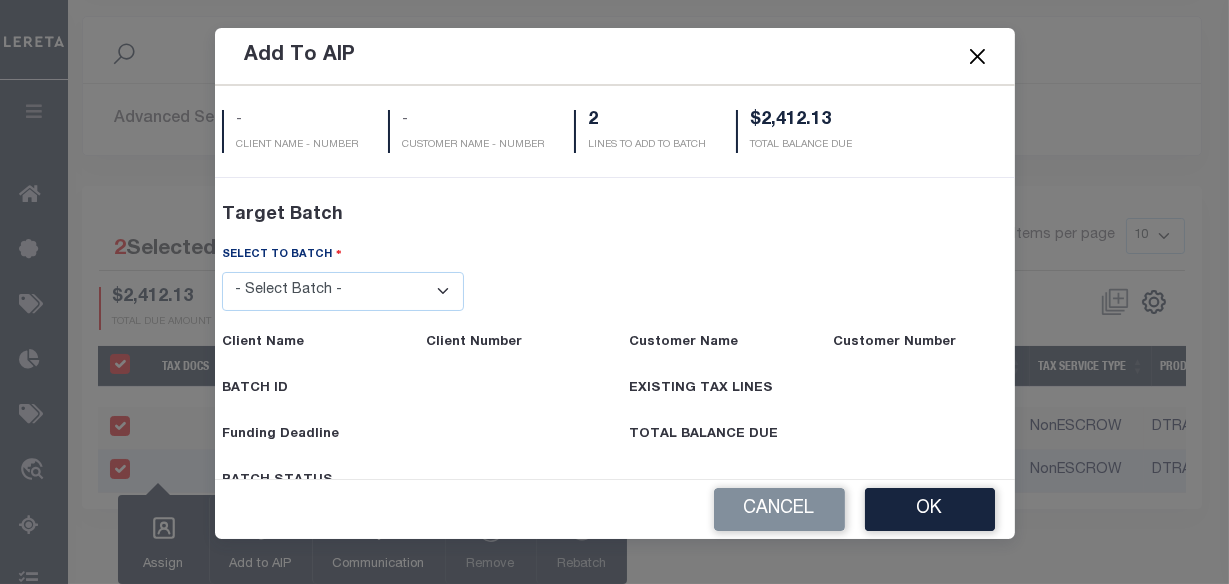 click on "- Select Batch -   40795   41171   41729   41820   42004   42111   42867   43296   45119   45394   45480   45491   45513   45532   45539   45561" at bounding box center (343, 291) 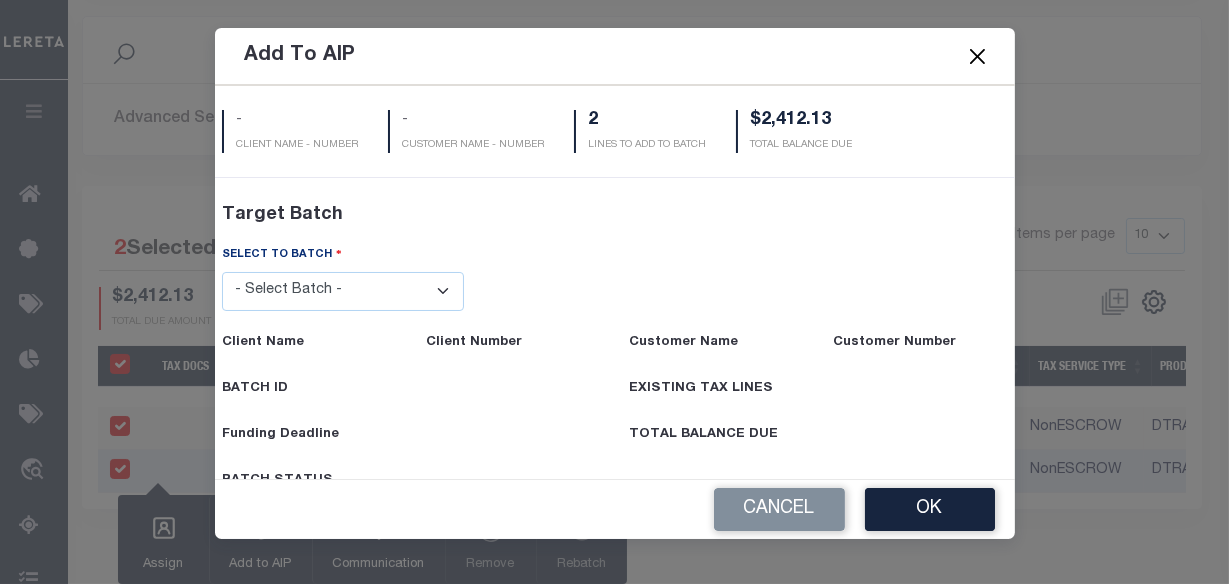 select on "45561" 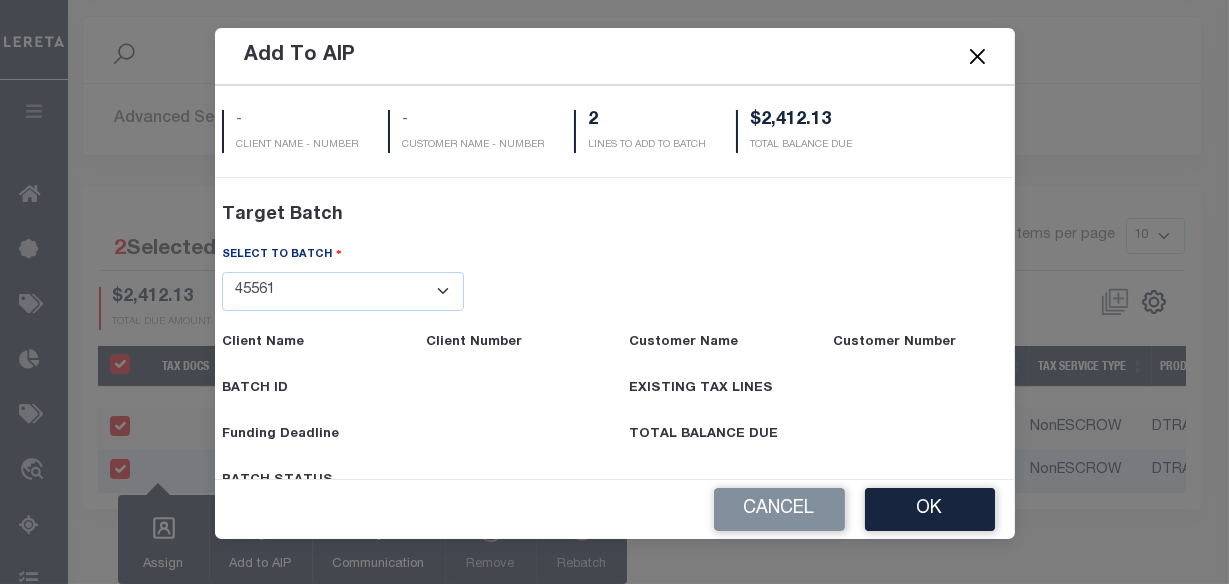 click on "- Select Batch -   40795   41171   41729   41820   42004   42111   42867   43296   45119   45394   45480   45491   45513   45532   45539   45561" at bounding box center [343, 291] 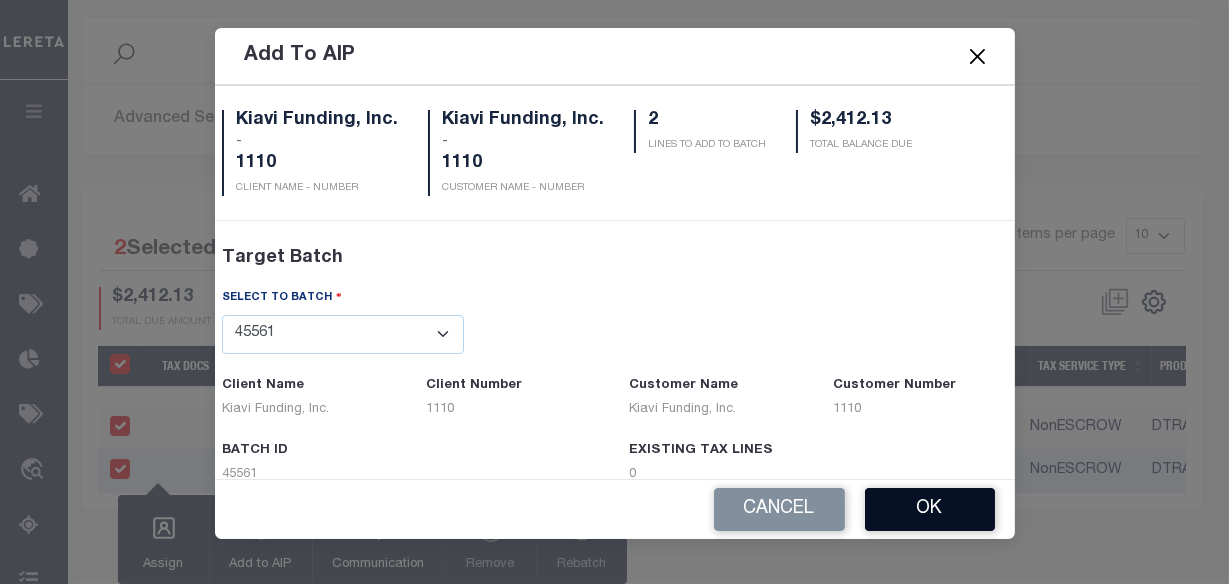 click on "OK" at bounding box center (930, 509) 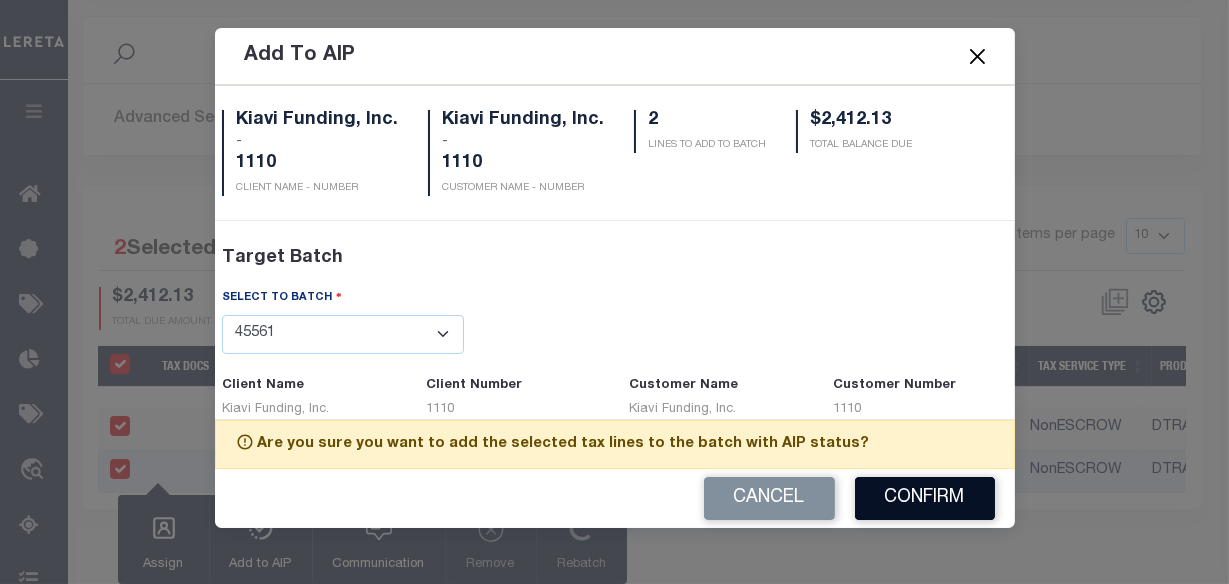 click on "Confirm" at bounding box center [925, 498] 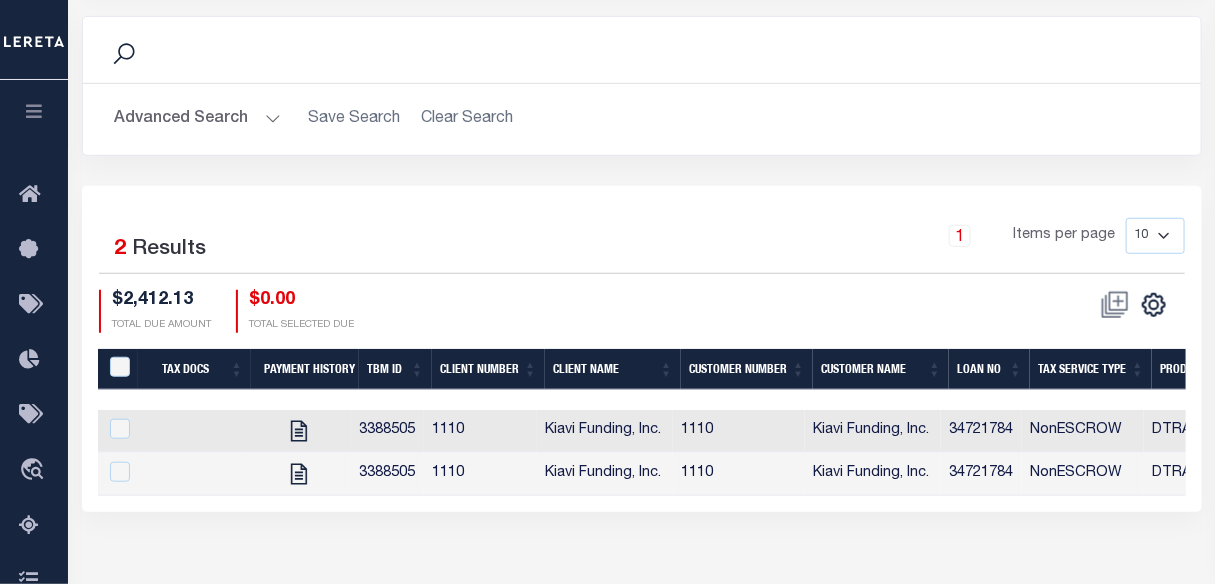 scroll, scrollTop: 0, scrollLeft: 1004, axis: horizontal 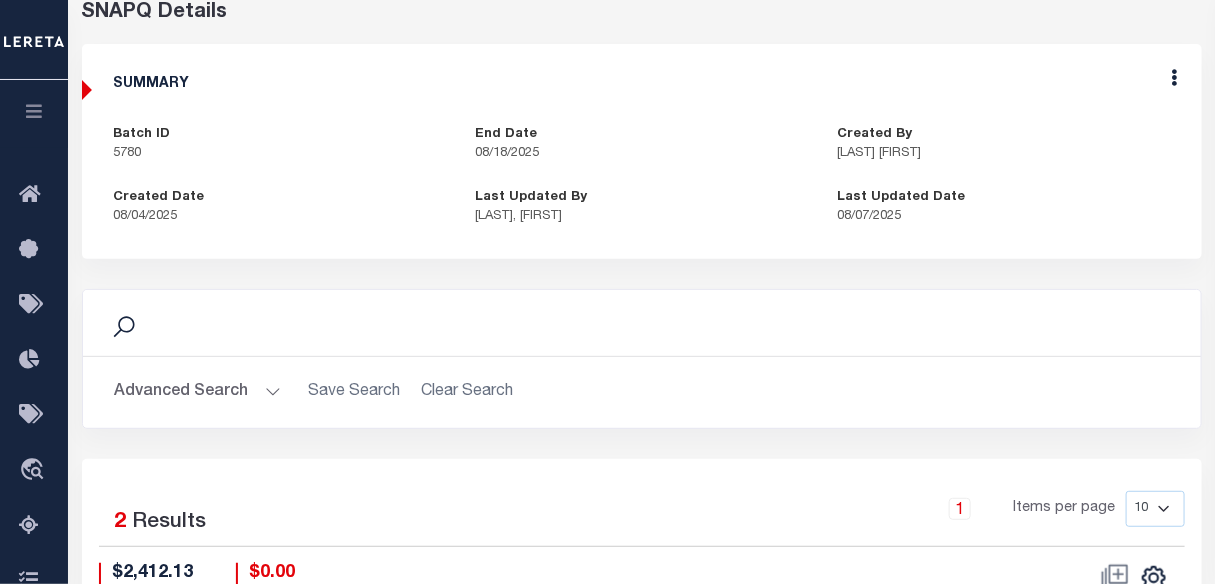 click on "Advanced Search" at bounding box center [198, 392] 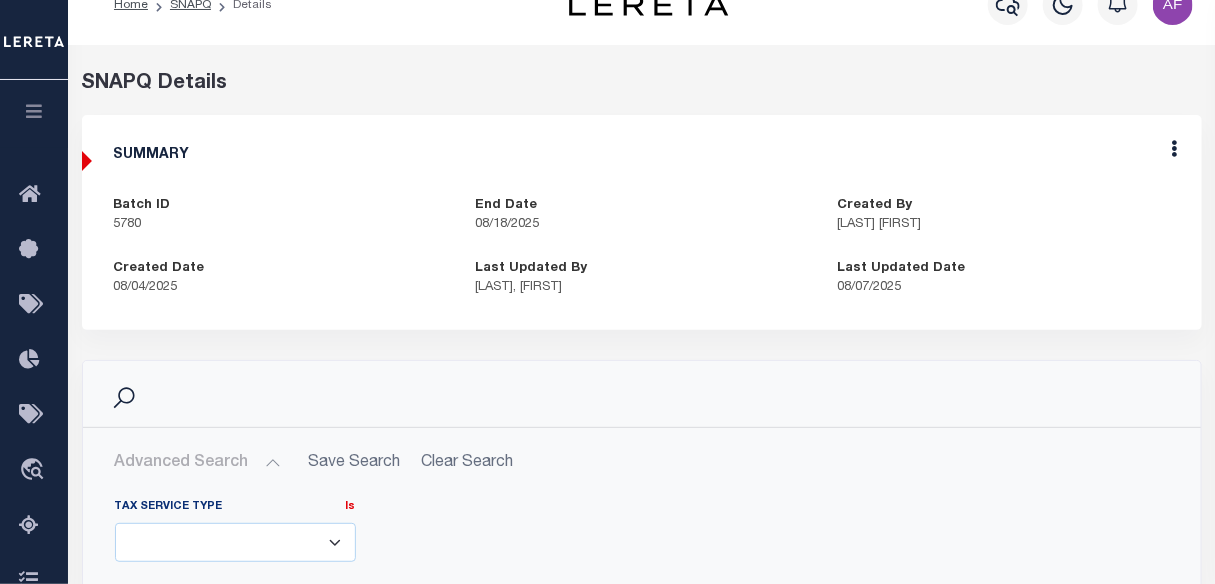 scroll, scrollTop: 0, scrollLeft: 0, axis: both 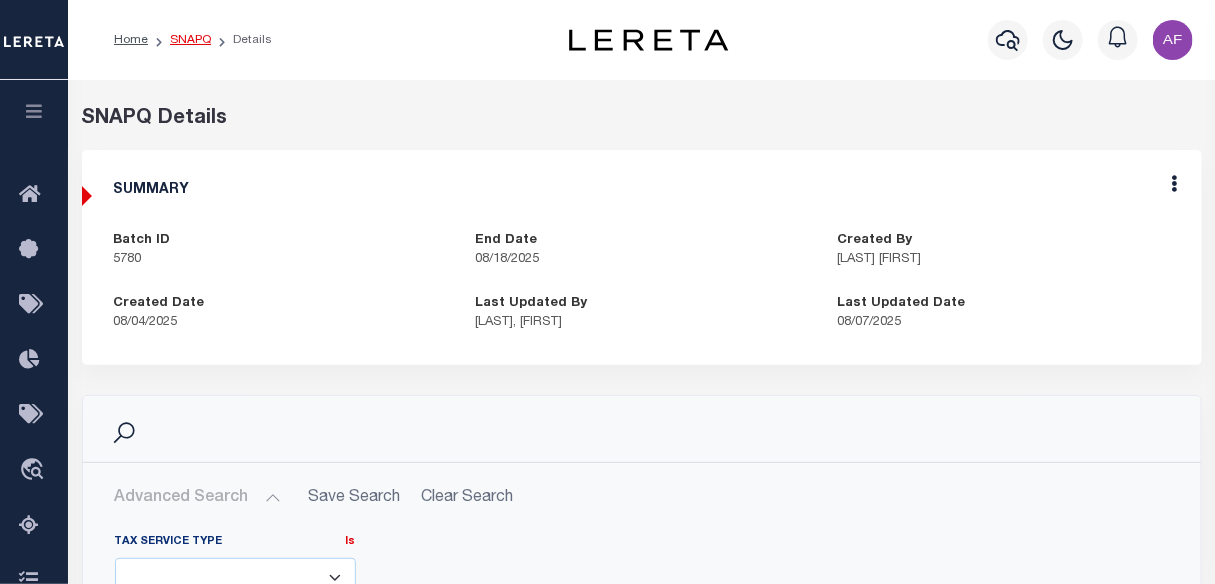 click on "SNAPQ" at bounding box center (190, 40) 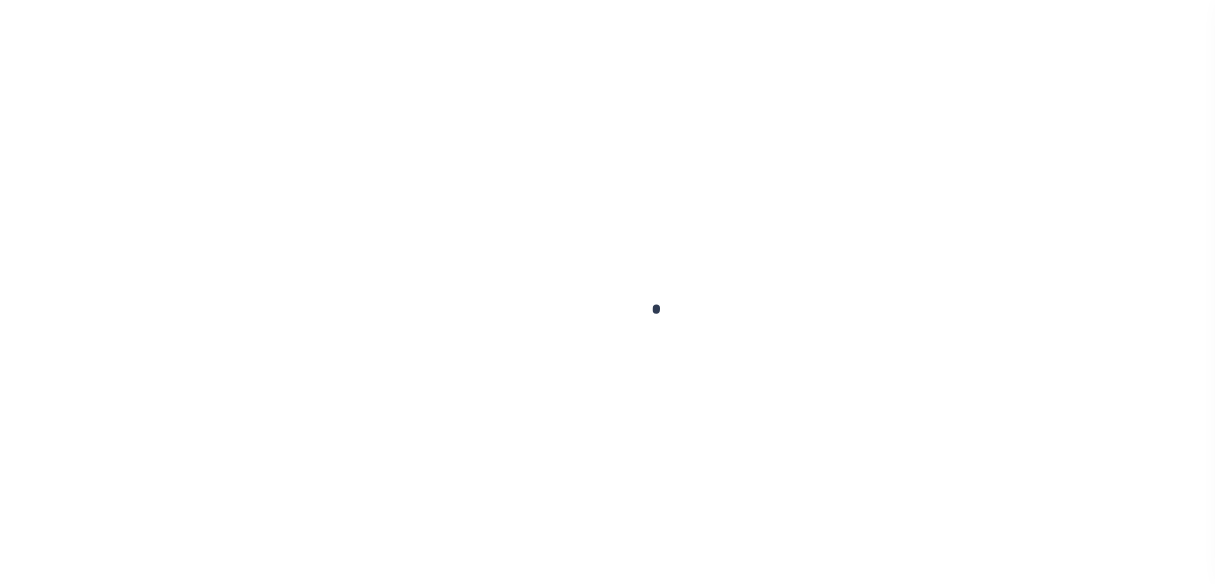scroll, scrollTop: 0, scrollLeft: 0, axis: both 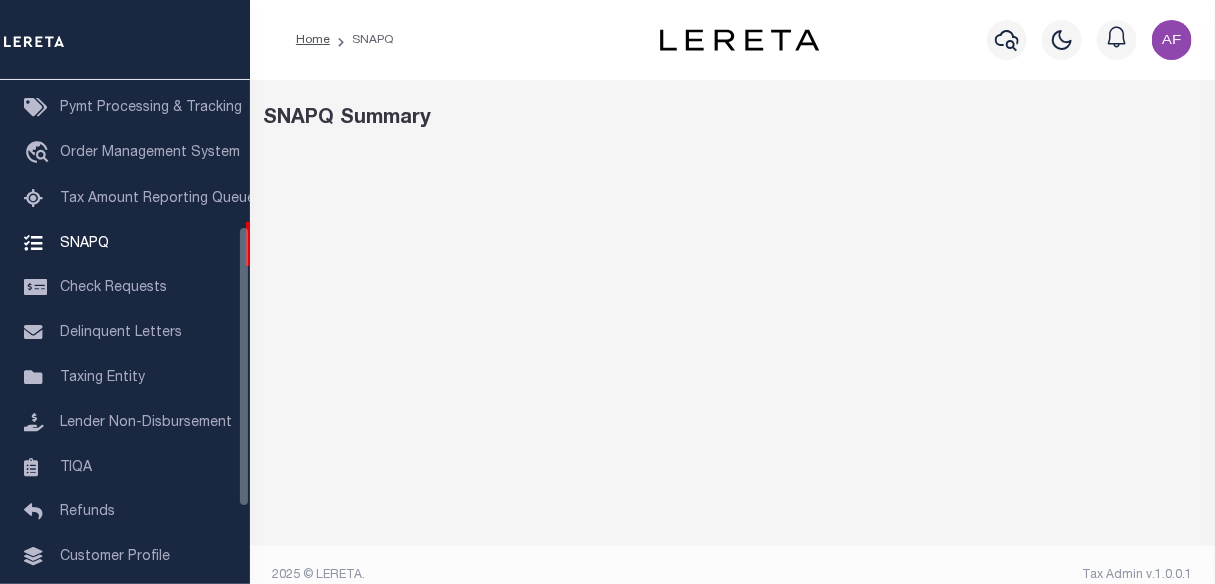 select on "100" 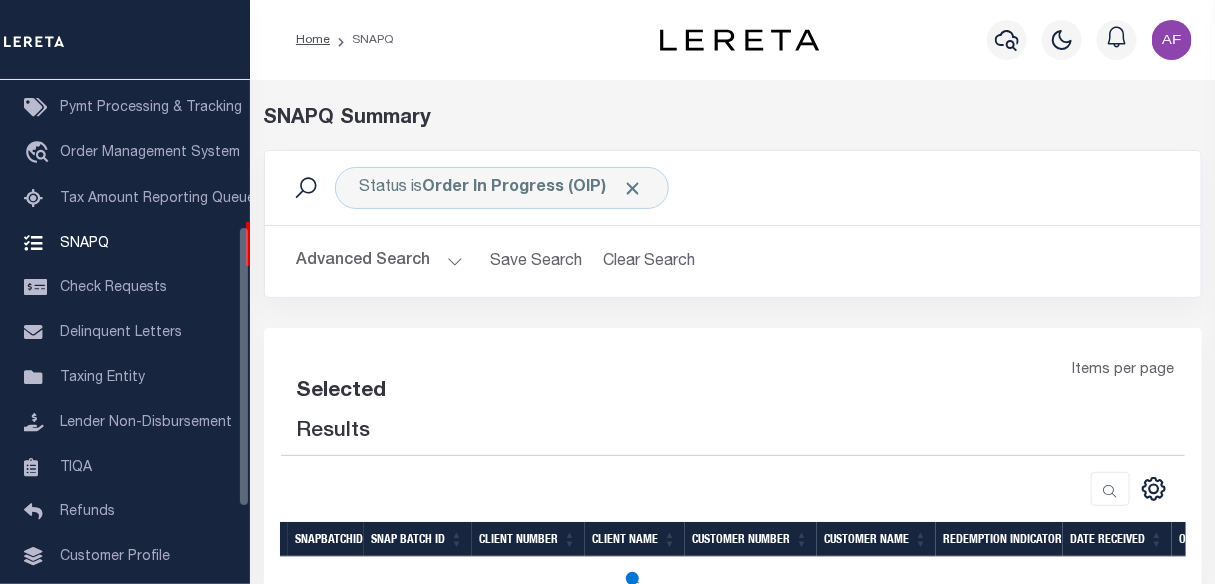select on "100" 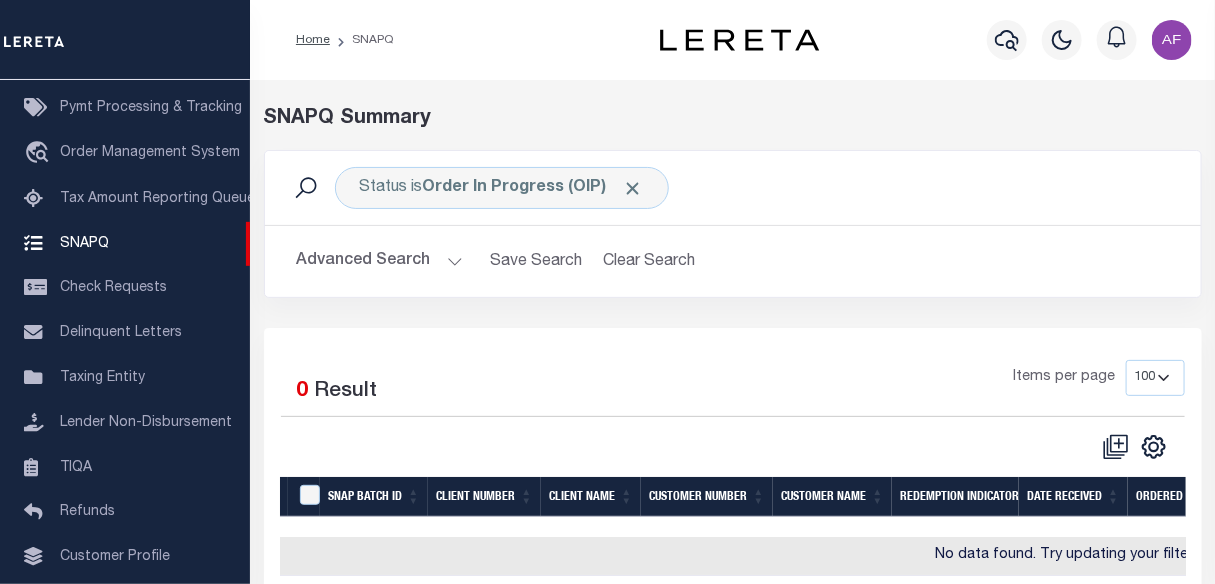 click on "Advanced Search" at bounding box center [380, 261] 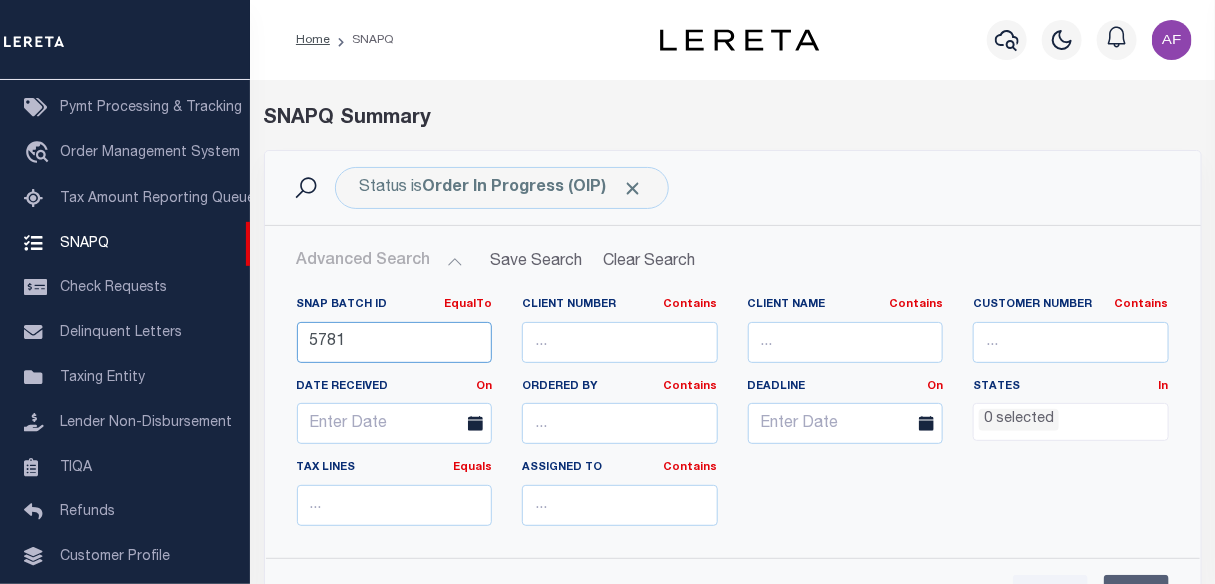 drag, startPoint x: 355, startPoint y: 340, endPoint x: 250, endPoint y: 330, distance: 105.47511 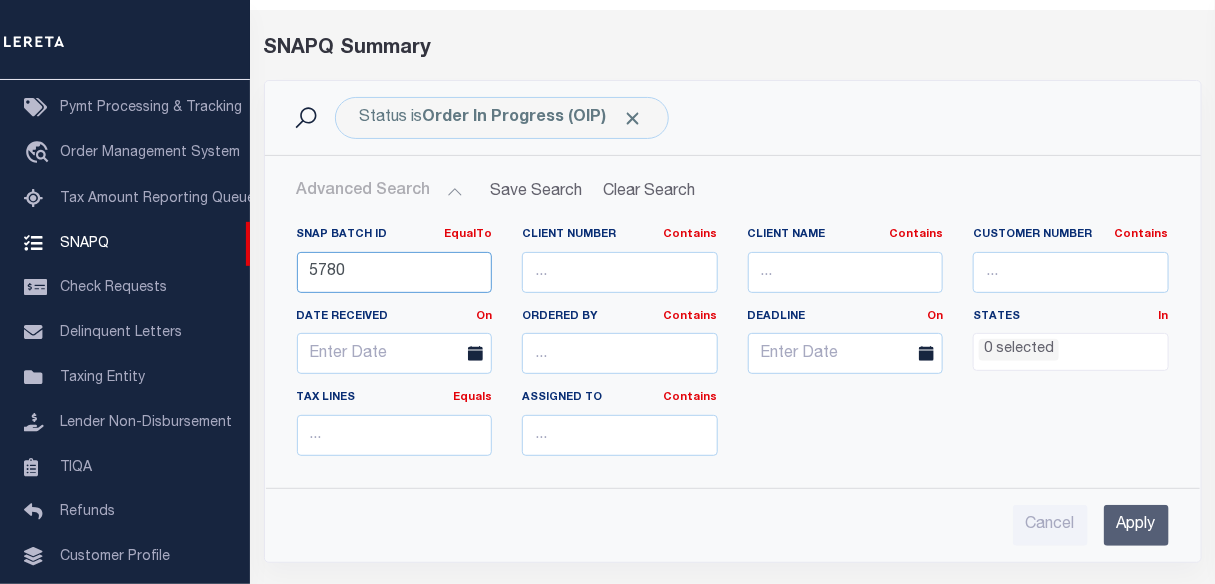 scroll, scrollTop: 90, scrollLeft: 0, axis: vertical 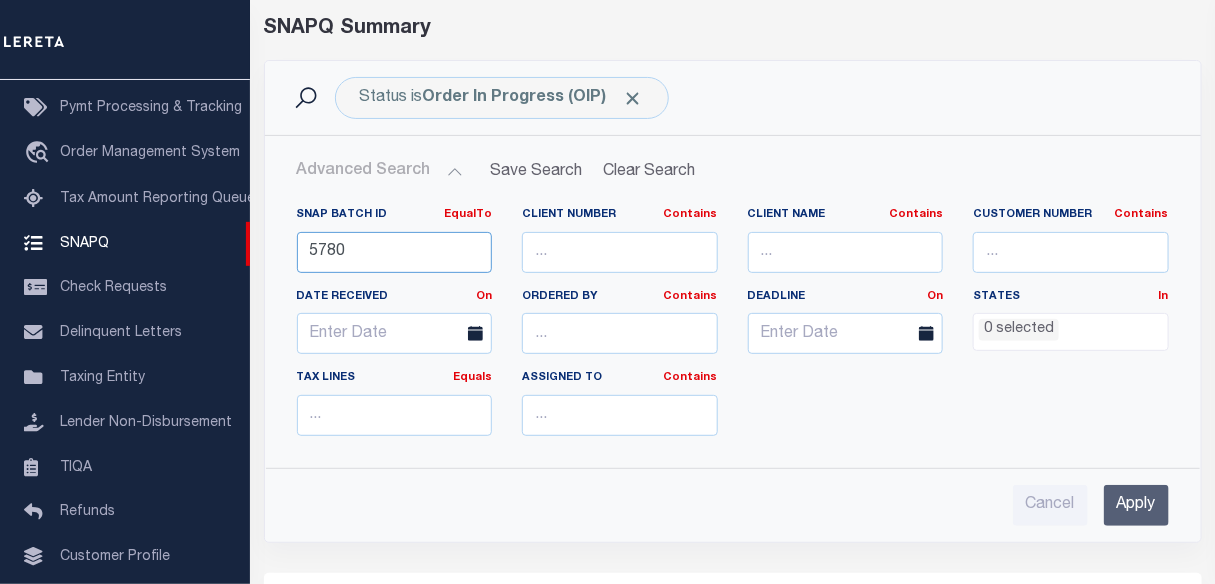 type on "5780" 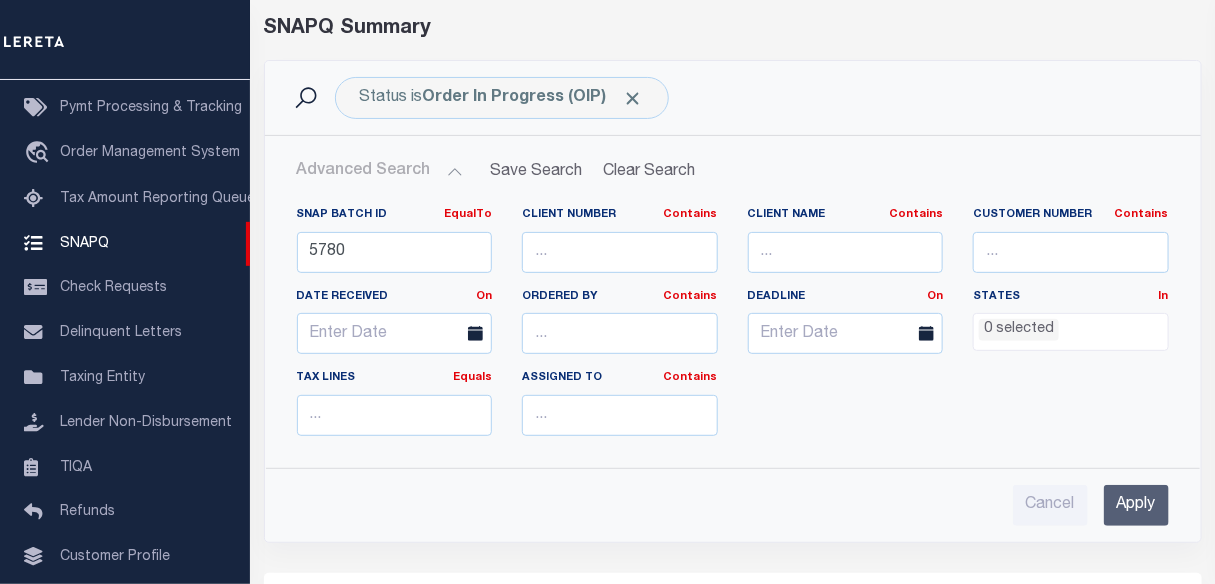 click on "Apply" at bounding box center (1136, 505) 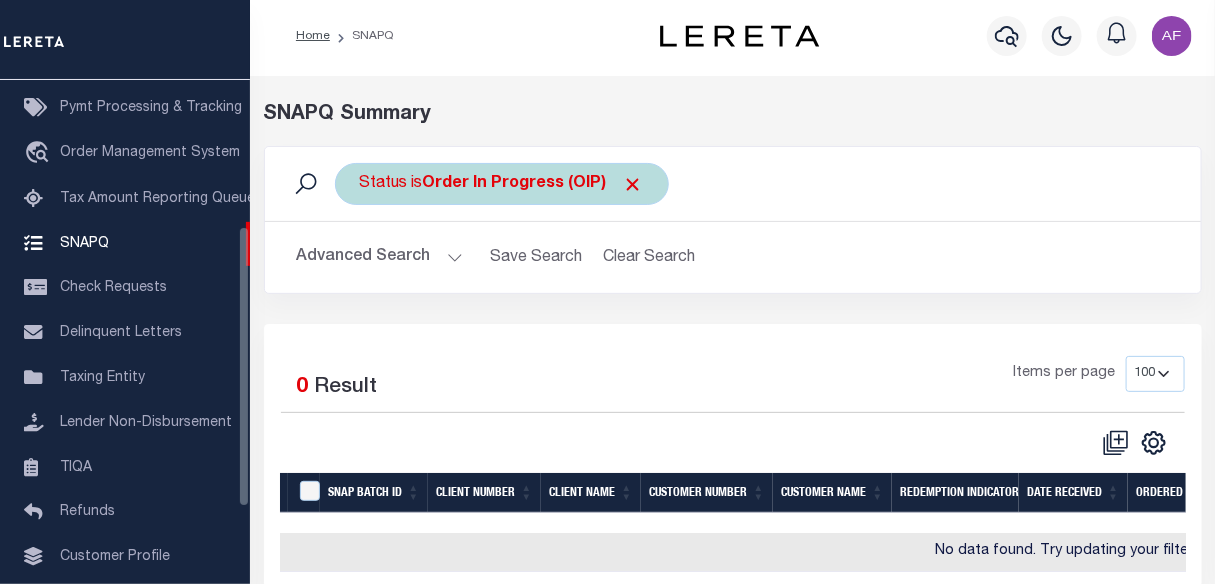 scroll, scrollTop: 0, scrollLeft: 0, axis: both 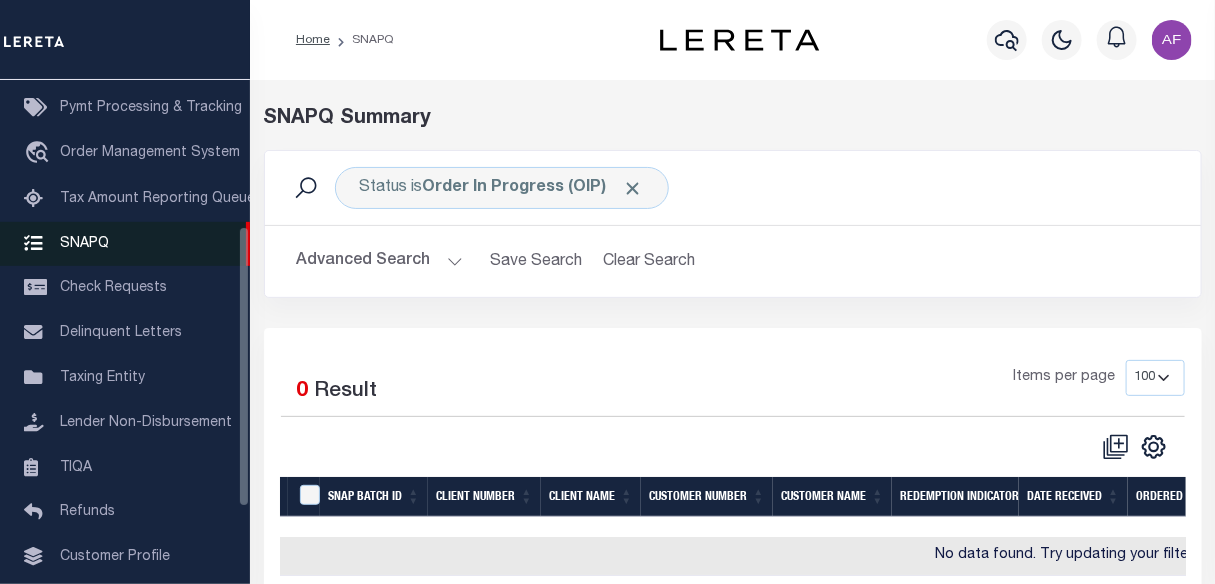 click on "SNAPQ" at bounding box center [125, 244] 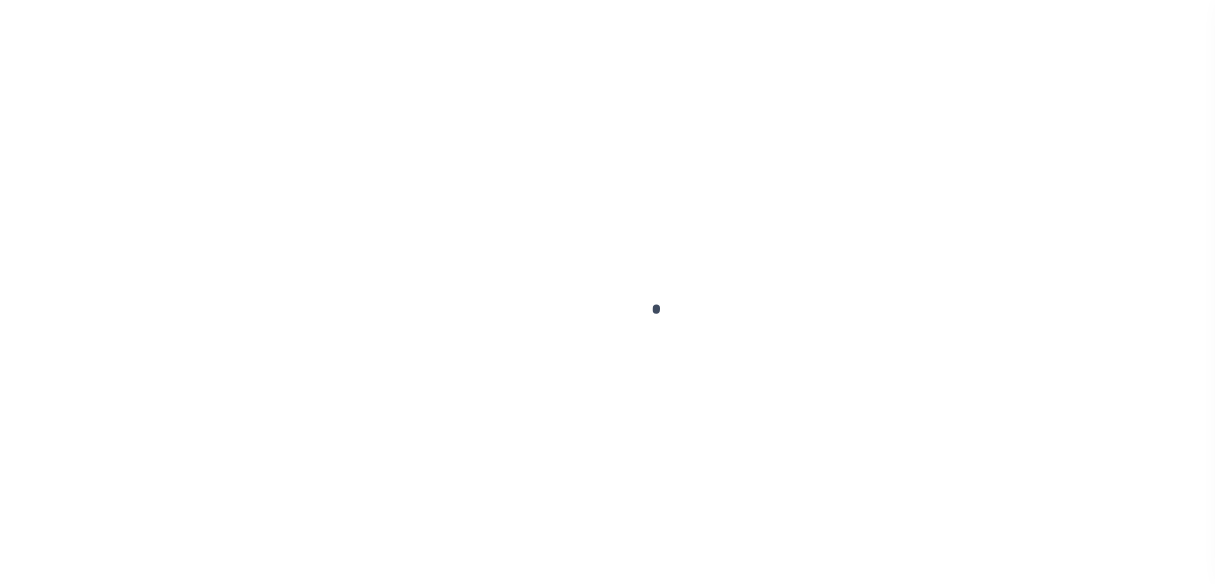 scroll, scrollTop: 0, scrollLeft: 0, axis: both 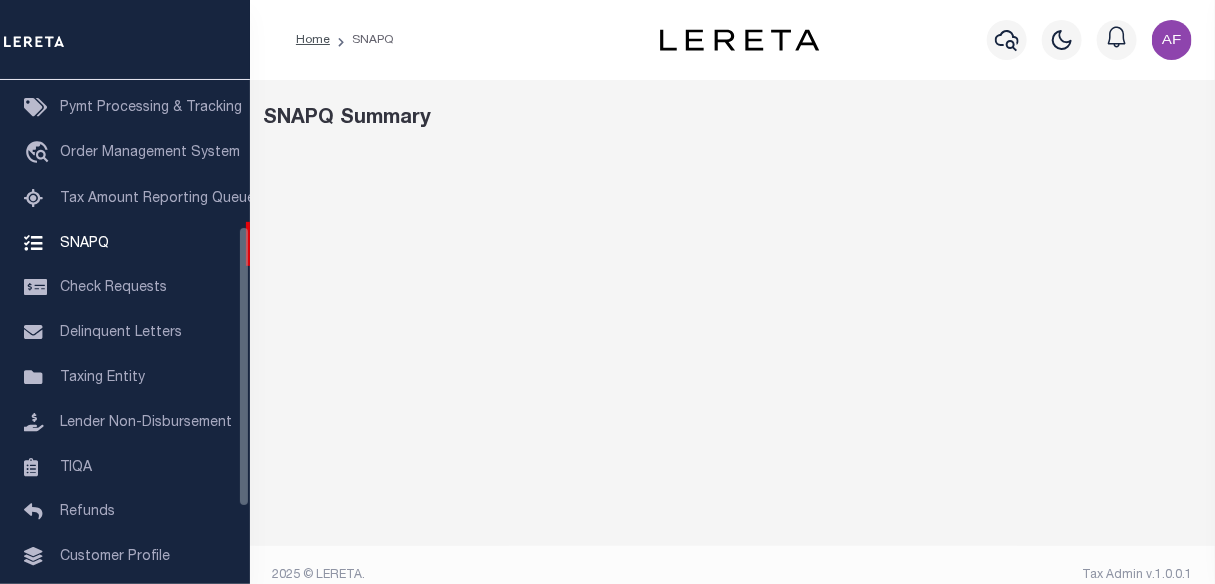 select on "100" 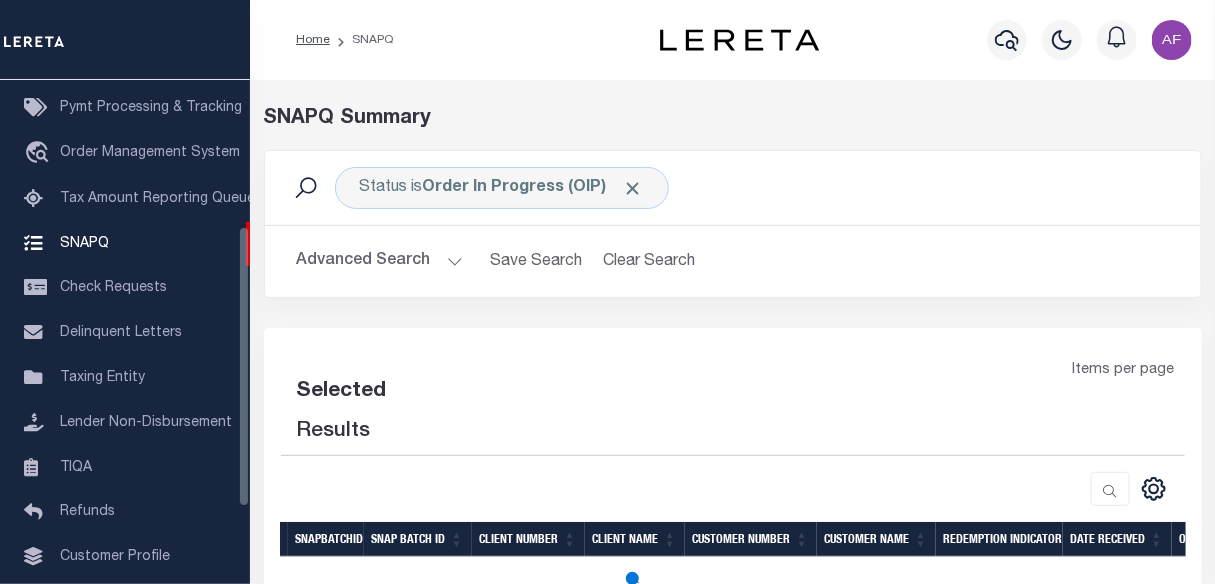 select on "100" 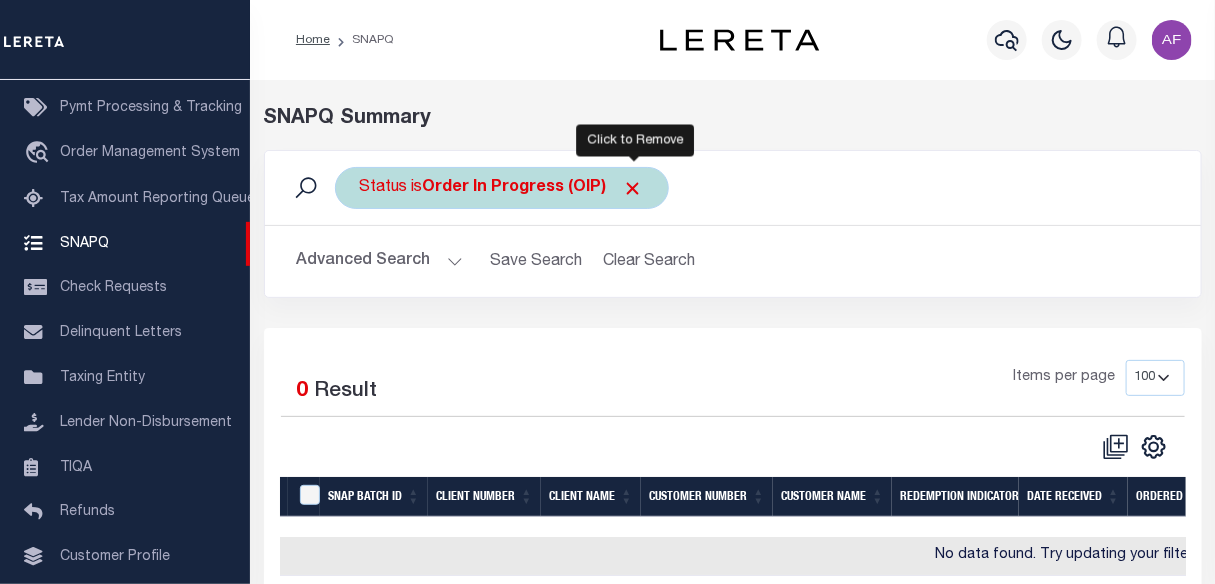 click at bounding box center (633, 188) 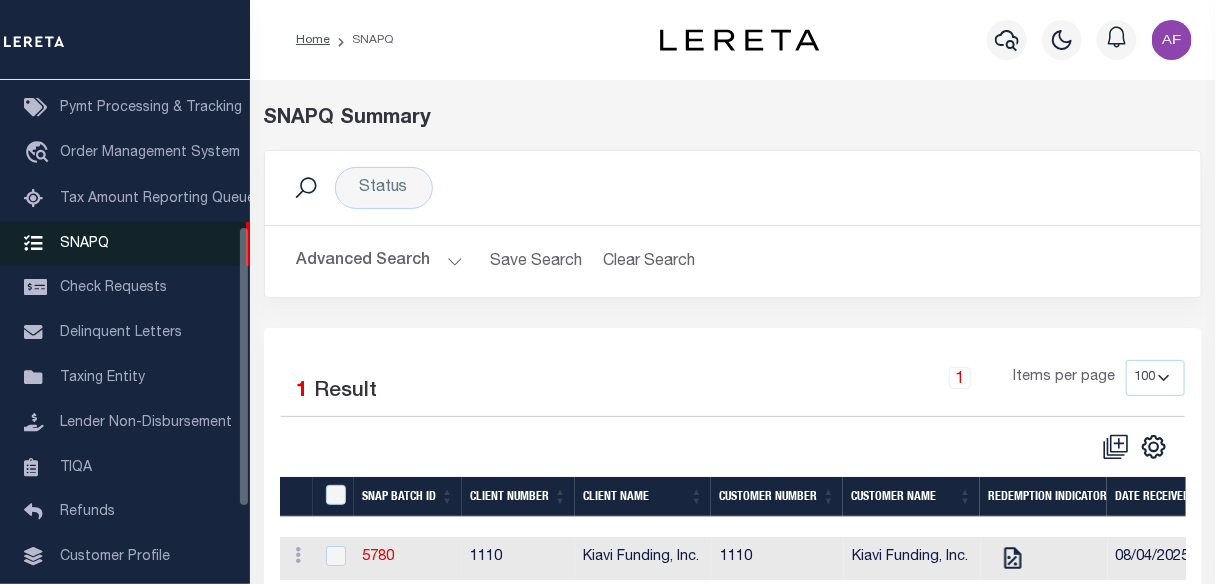 click on "SNAPQ" at bounding box center (84, 243) 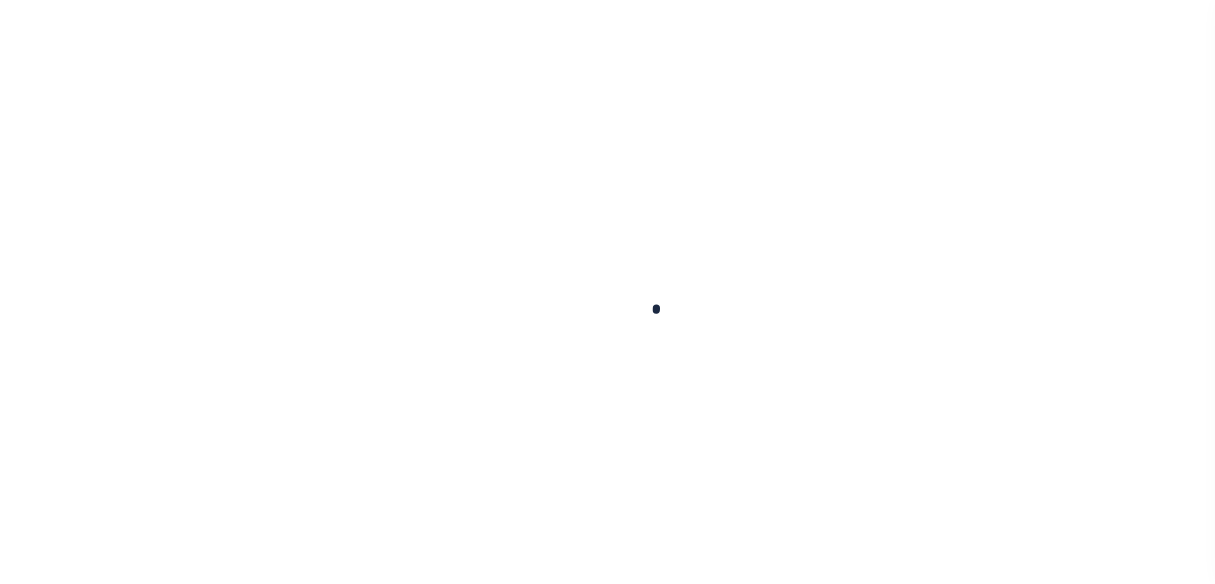 scroll, scrollTop: 0, scrollLeft: 0, axis: both 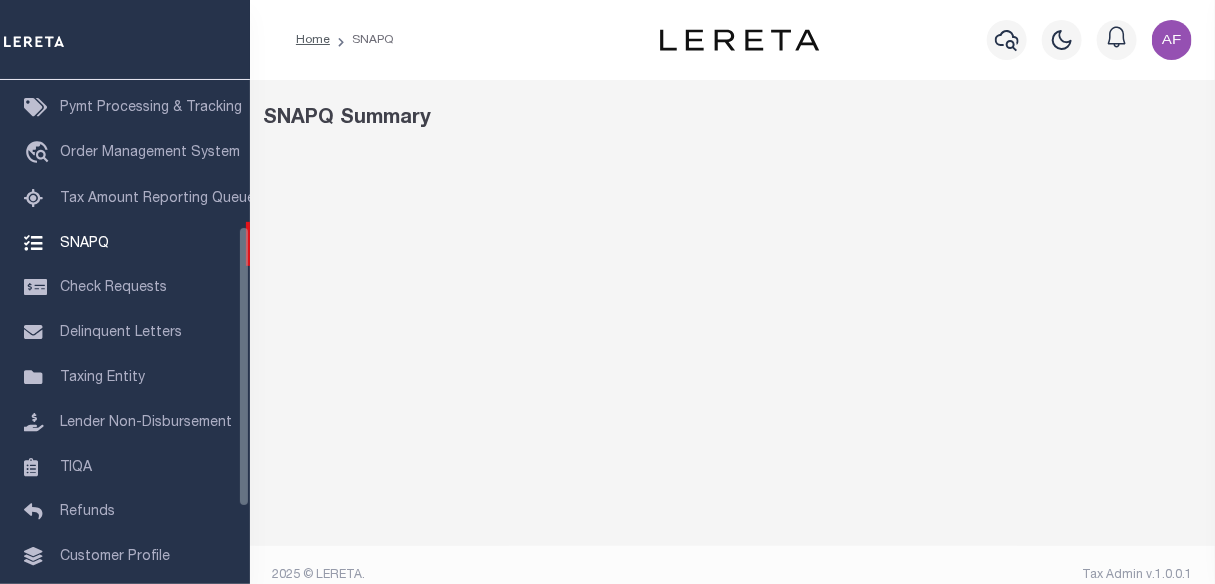 select on "100" 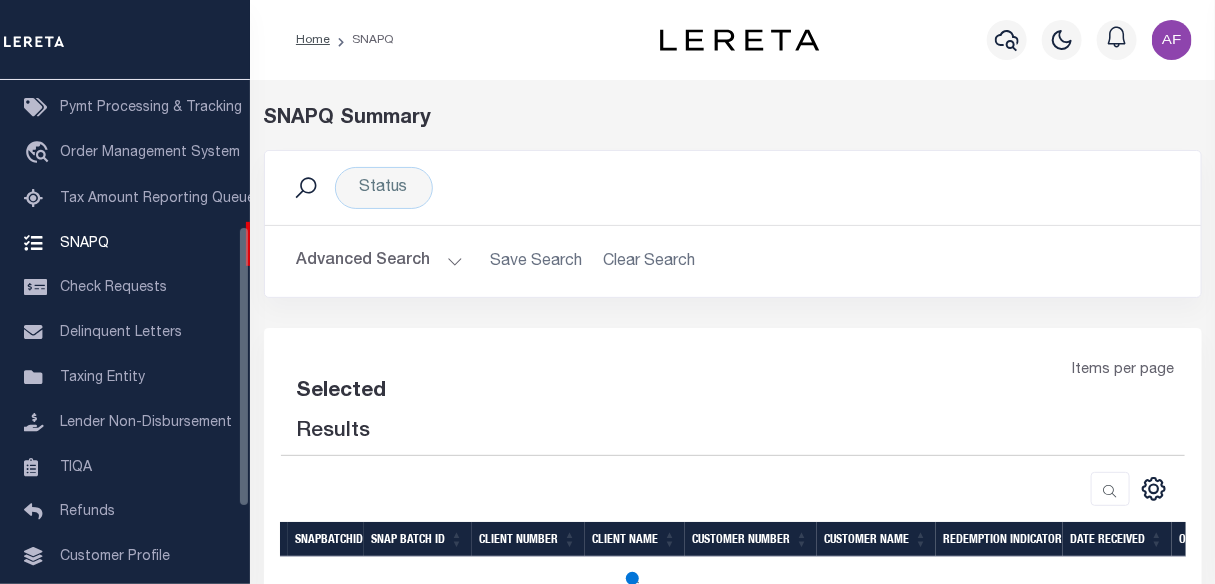 select on "100" 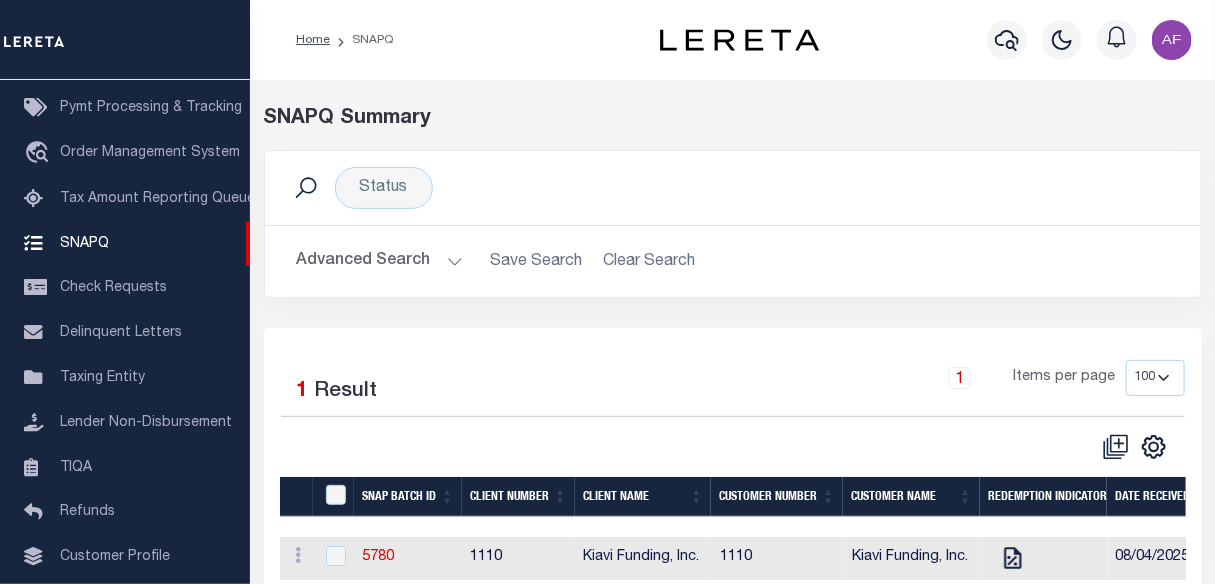 click on "Advanced Search" at bounding box center [380, 261] 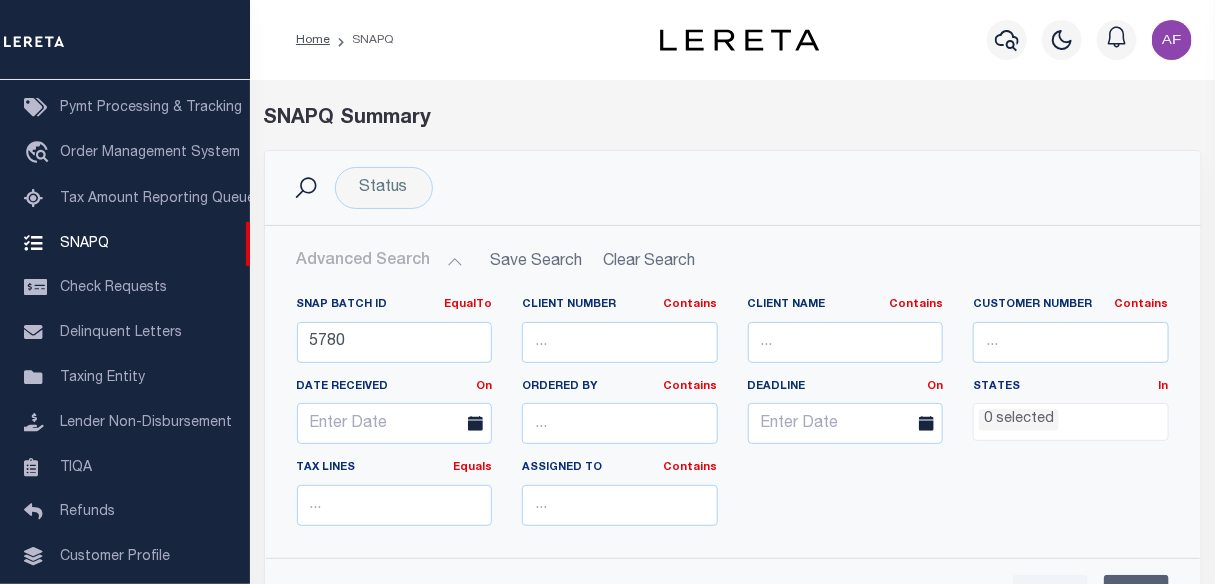 click on "Advanced Search
Save Search Clear Search
SNAPQSummaryGridWrapper_dynamictable_____DefaultSaveFilter" at bounding box center (733, 261) 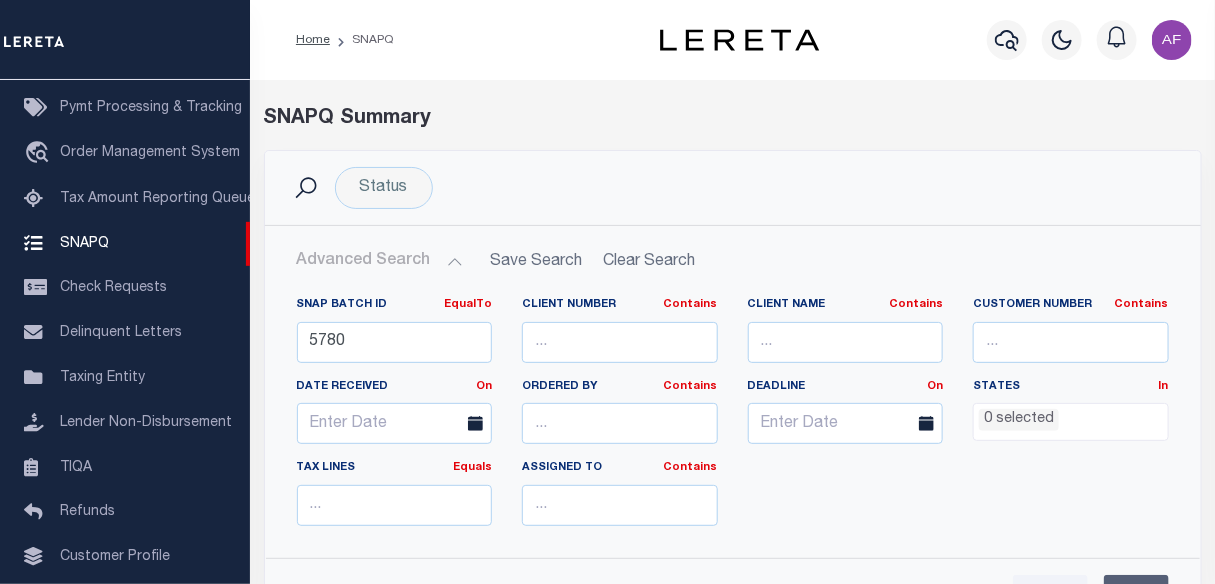 click on "Advanced Search
Save Search Clear Search
SNAPQSummaryGridWrapper_dynamictable_____DefaultSaveFilter" at bounding box center [733, 261] 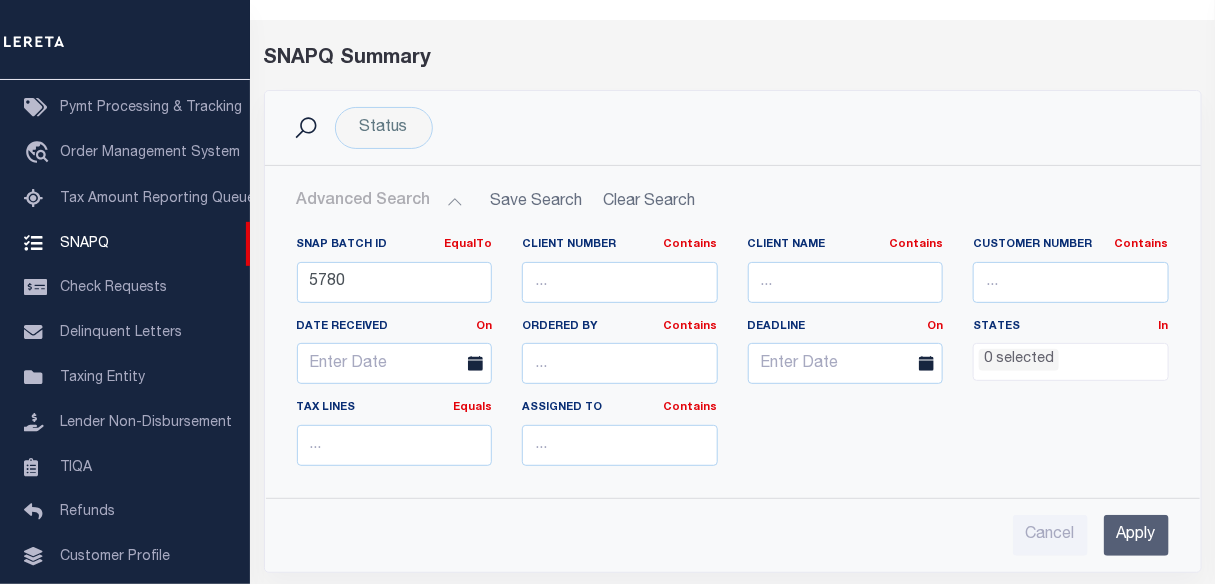 scroll, scrollTop: 0, scrollLeft: 0, axis: both 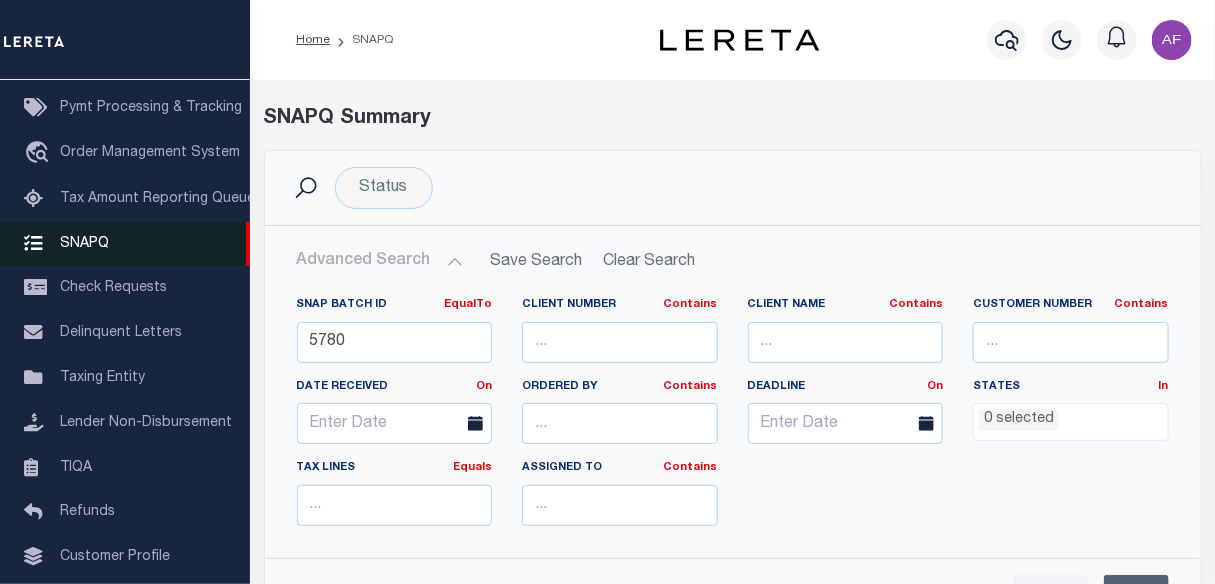click on "SNAPQ" at bounding box center [84, 243] 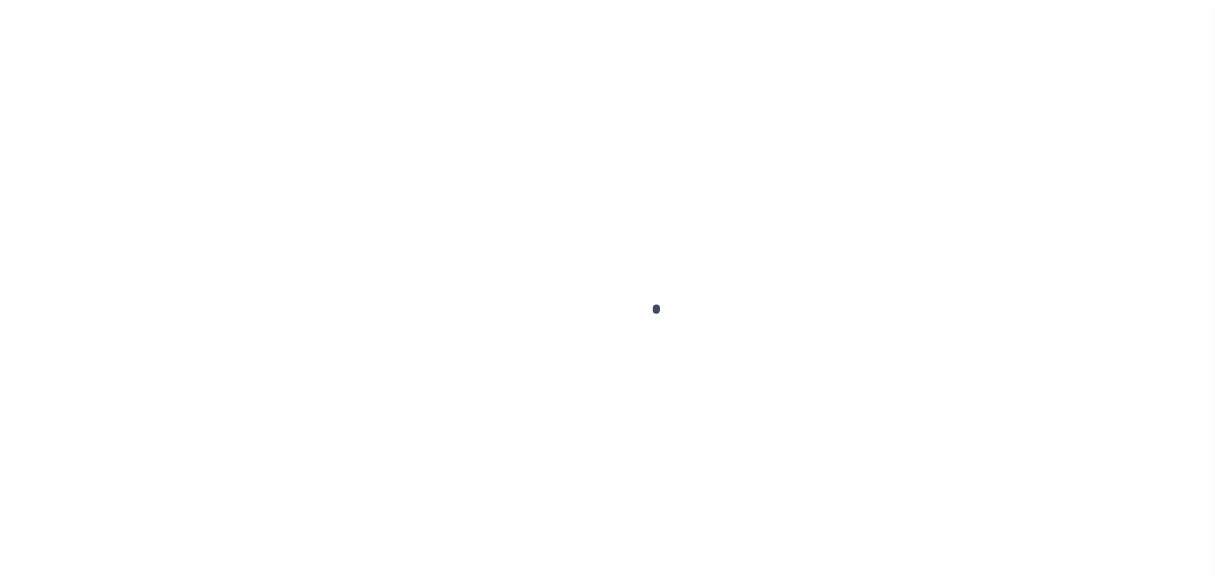scroll, scrollTop: 0, scrollLeft: 0, axis: both 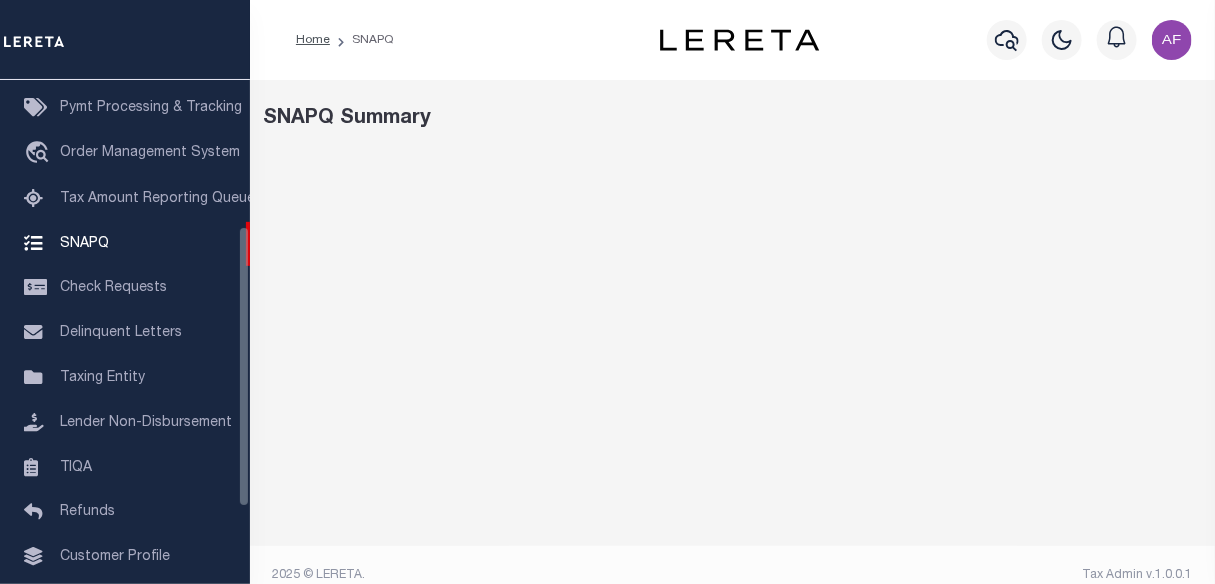 select on "100" 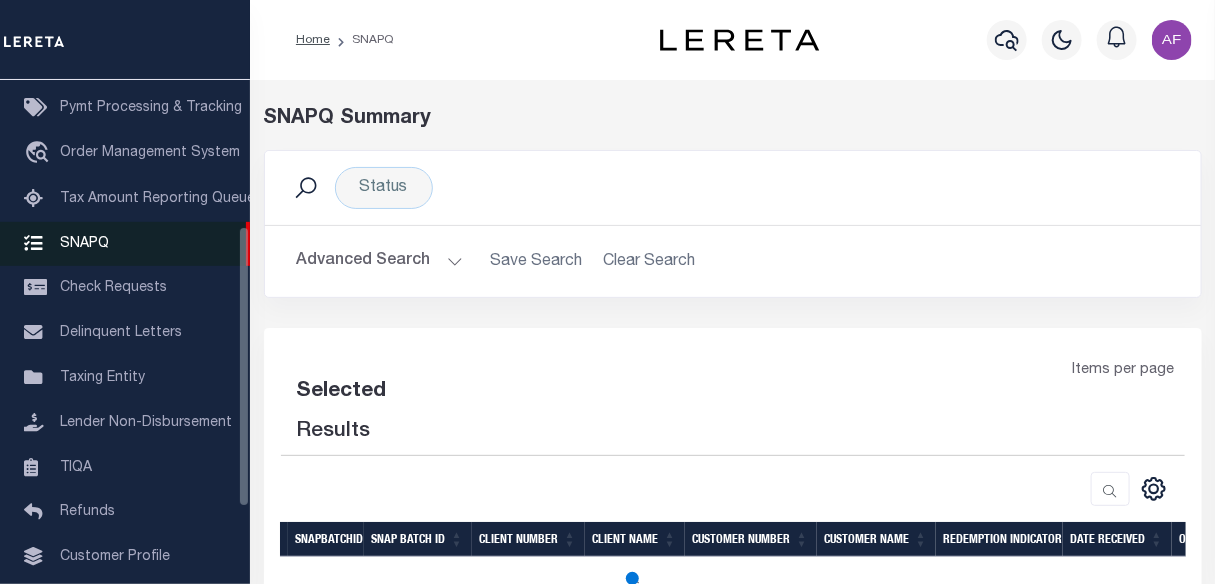 select on "100" 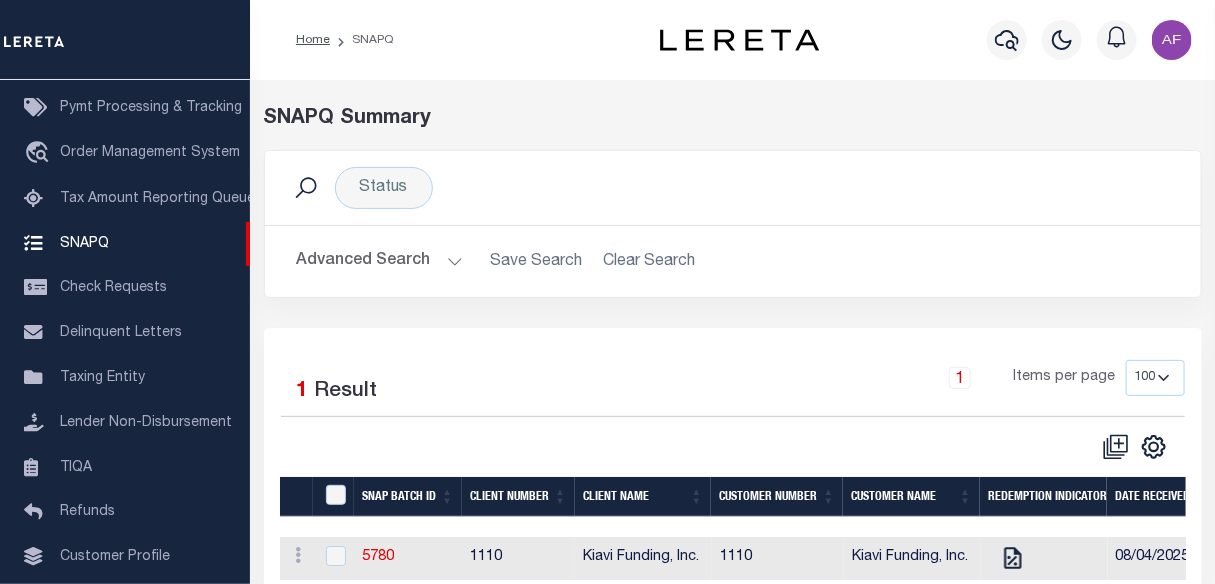 click on "Advanced Search" at bounding box center [380, 261] 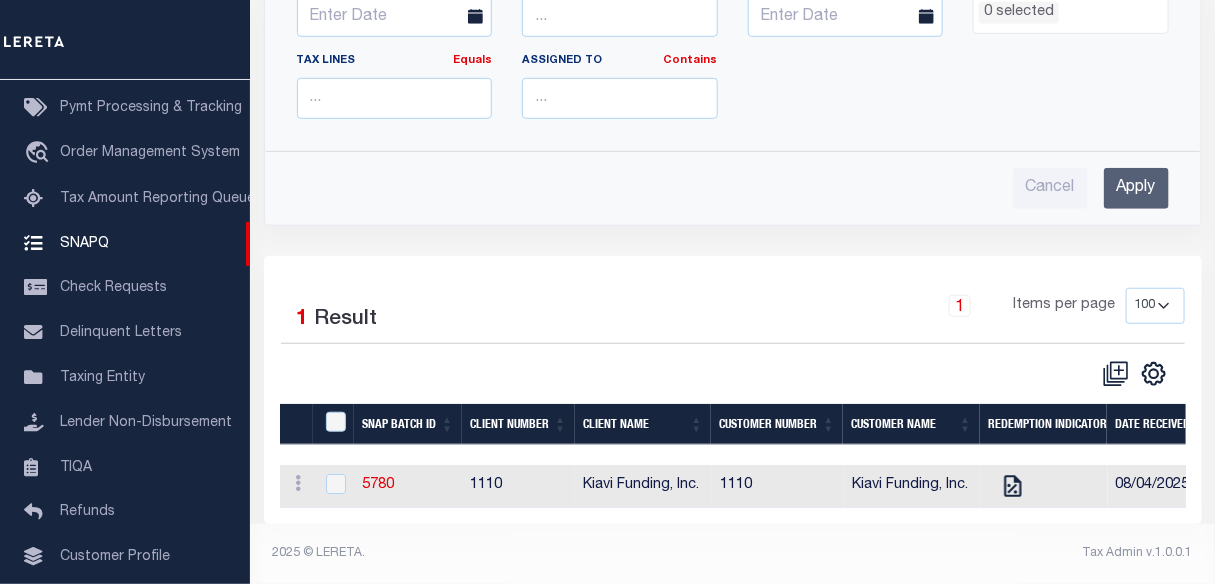 scroll, scrollTop: 422, scrollLeft: 0, axis: vertical 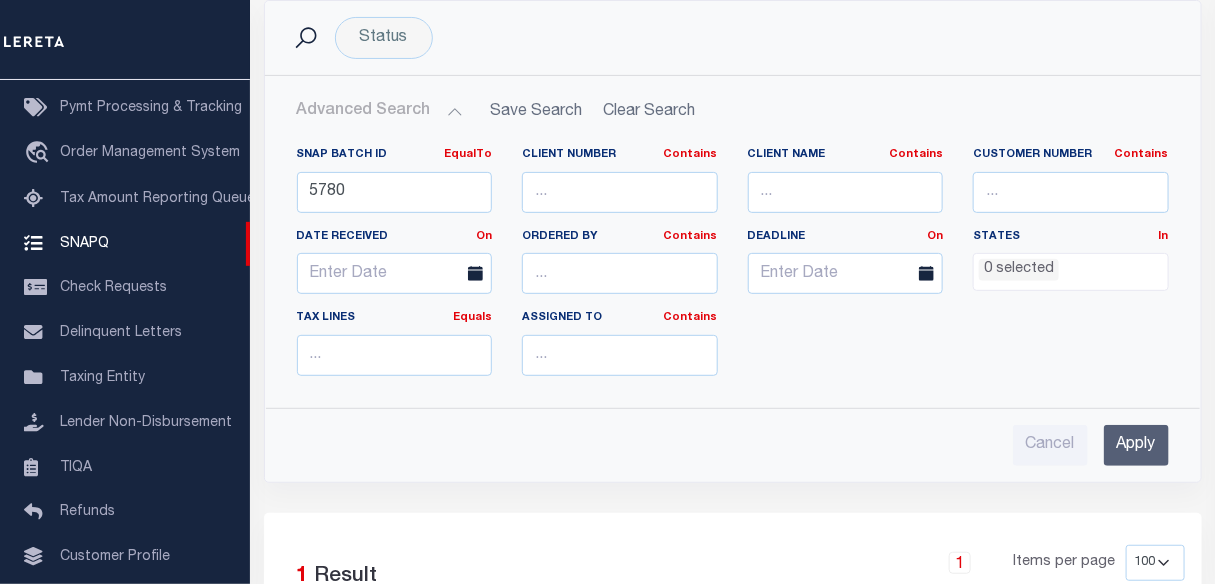 click on "Apply" at bounding box center (1136, 445) 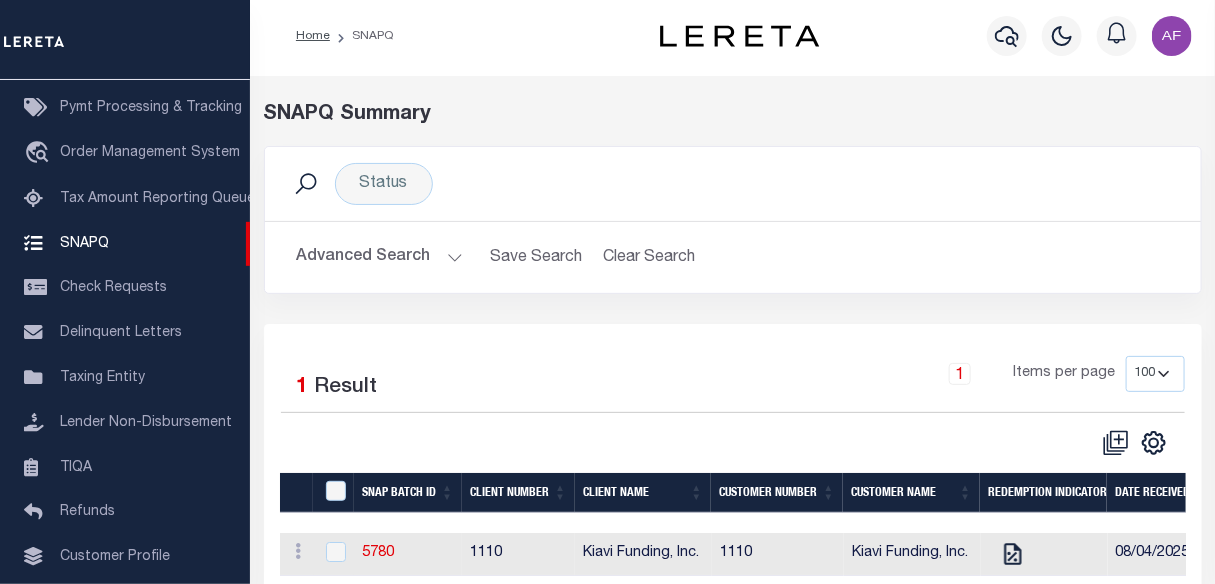 scroll, scrollTop: 0, scrollLeft: 0, axis: both 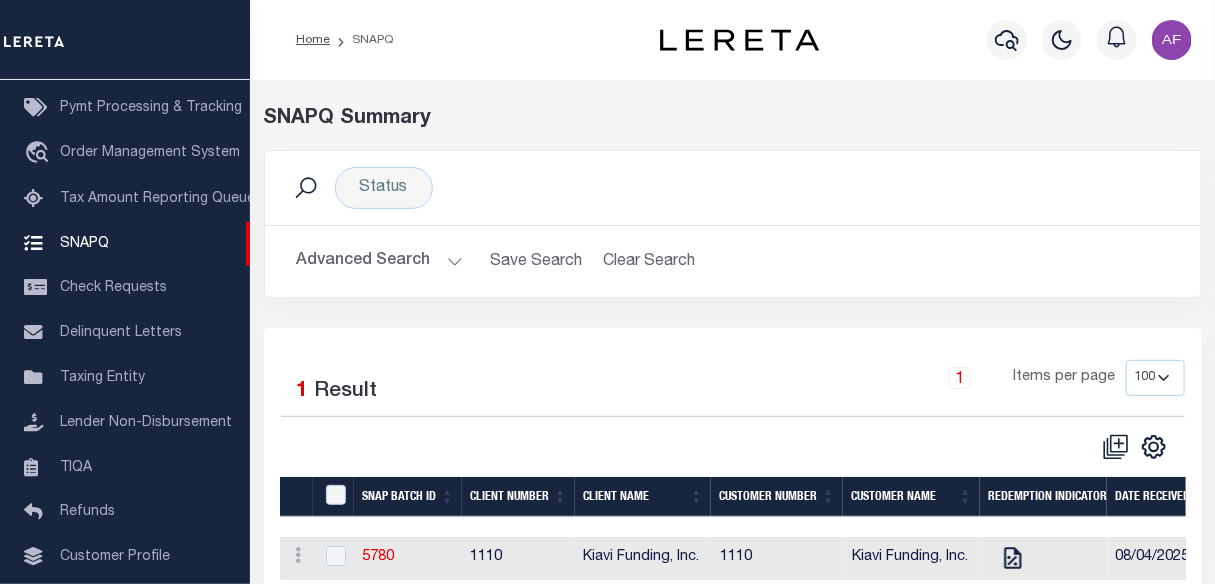 click on "Advanced Search" at bounding box center [380, 261] 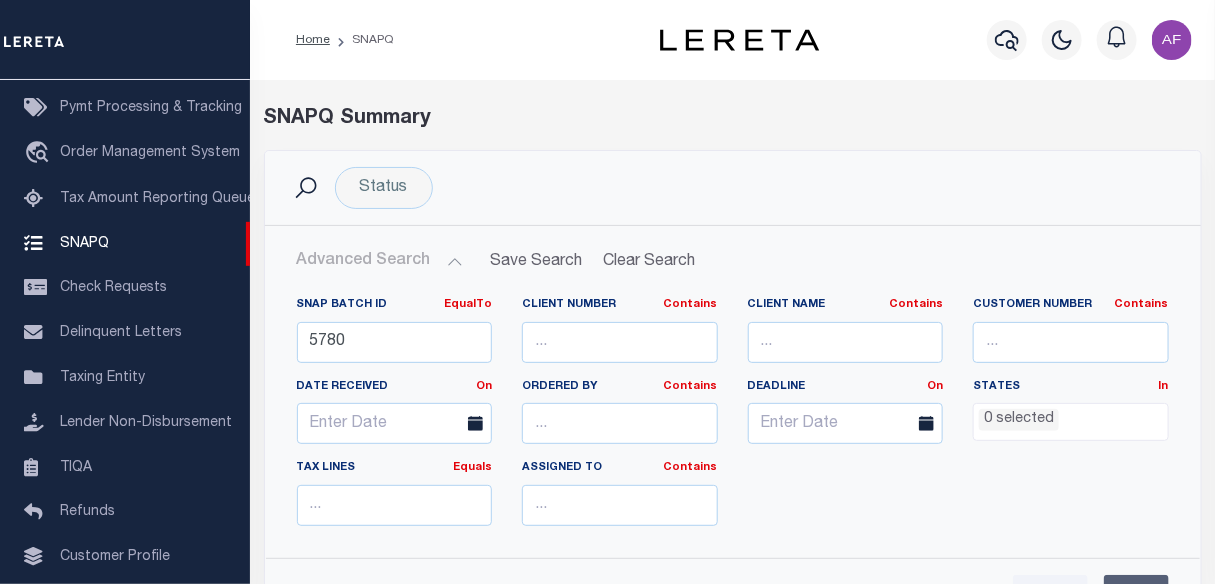 scroll, scrollTop: 0, scrollLeft: 0, axis: both 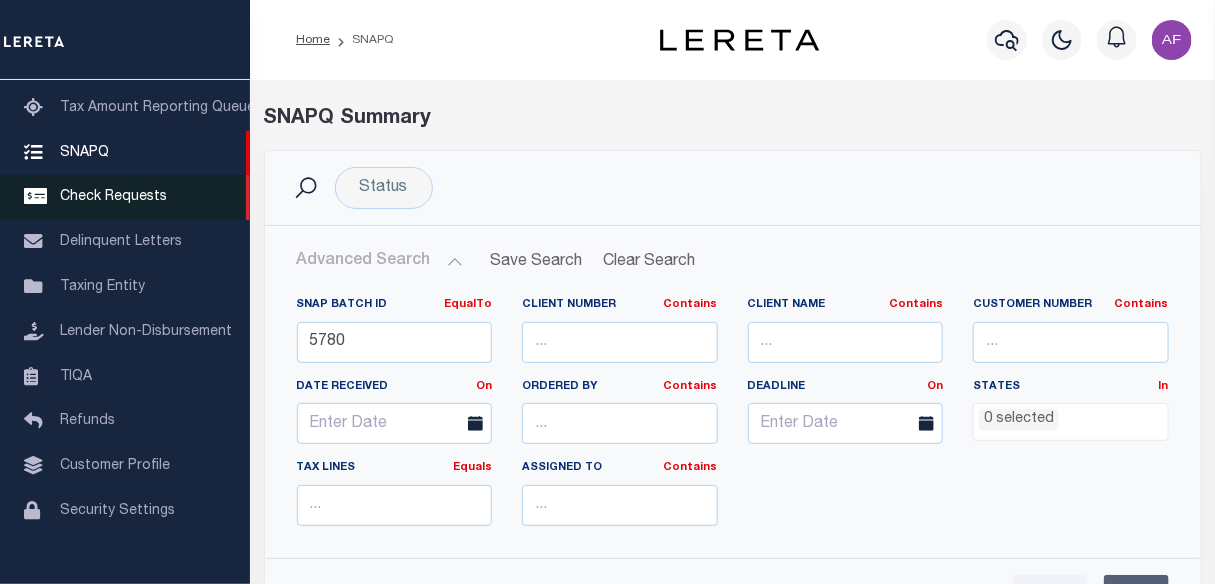 click on "Check Requests" at bounding box center [113, 197] 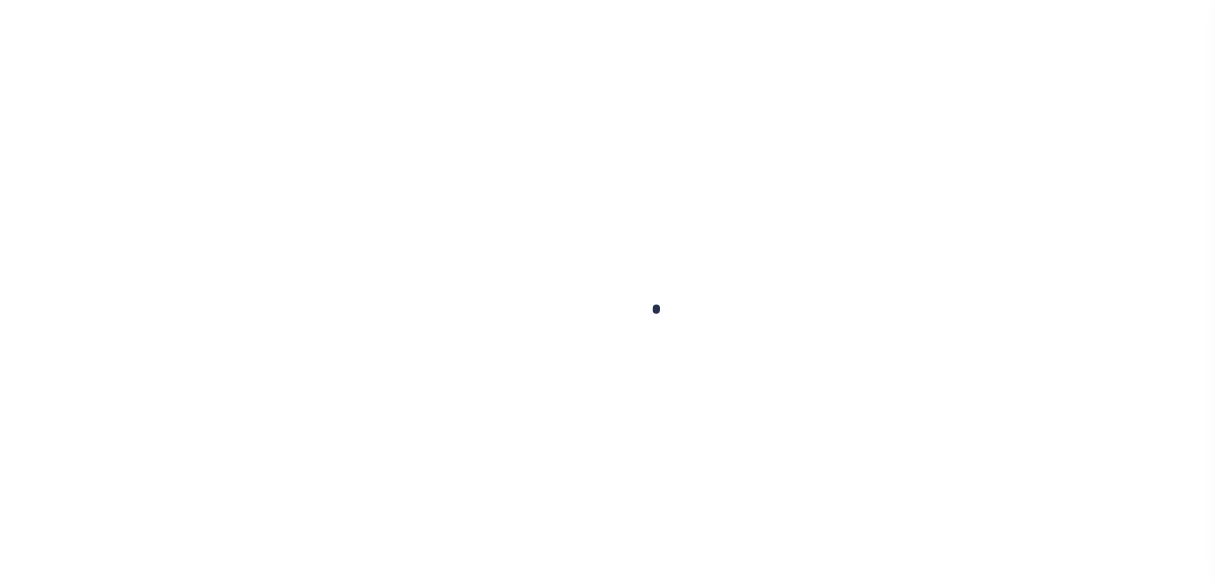 scroll, scrollTop: 0, scrollLeft: 0, axis: both 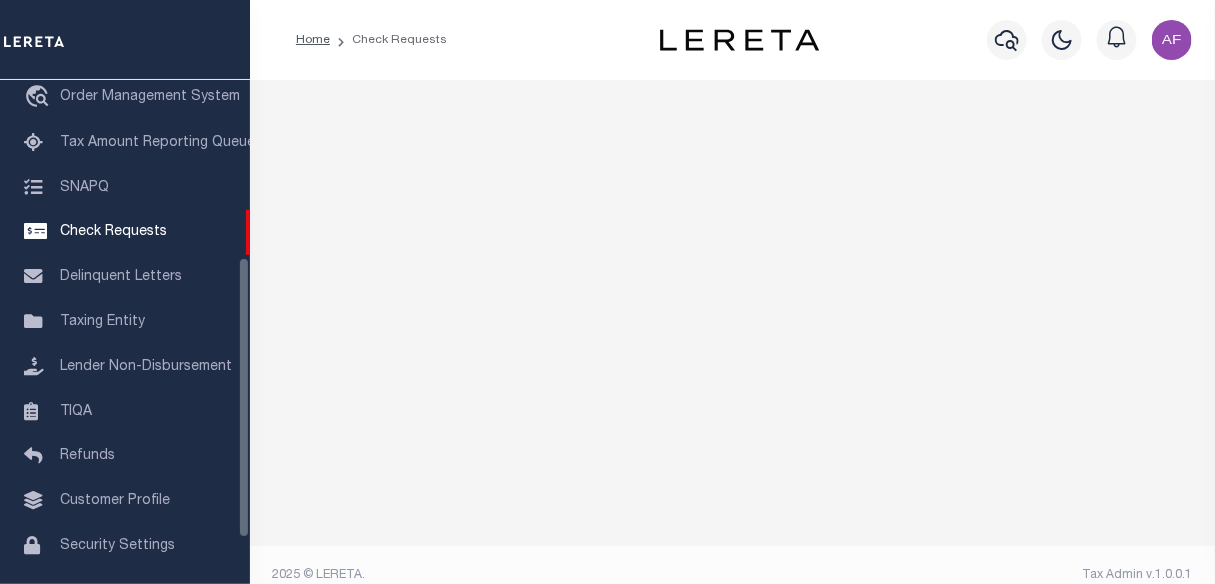 select on "50" 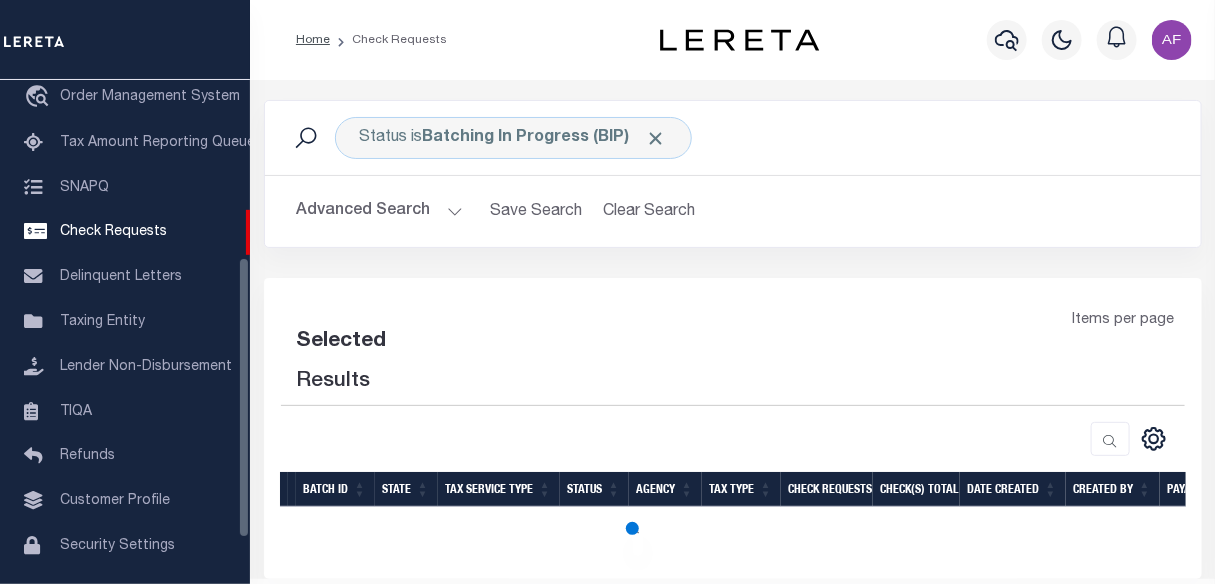 select on "50" 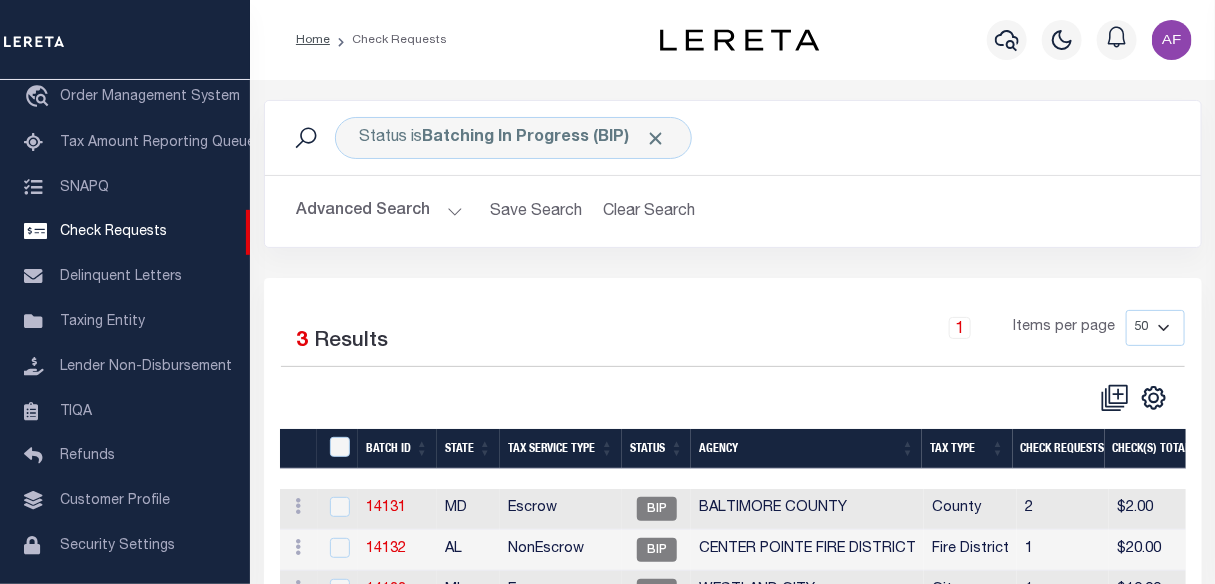 scroll, scrollTop: 0, scrollLeft: 0, axis: both 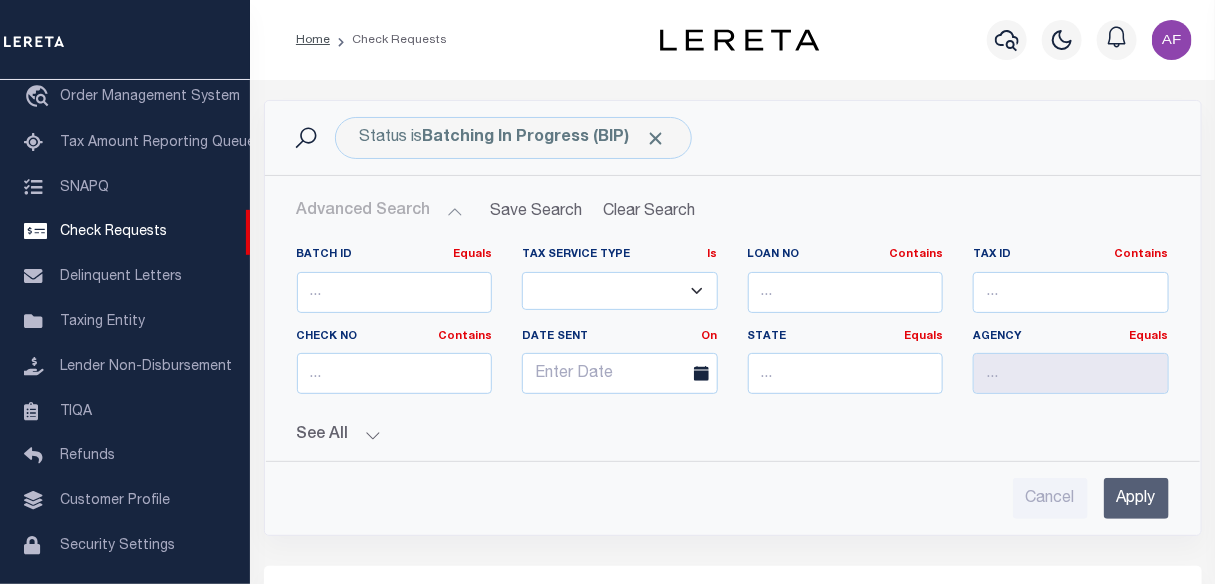 click on "Advanced Search" at bounding box center [380, 211] 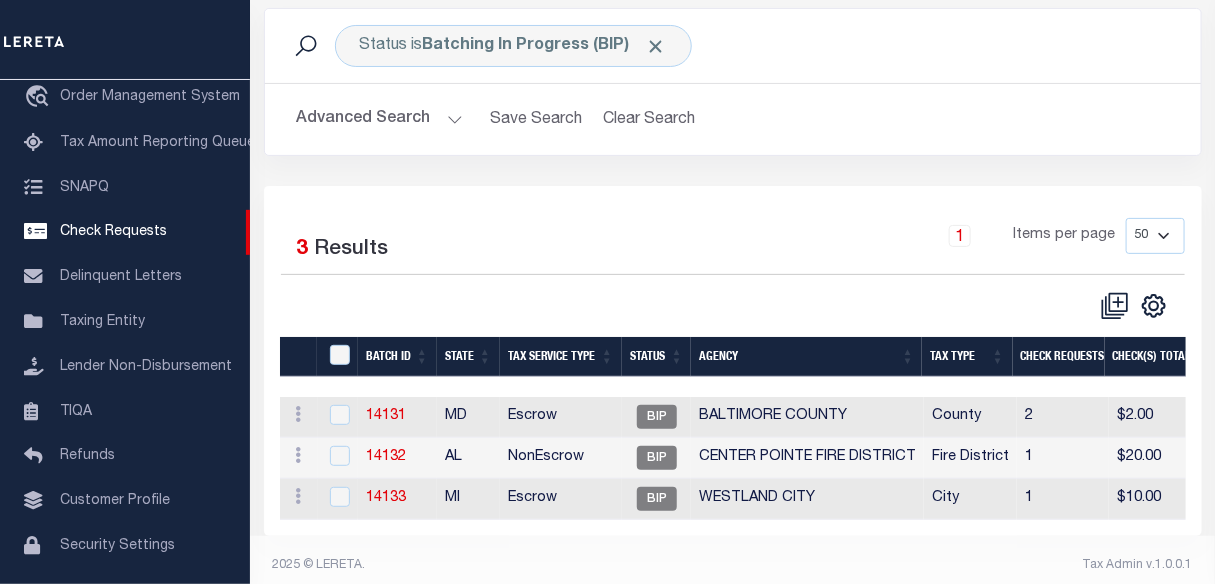scroll, scrollTop: 119, scrollLeft: 0, axis: vertical 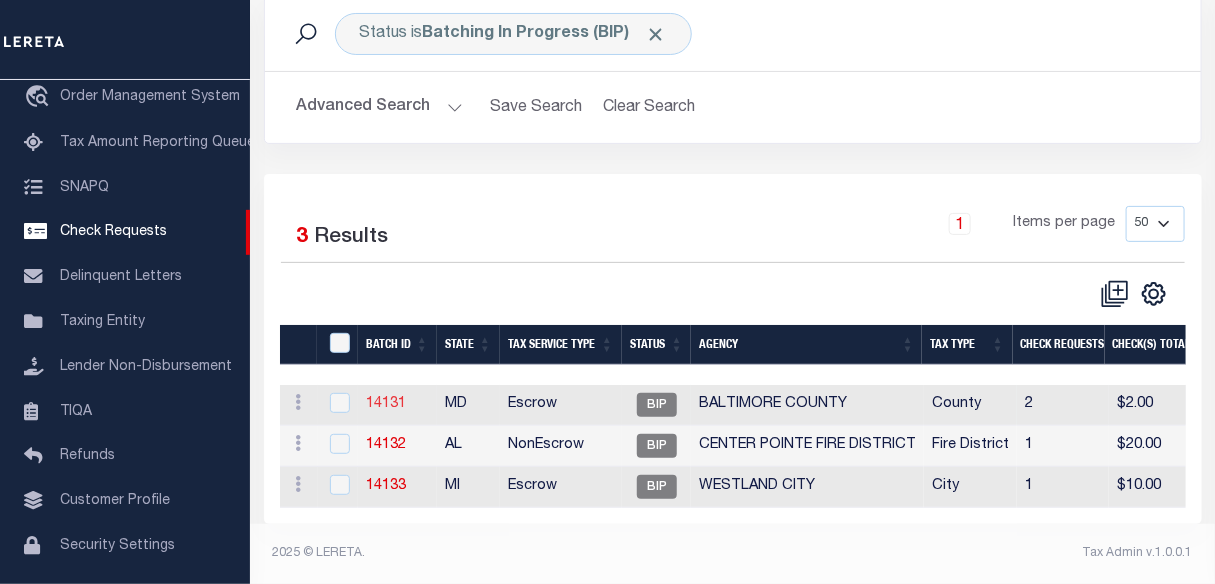 click on "14131" at bounding box center [386, 404] 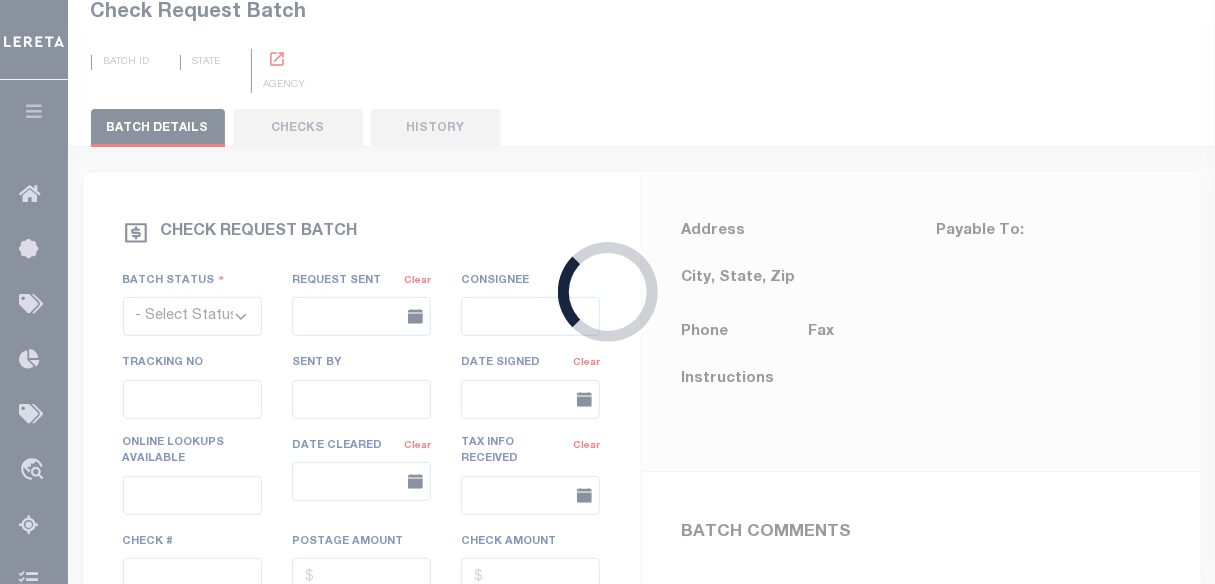 select on "BIP" 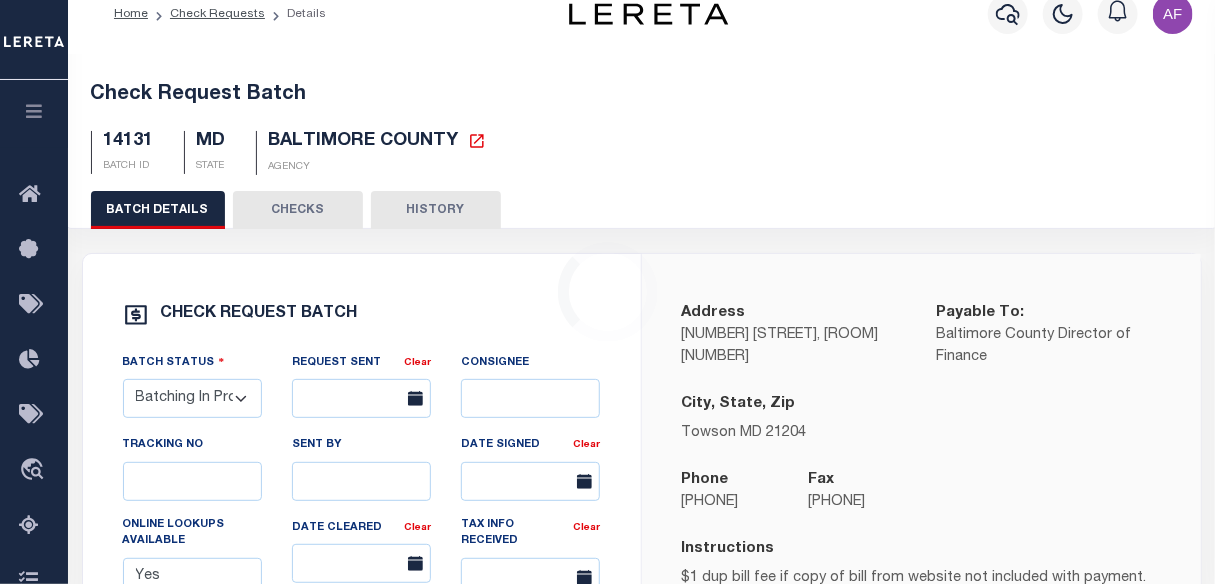 scroll, scrollTop: 0, scrollLeft: 0, axis: both 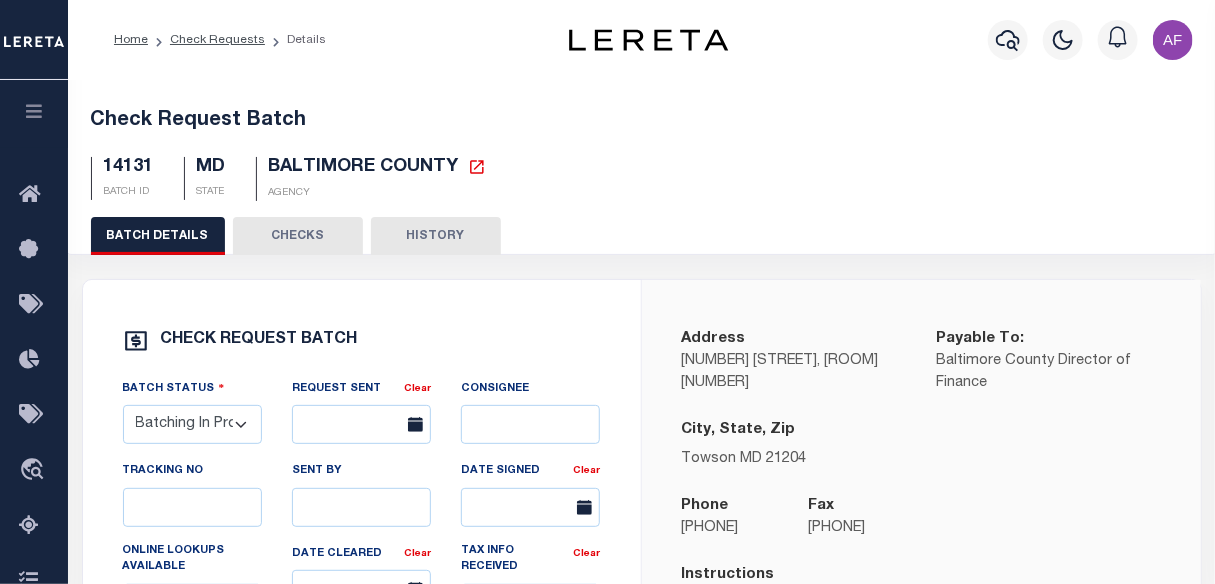 click on "CHECKS" at bounding box center [298, 236] 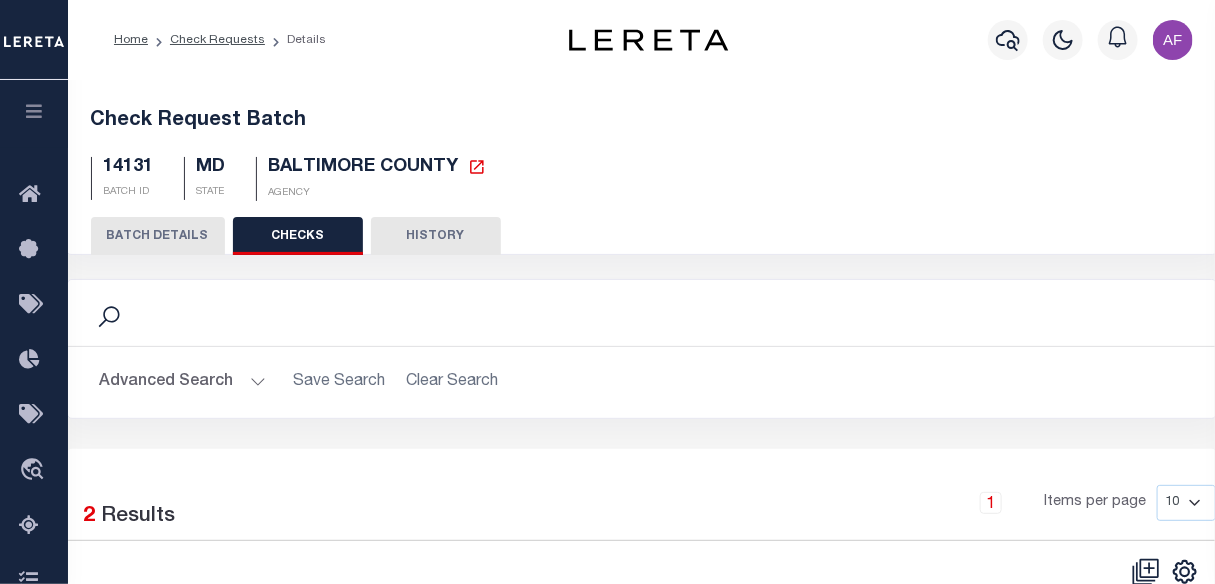 click on "CHECKS" at bounding box center [298, 236] 